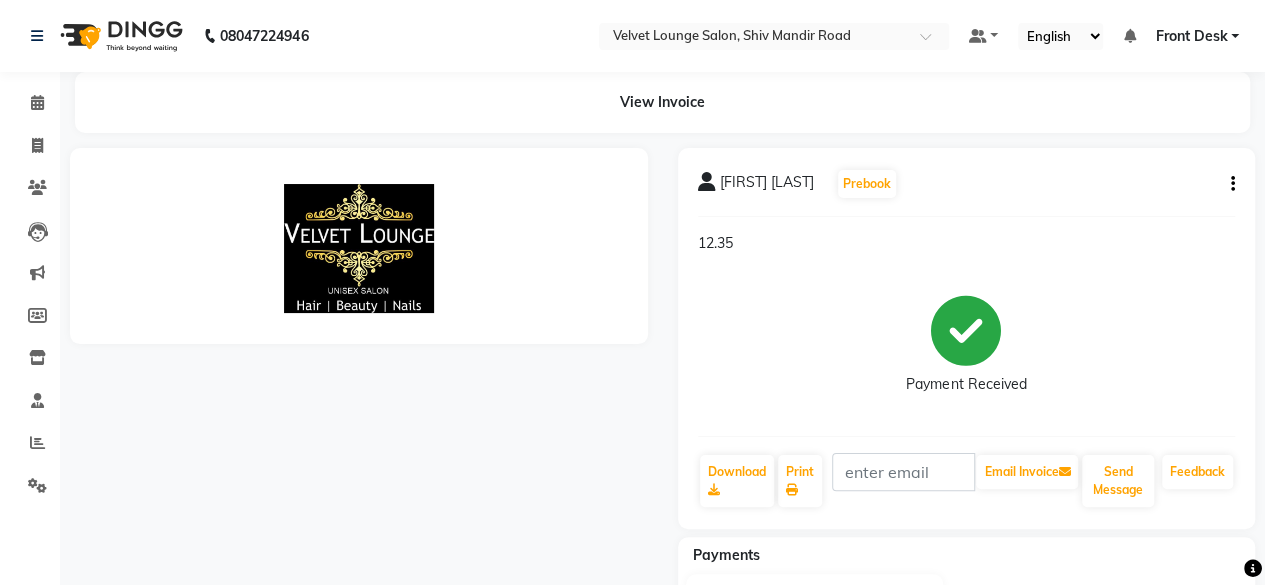 scroll, scrollTop: 0, scrollLeft: 0, axis: both 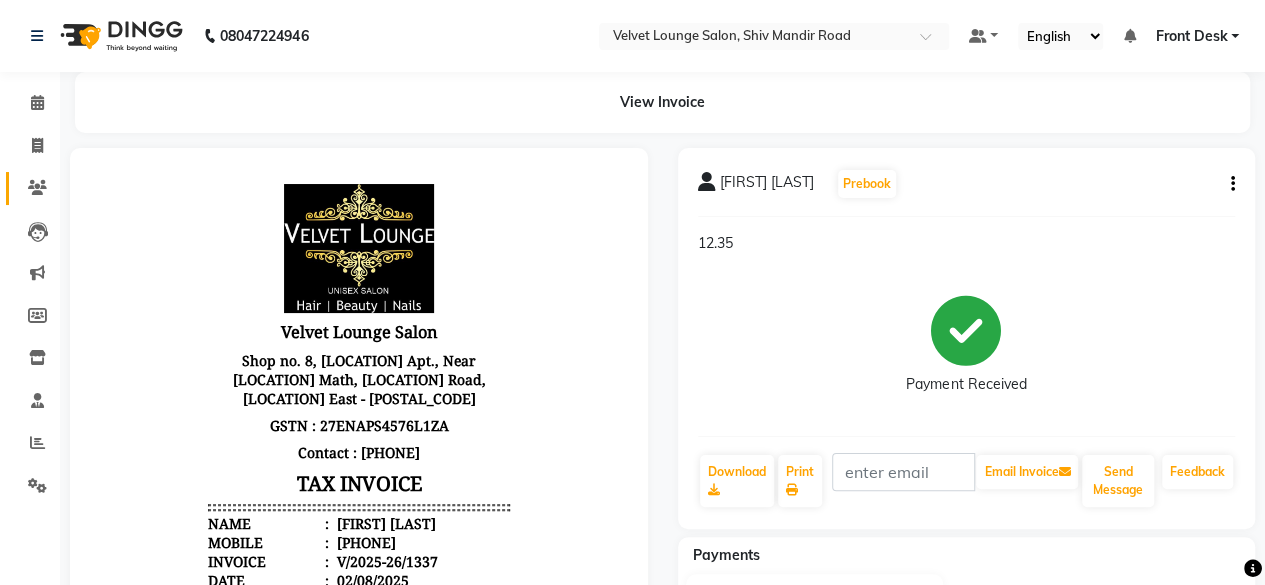 click on "Clients" 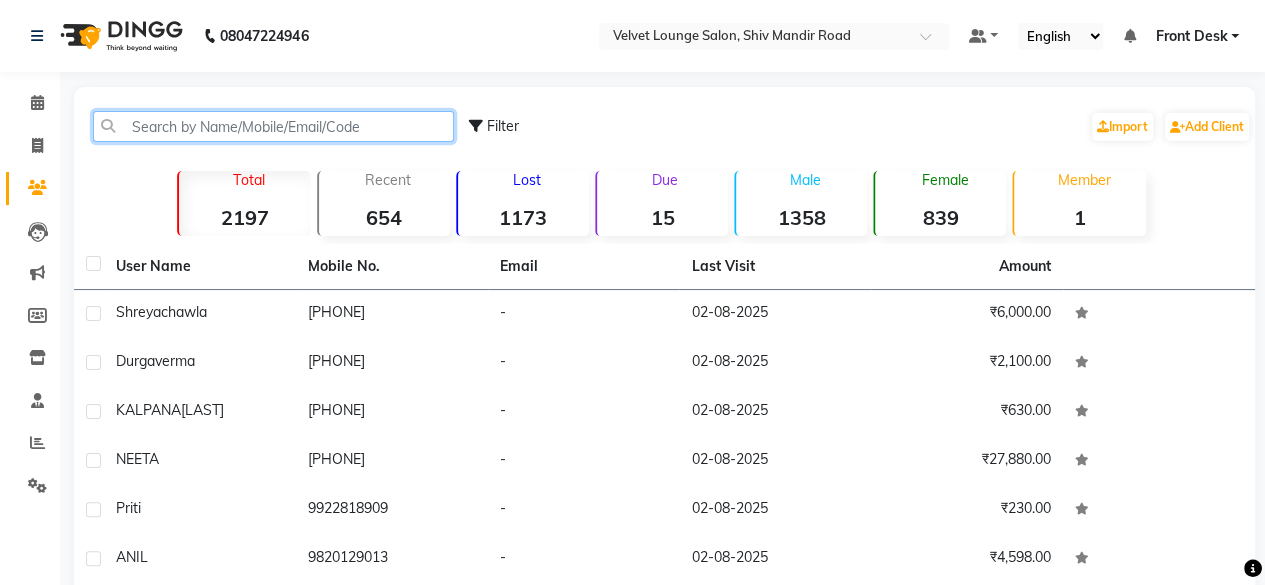 click 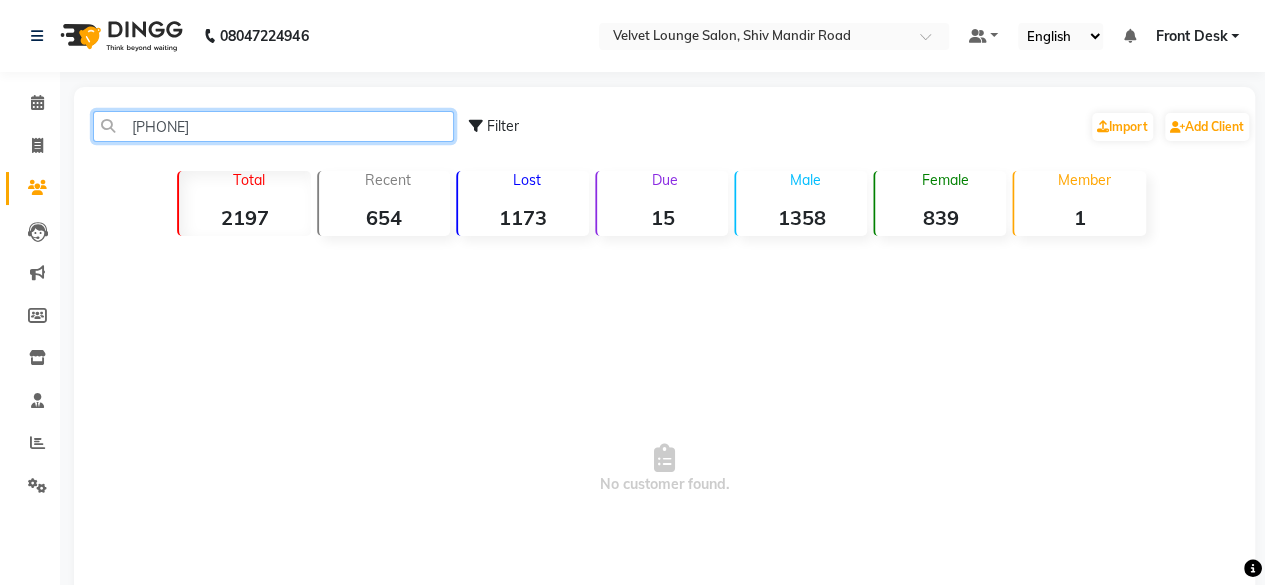 click on "[PHONE]" 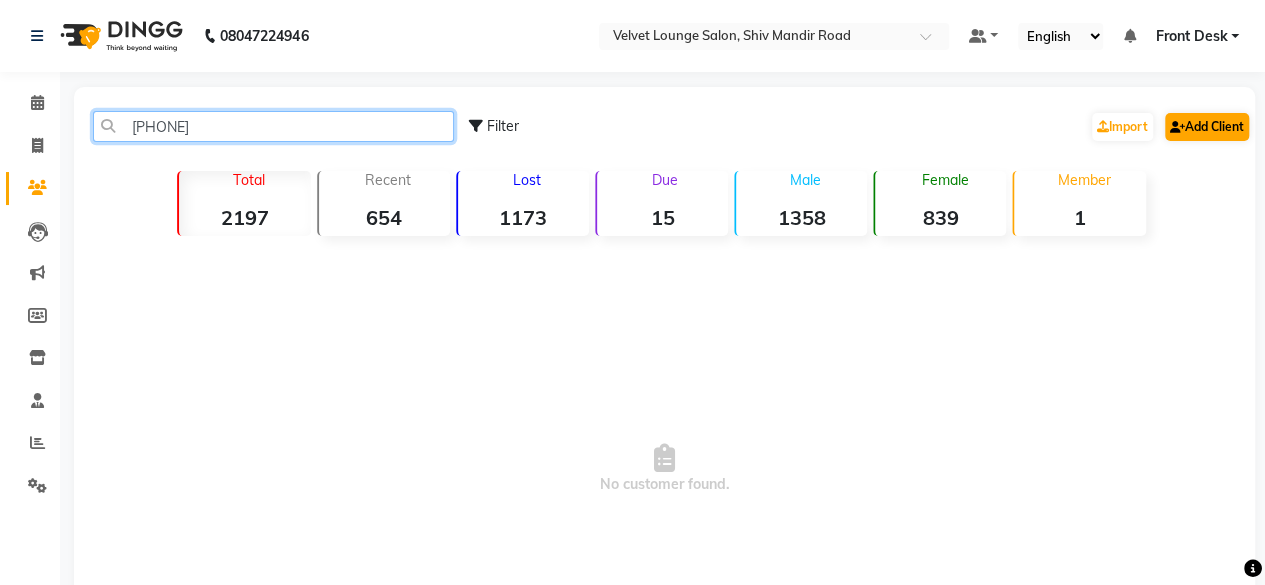 type on "[PHONE]" 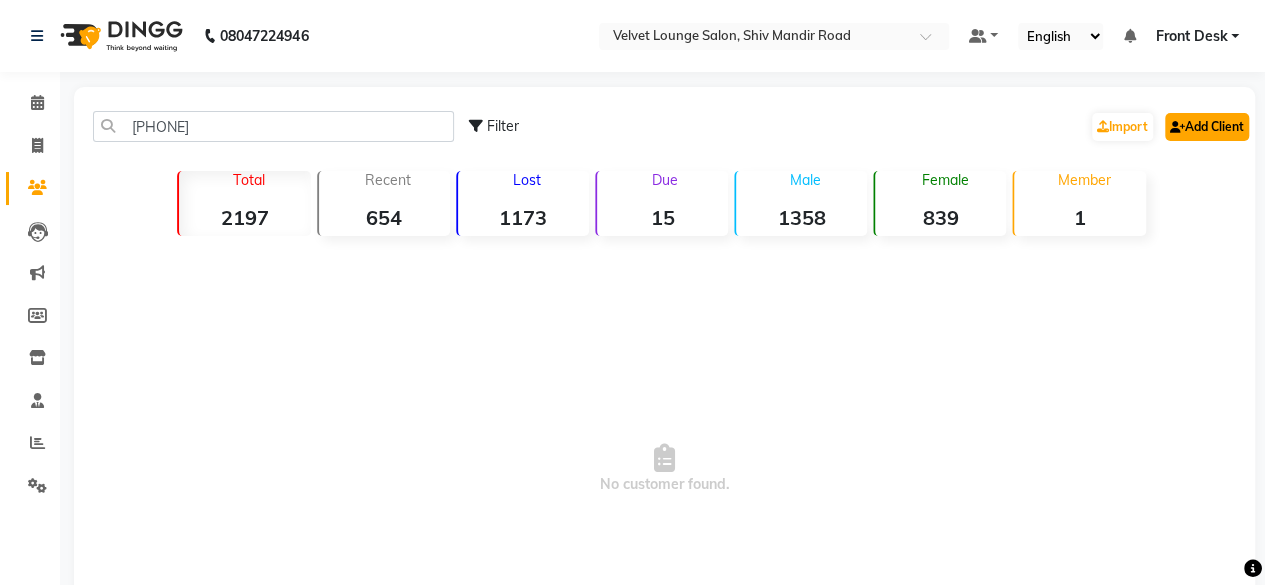 click on "Add Client" 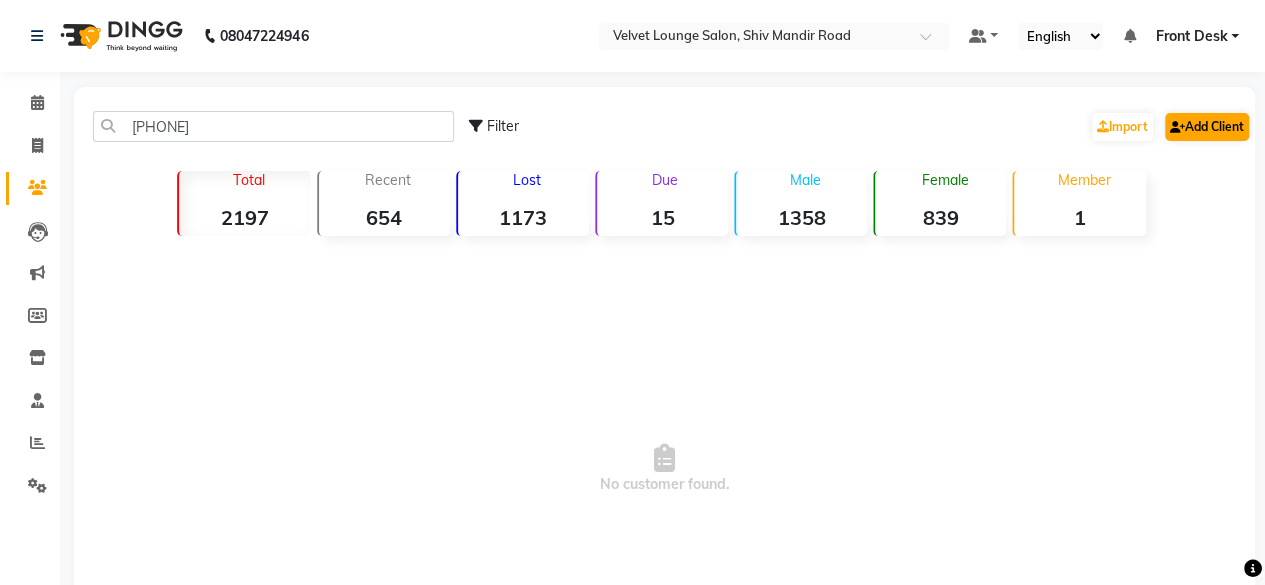 select on "22" 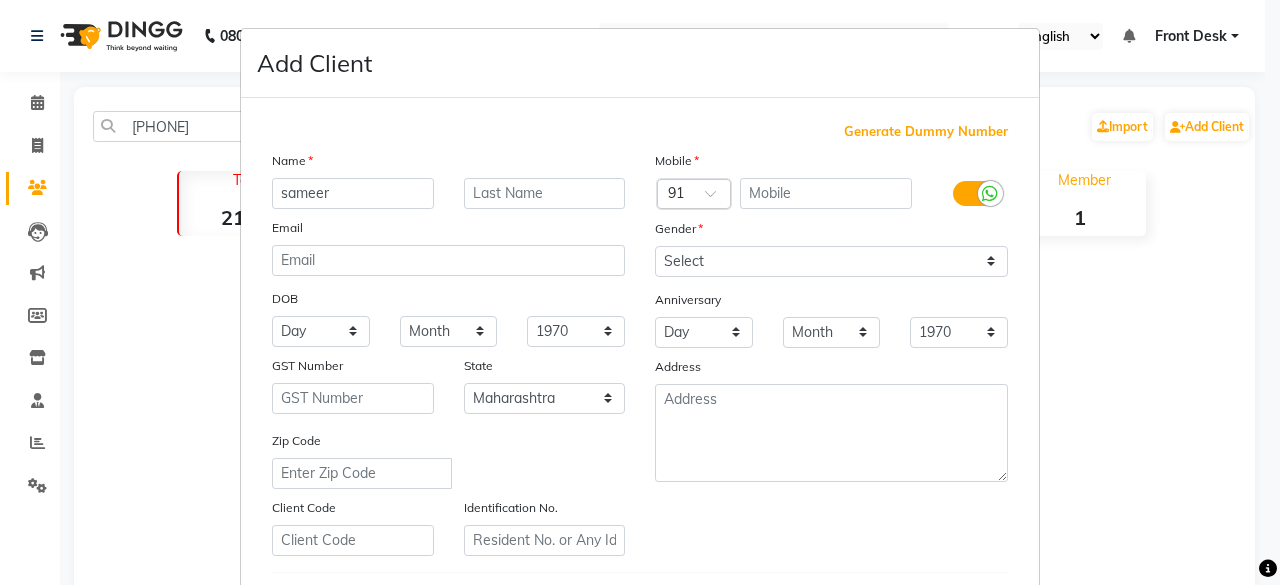 type on "sameer" 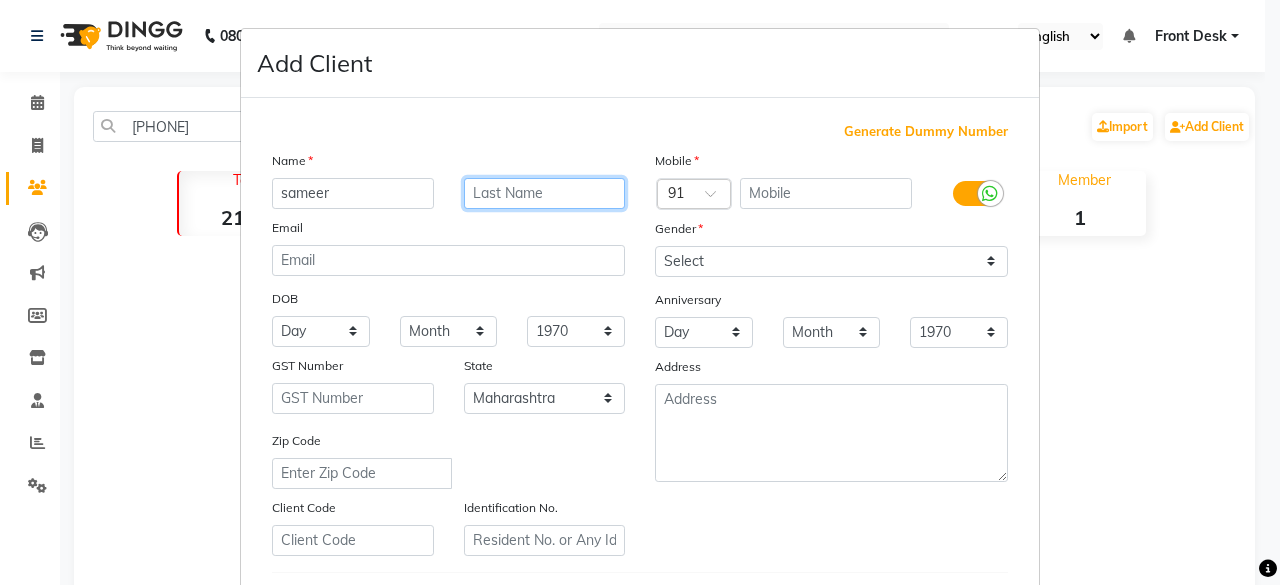 click at bounding box center (545, 193) 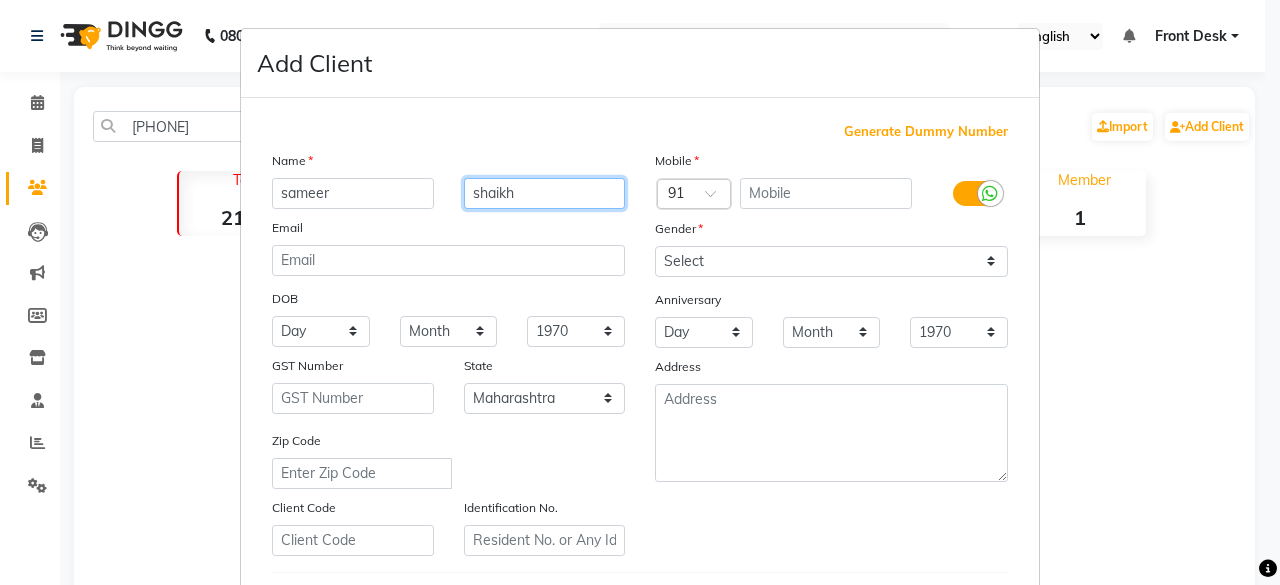 type on "shaikh" 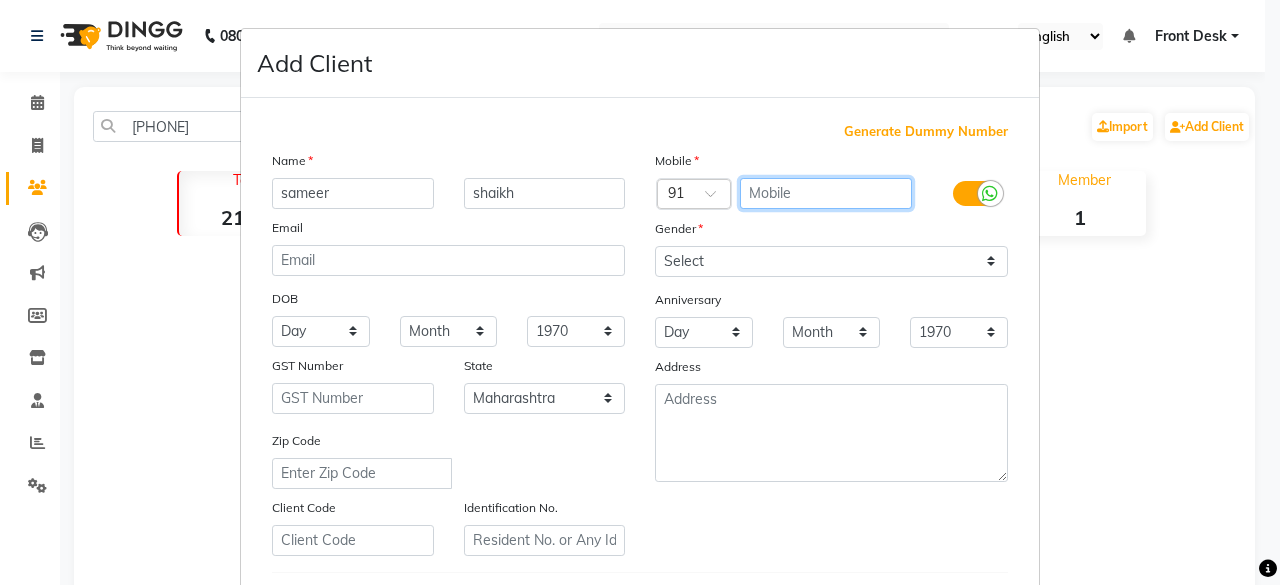 click at bounding box center (826, 193) 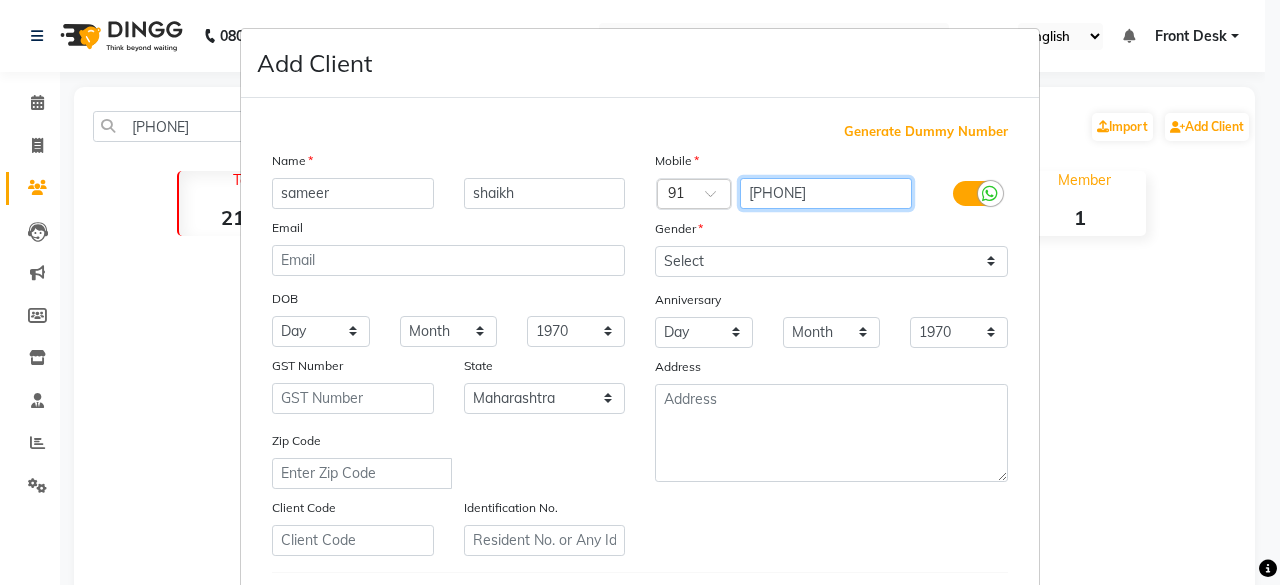 type on "[PHONE]" 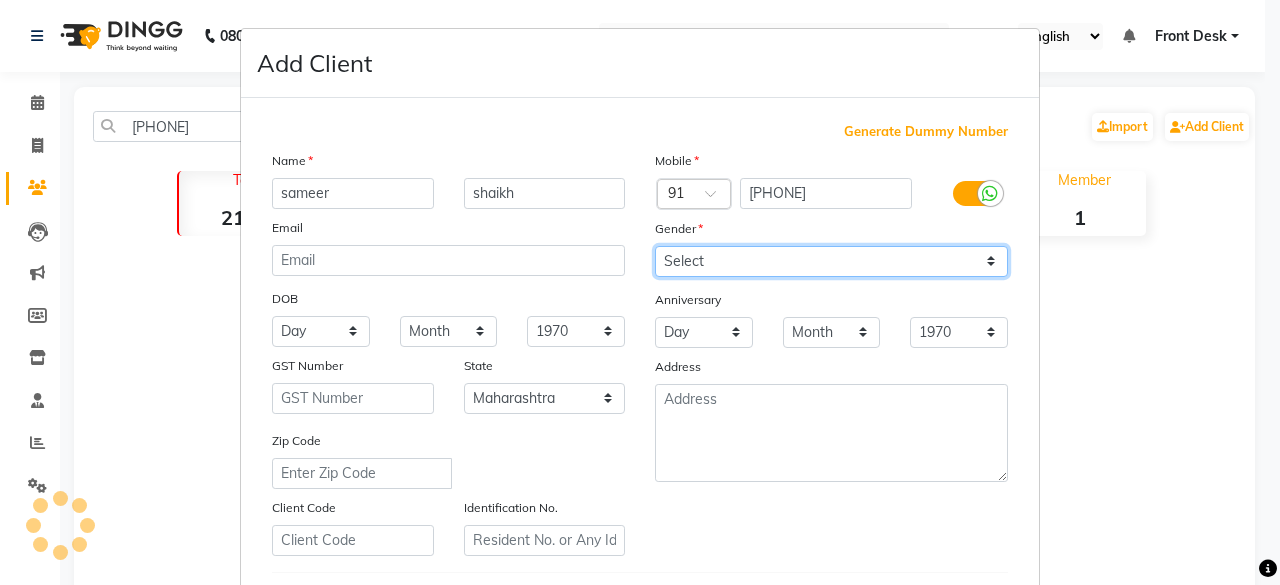click on "Select Male Female Other Prefer Not To Say" at bounding box center (831, 261) 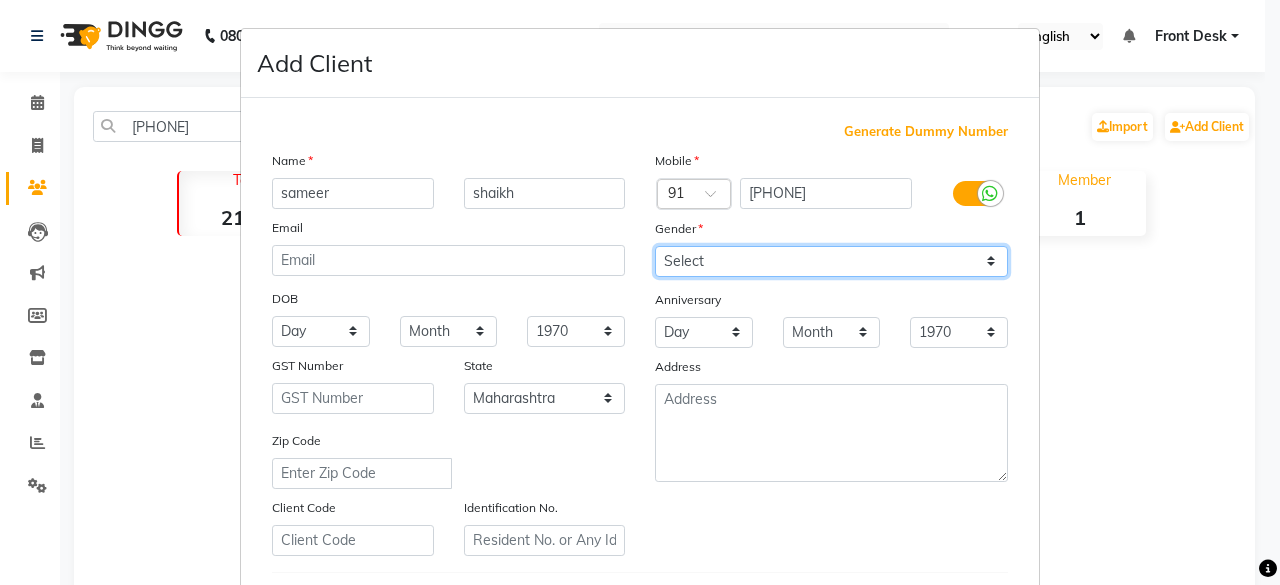 select on "male" 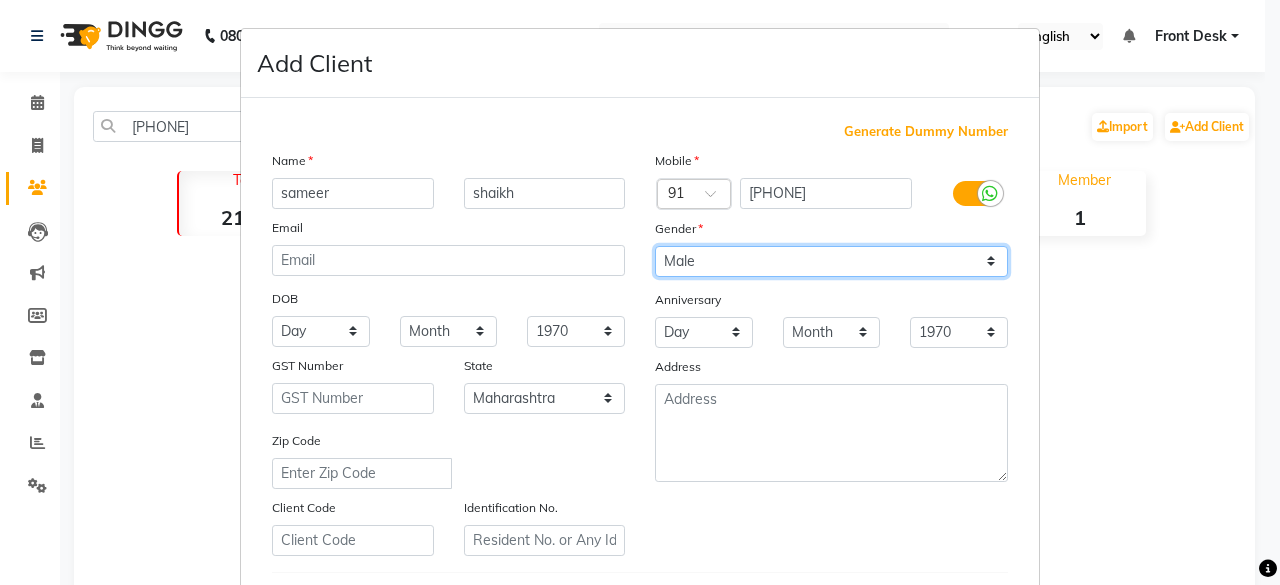 click on "Select Male Female Other Prefer Not To Say" at bounding box center [831, 261] 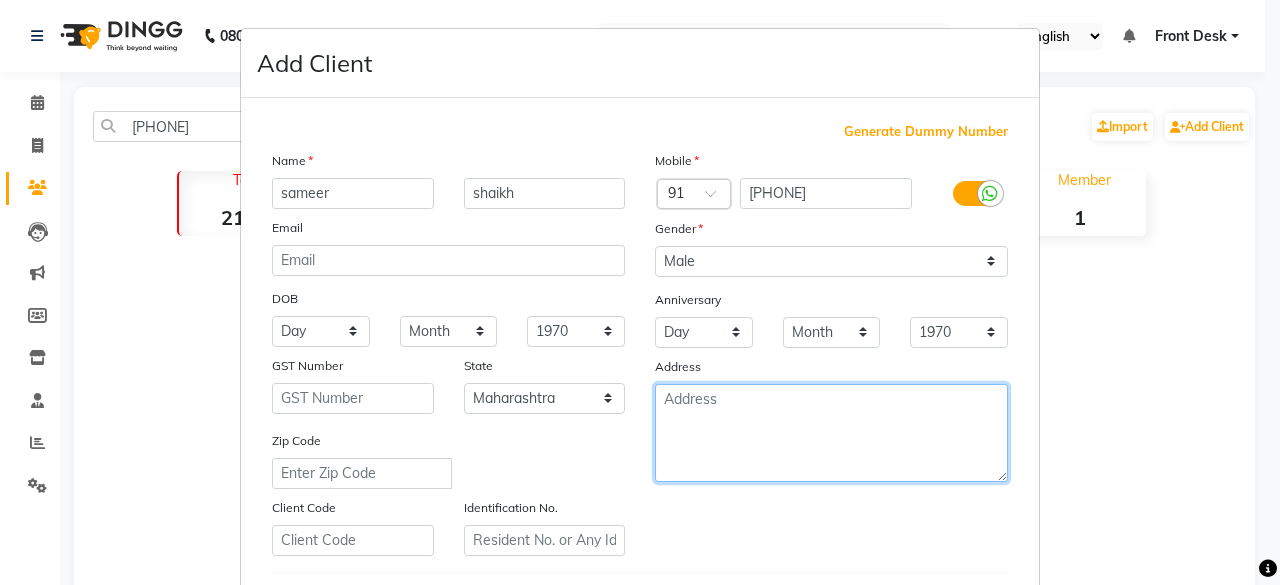 click at bounding box center (831, 433) 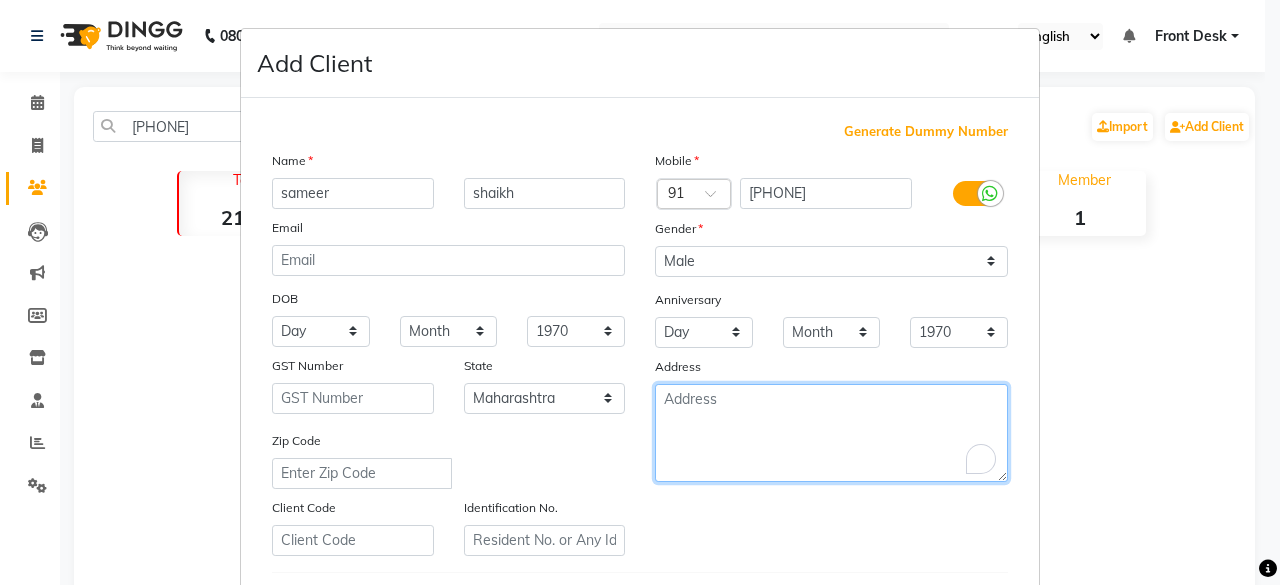 type on "a" 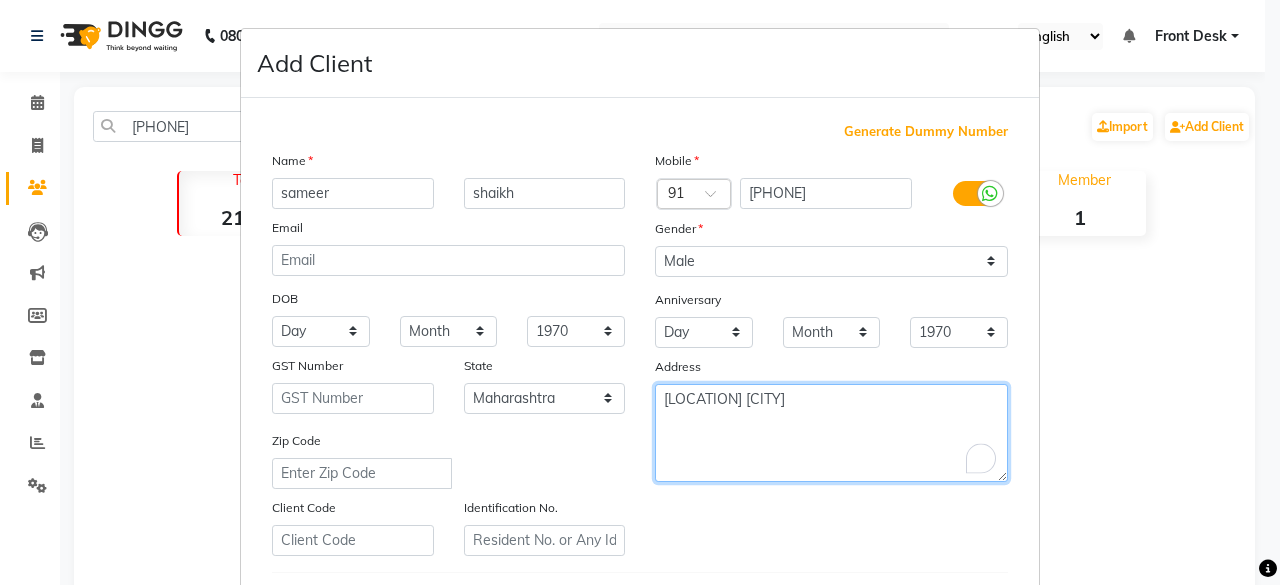 type on "[LOCATION] [CITY]" 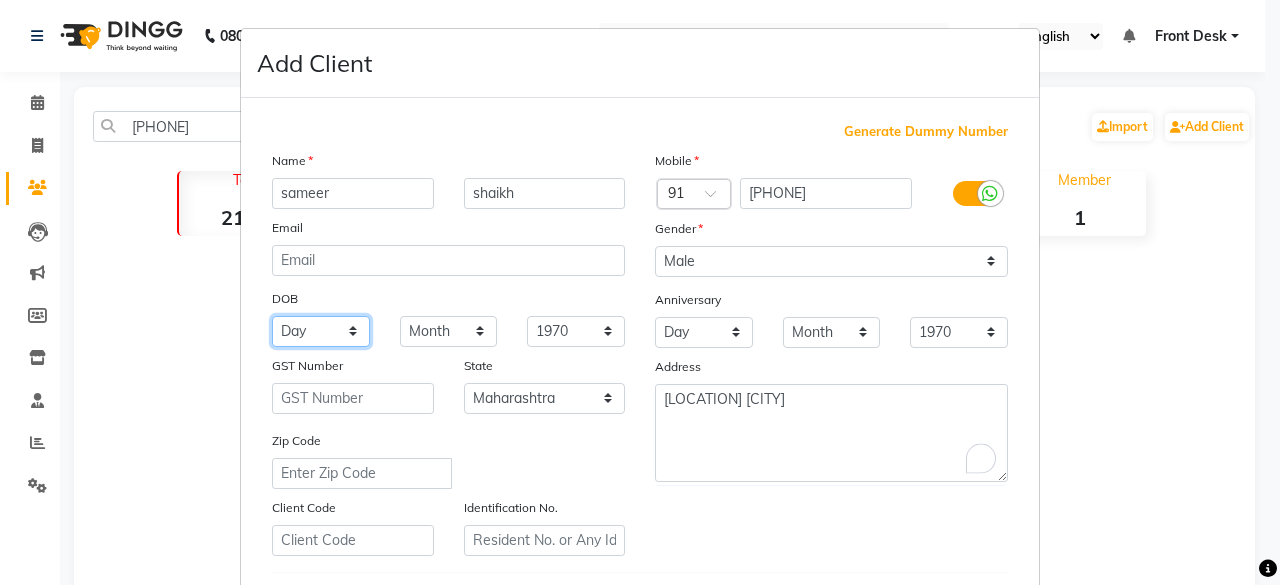 click on "Day 01 02 03 04 05 06 07 08 09 10 11 12 13 14 15 16 17 18 19 20 21 22 23 24 25 26 27 28 29 30 31" at bounding box center [321, 331] 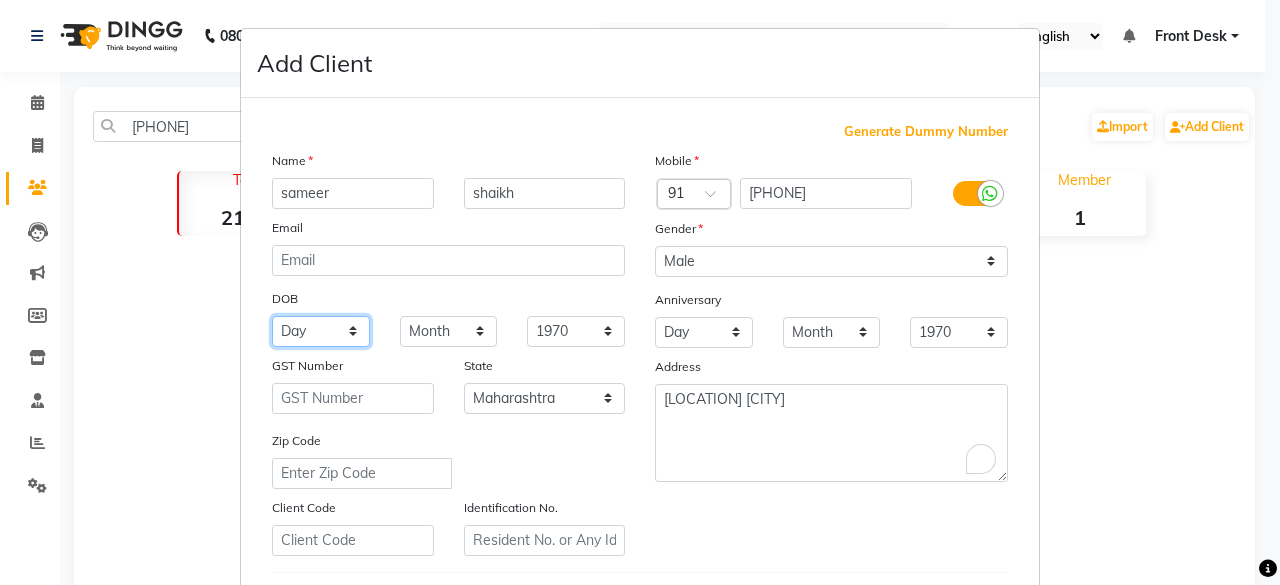 select on "04" 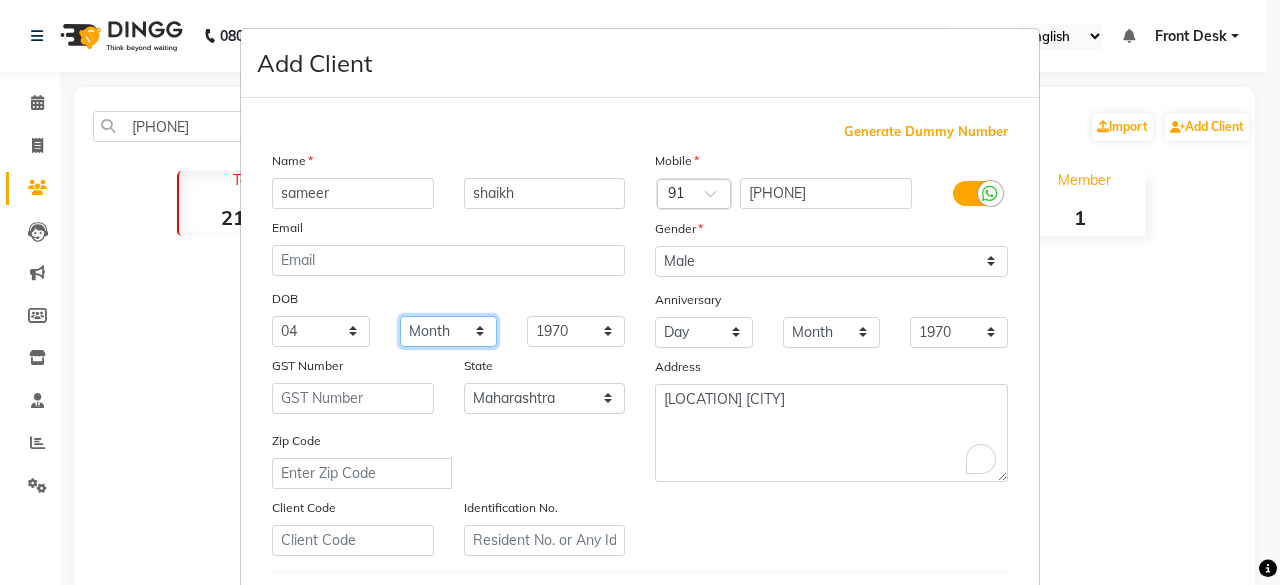 click on "Month January February March April May June July August September October November December" at bounding box center (449, 331) 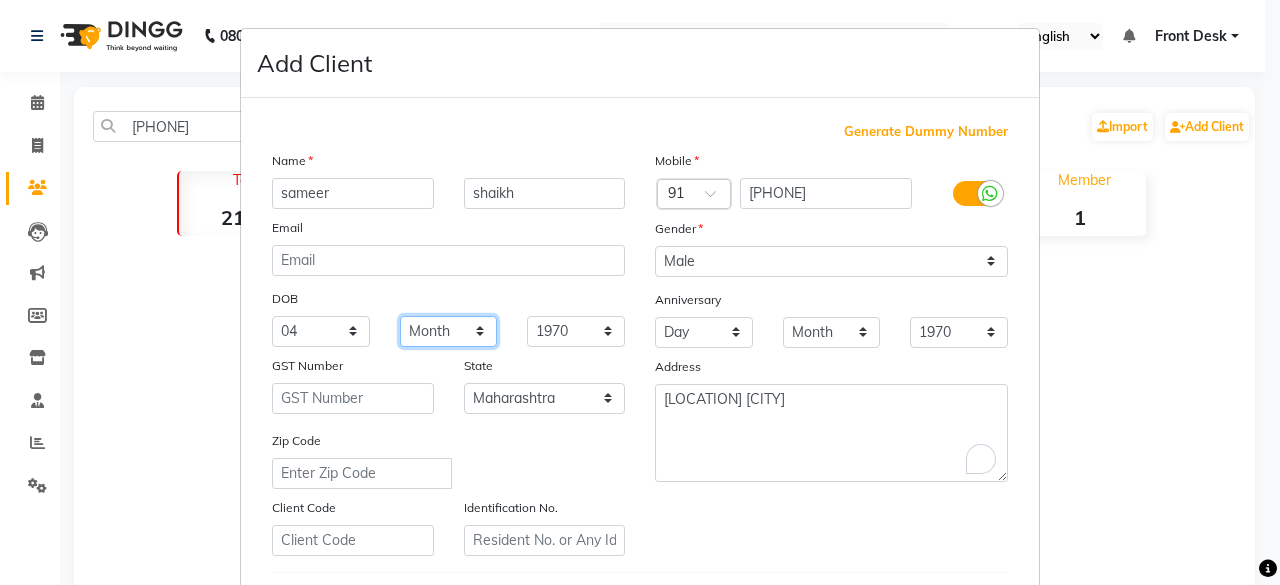select on "04" 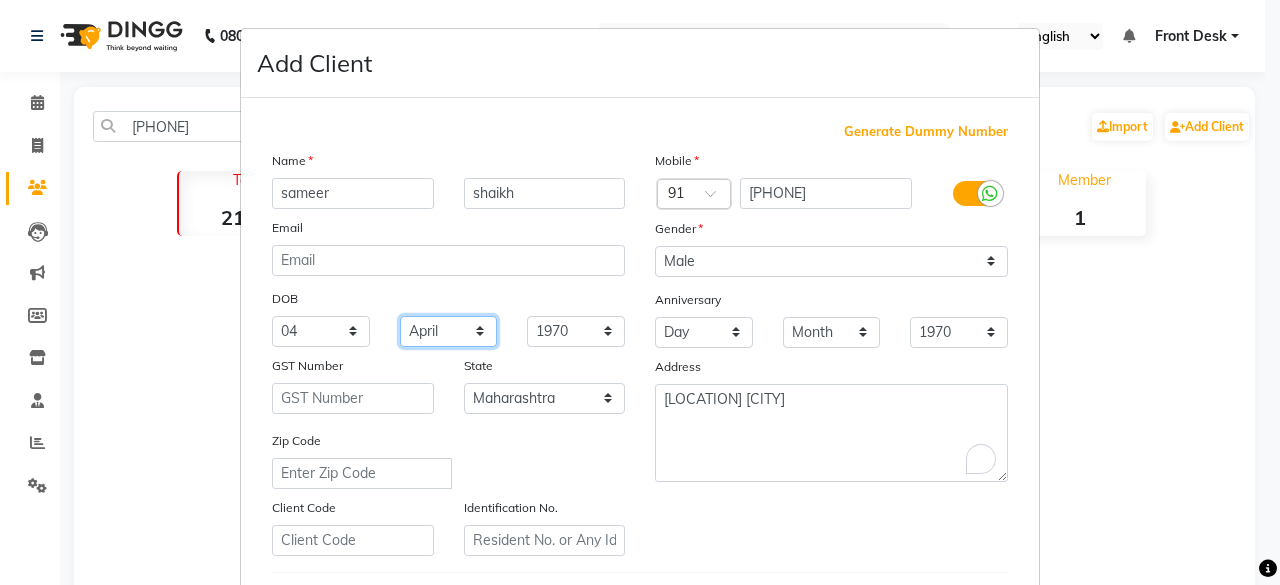 click on "Month January February March April May June July August September October November December" at bounding box center (449, 331) 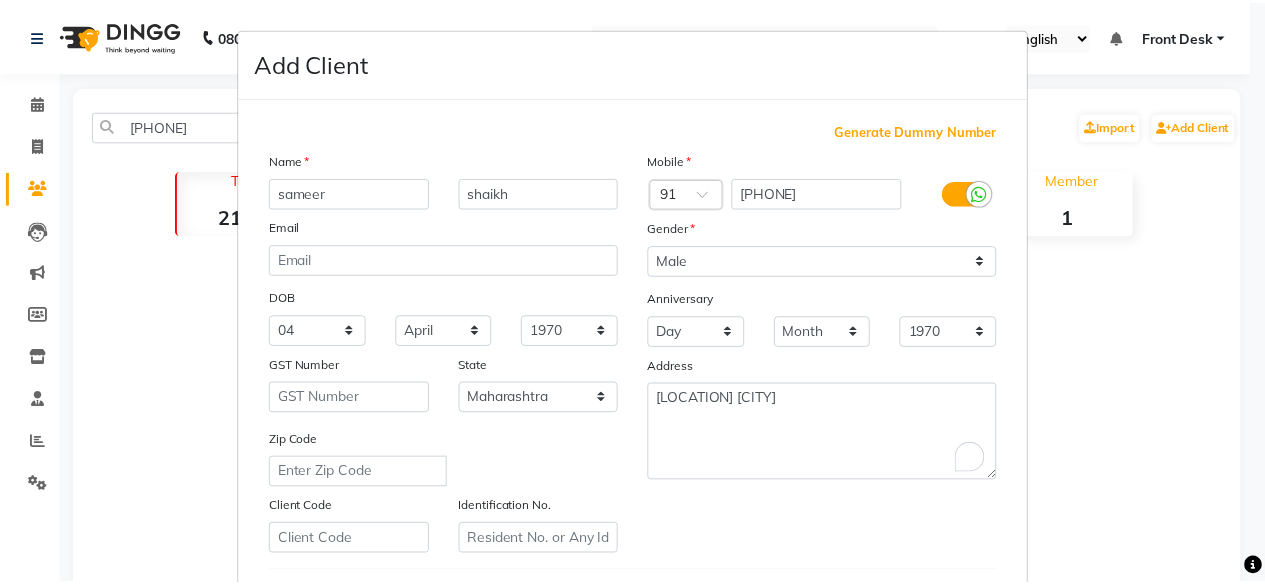 scroll, scrollTop: 334, scrollLeft: 0, axis: vertical 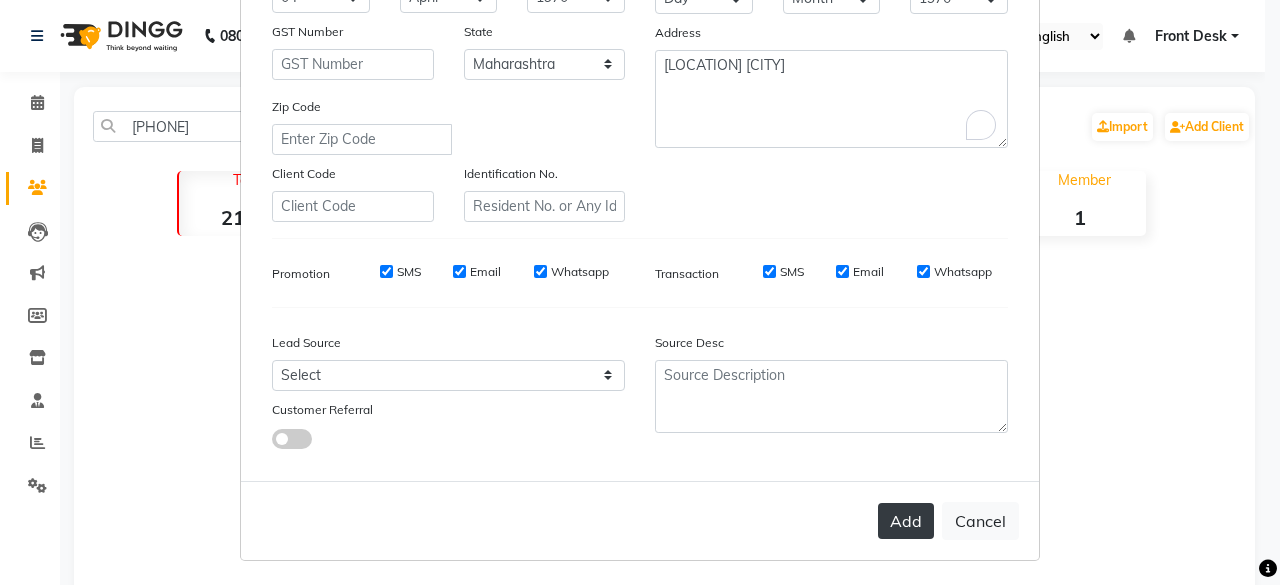 click on "Add" at bounding box center (906, 521) 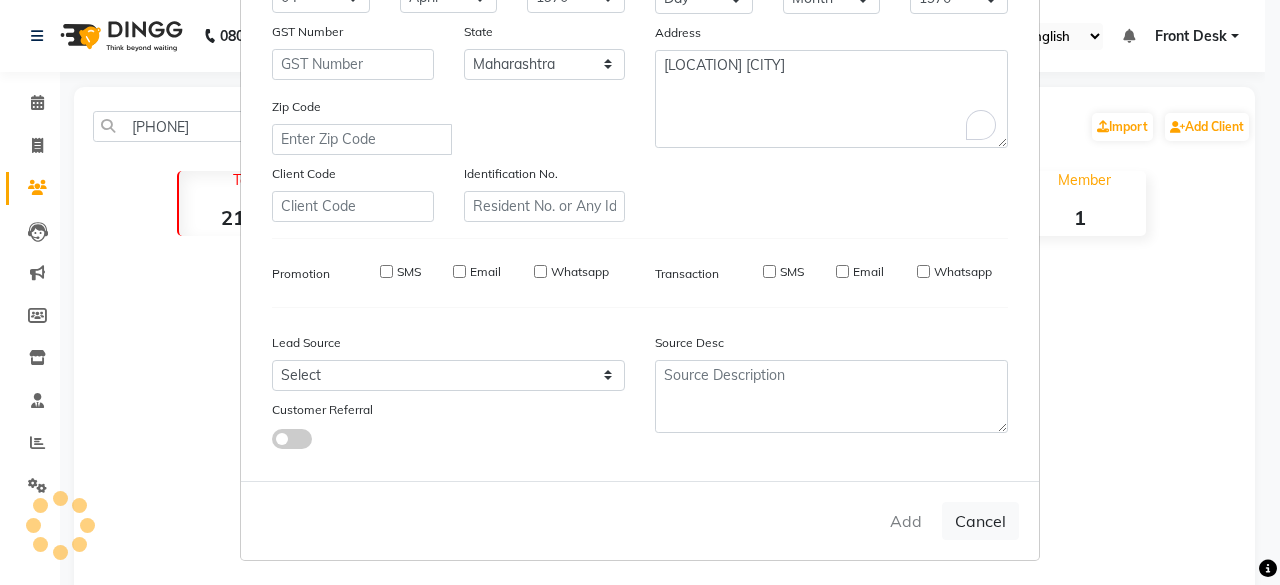 type 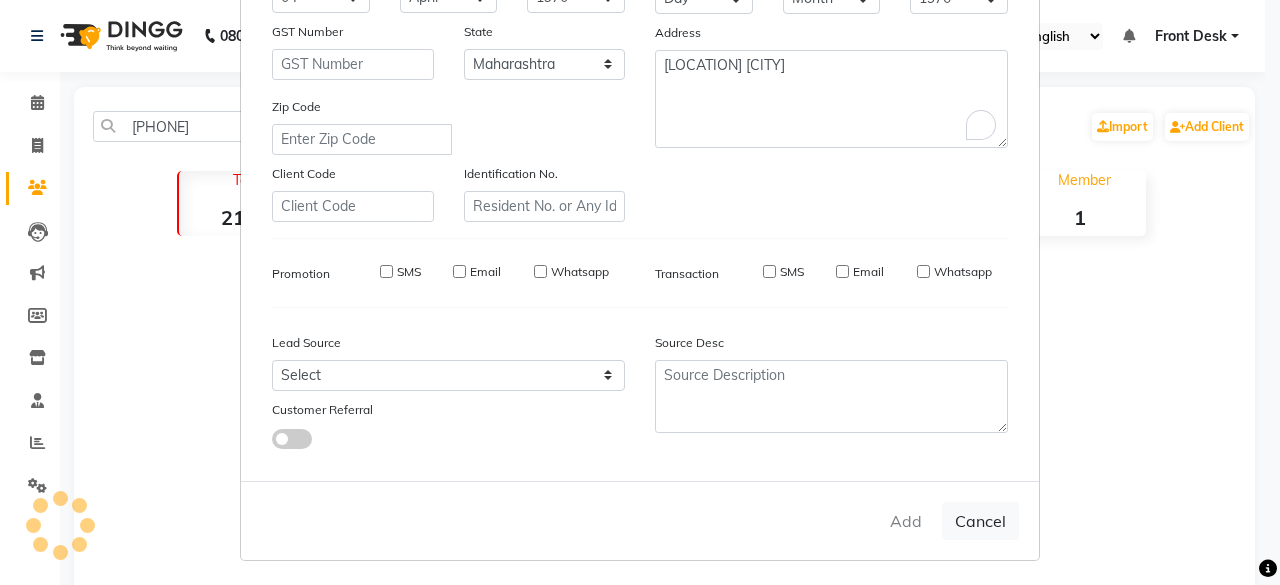 type 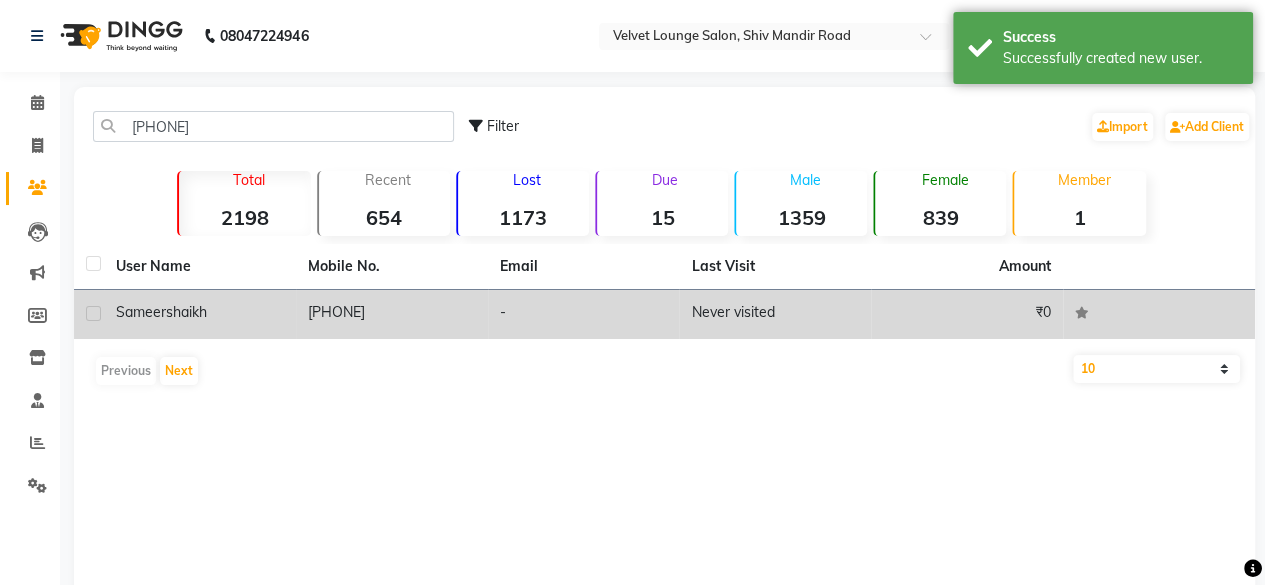 click on "Never visited" 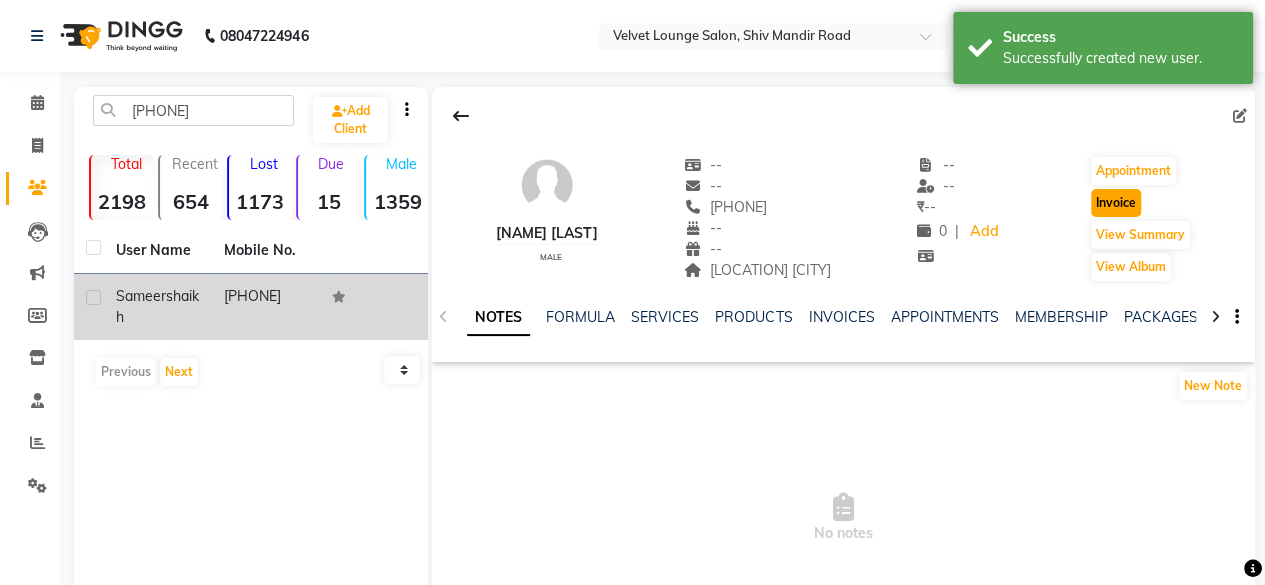 click on "Invoice" 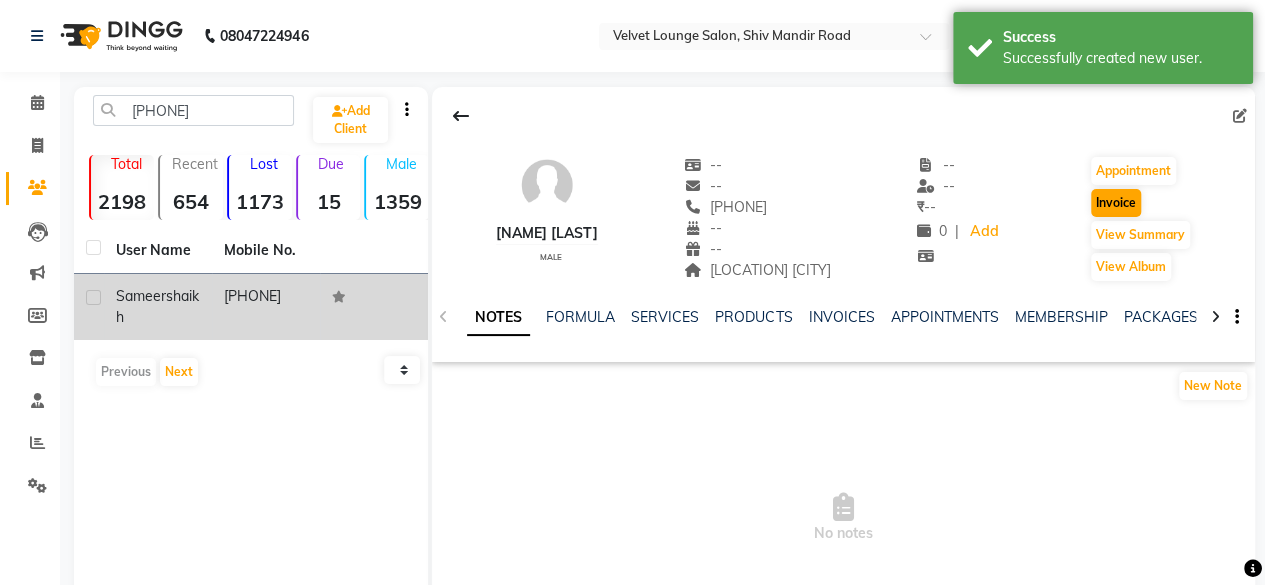 scroll, scrollTop: 15, scrollLeft: 0, axis: vertical 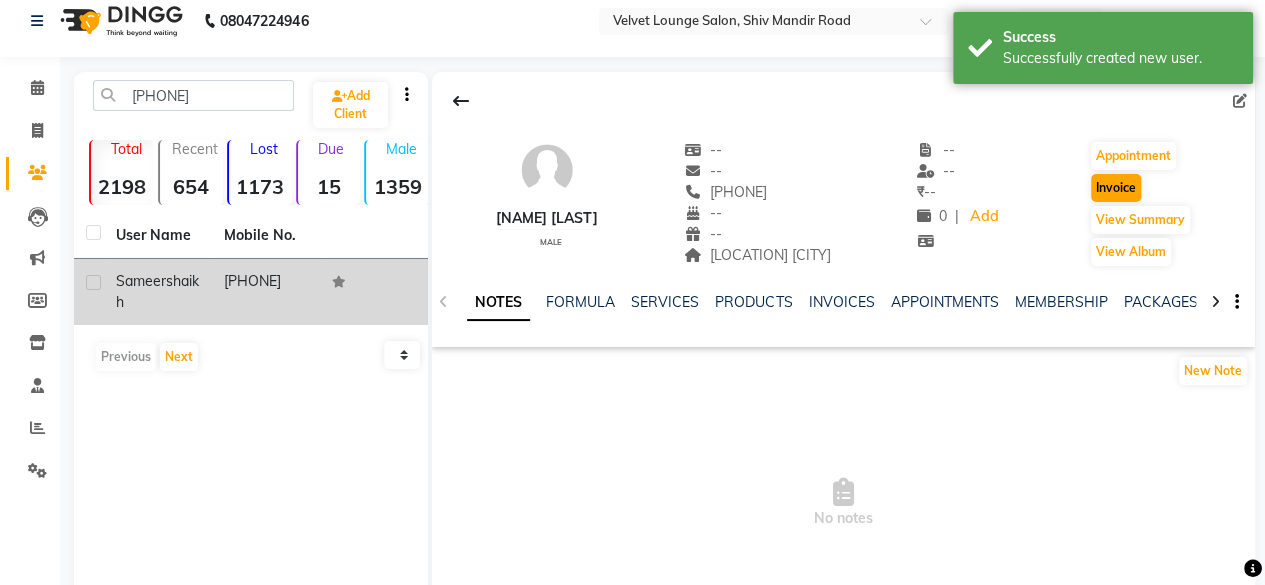 select on "5962" 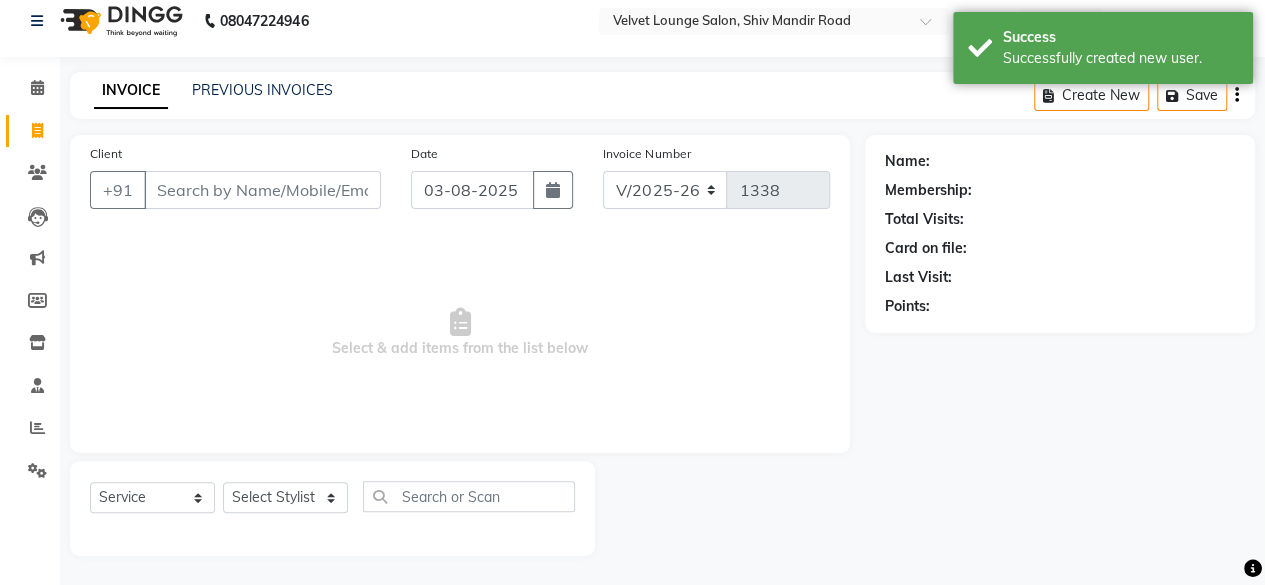 type on "[PHONE]" 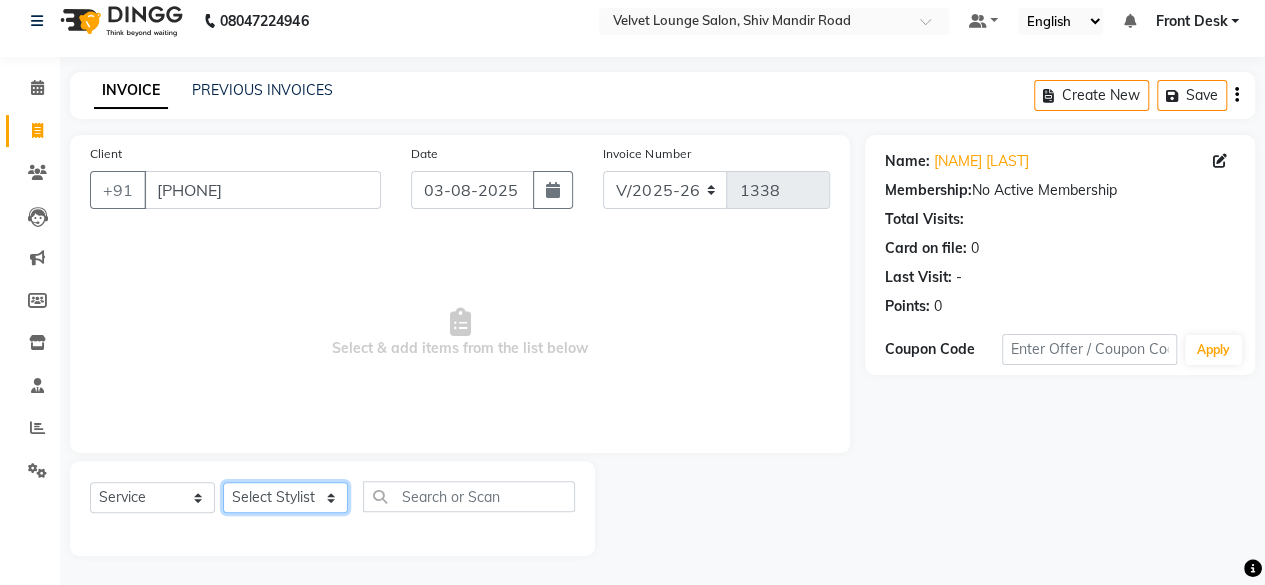 click on "Select Stylist Aadil zaher aman shah Arif ashish Front Desk Jaya jyoti madhu Manish MUSTAKIM pradnya Rohit SALMA SALMA shalu SHWETA vishal" 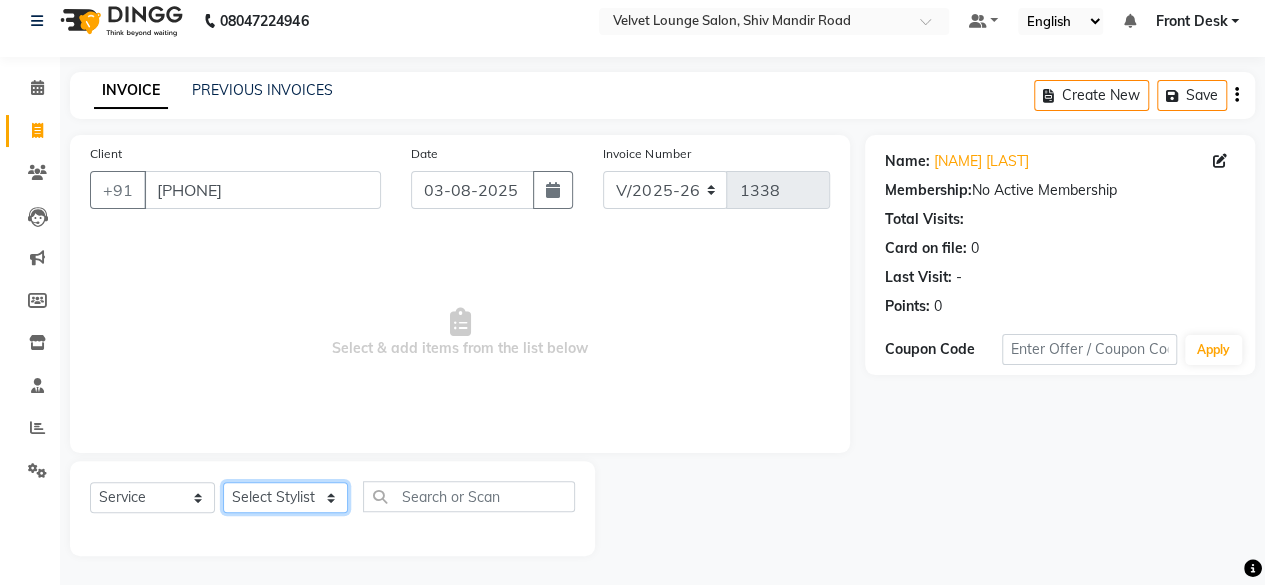 select on "[POSTAL_CODE]" 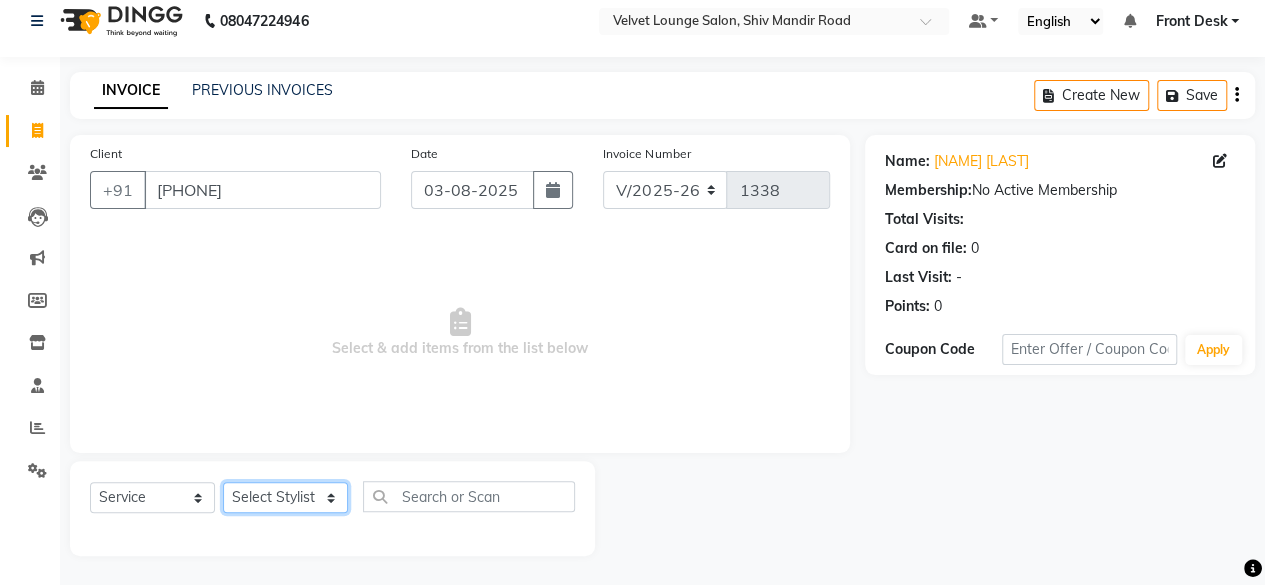 click on "Select Stylist Aadil zaher aman shah Arif ashish Front Desk Jaya jyoti madhu Manish MUSTAKIM pradnya Rohit SALMA SALMA shalu SHWETA vishal" 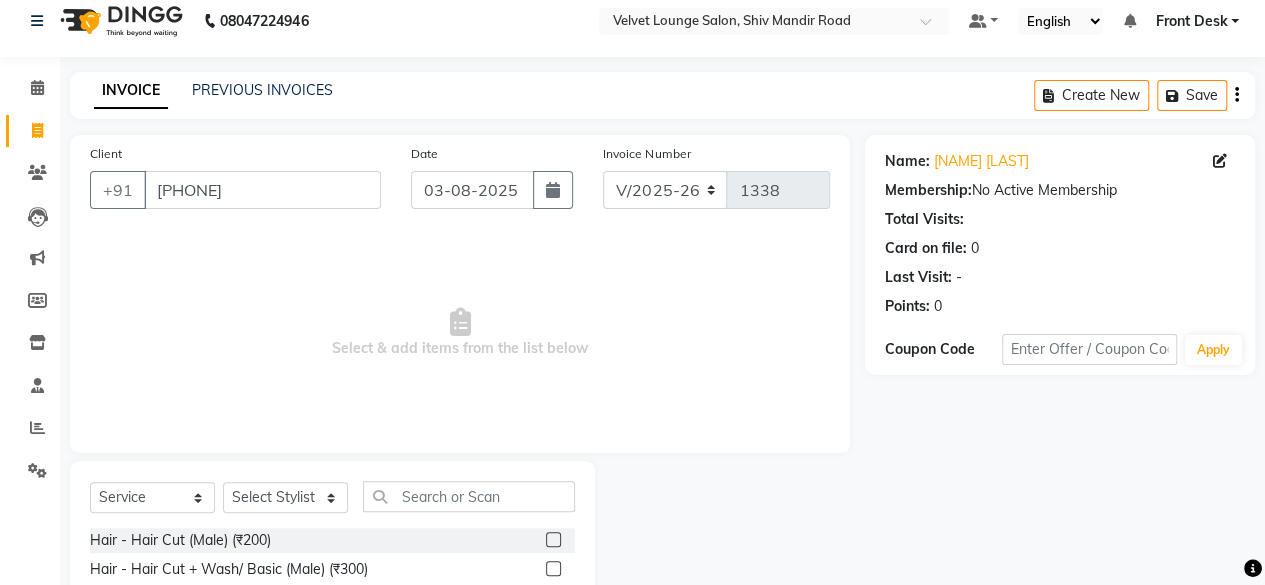 click 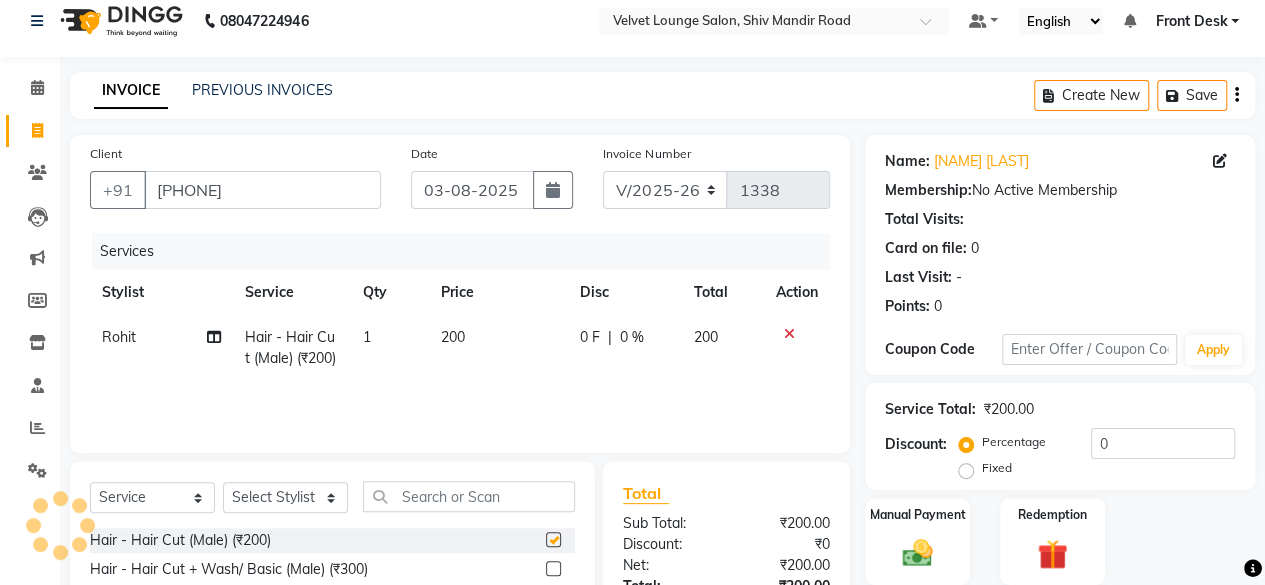checkbox on "false" 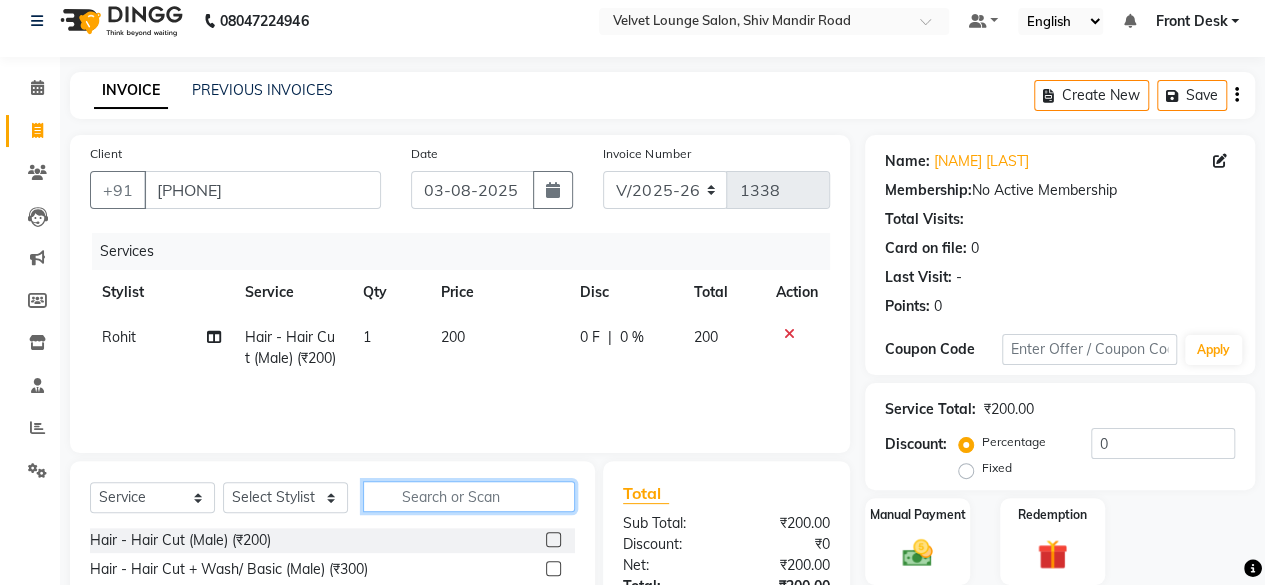 click 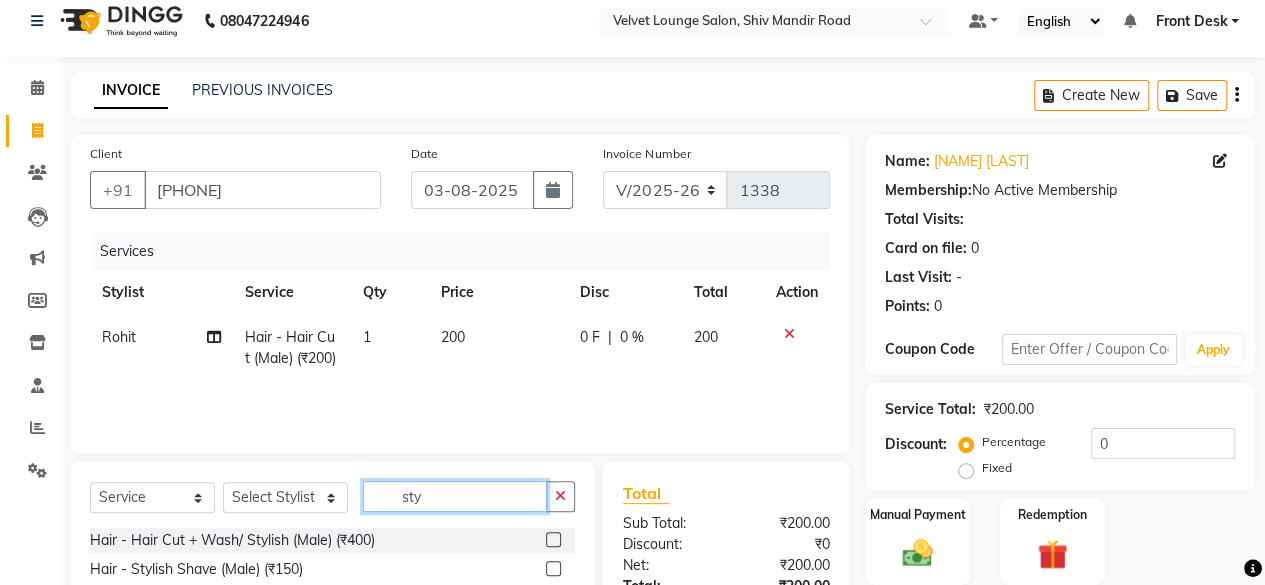 type on "sty" 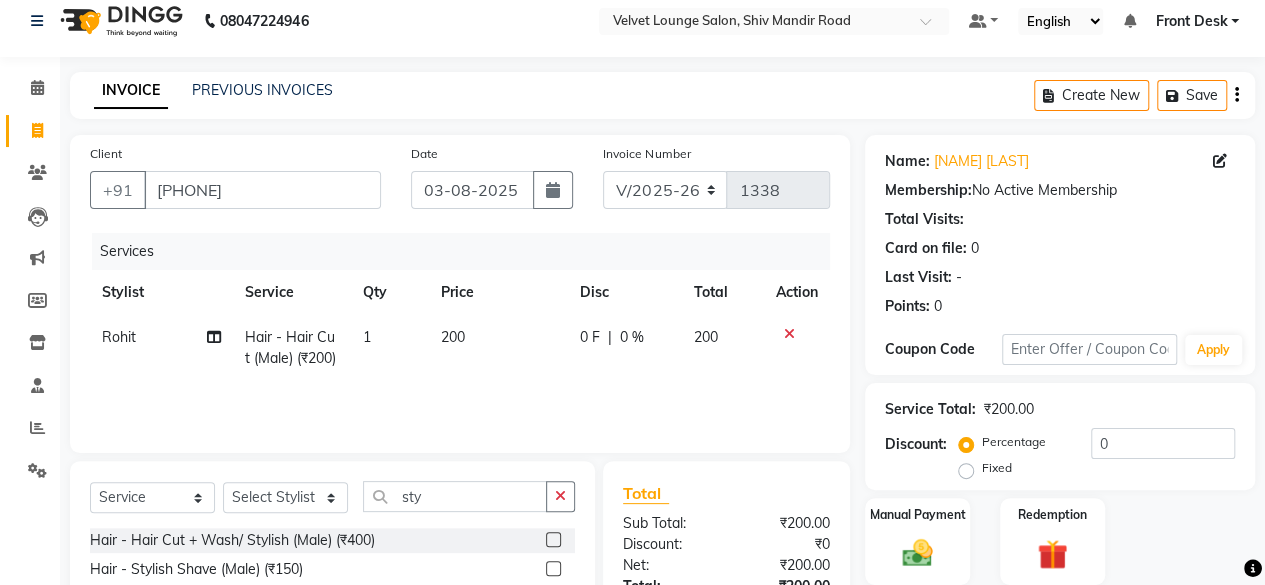 click 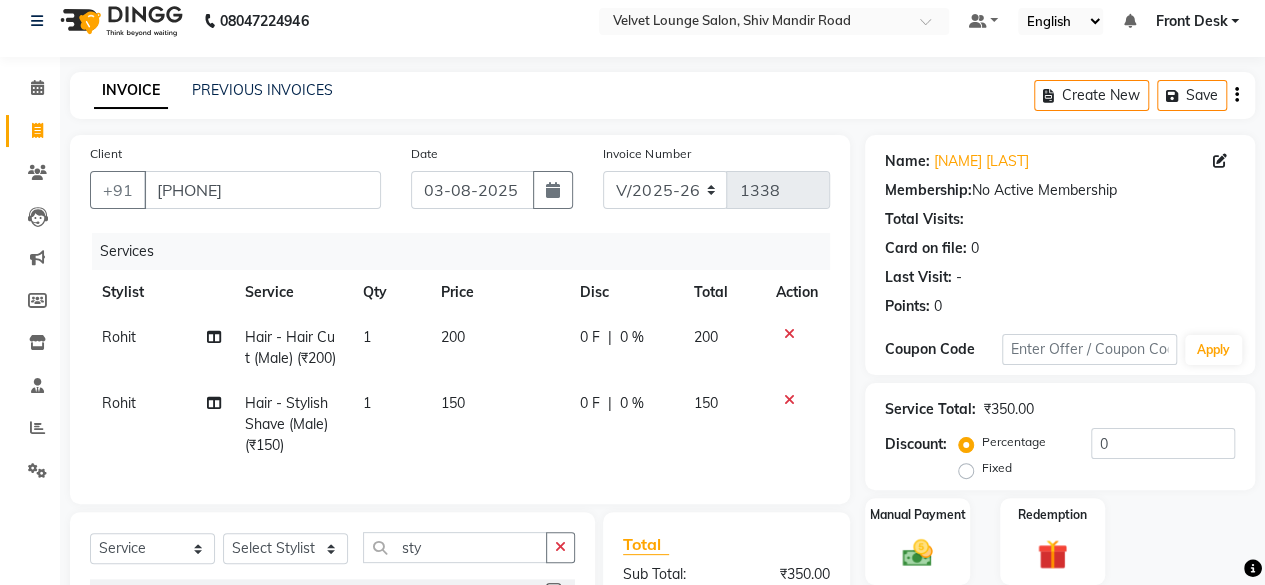 checkbox on "false" 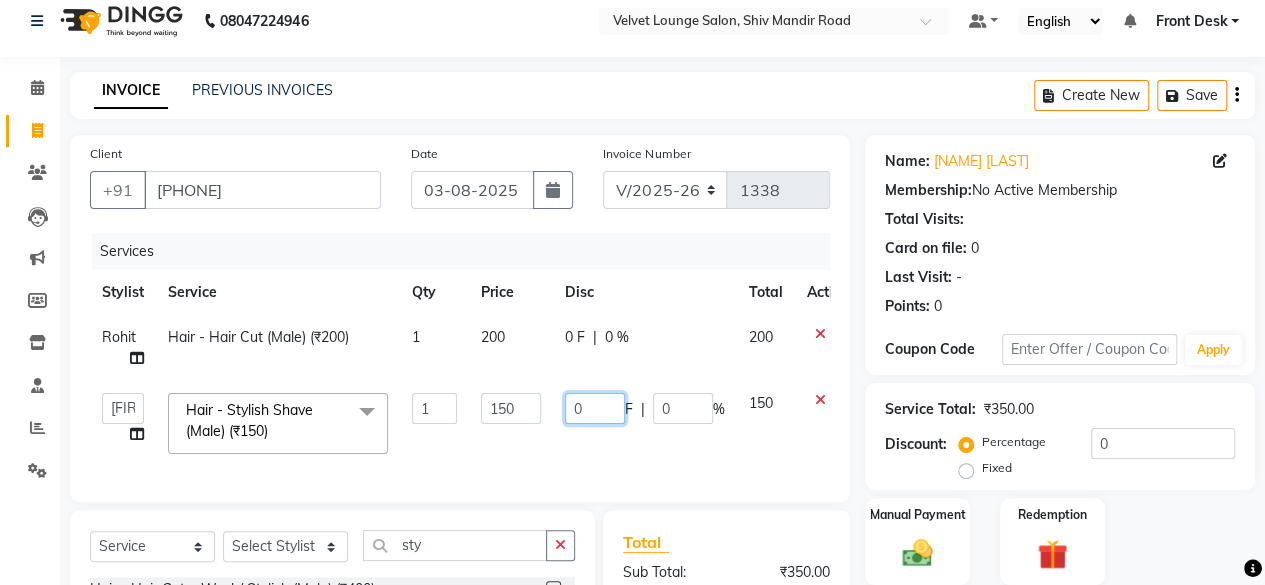 click on "0" 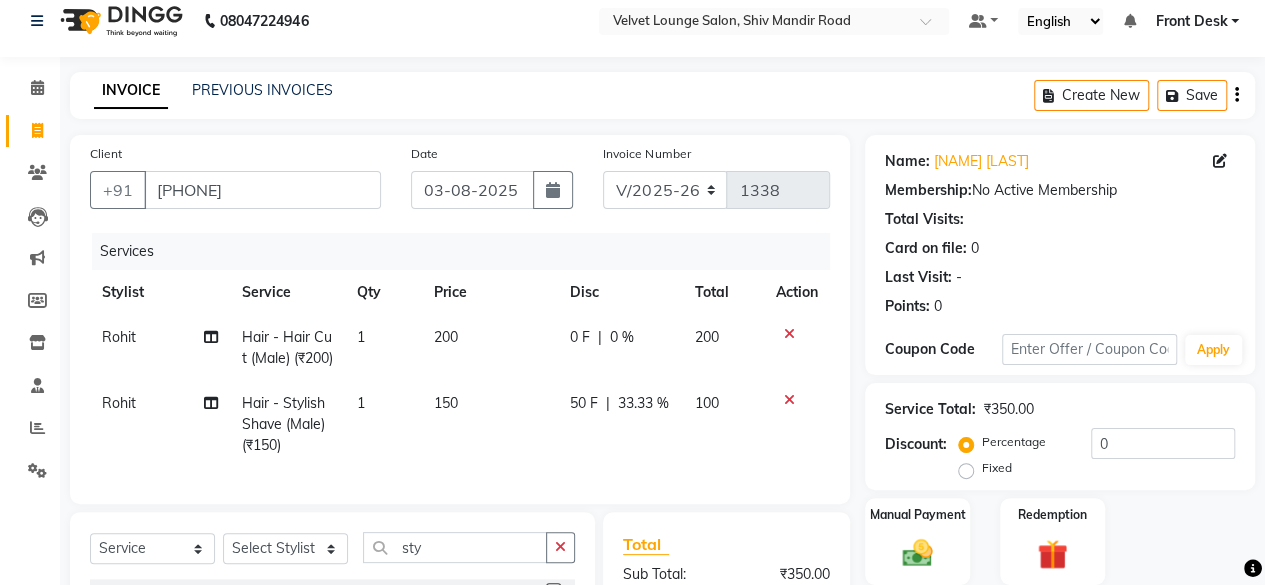 click on "0 F | 0 %" 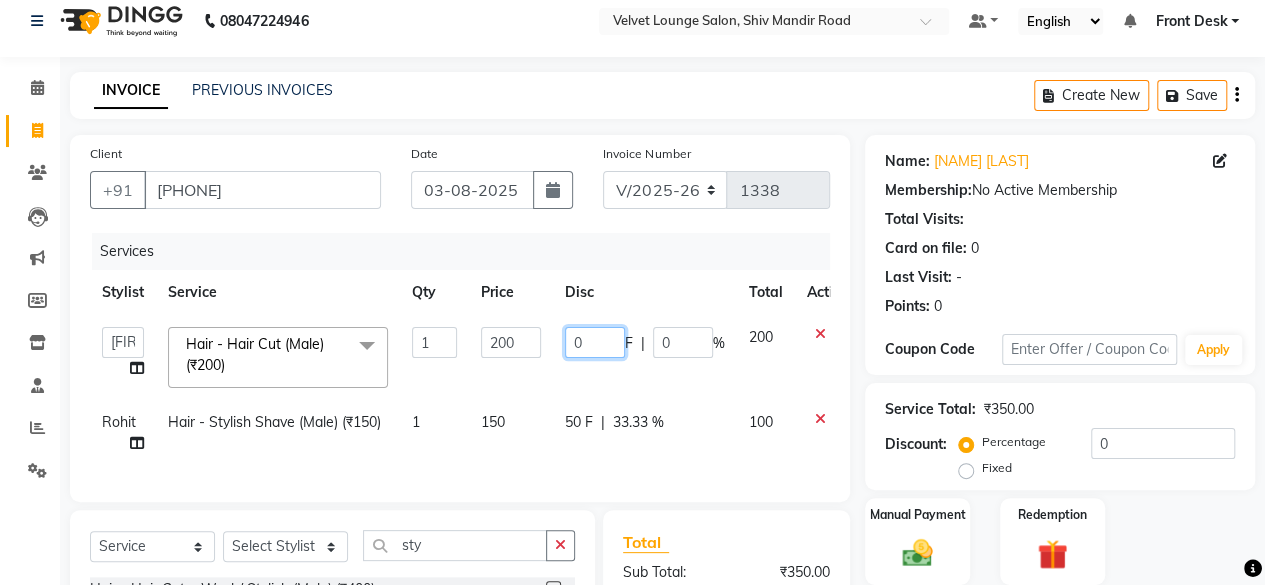 click on "0" 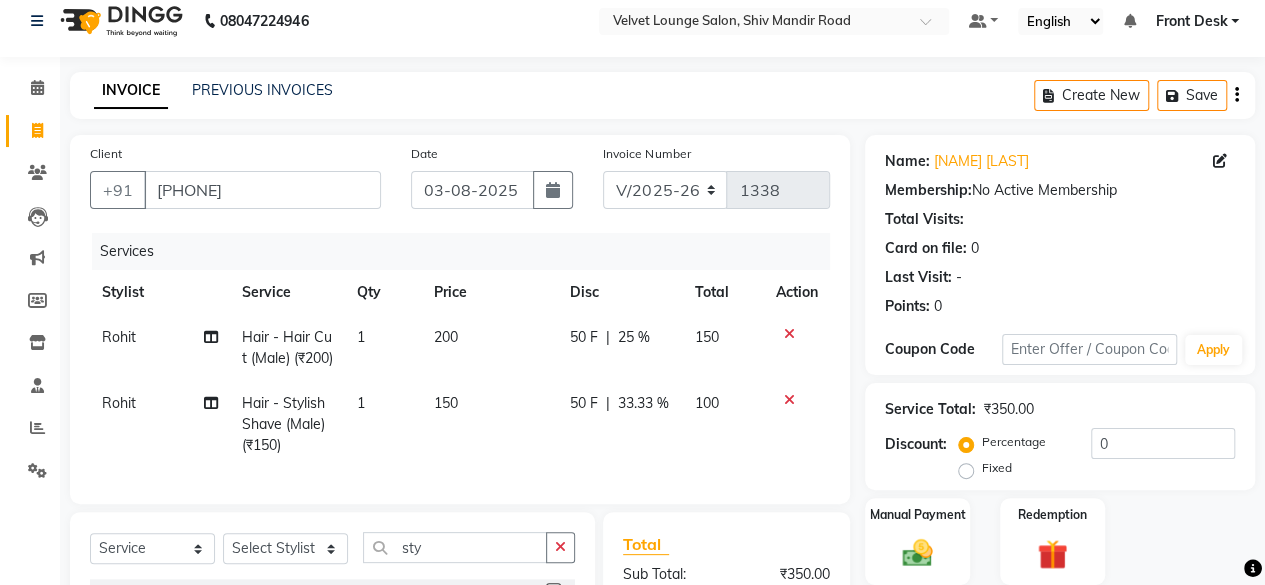 click on "Services Stylist Service Qty Price Disc Total Action Rohit Hair - Hair Cut (Male) (₹200) 1 200 50 F | 25 % 150 Rohit Hair - Stylish Shave (Male) (₹150) 1 150 50 F | 33.33 % 100" 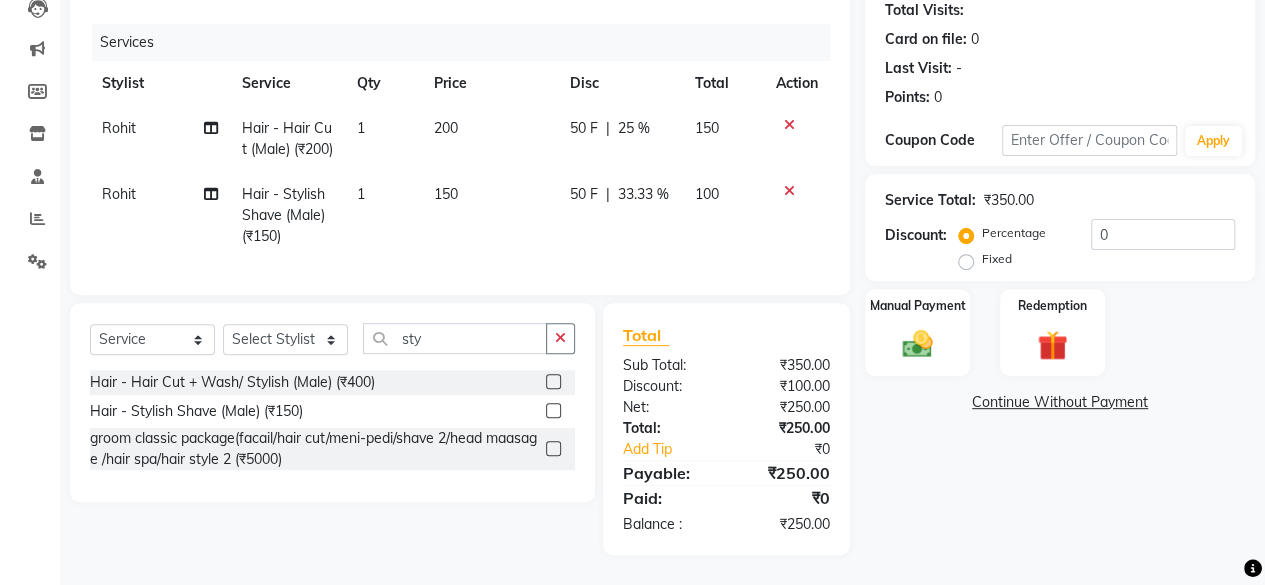 scroll, scrollTop: 258, scrollLeft: 0, axis: vertical 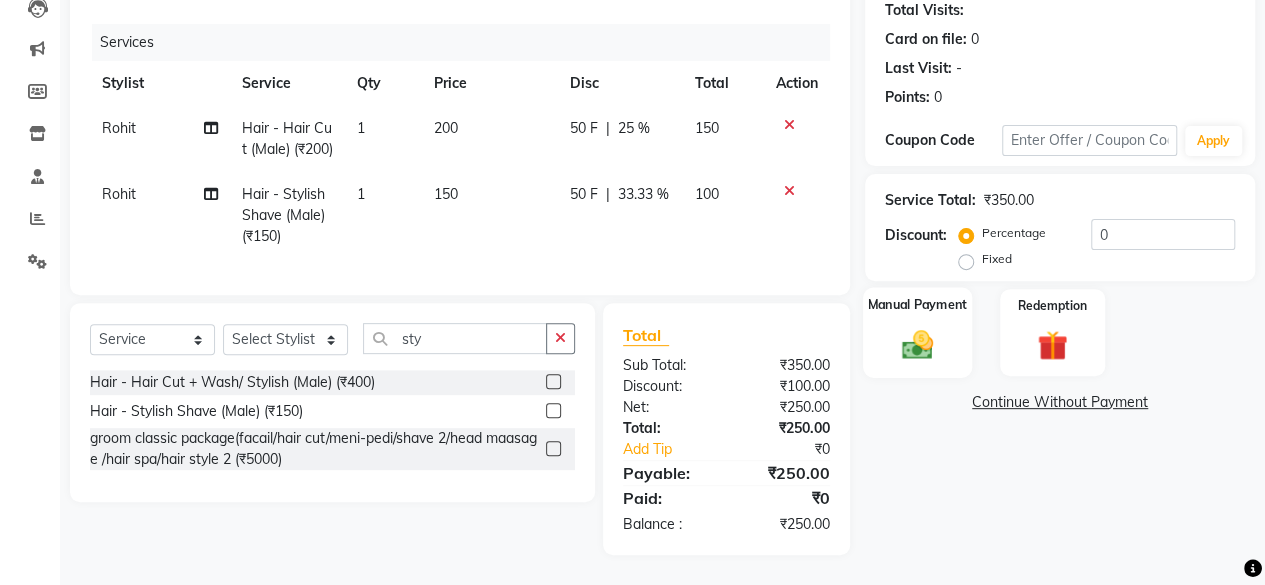 click 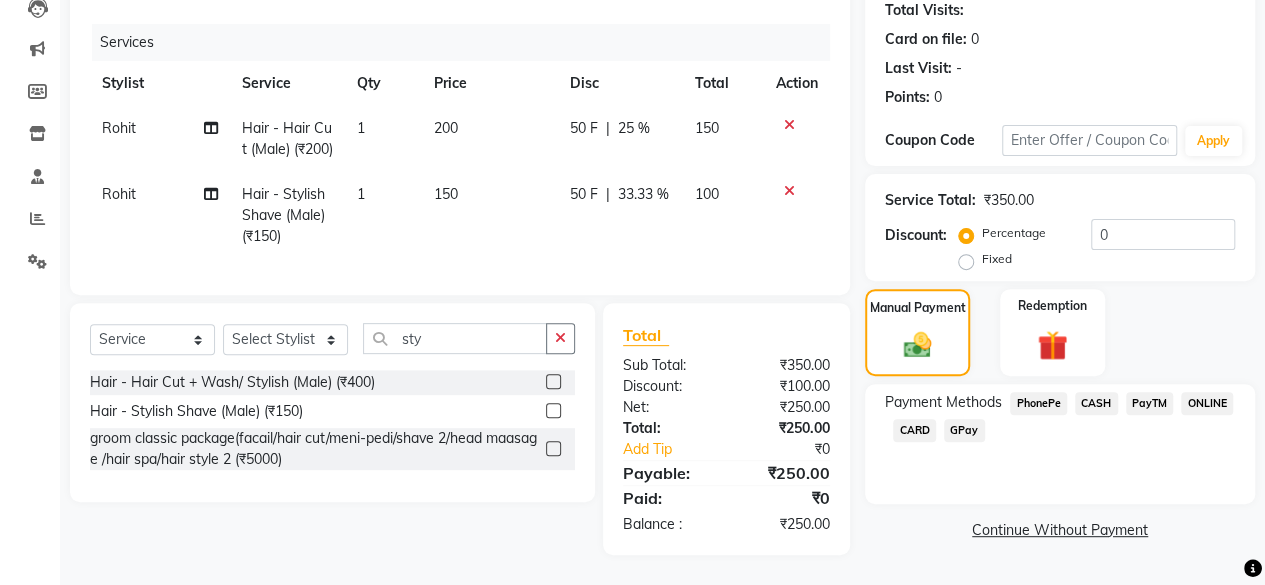 click on "PhonePe" 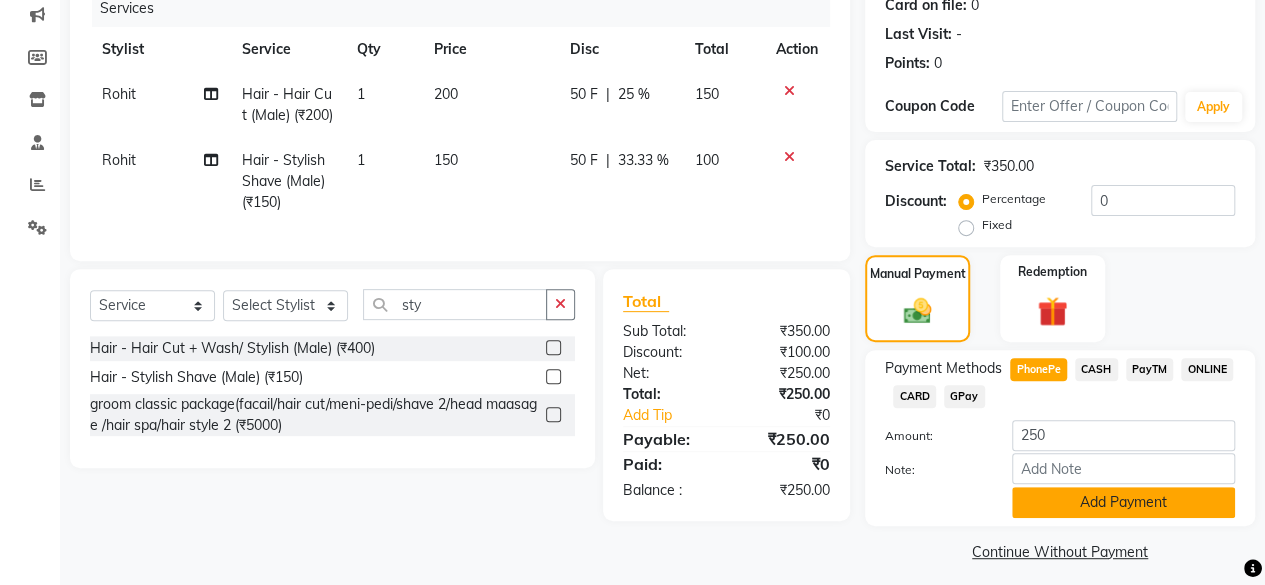 click on "Add Payment" 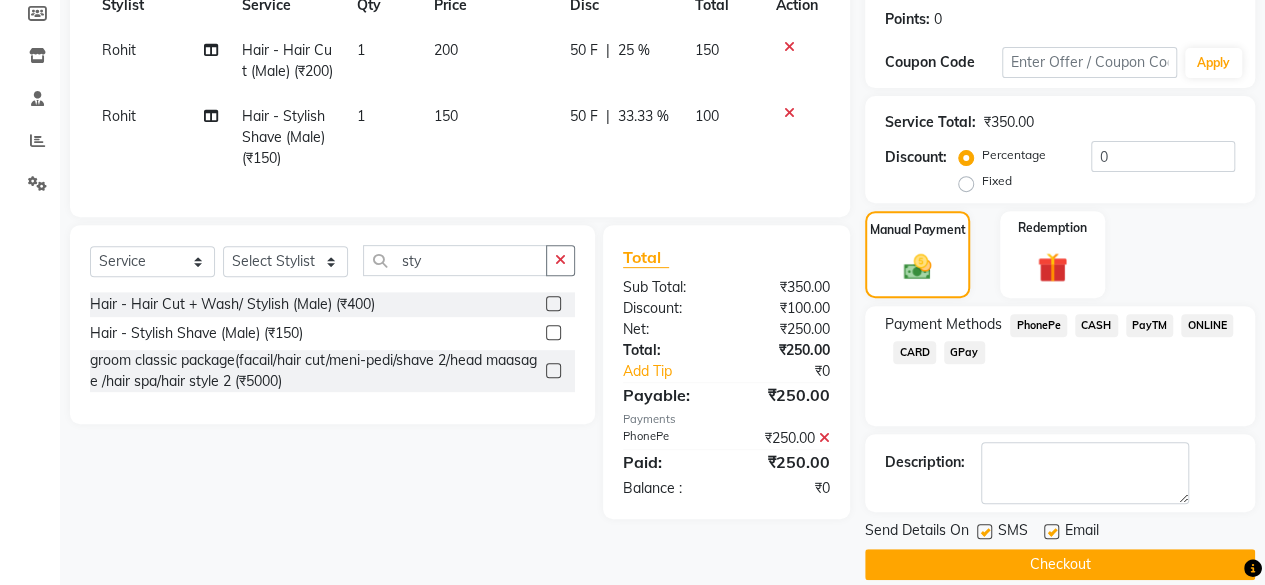scroll, scrollTop: 324, scrollLeft: 0, axis: vertical 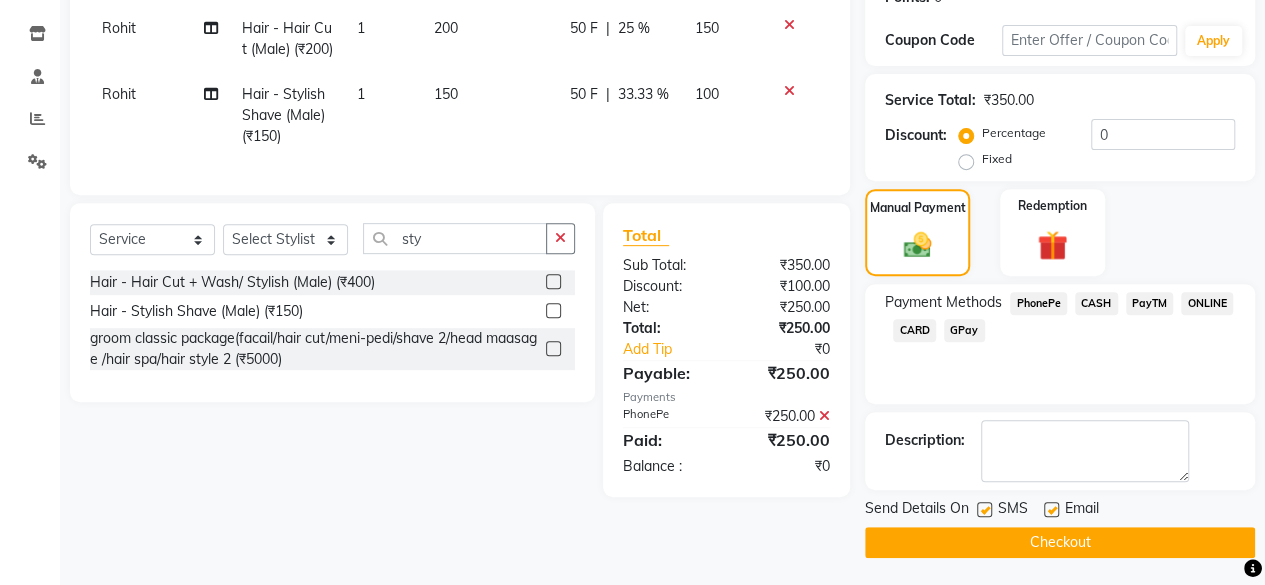 click on "Checkout" 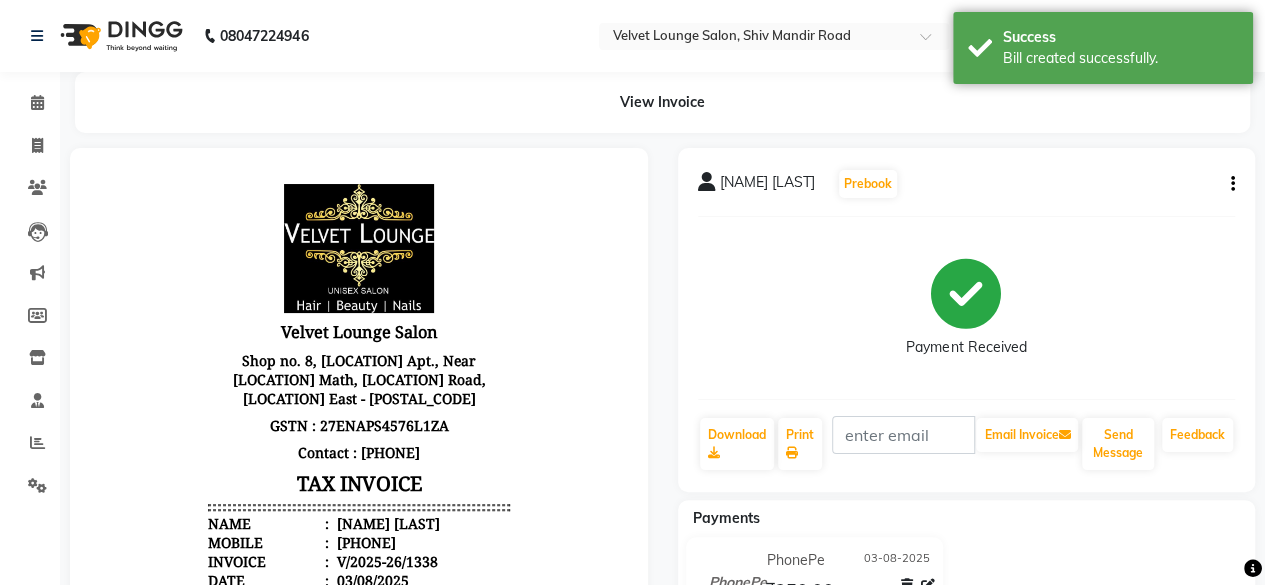 scroll, scrollTop: 0, scrollLeft: 0, axis: both 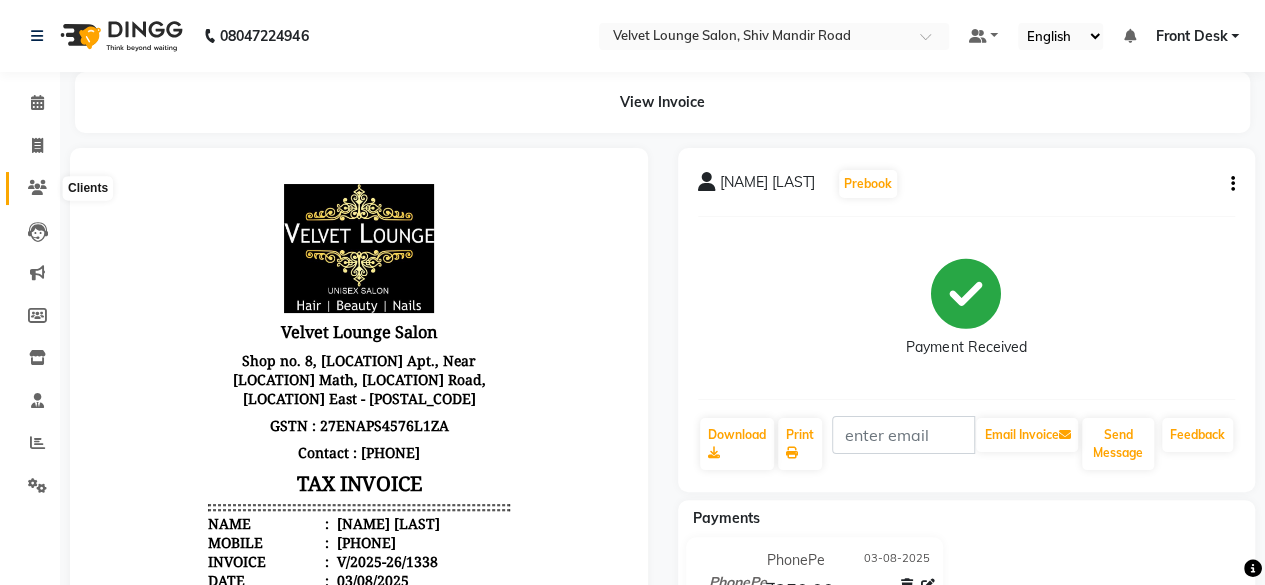click 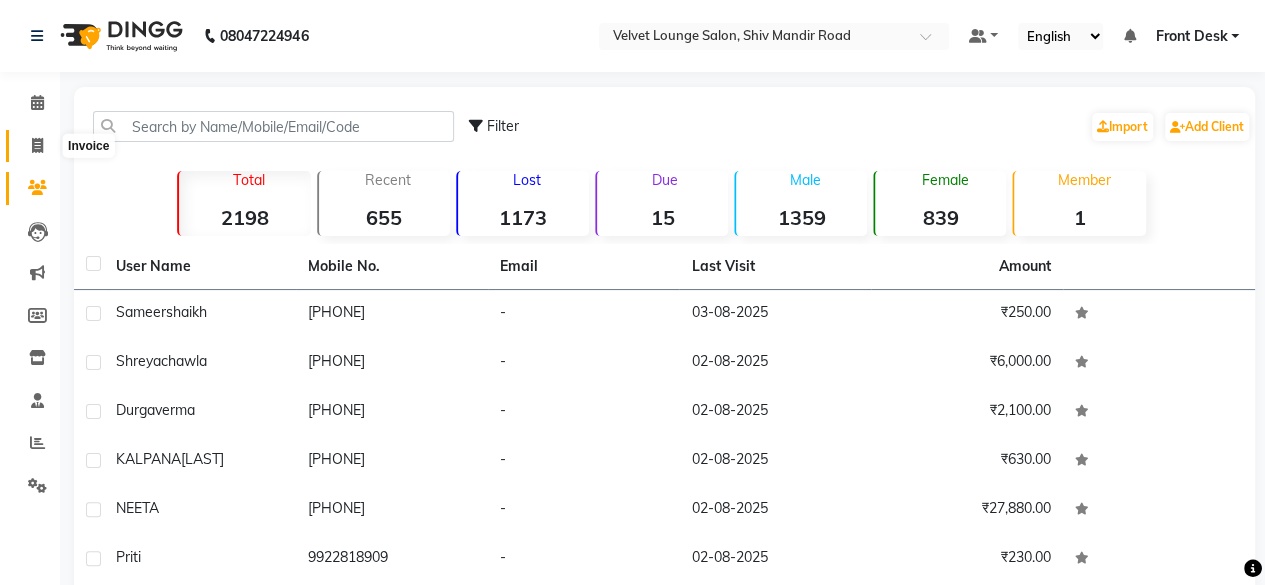 click 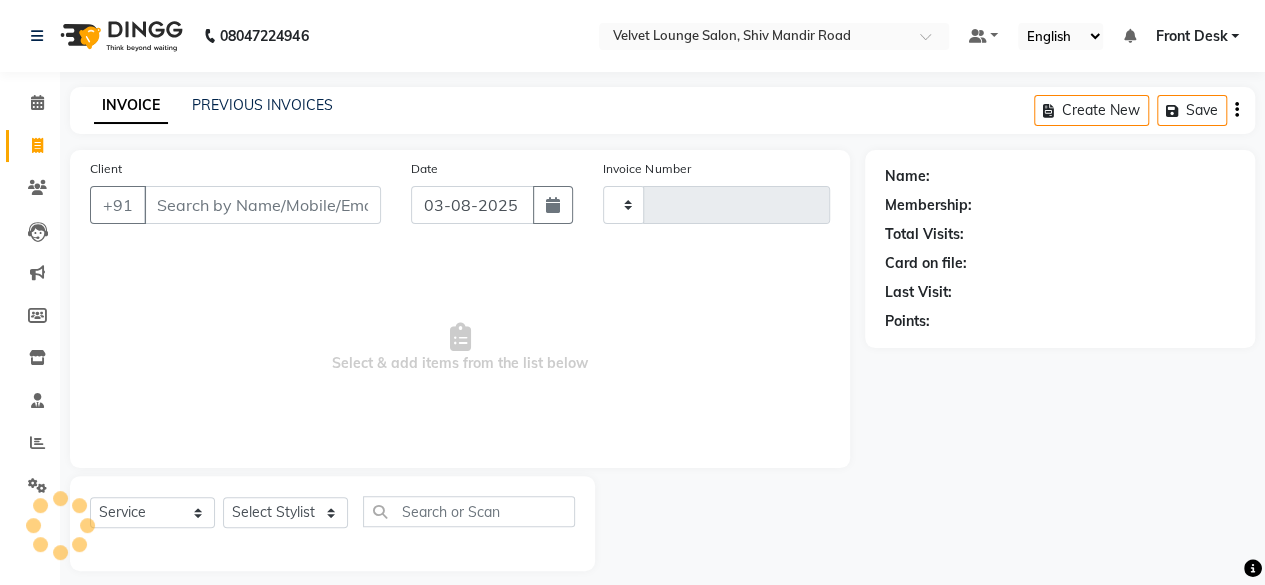 scroll, scrollTop: 15, scrollLeft: 0, axis: vertical 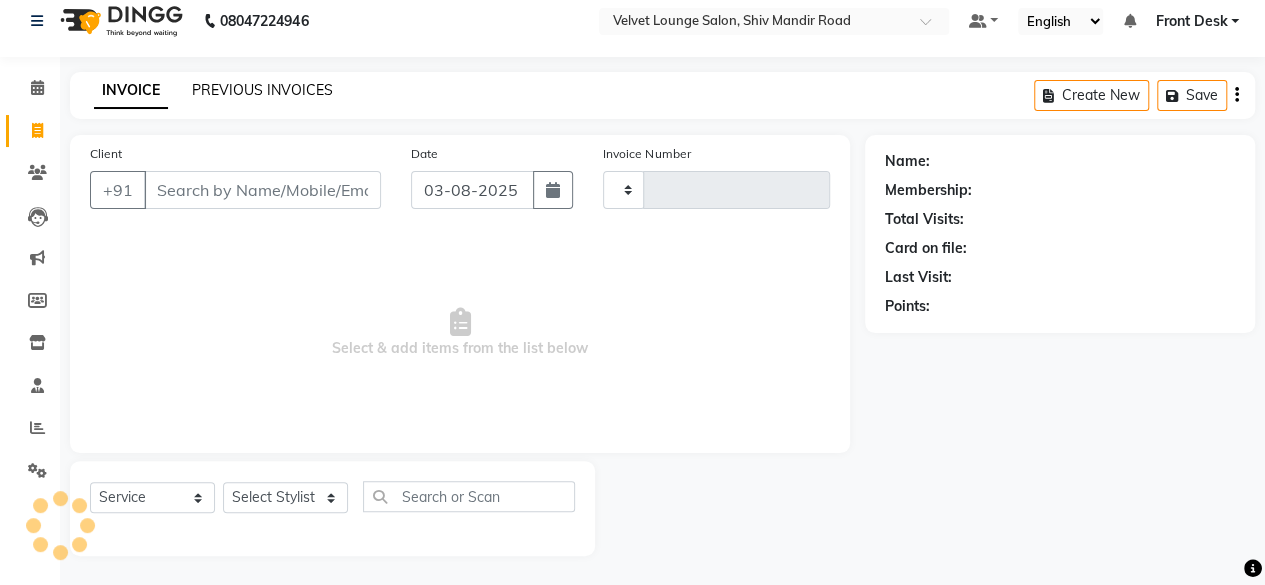 type on "1339" 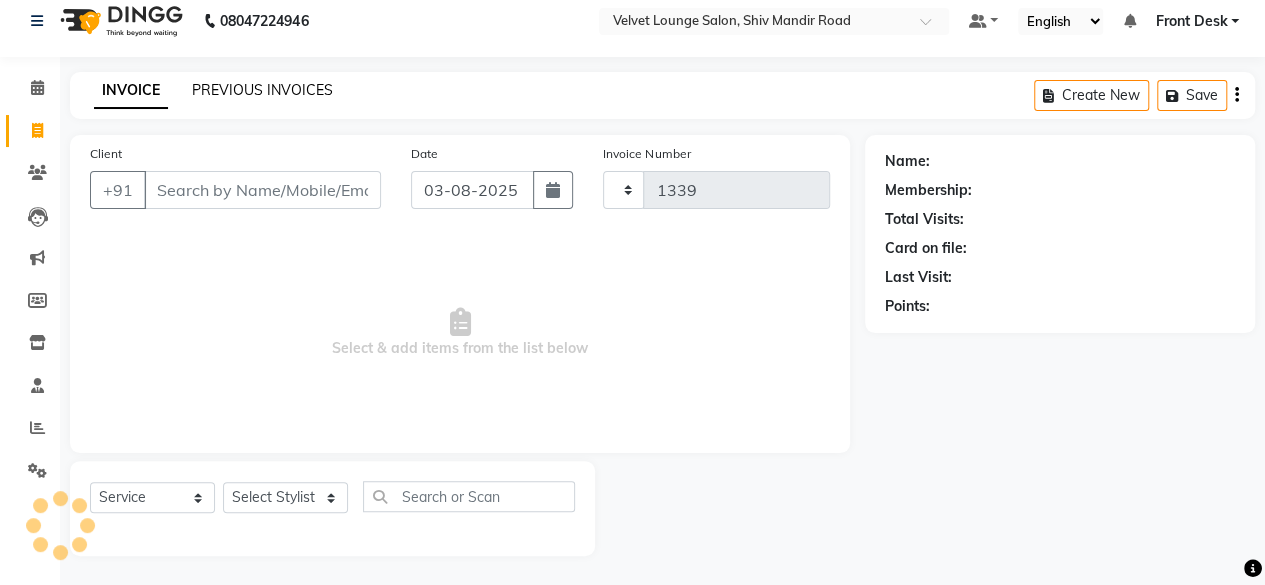 select on "5962" 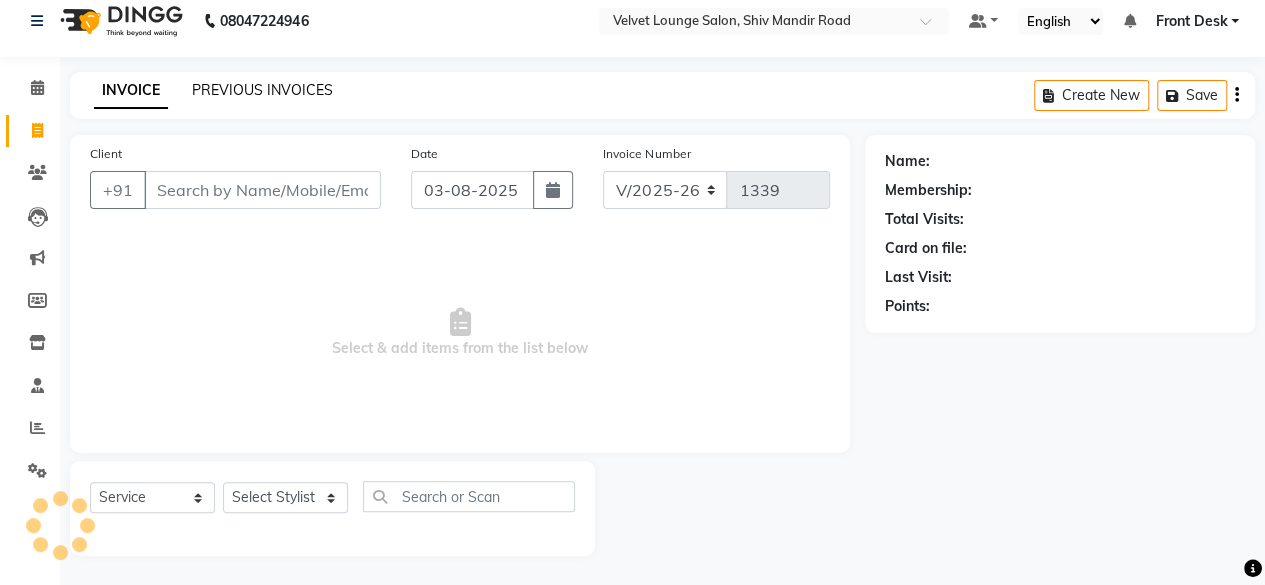 click on "PREVIOUS INVOICES" 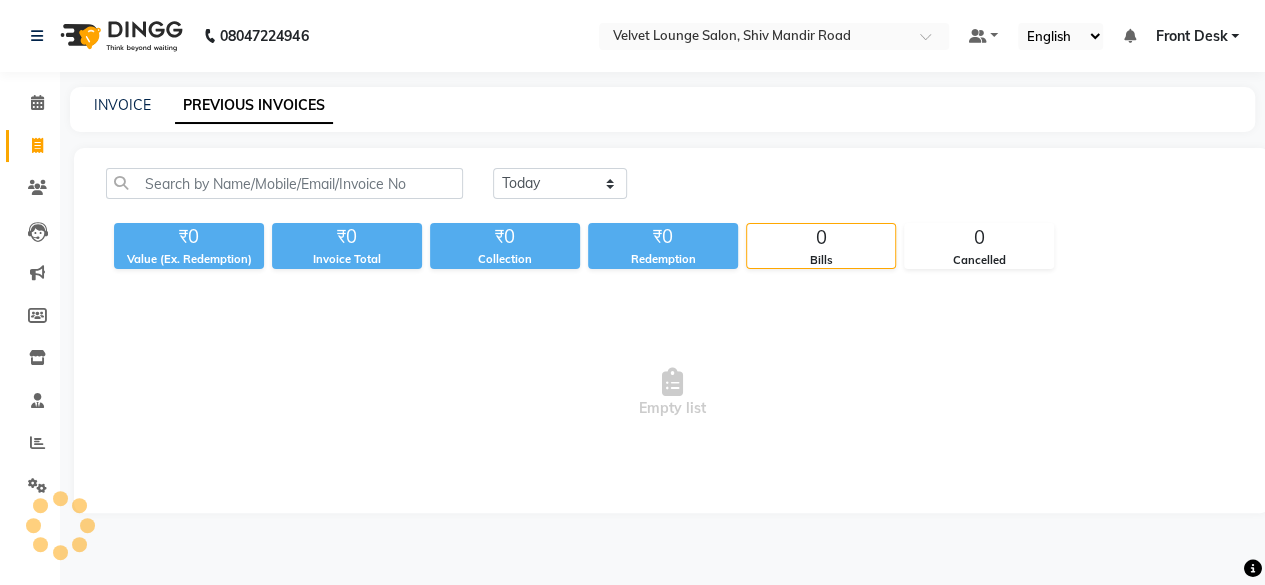 scroll, scrollTop: 0, scrollLeft: 0, axis: both 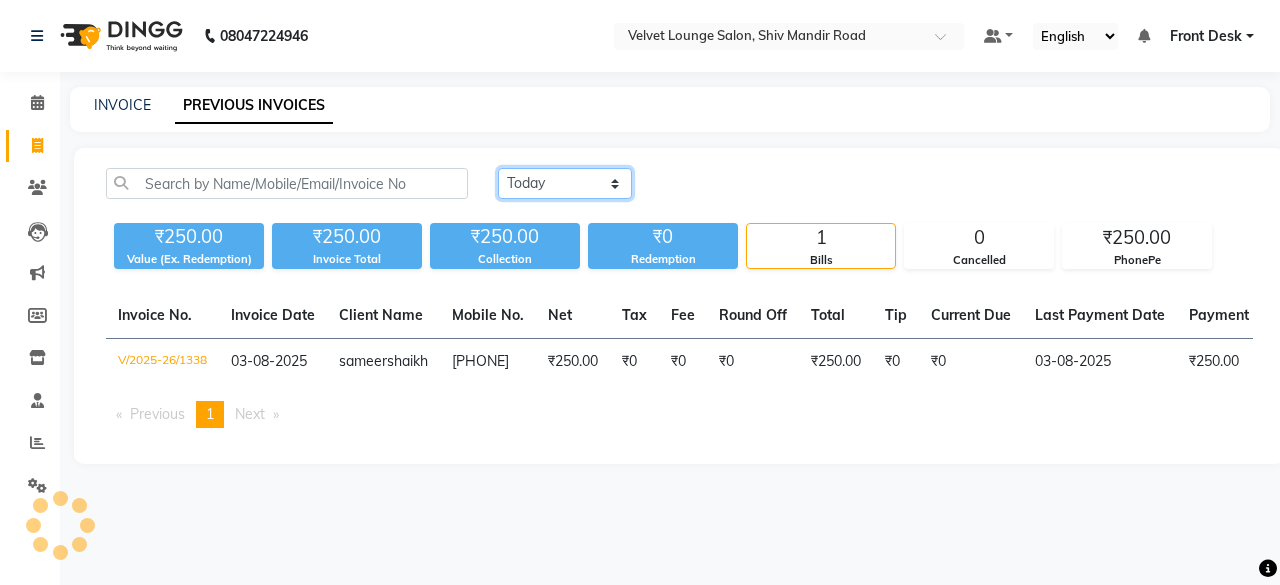 click on "Today Yesterday Custom Range" 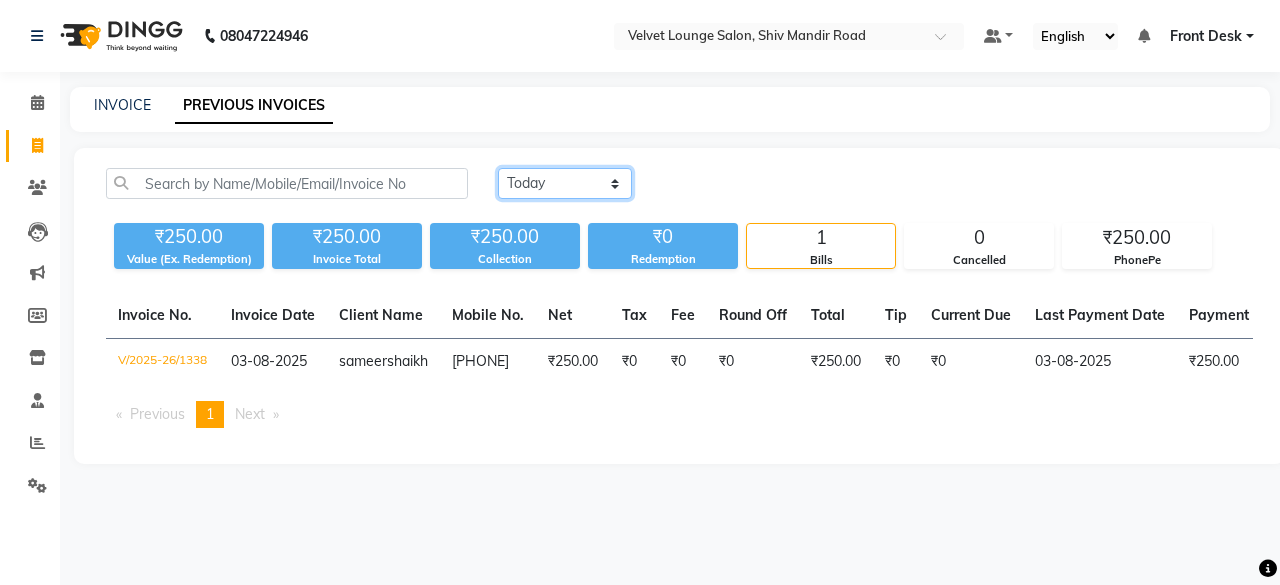 select on "yesterday" 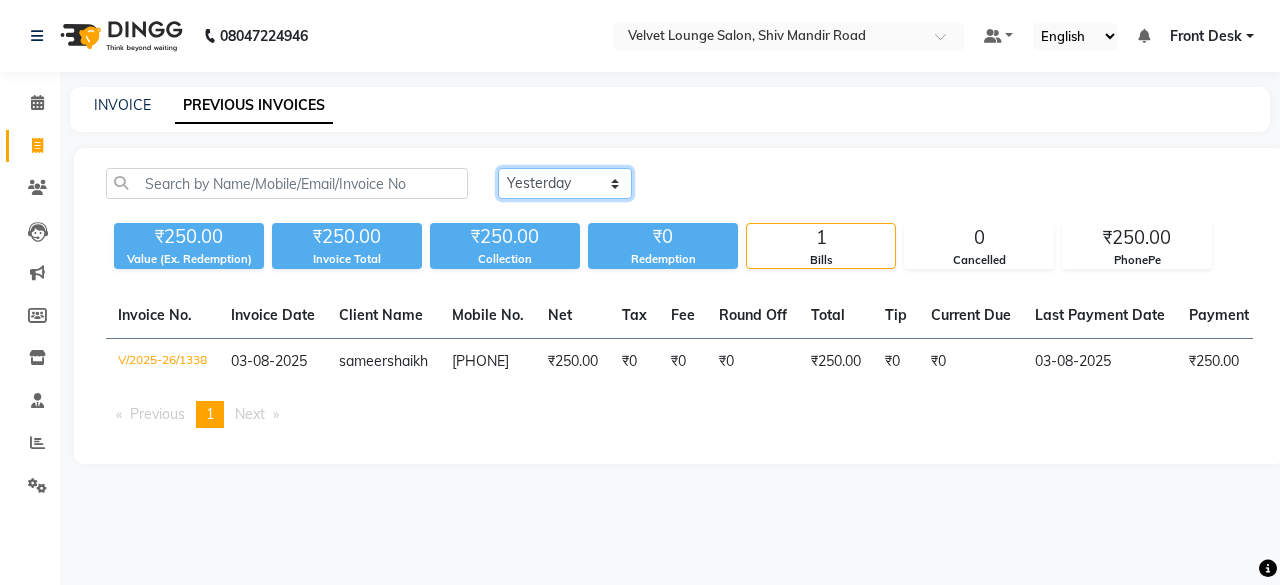 click on "Today Yesterday Custom Range" 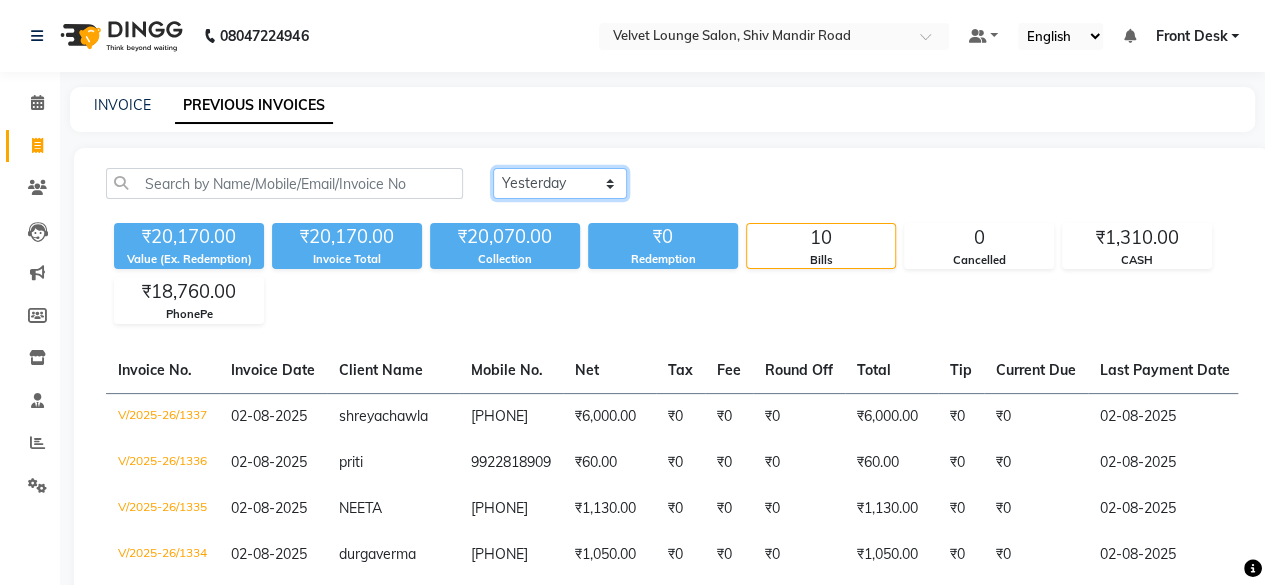 scroll, scrollTop: 489, scrollLeft: 0, axis: vertical 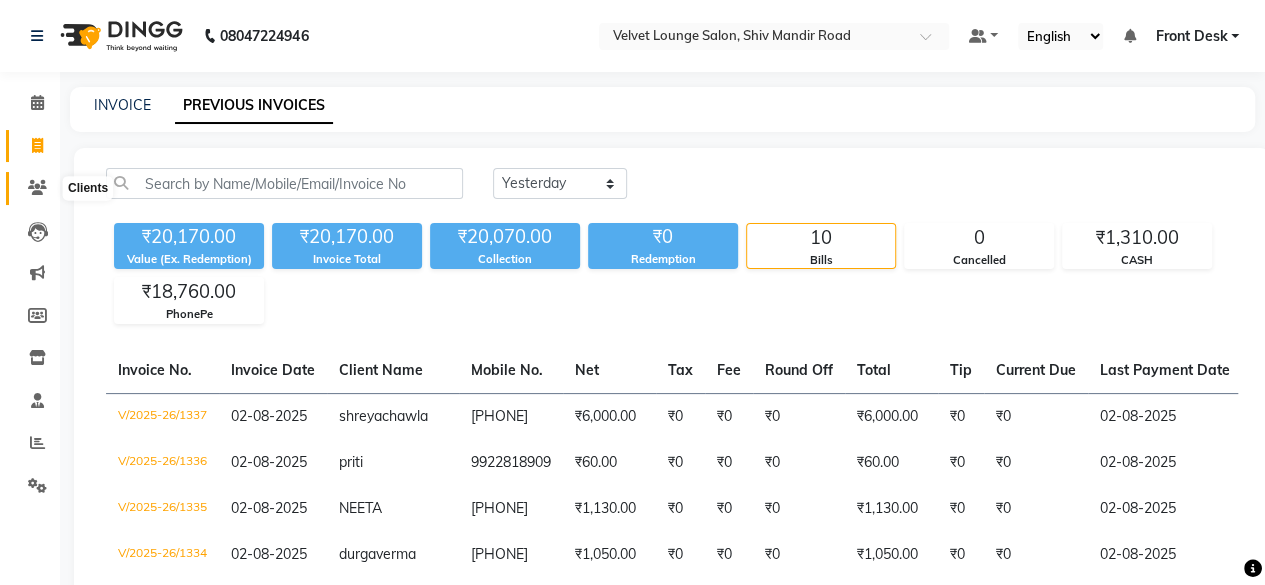 click 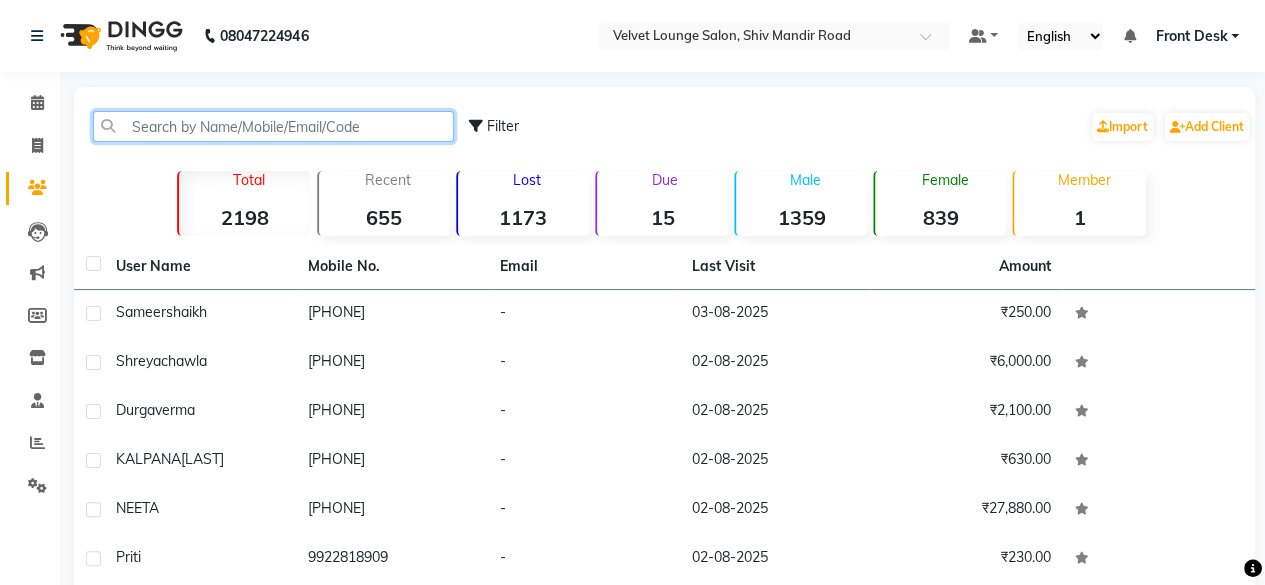 click 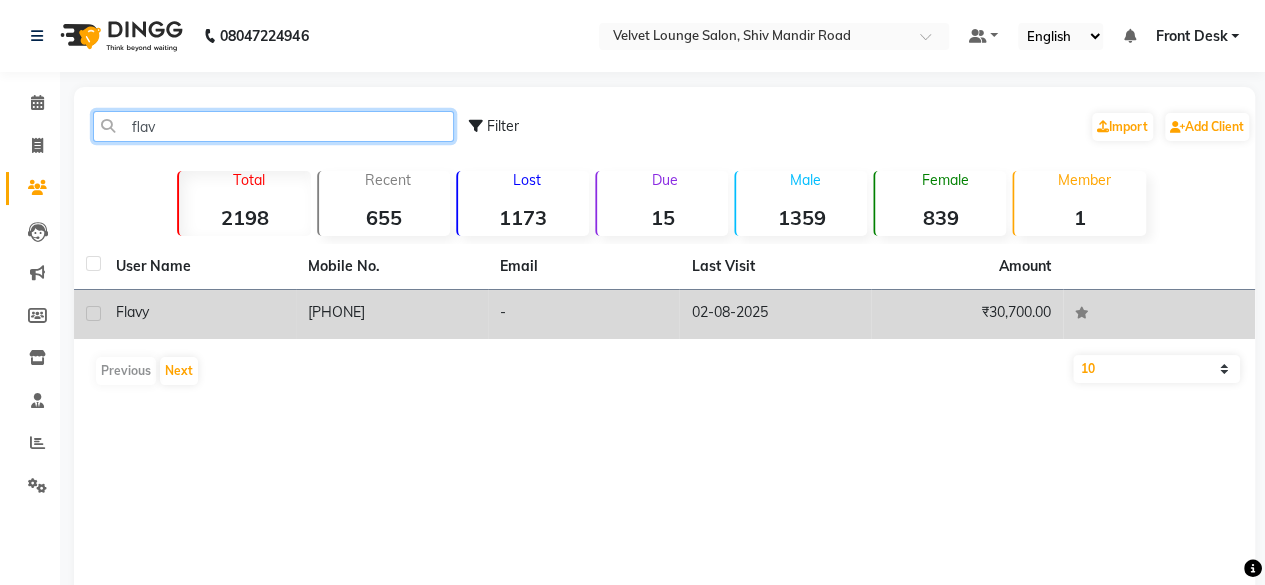 type on "flav" 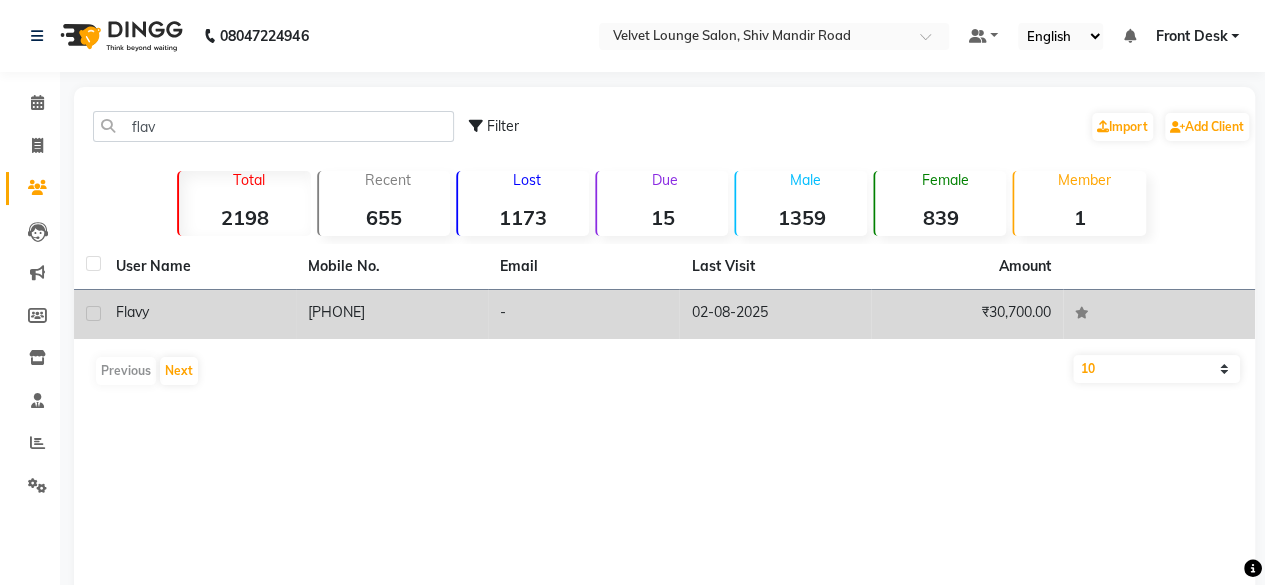 click on "-" 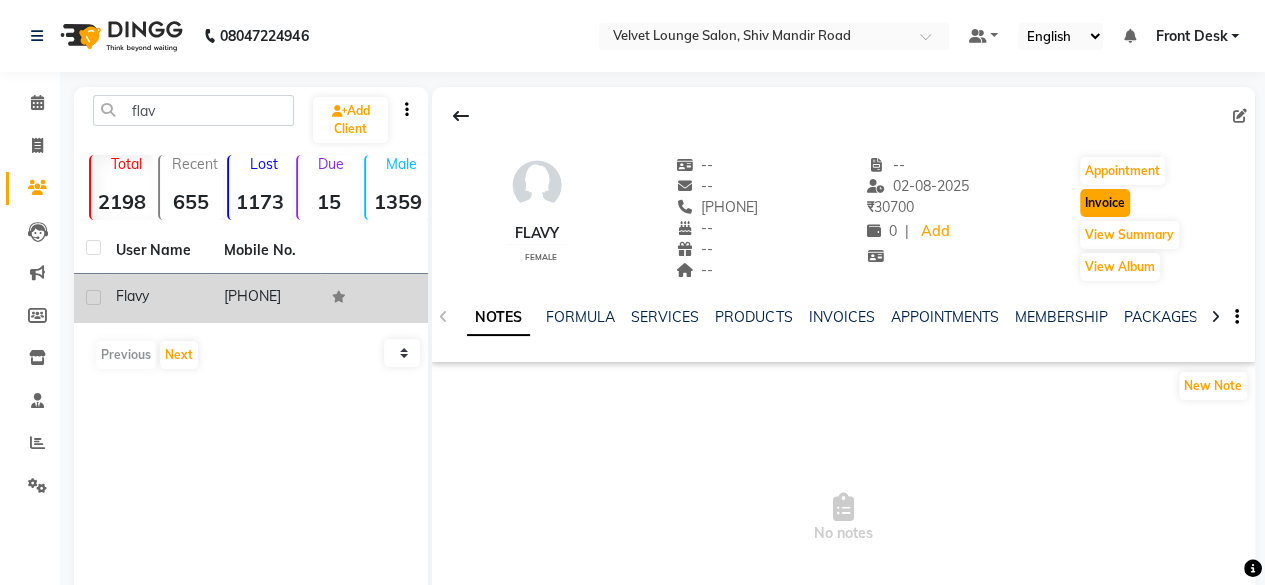click on "Invoice" 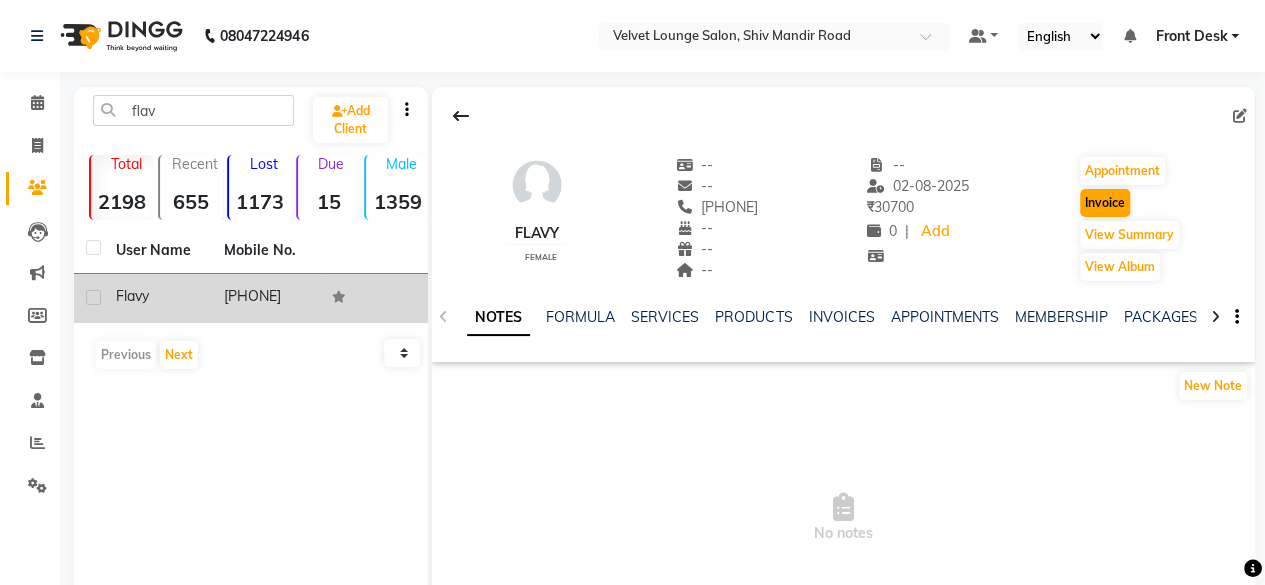 select on "service" 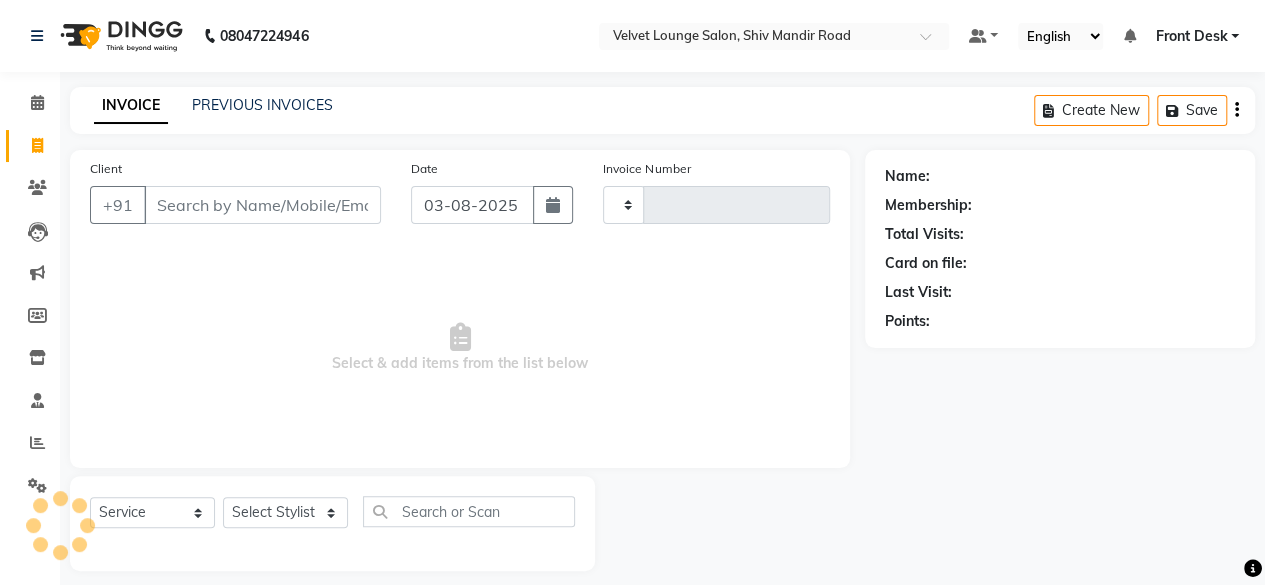 scroll, scrollTop: 15, scrollLeft: 0, axis: vertical 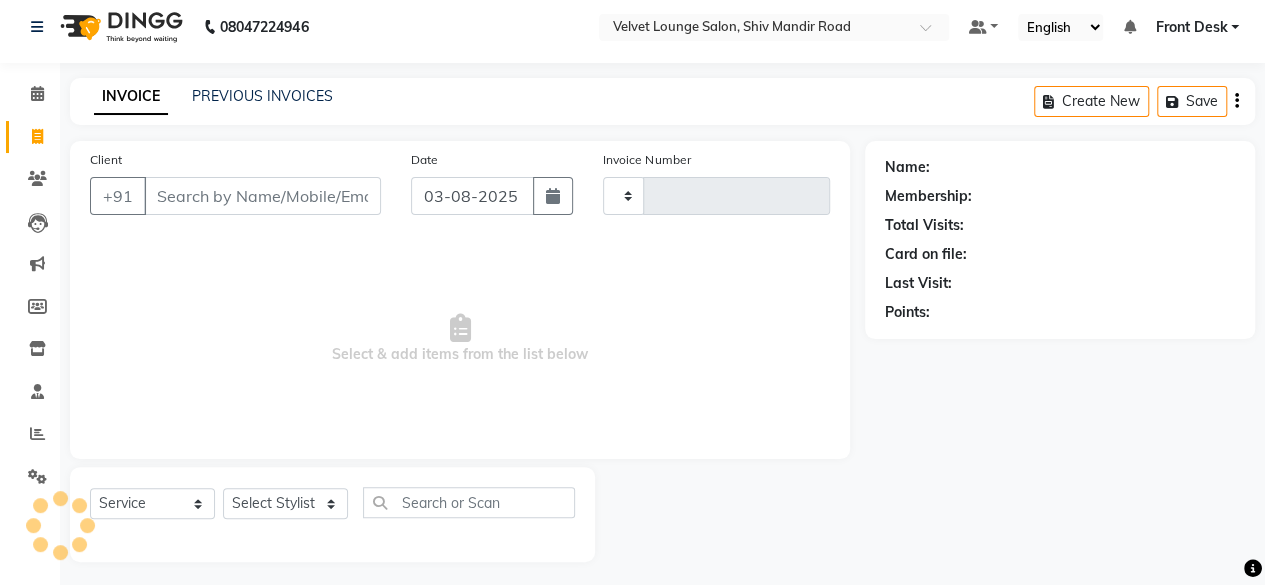 type on "1339" 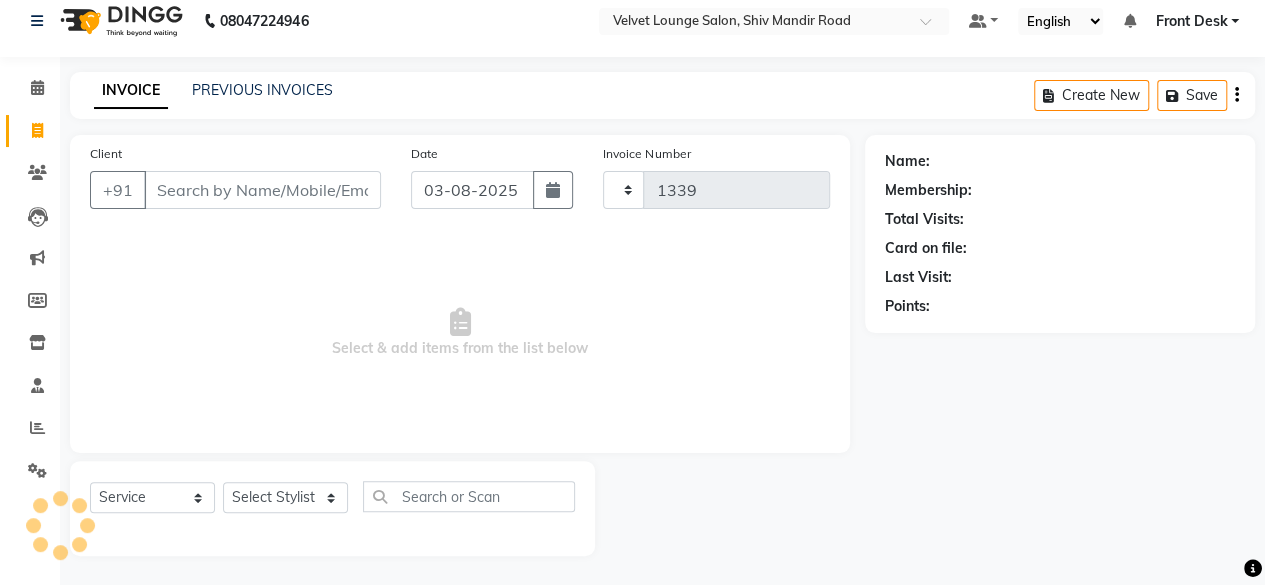 select on "5962" 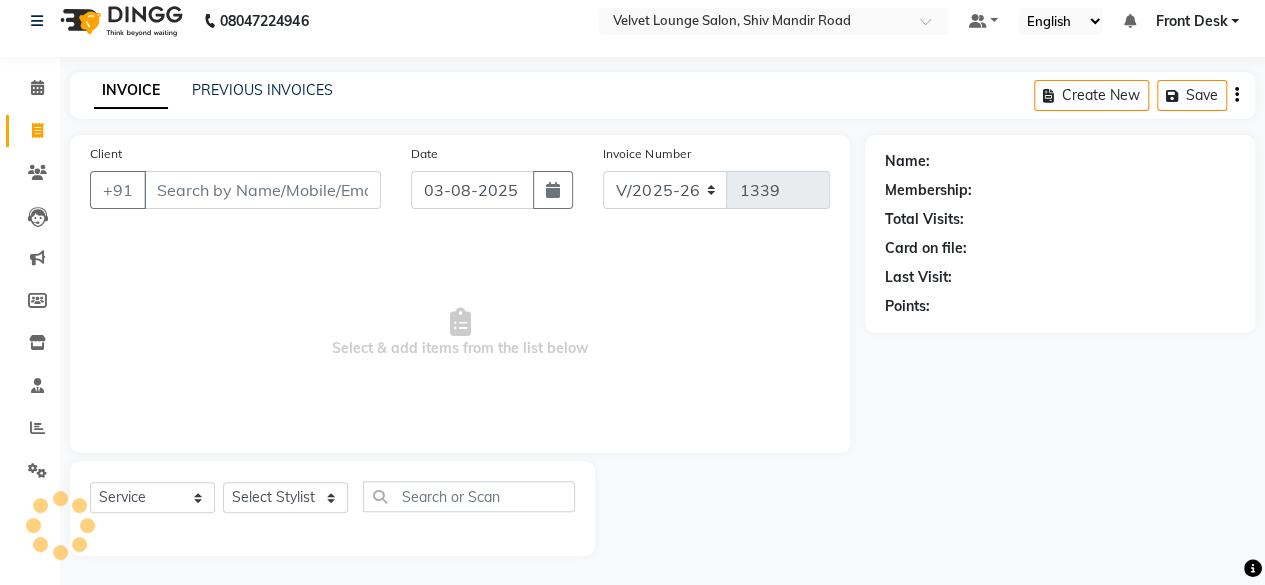 type on "[PHONE]" 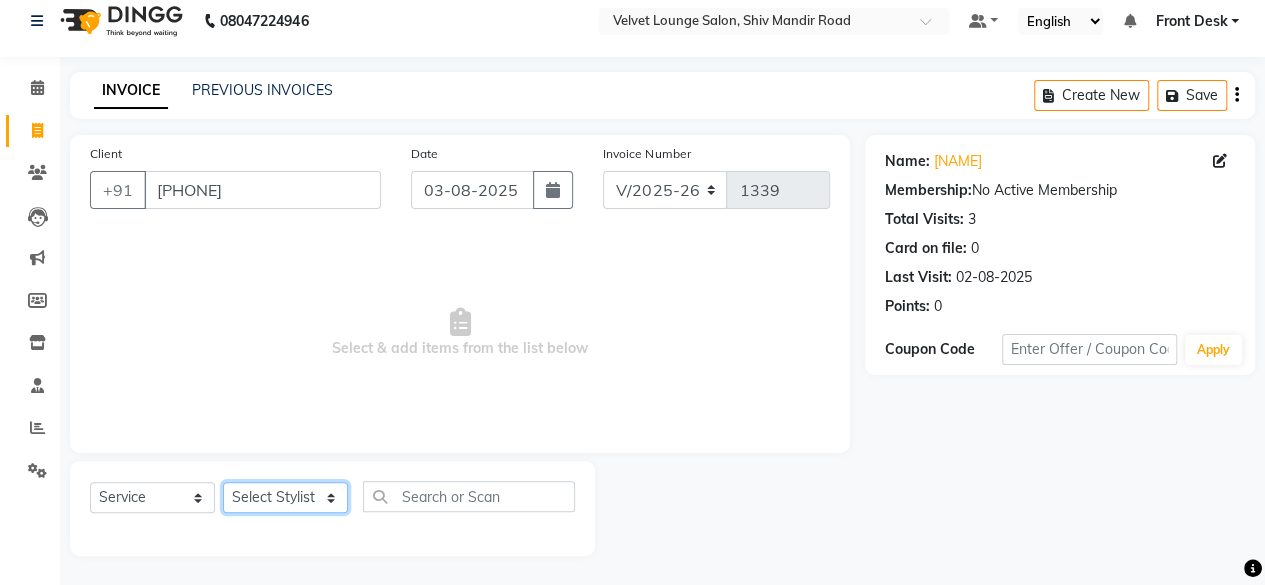 click on "Select Stylist Aadil zaher aman shah Arif ashish Front Desk Jaya jyoti madhu Manish MUSTAKIM pradnya Rohit SALMA SALMA shalu SHWETA vishal" 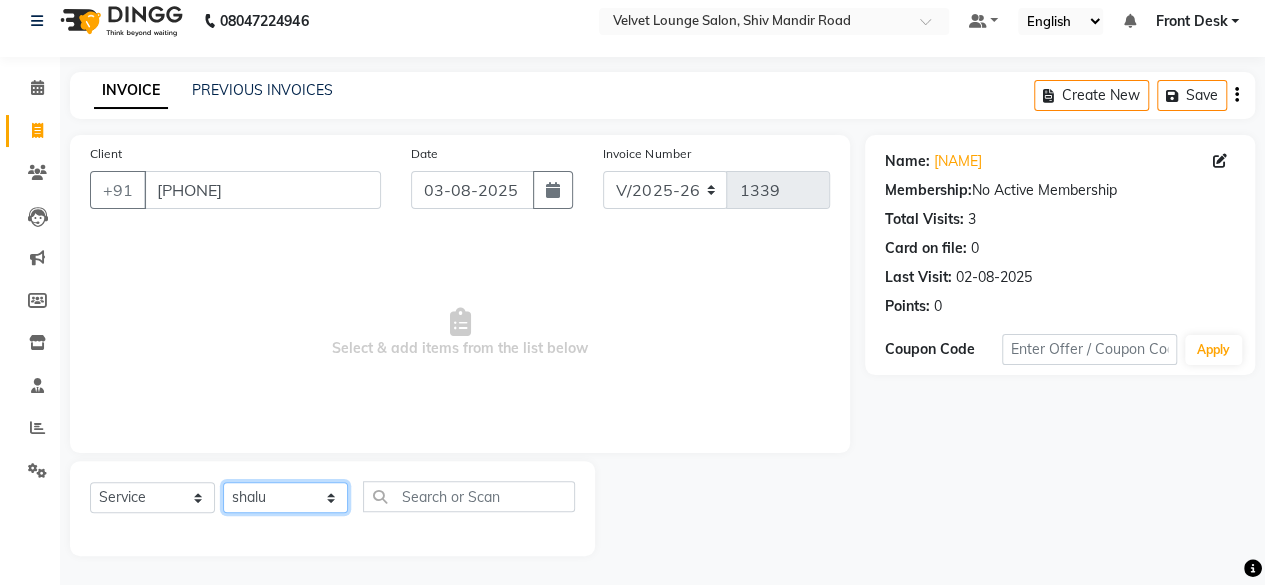 click on "Select Stylist Aadil zaher aman shah Arif ashish Front Desk Jaya jyoti madhu Manish MUSTAKIM pradnya Rohit SALMA SALMA shalu SHWETA vishal" 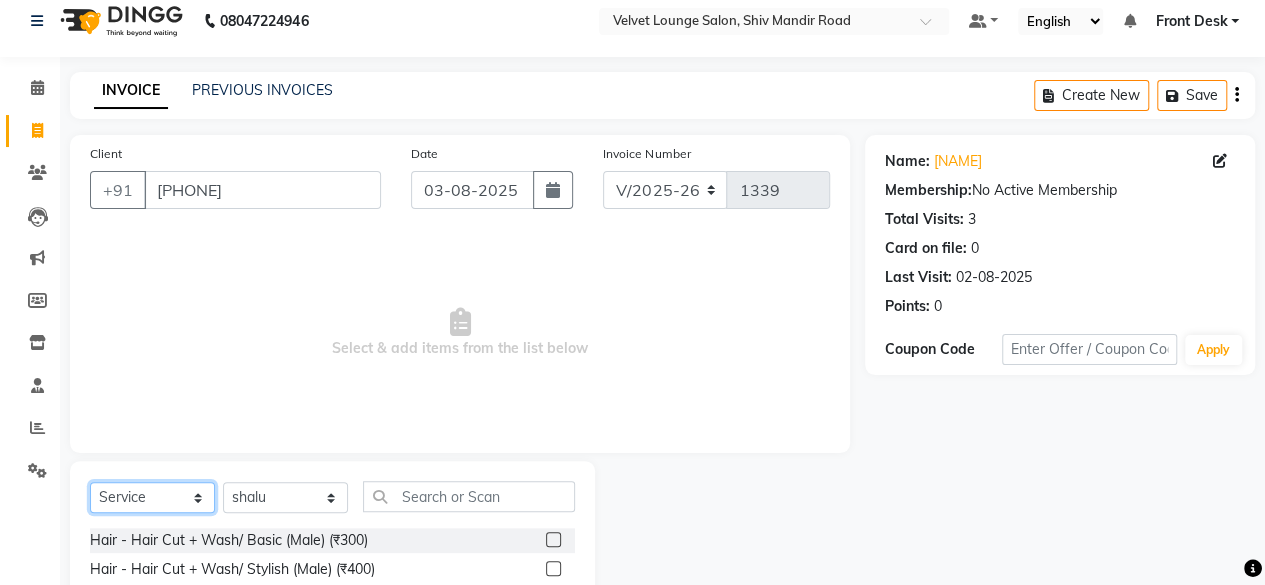 click on "Select  Service  Product  Membership  Package Voucher Prepaid Gift Card" 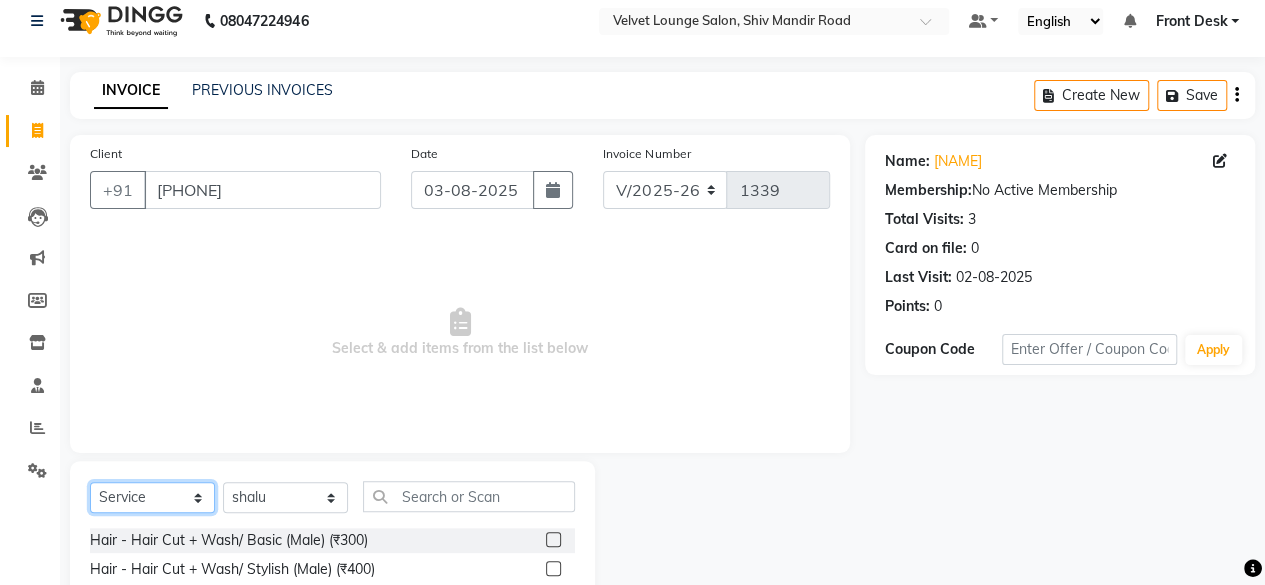 select on "product" 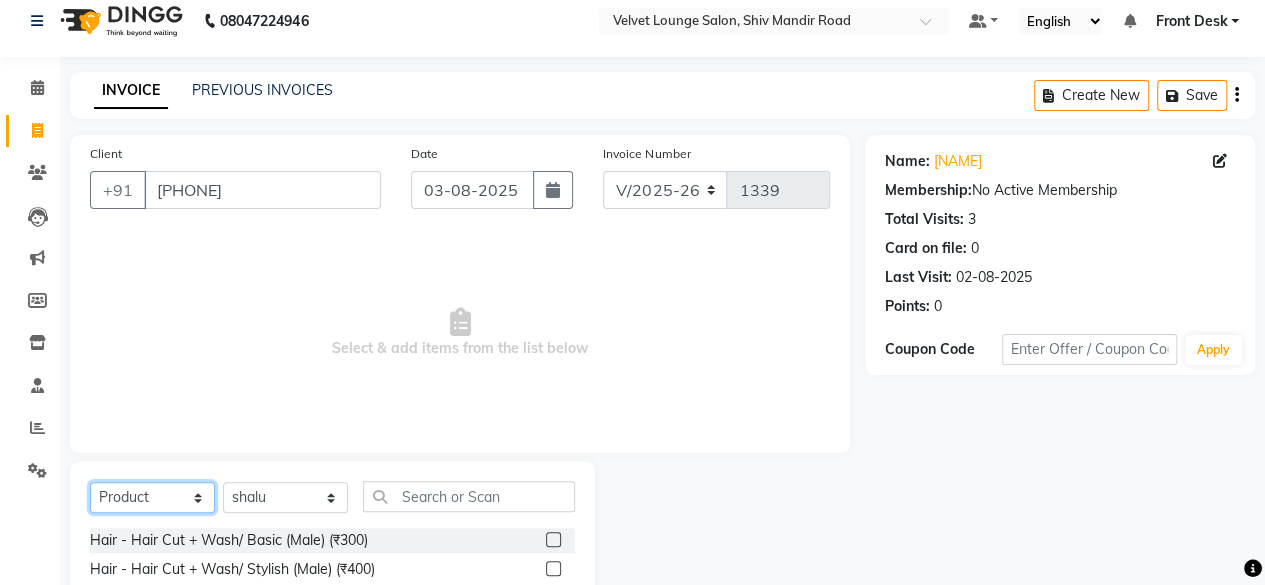 click on "Select  Service  Product  Membership  Package Voucher Prepaid Gift Card" 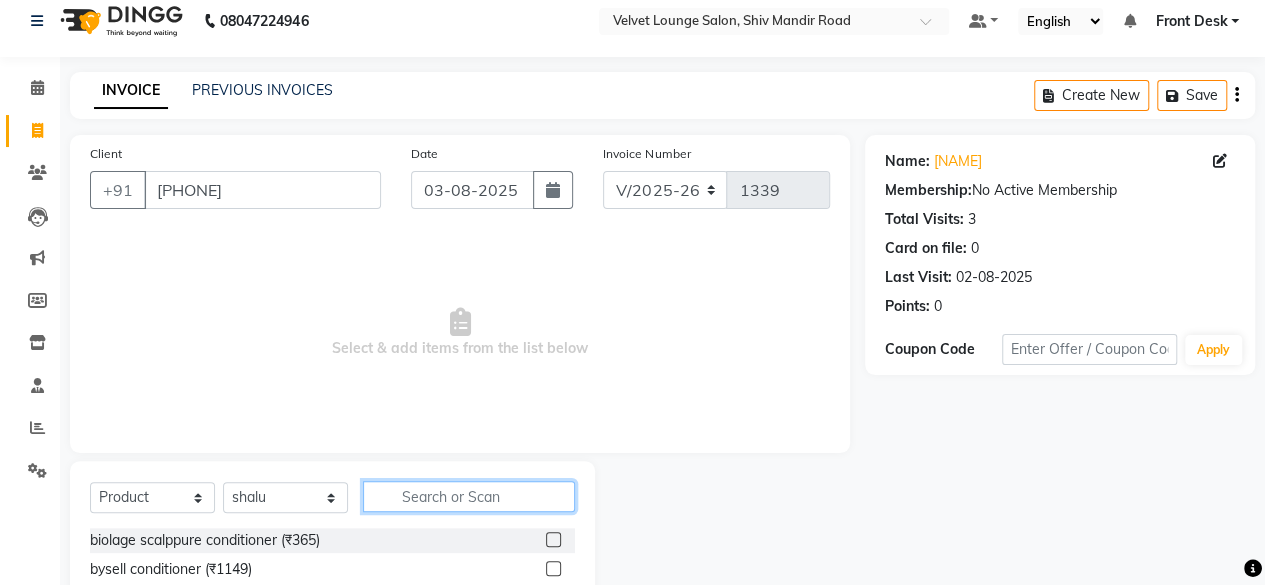 click 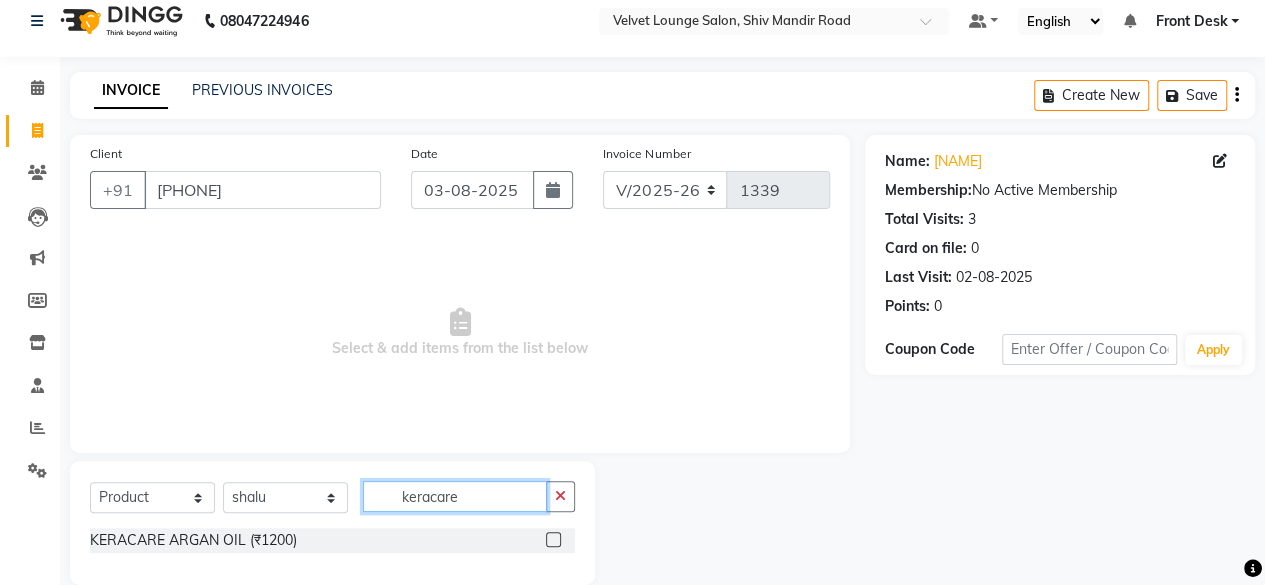 type on "keracare" 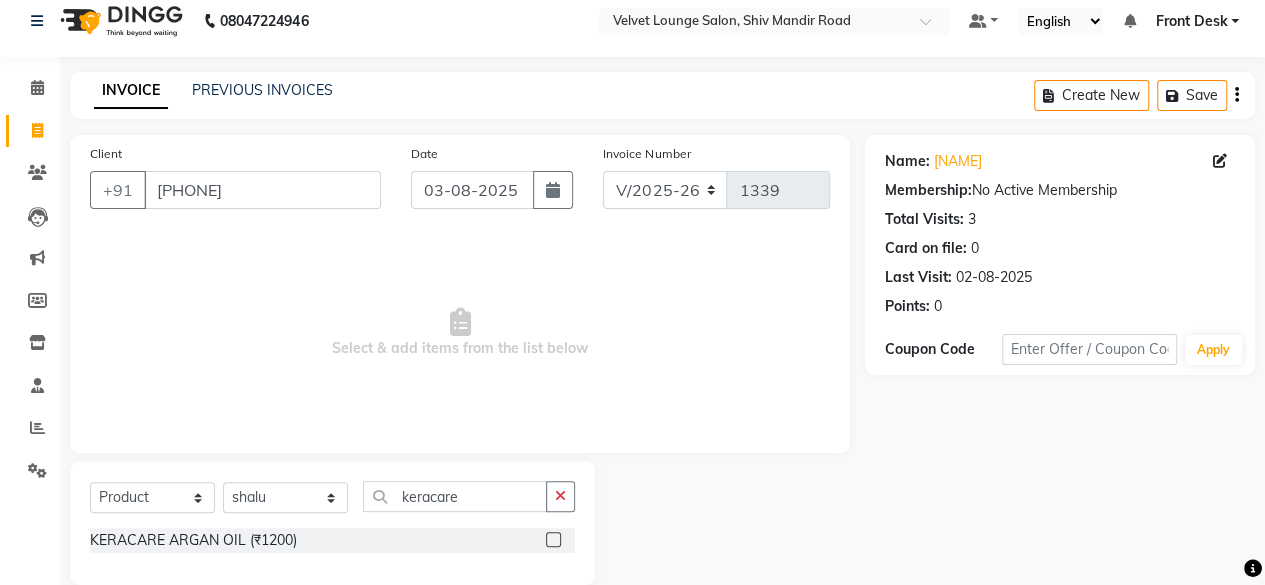 click 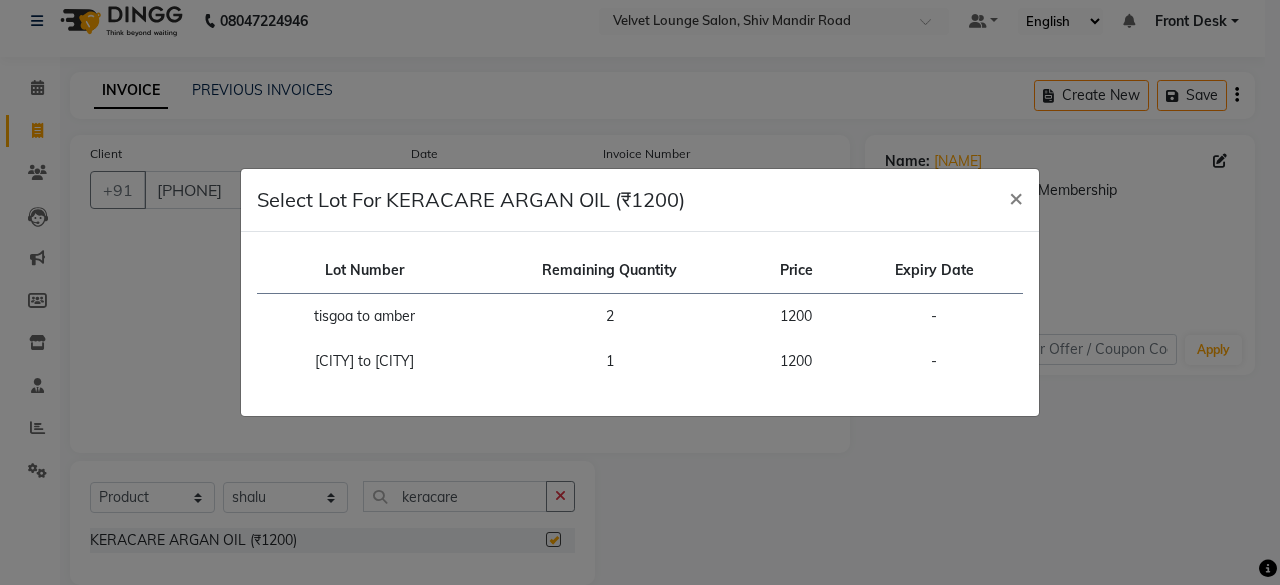 checkbox on "false" 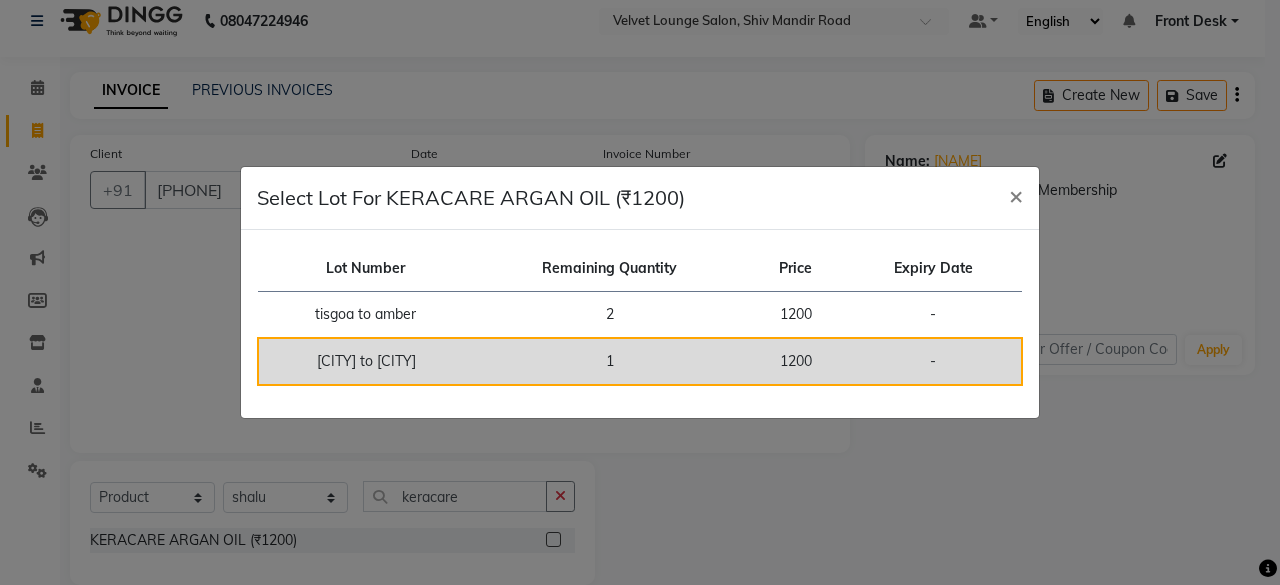 click on "1" 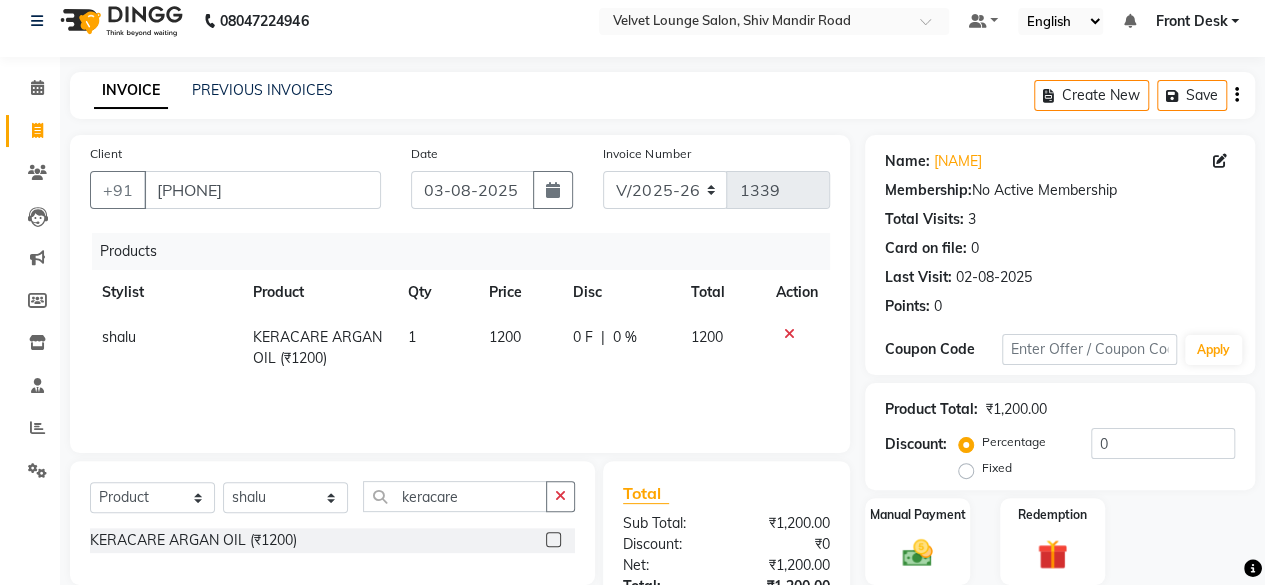 scroll, scrollTop: 150, scrollLeft: 0, axis: vertical 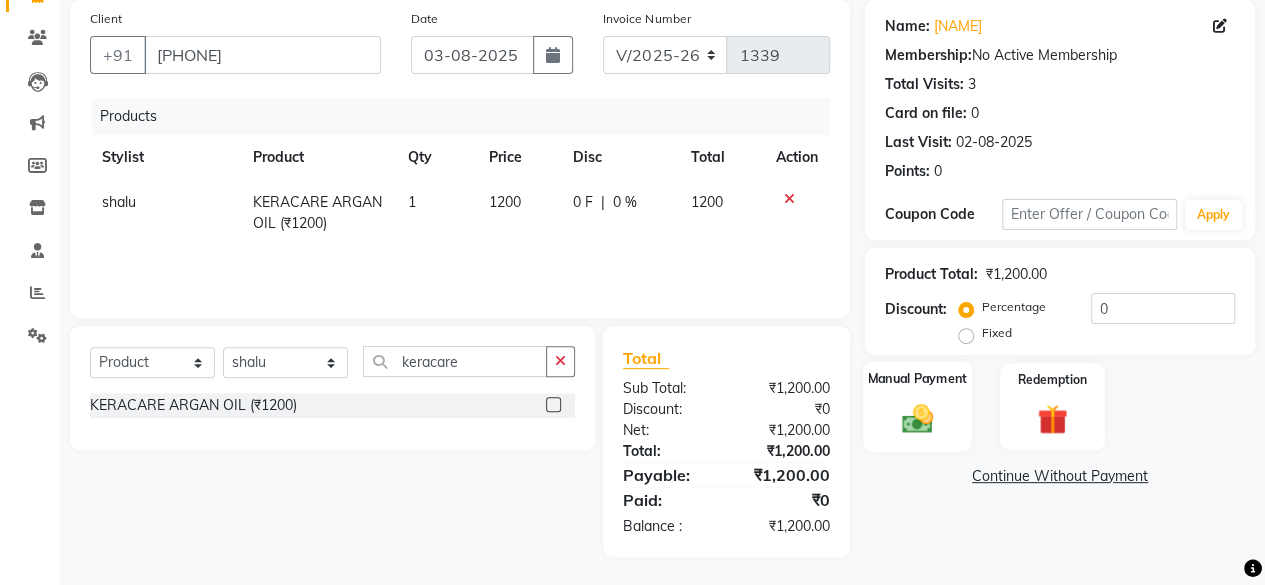 click on "Manual Payment" 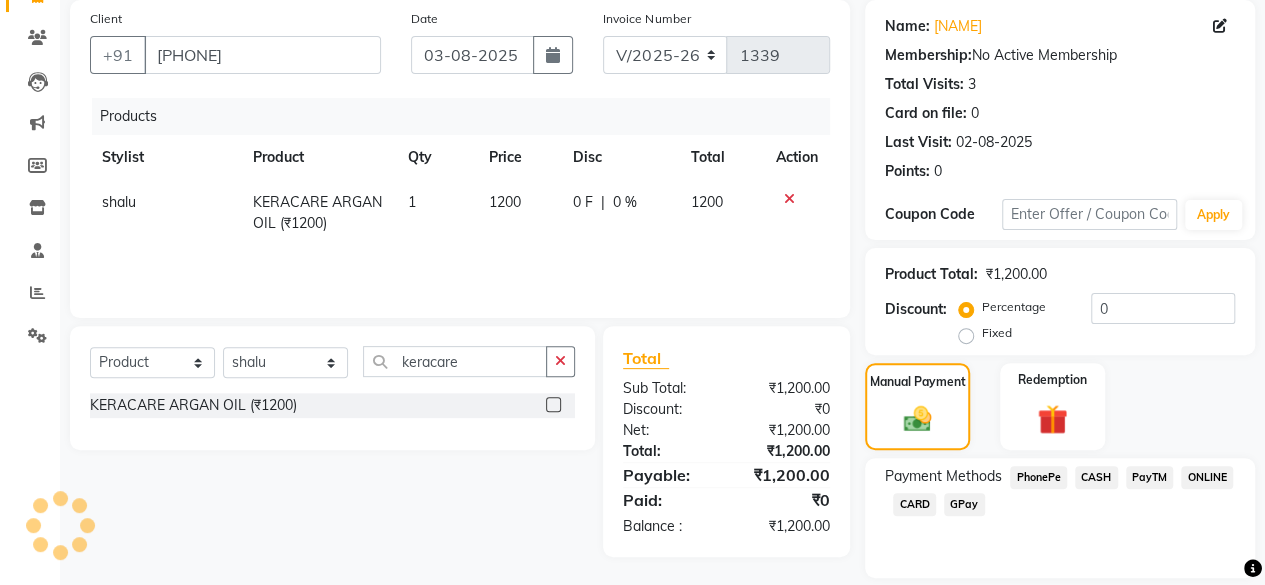 click on "PhonePe" 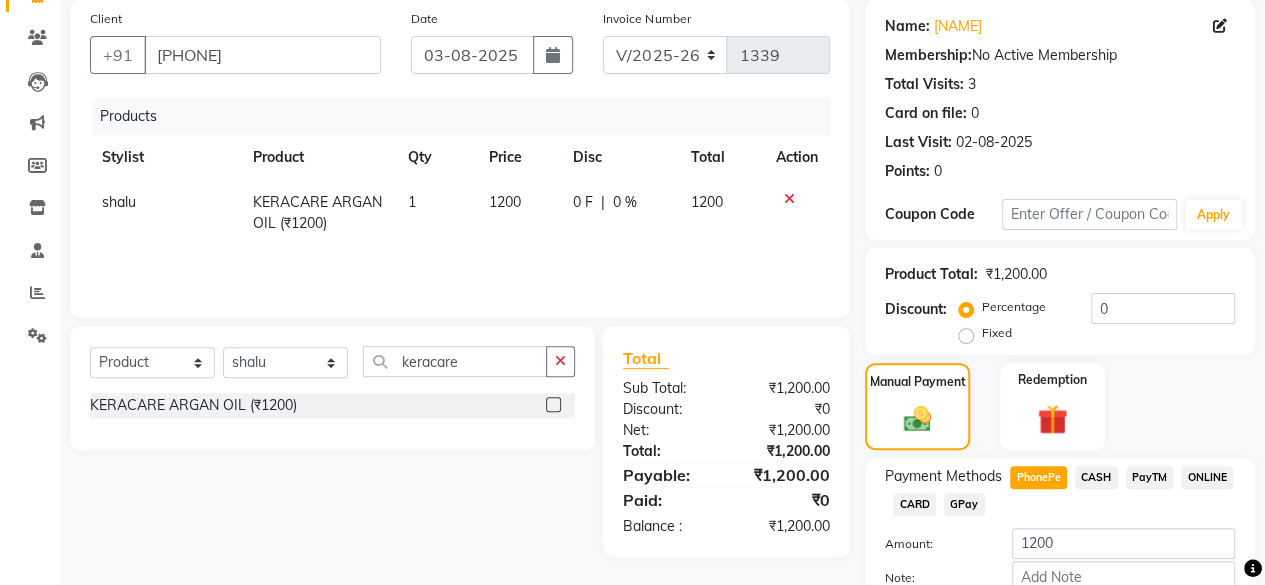 scroll, scrollTop: 268, scrollLeft: 0, axis: vertical 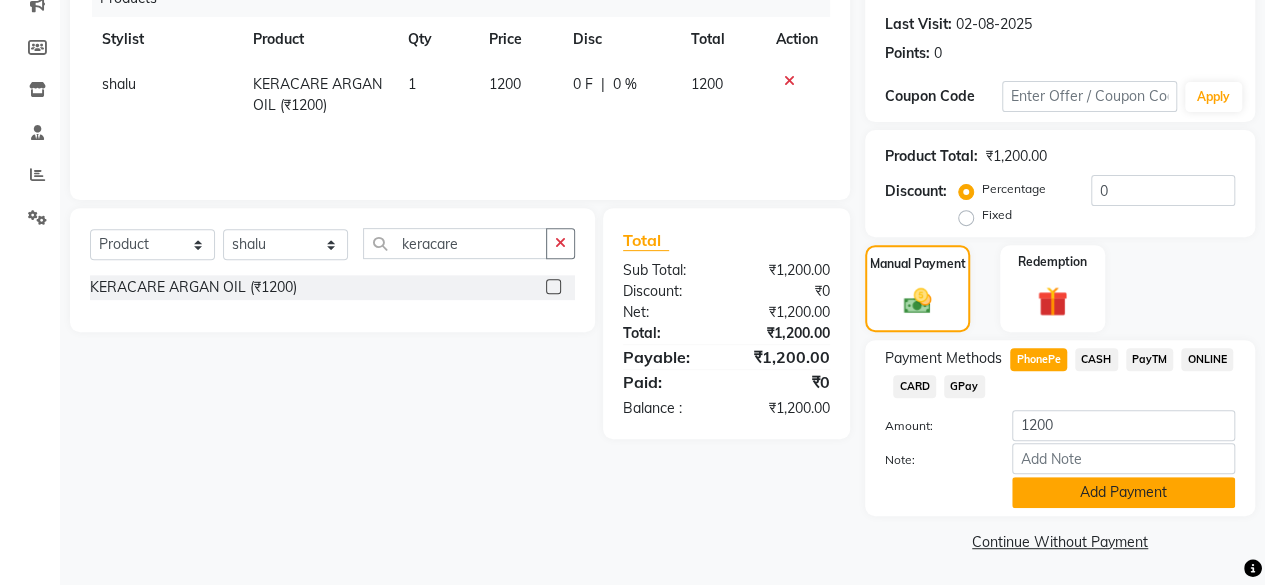 click on "Add Payment" 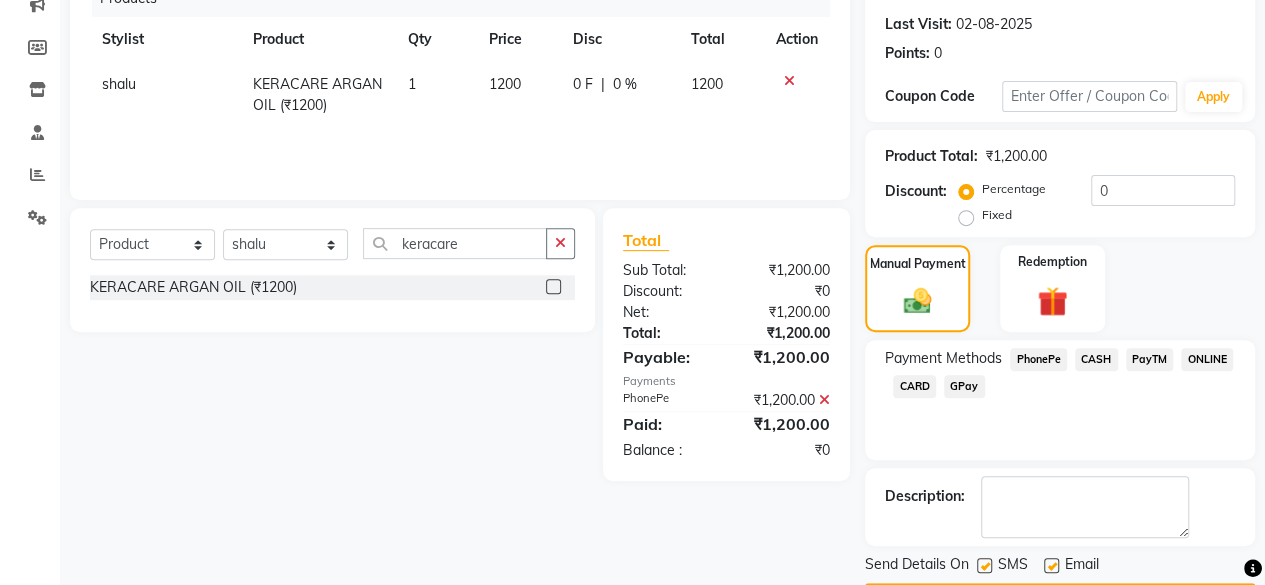 click on "Name: [FIRST] Membership: No Active Membership Total Visits: 3 Card on file: 0 Last Visit: 02-08-2025 Points: 0 Coupon Code Apply Product Total: ₹1,200.00 Discount: Percentage Fixed 0 Manual Payment Redemption Payment Methods PhonePe CASH PayTM ONLINE CARD GPay Description: Send Details On SMS Email Checkout" 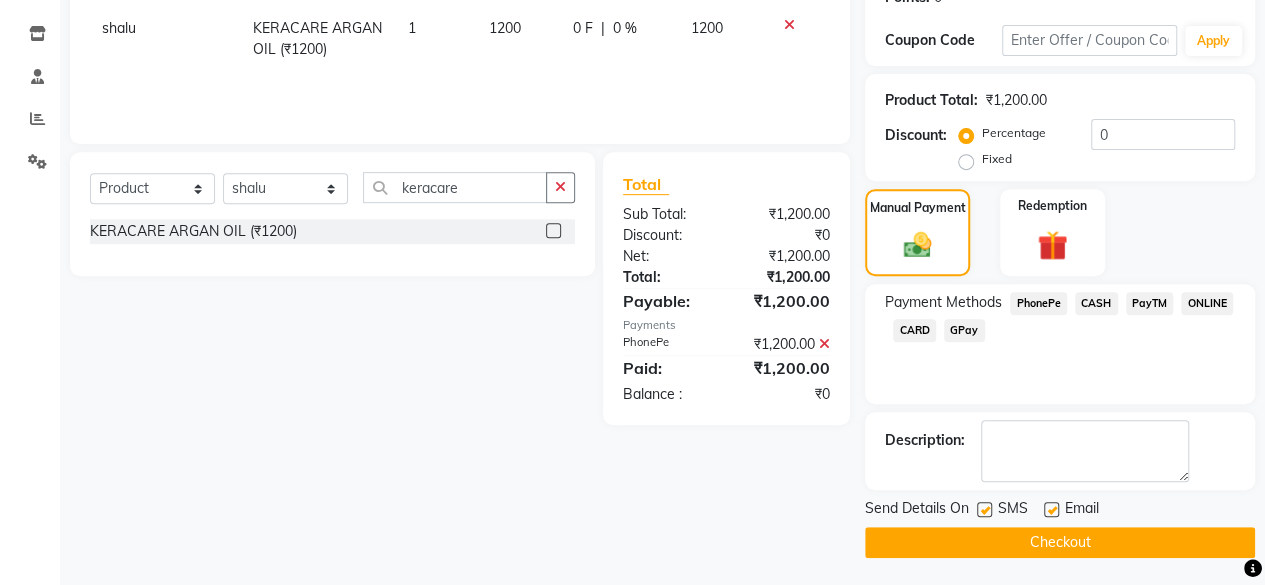 scroll, scrollTop: 324, scrollLeft: 0, axis: vertical 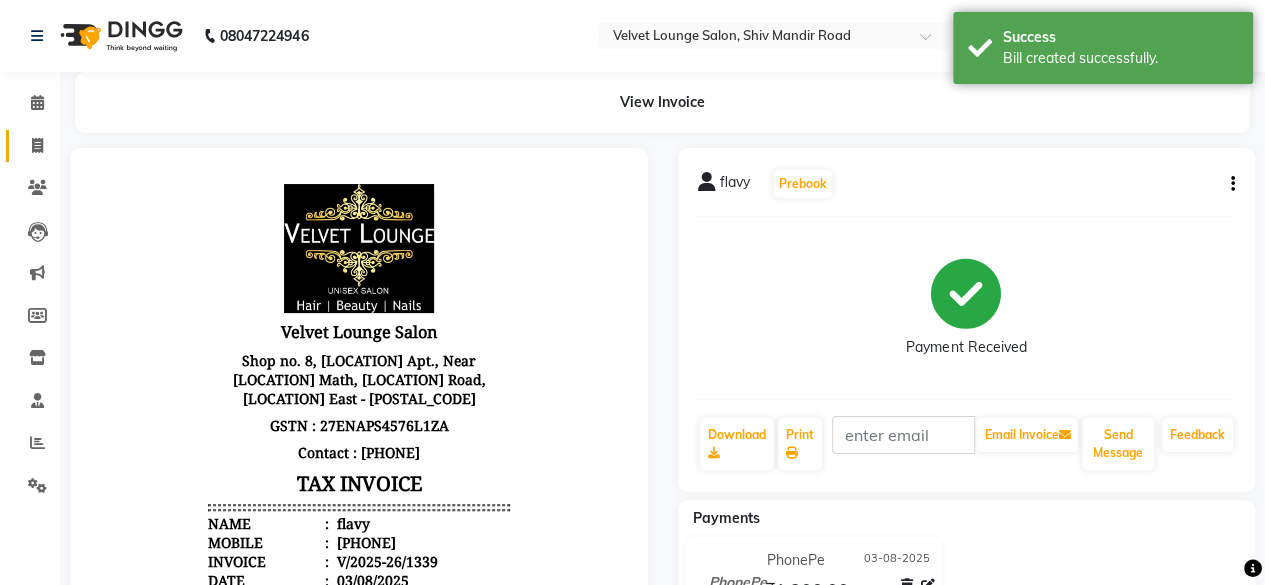 click on "Invoice" 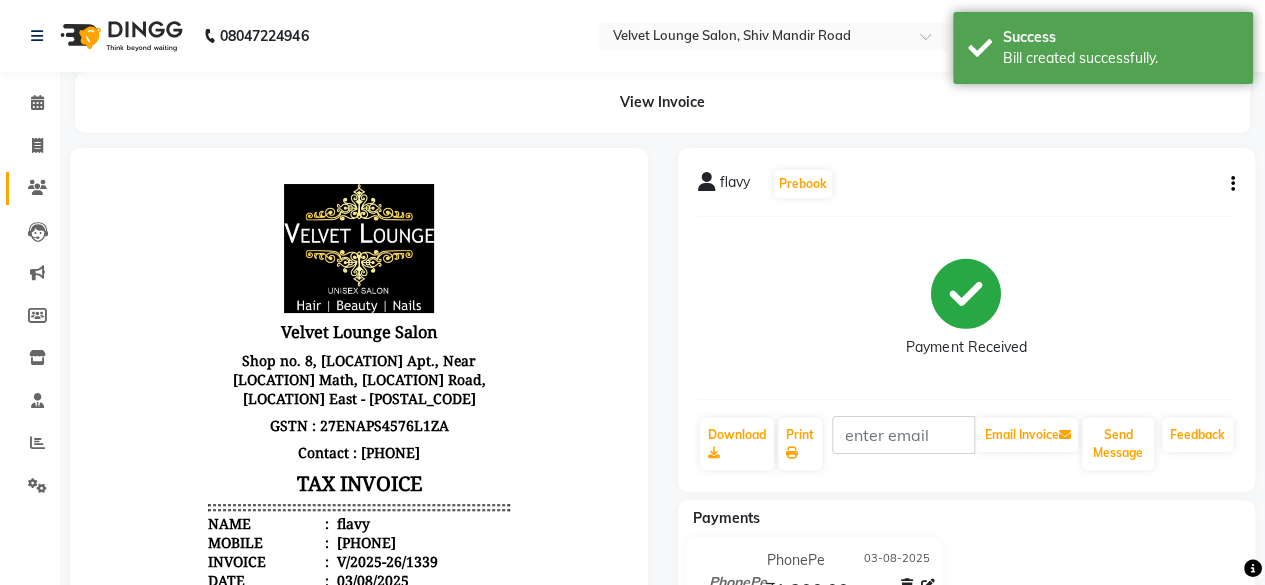 scroll, scrollTop: 15, scrollLeft: 0, axis: vertical 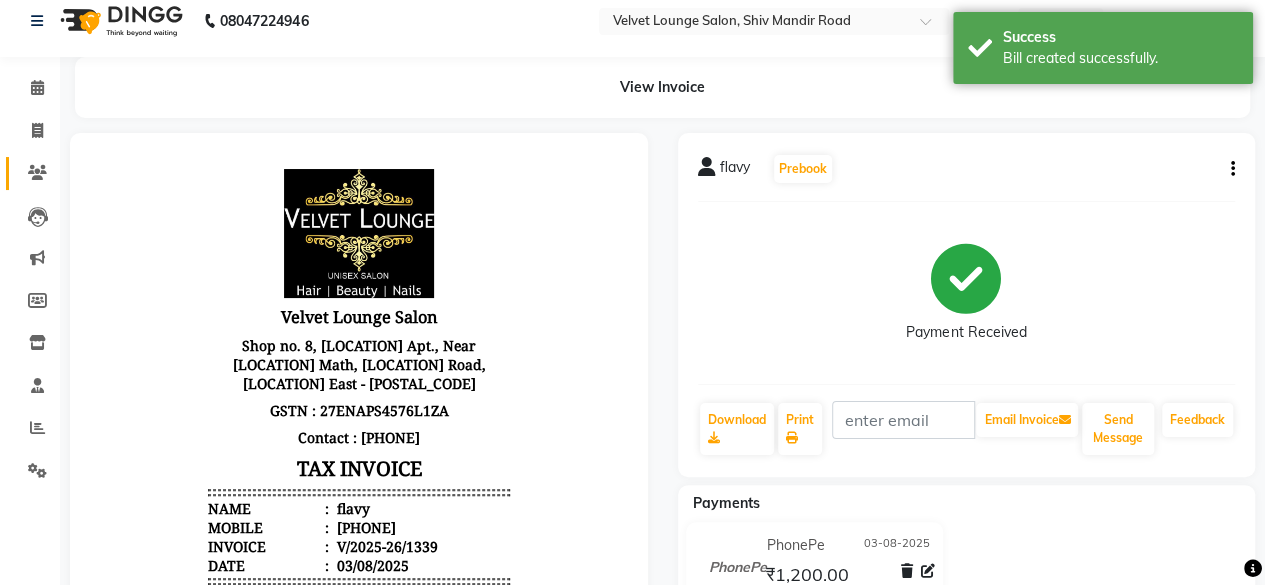 select on "5962" 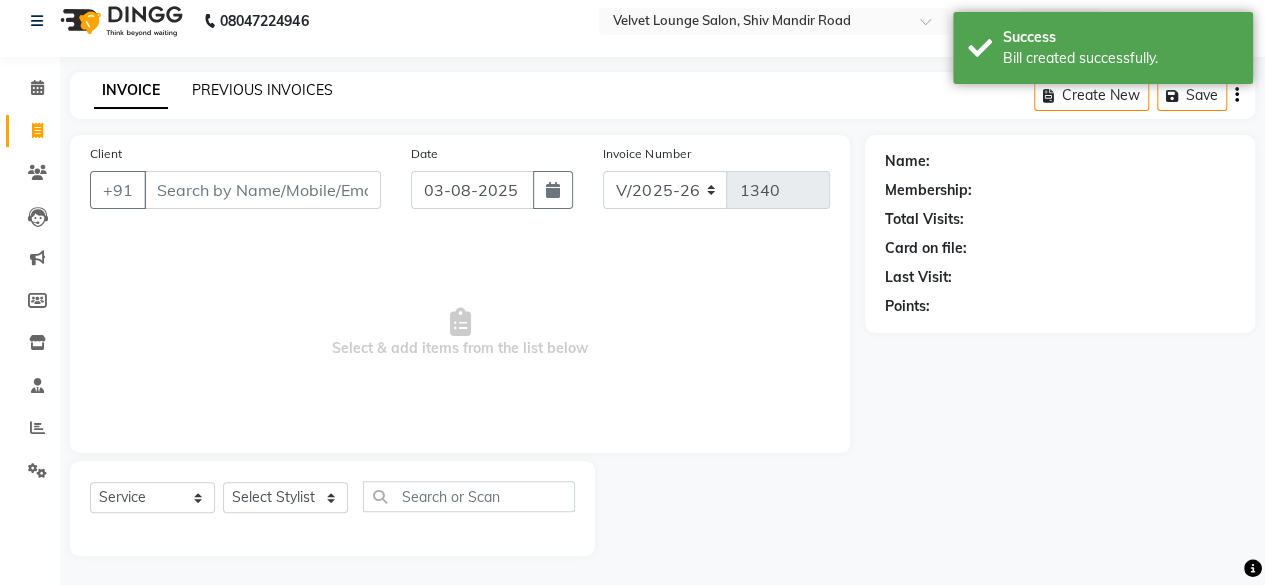 click on "PREVIOUS INVOICES" 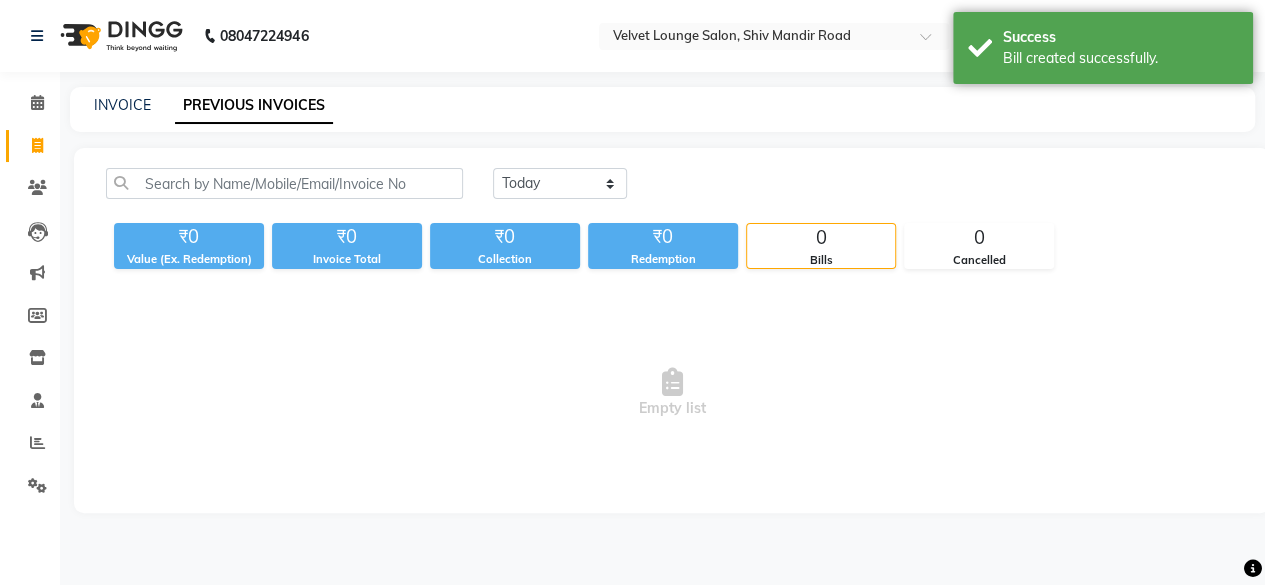 scroll, scrollTop: 0, scrollLeft: 0, axis: both 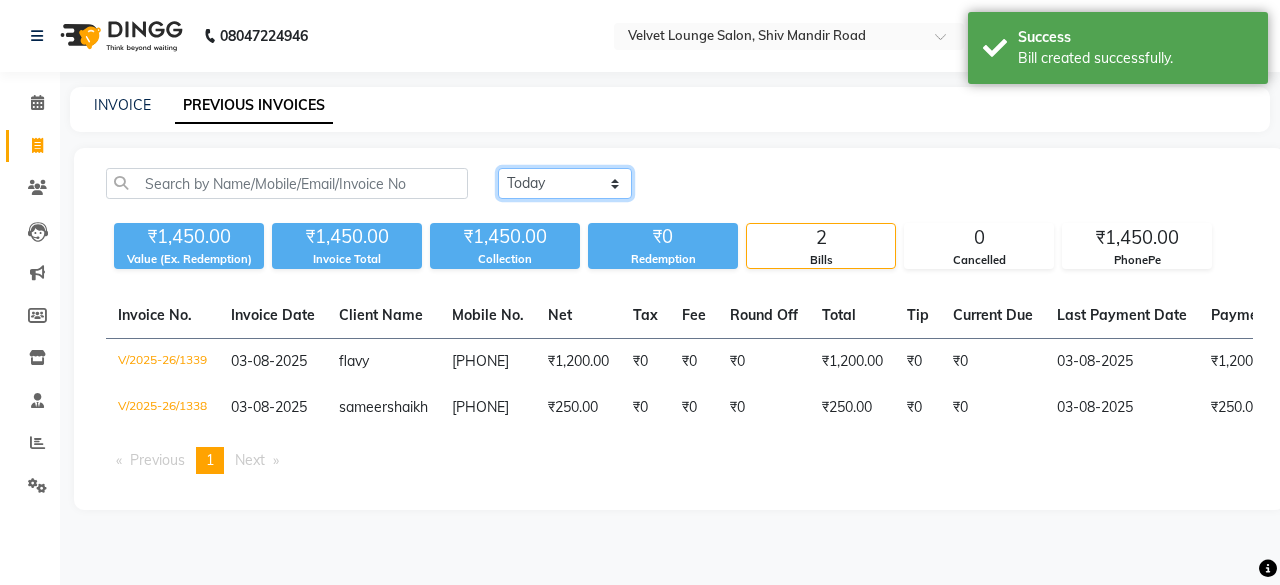 click on "Today Yesterday Custom Range" 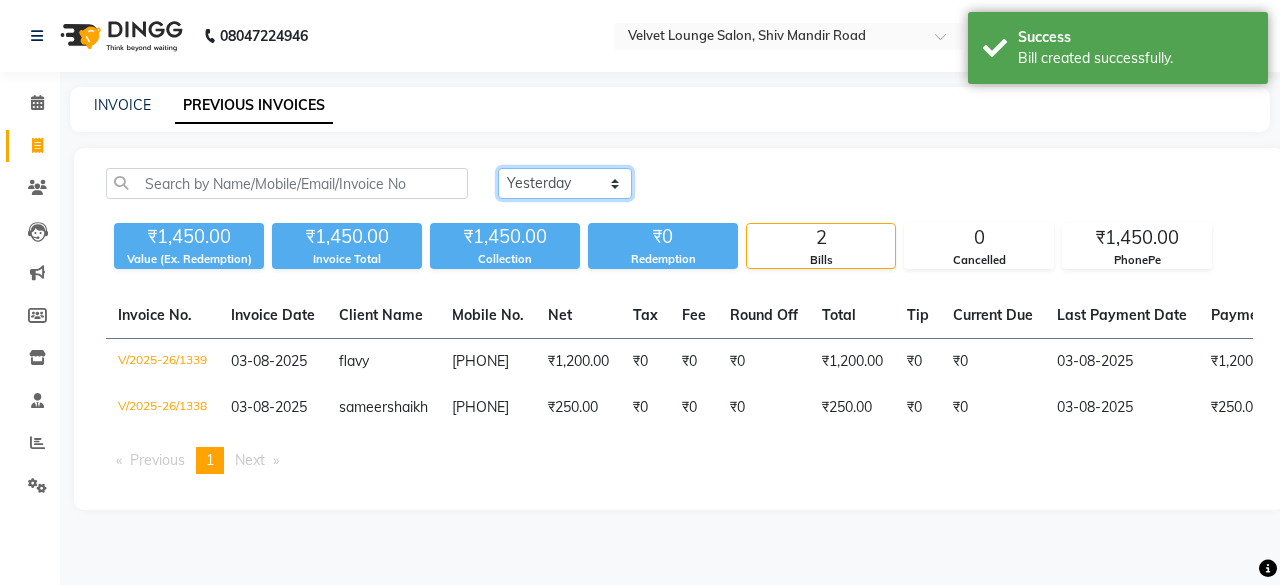 click on "Today Yesterday Custom Range" 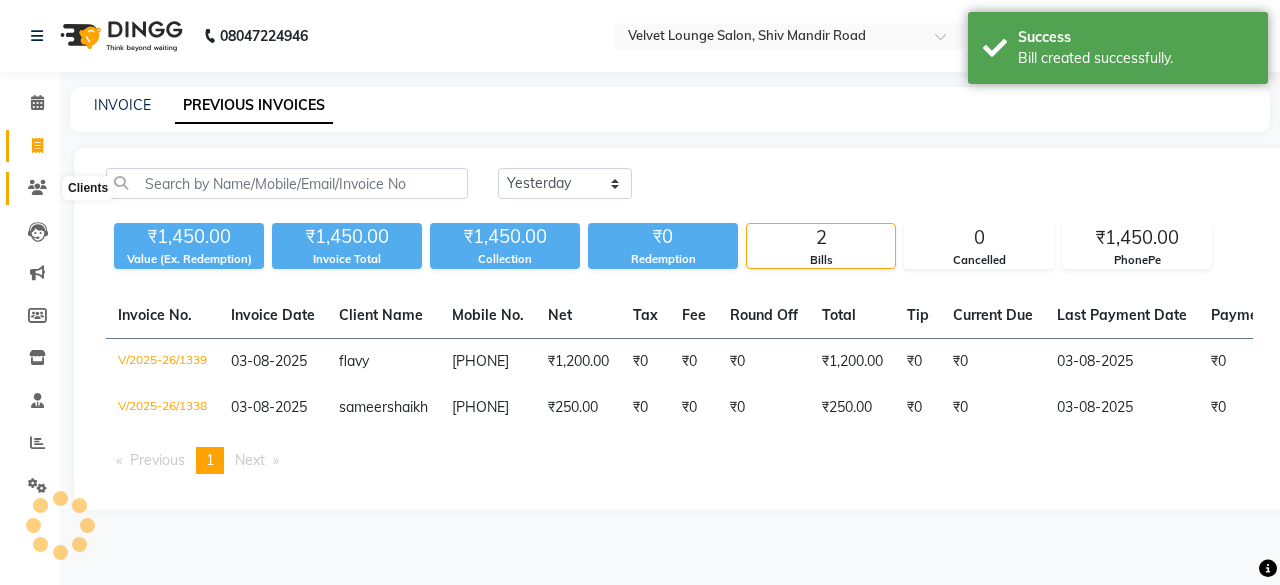 click 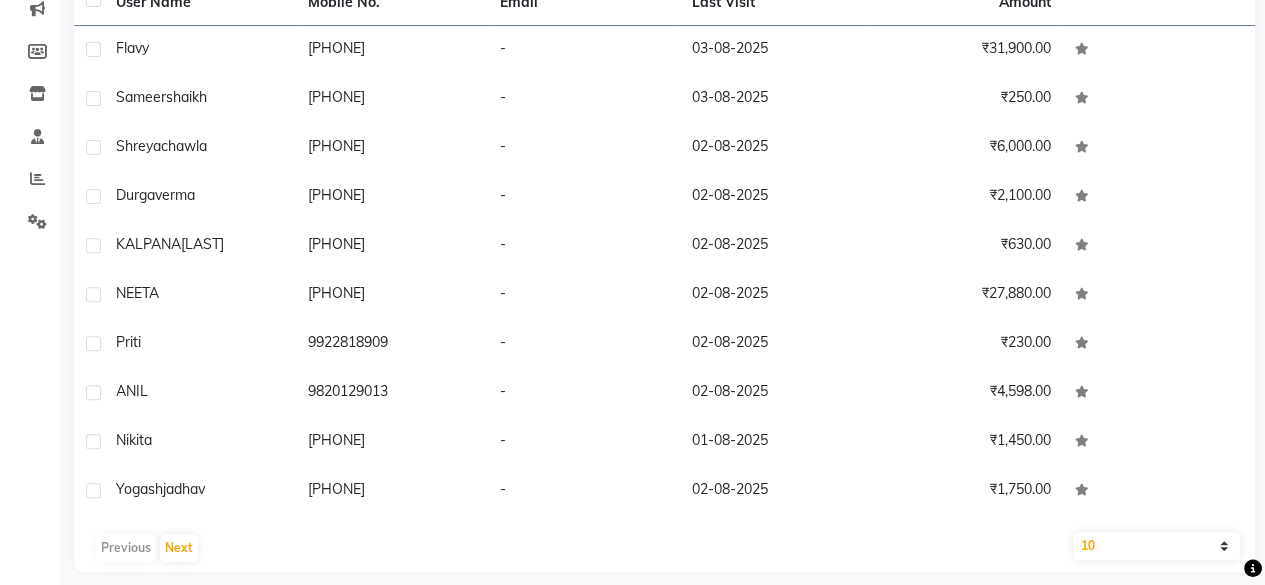 scroll, scrollTop: 280, scrollLeft: 0, axis: vertical 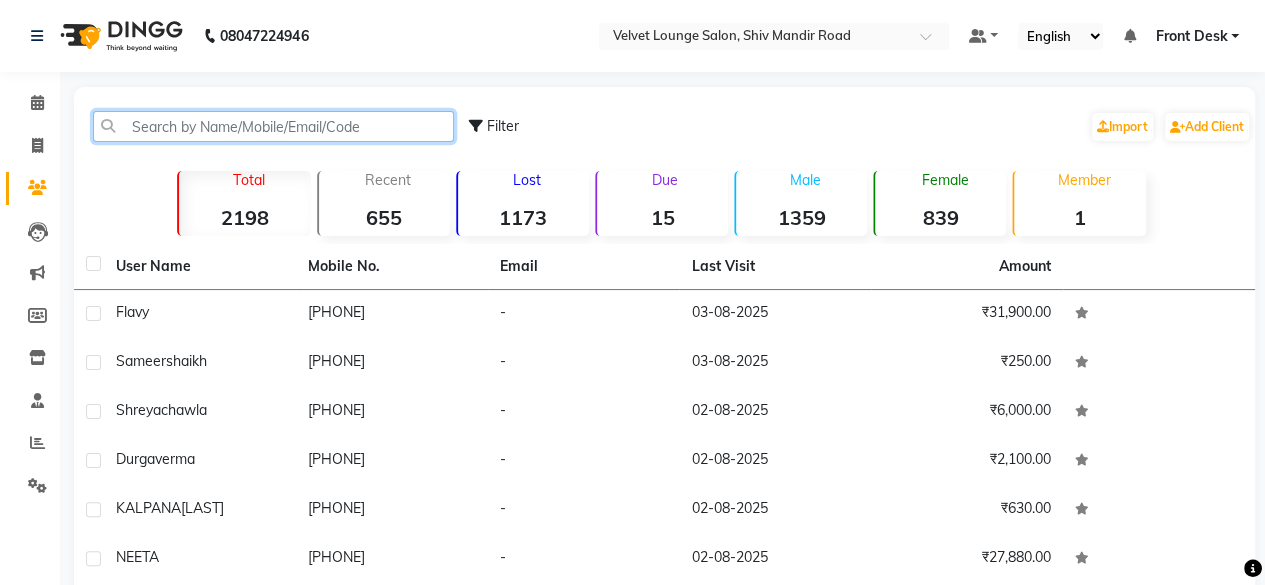 click 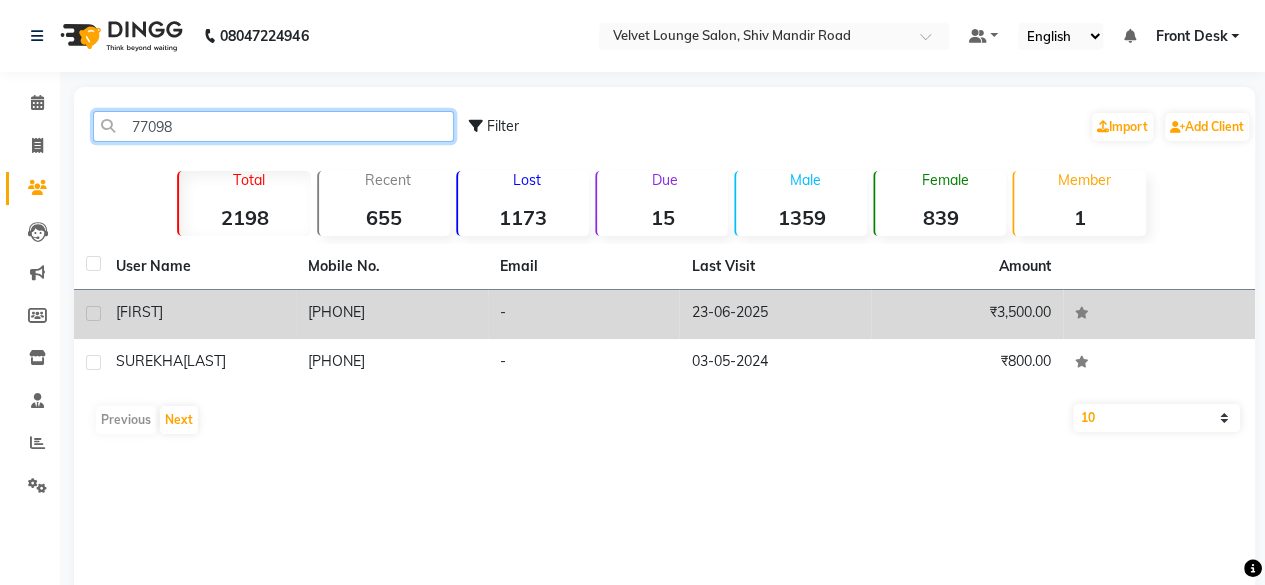 type on "77098" 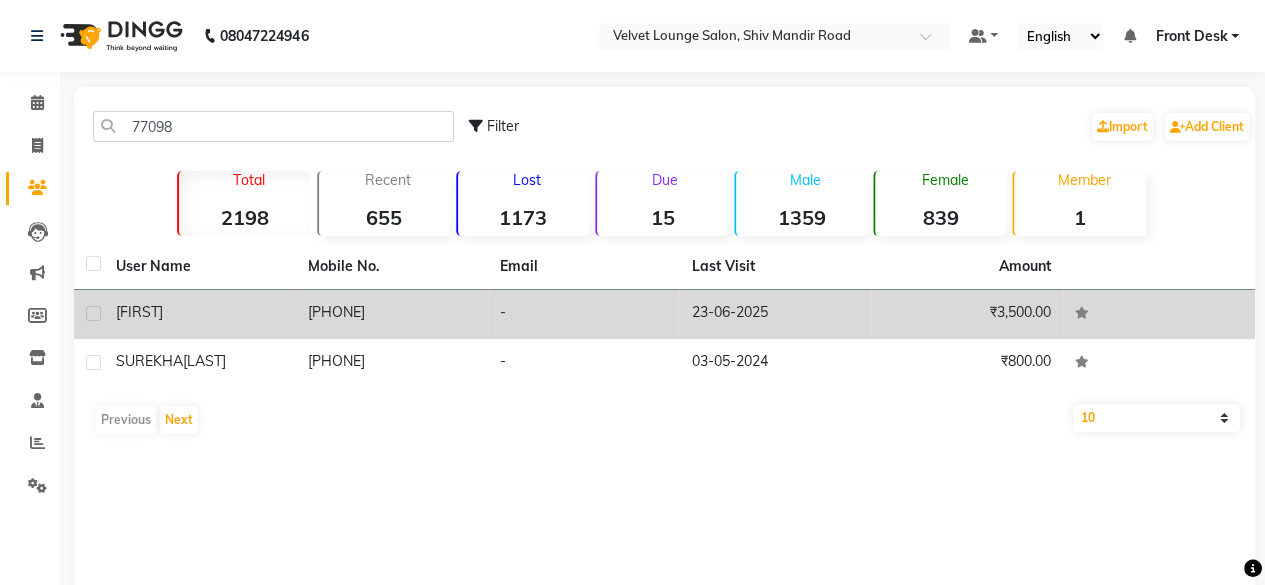 click on "23-06-2025" 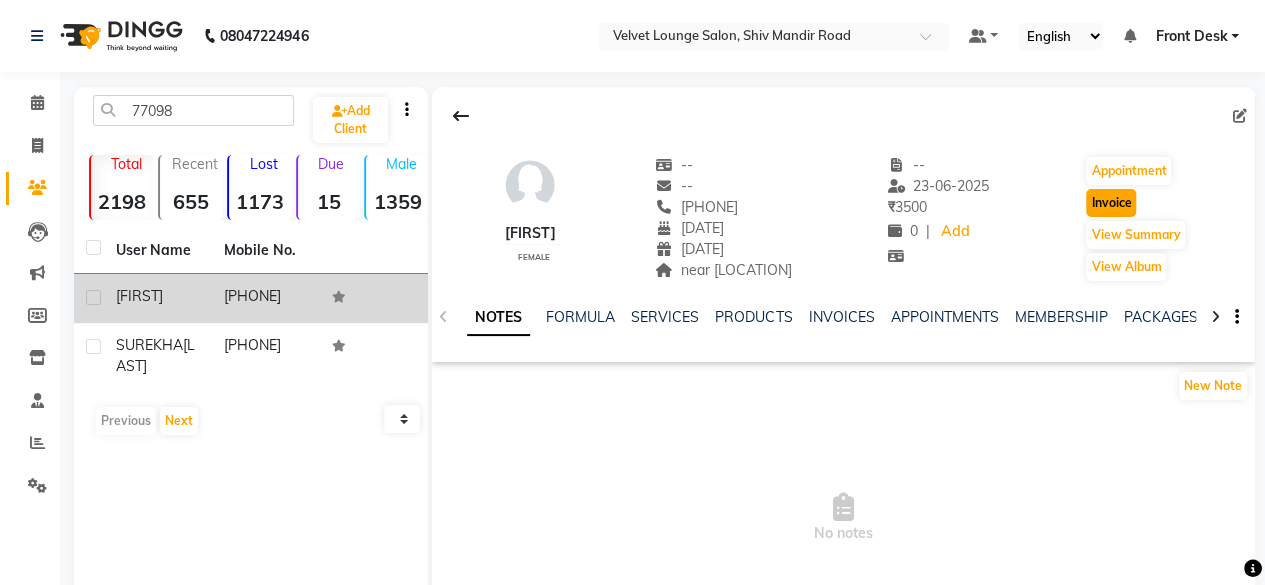 click on "Invoice" 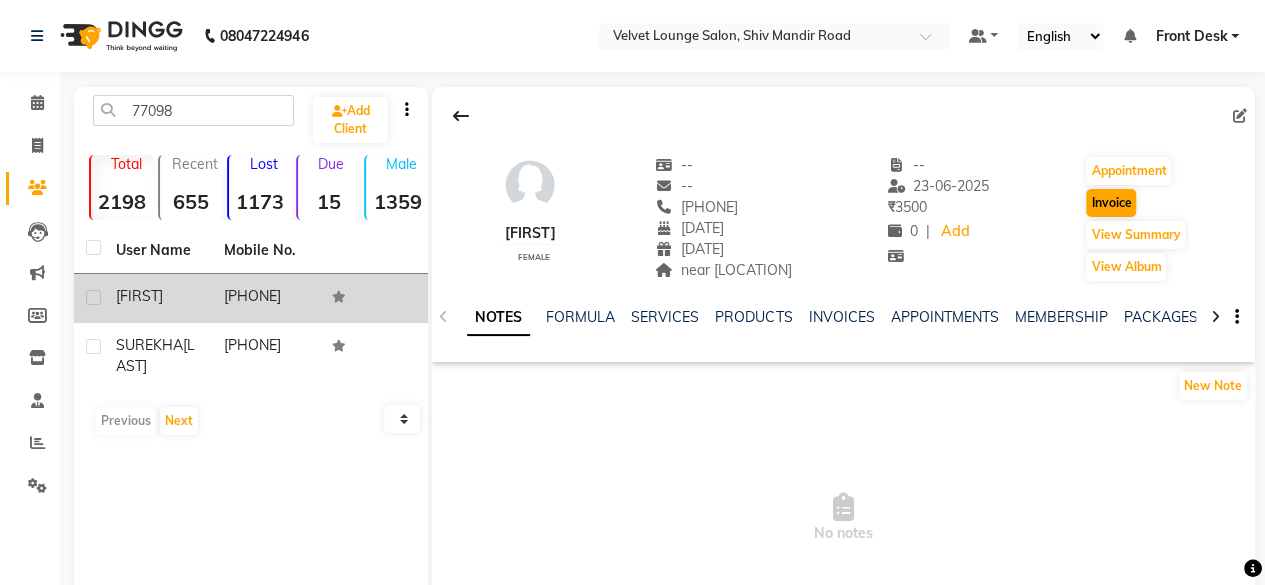 select on "5962" 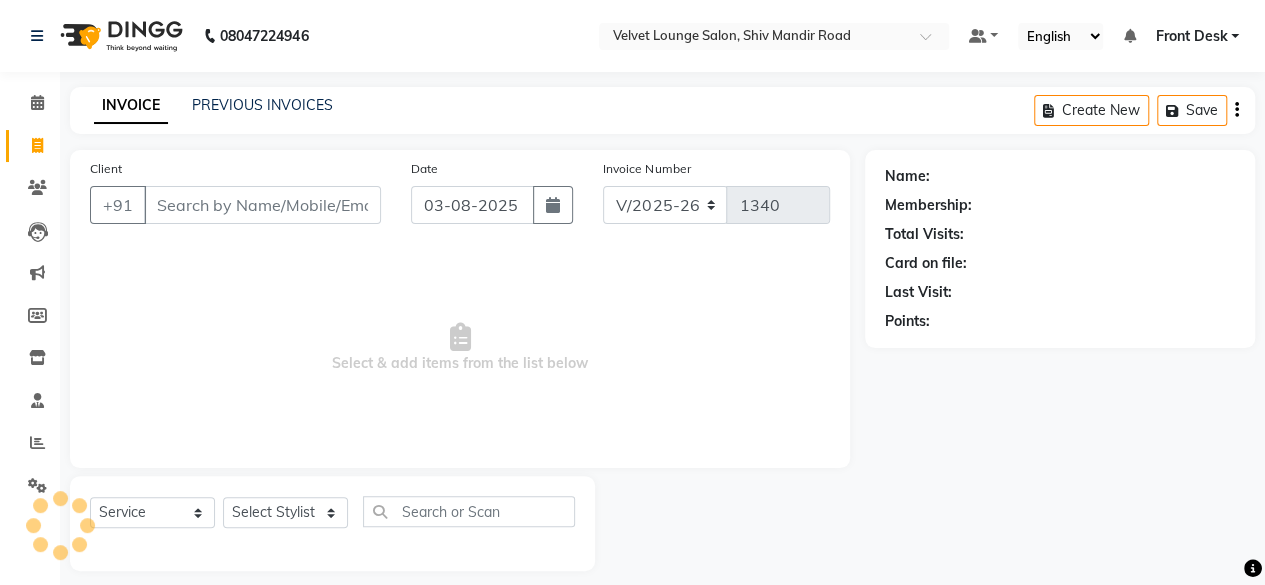 scroll, scrollTop: 15, scrollLeft: 0, axis: vertical 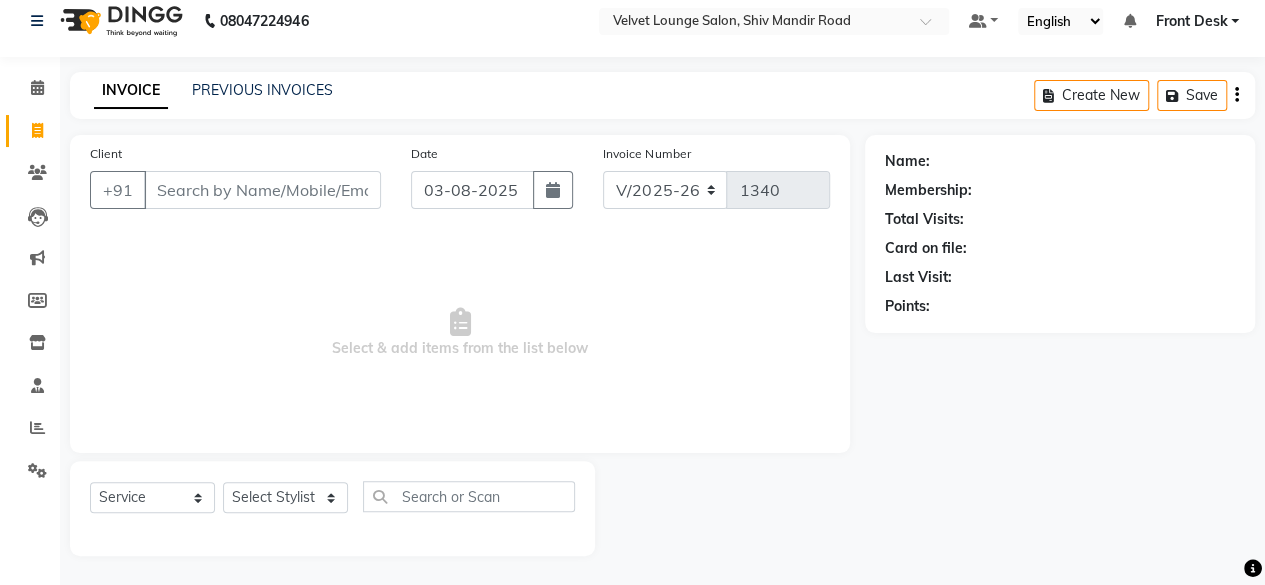 type on "[PHONE]" 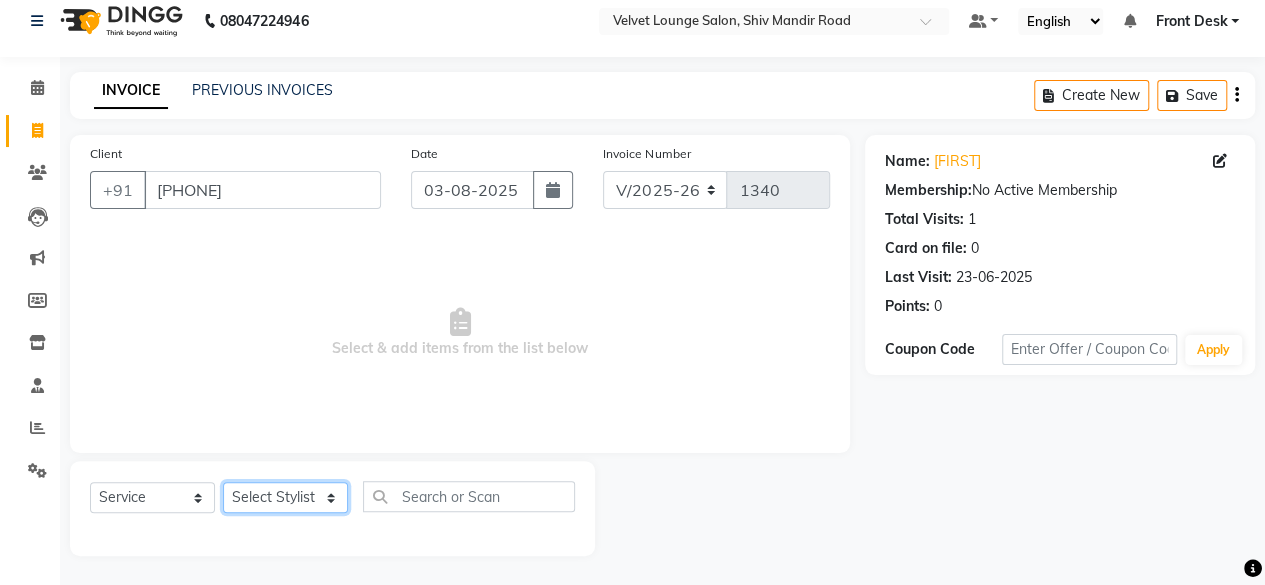 click on "Select Stylist Aadil zaher aman shah Arif ashish Front Desk Jaya jyoti madhu Manish MUSTAKIM pradnya Rohit SALMA SALMA shalu SHWETA vishal" 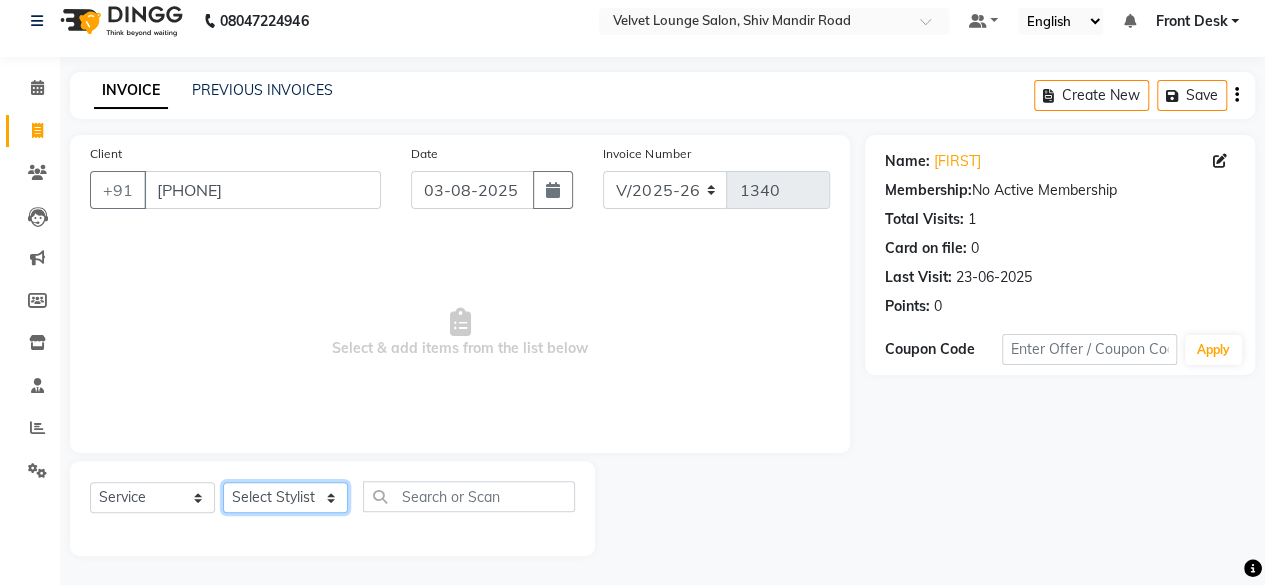 select on "50611" 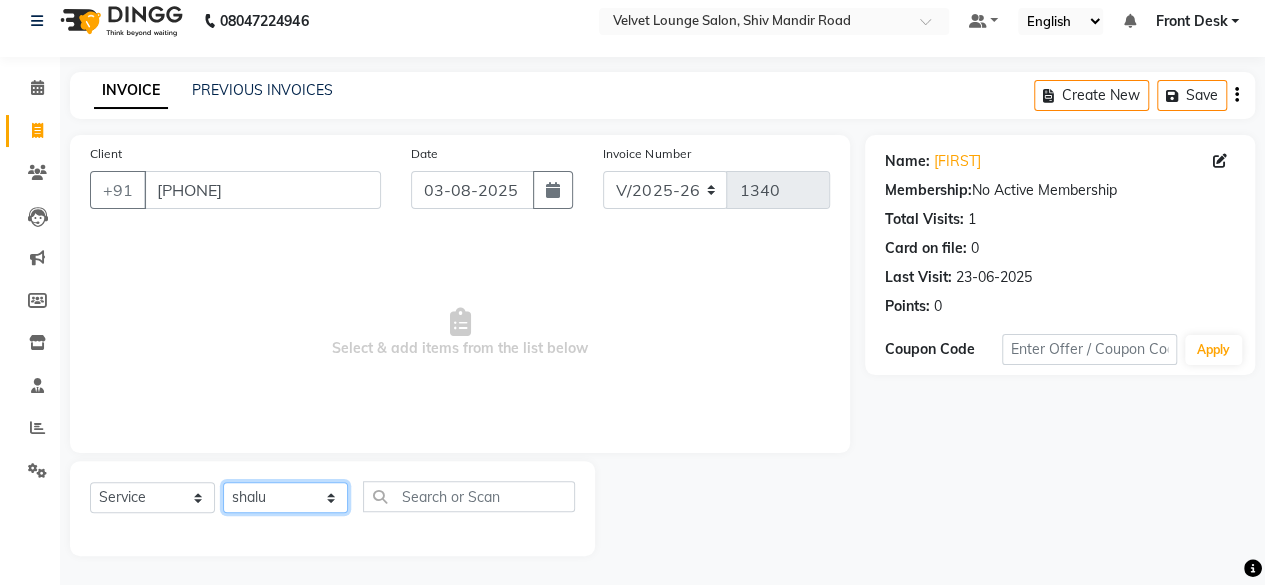 click on "Select Stylist Aadil zaher aman shah Arif ashish Front Desk Jaya jyoti madhu Manish MUSTAKIM pradnya Rohit SALMA SALMA shalu SHWETA vishal" 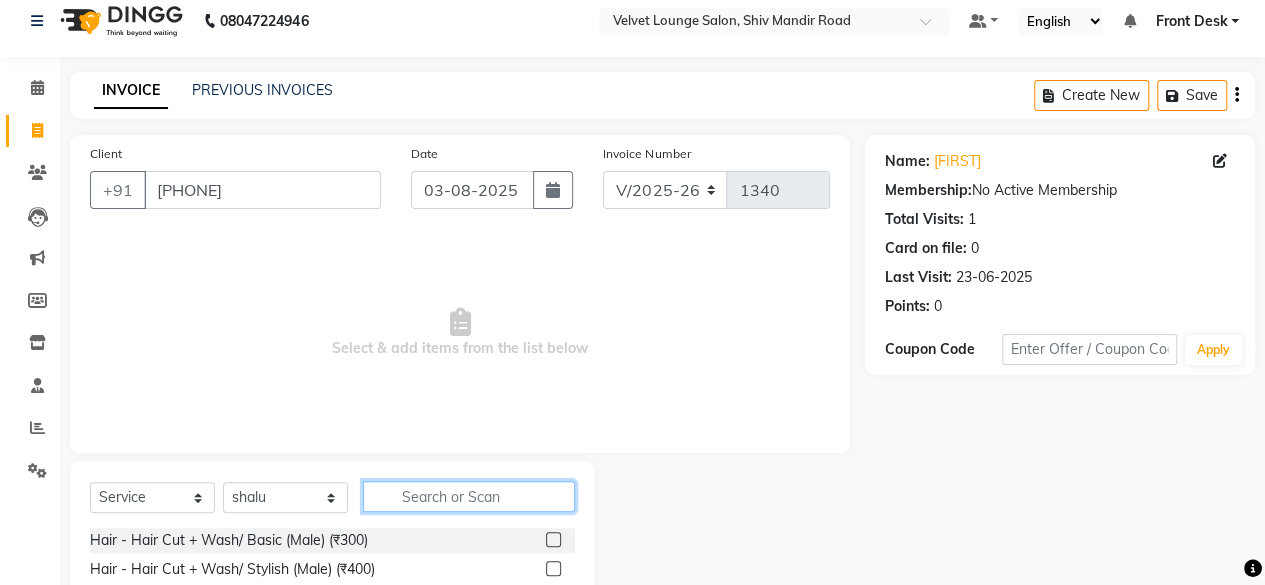click 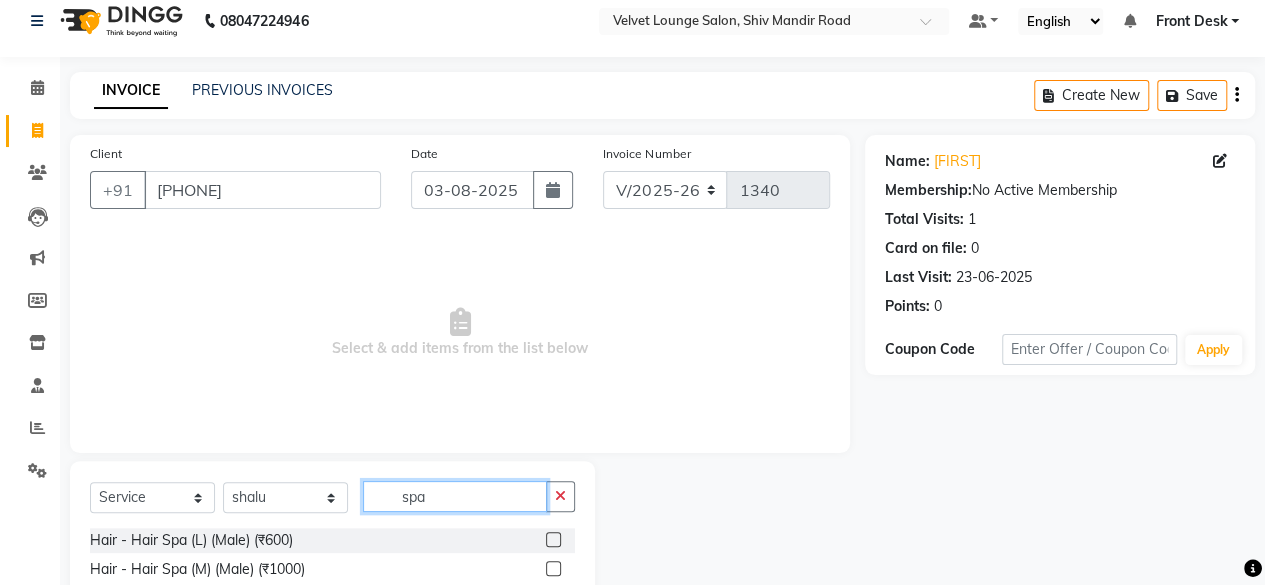 scroll, scrollTop: 215, scrollLeft: 0, axis: vertical 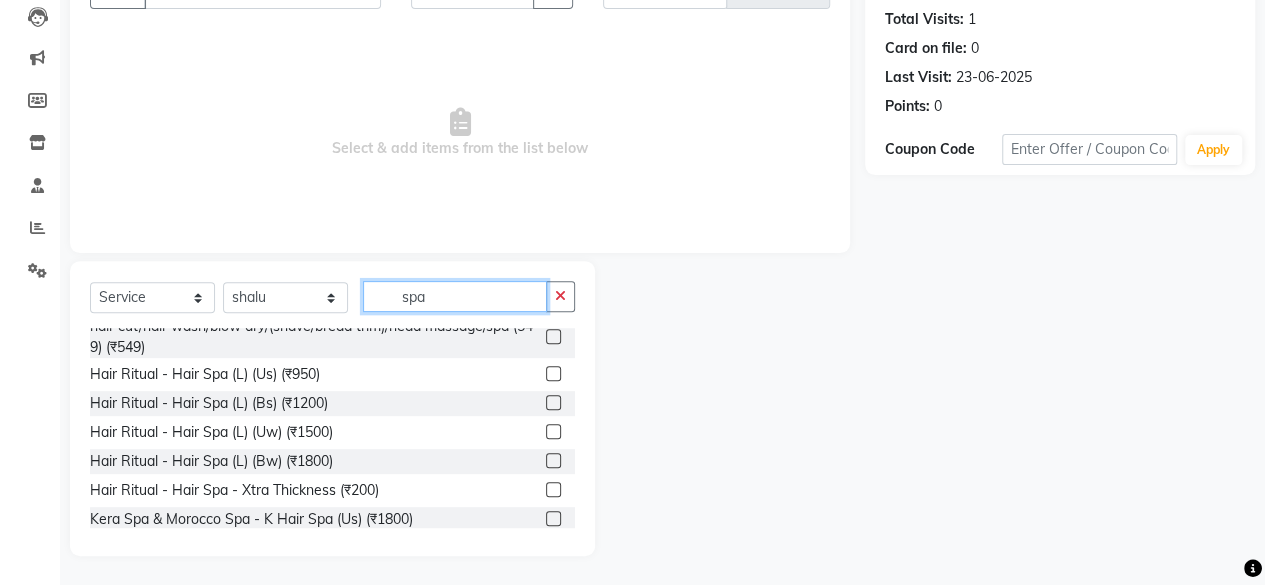 type on "spa" 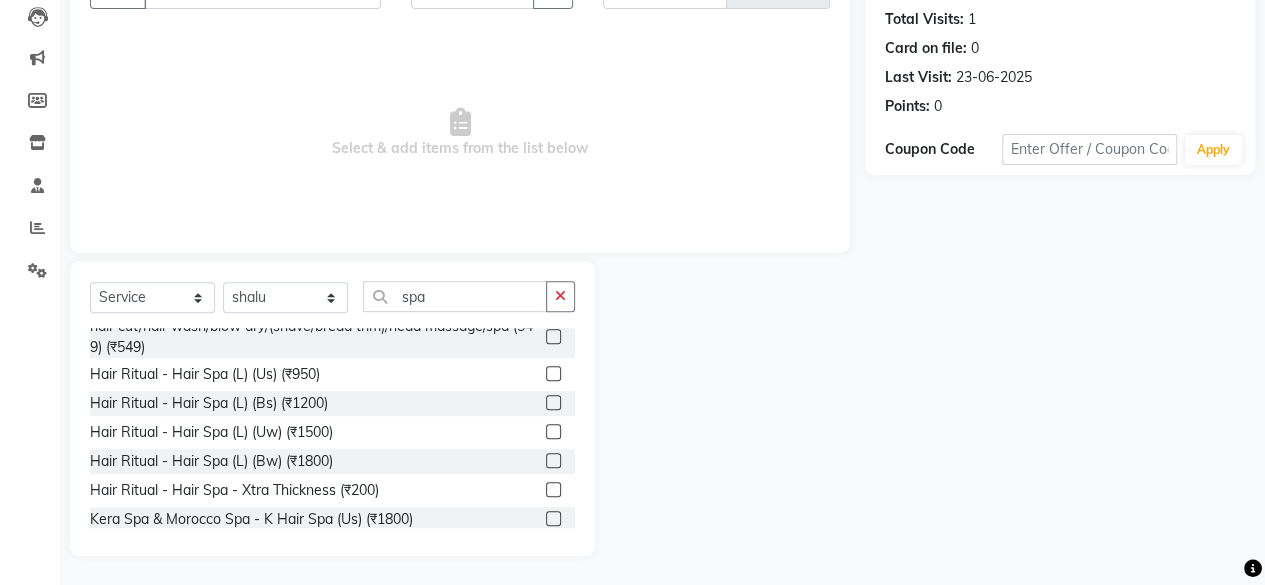 click 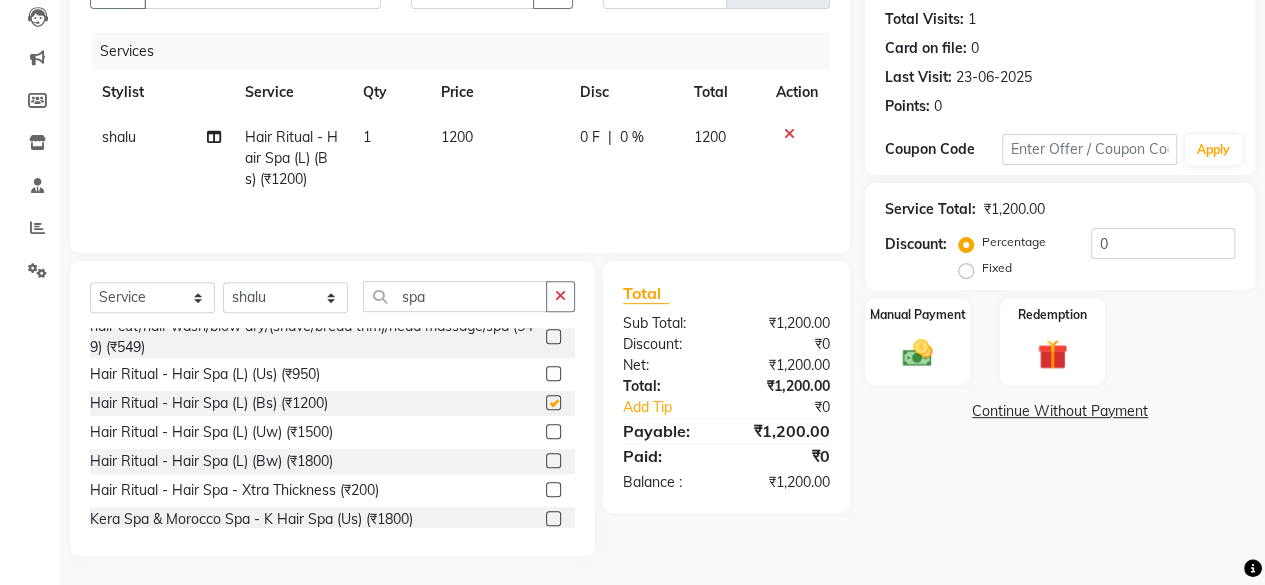 checkbox on "false" 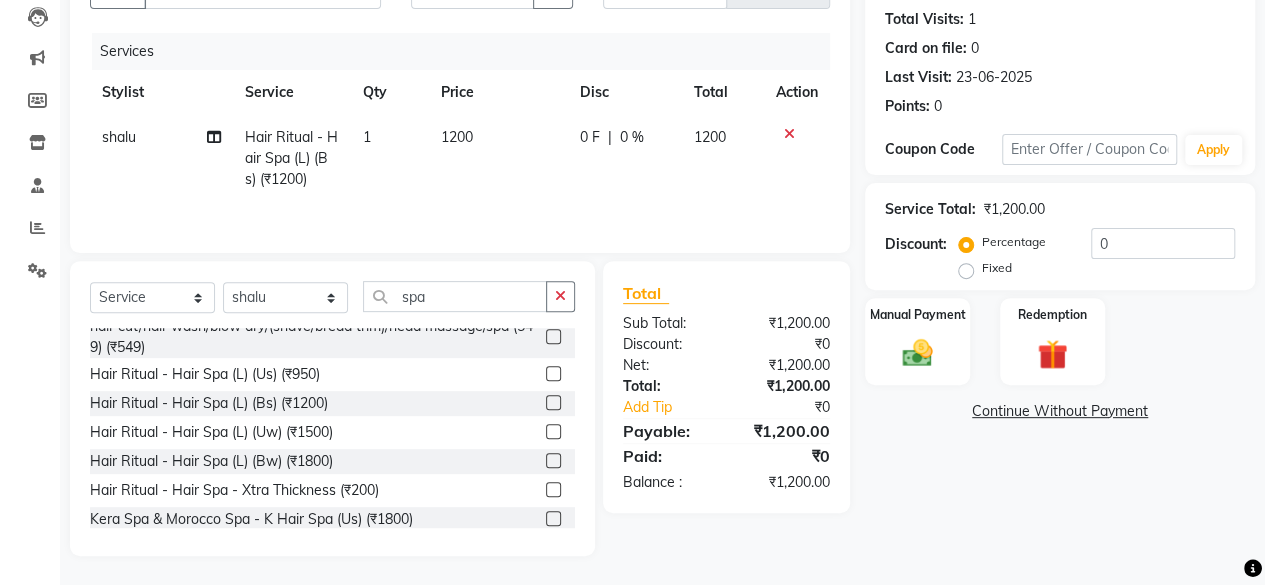 click on "1200" 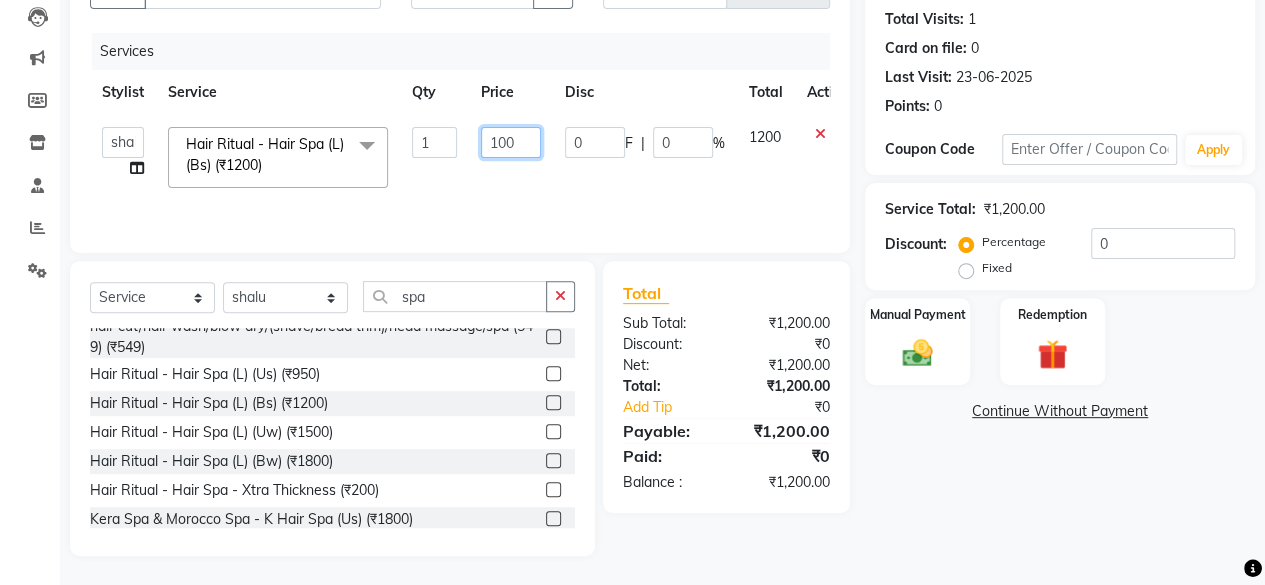 click on "100" 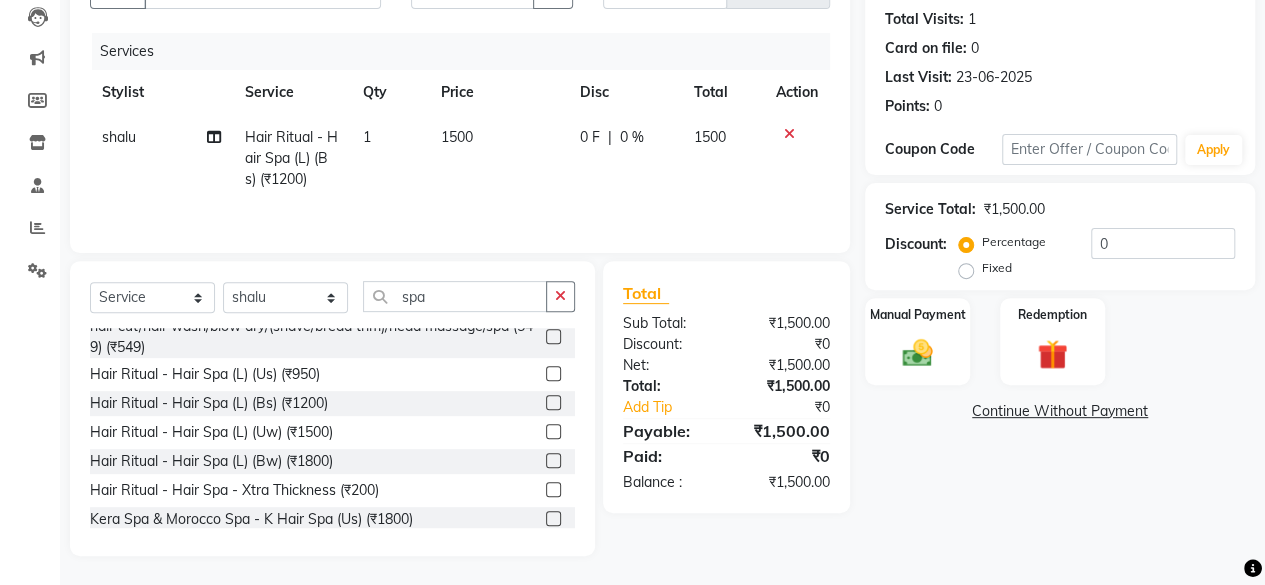 click on "0 F | 0 %" 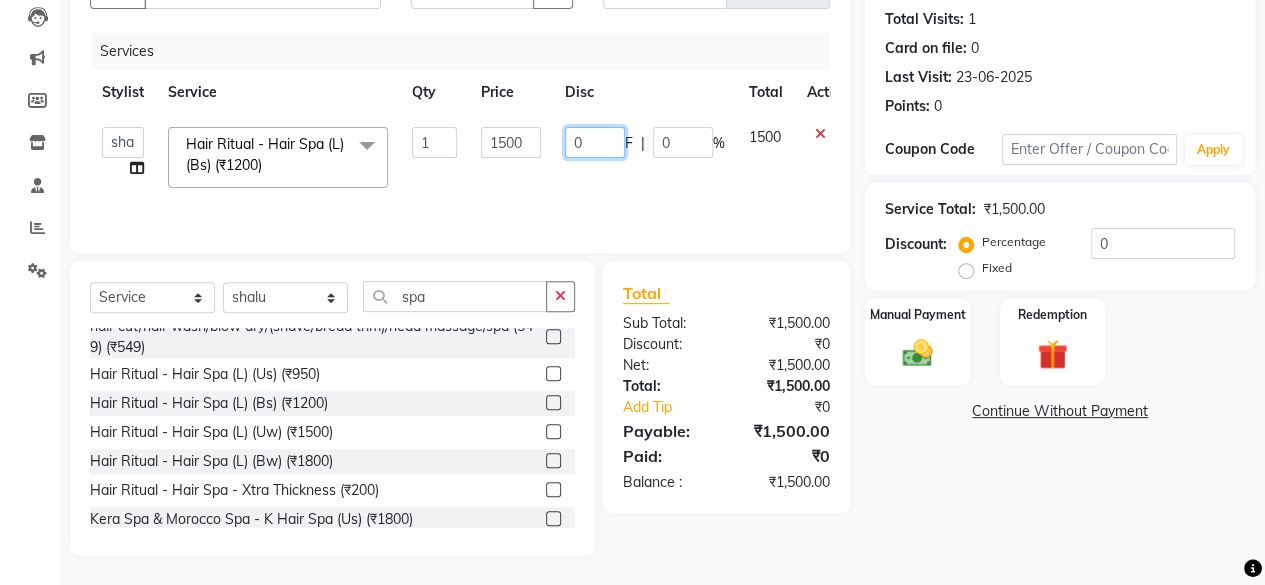 click on "0" 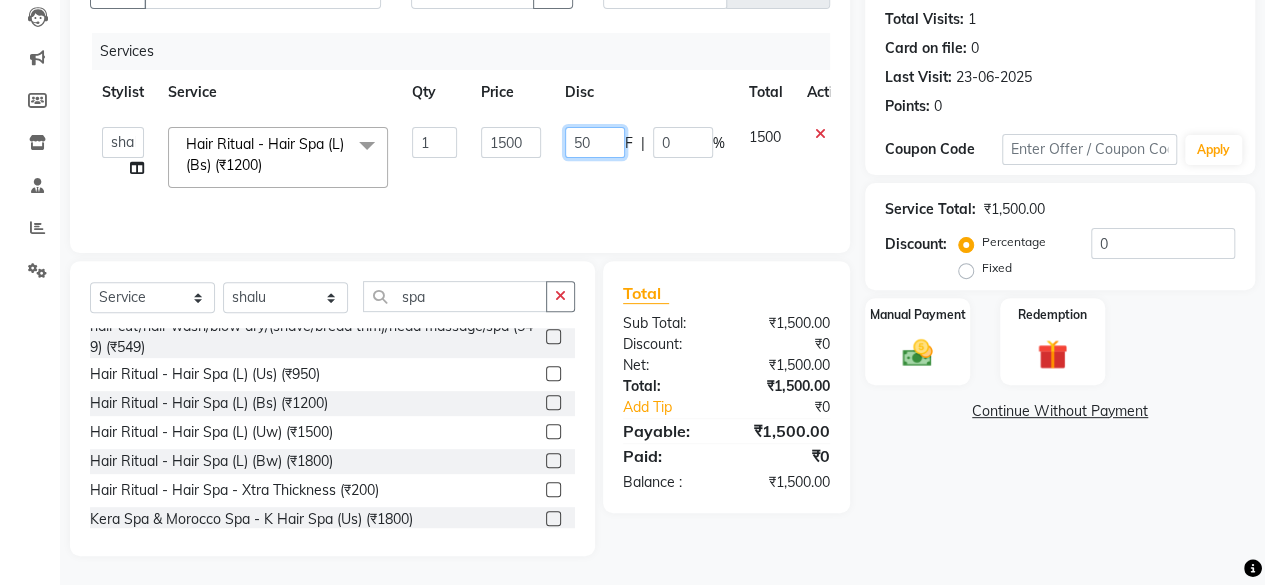 type on "500" 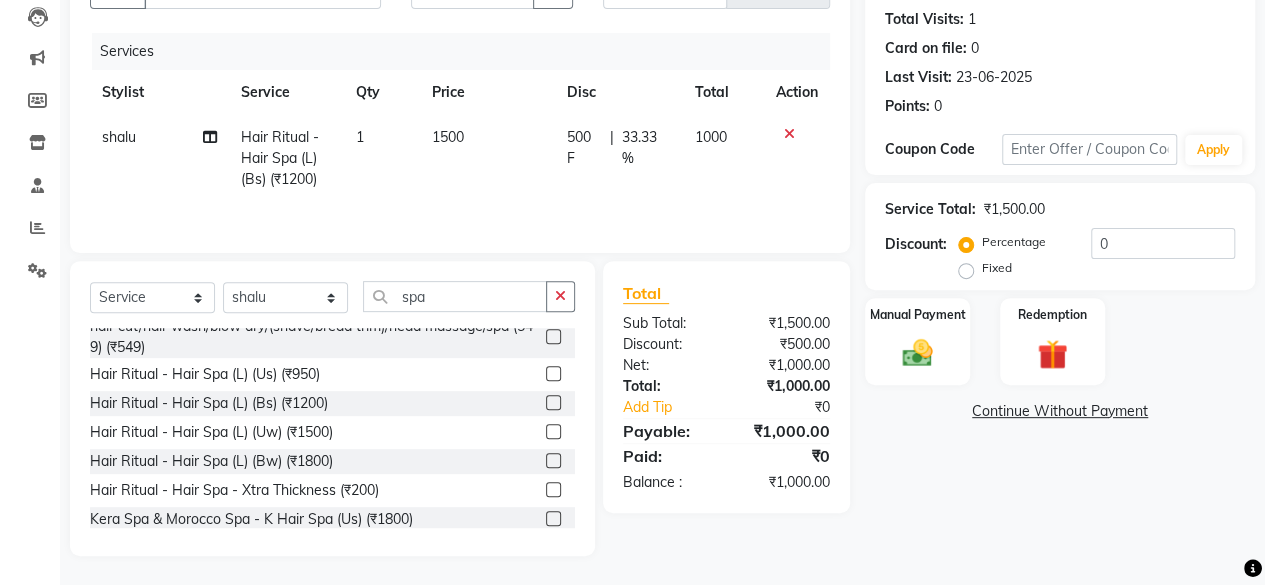 click on "Client +91 [PHONE] Date [DATE] Invoice Number V/2025 V/2025-26 1340 Services Stylist Service Qty Price Disc Total Action shalu Hair Ritual - Hair Spa (L) (Bs) (₹1200) 1 1500 500 F | 33.33 % 1000" 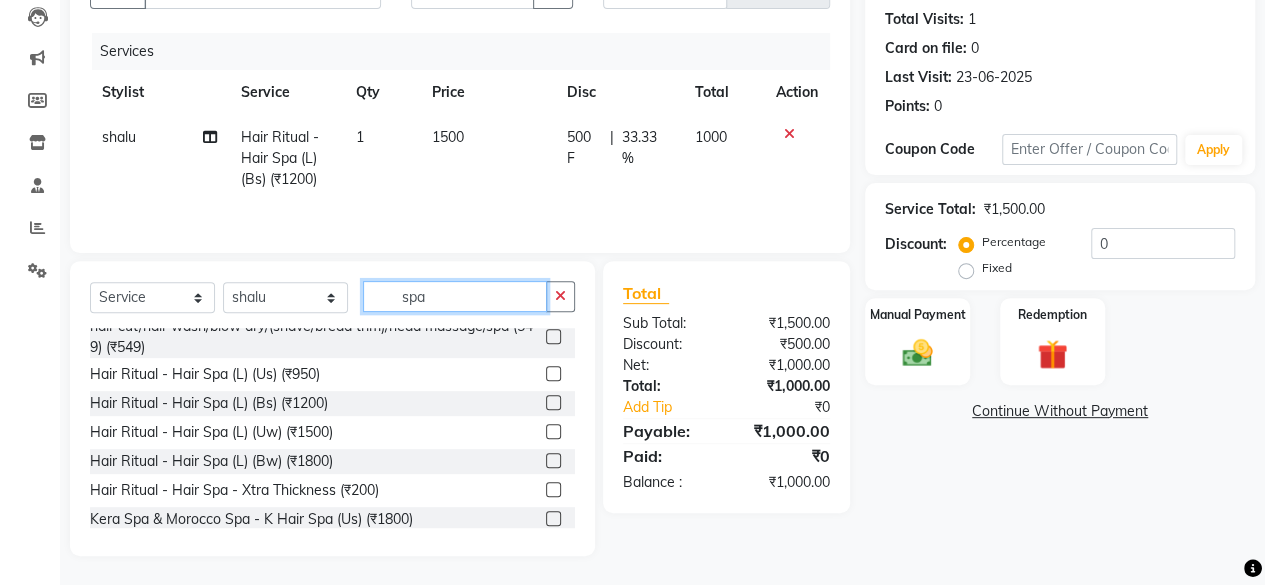 click on "spa" 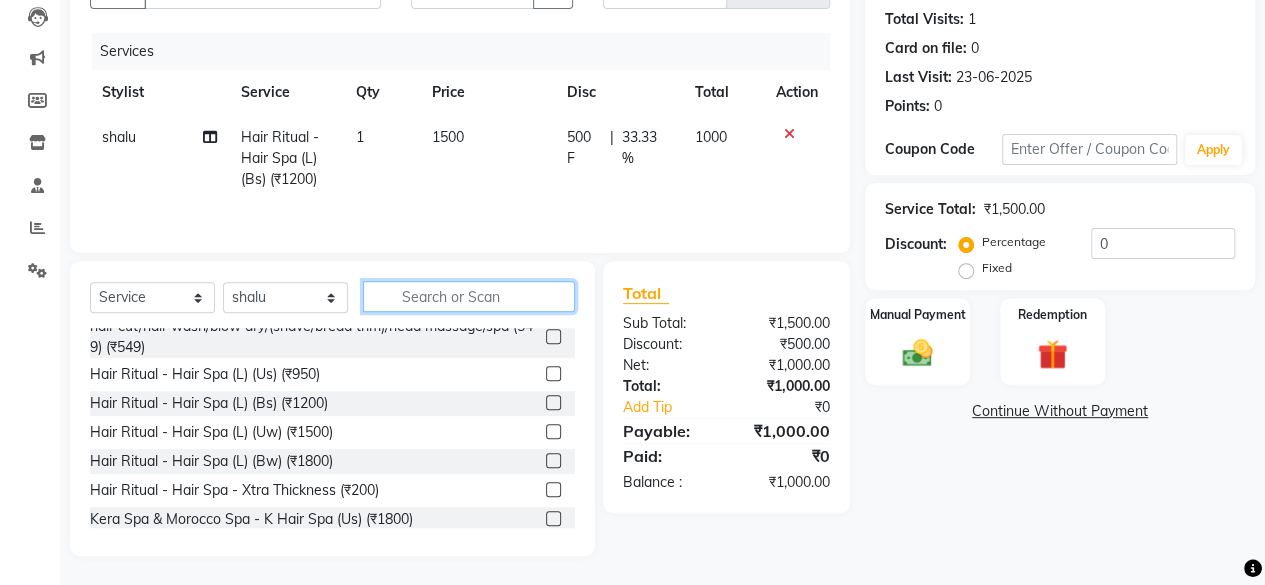 click 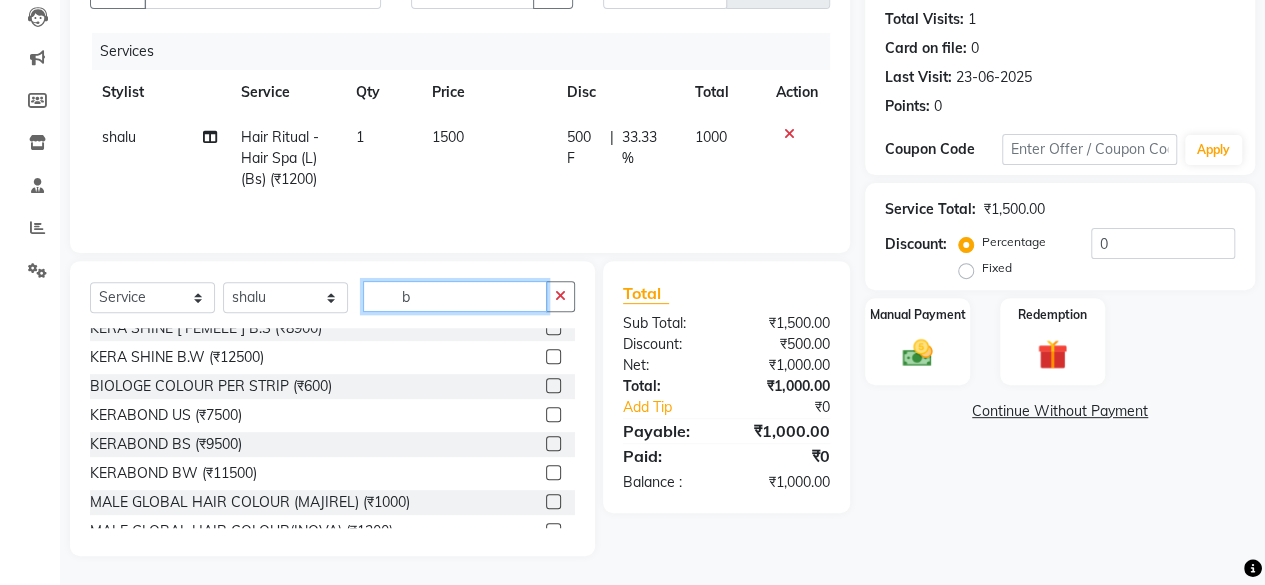 scroll, scrollTop: 12, scrollLeft: 0, axis: vertical 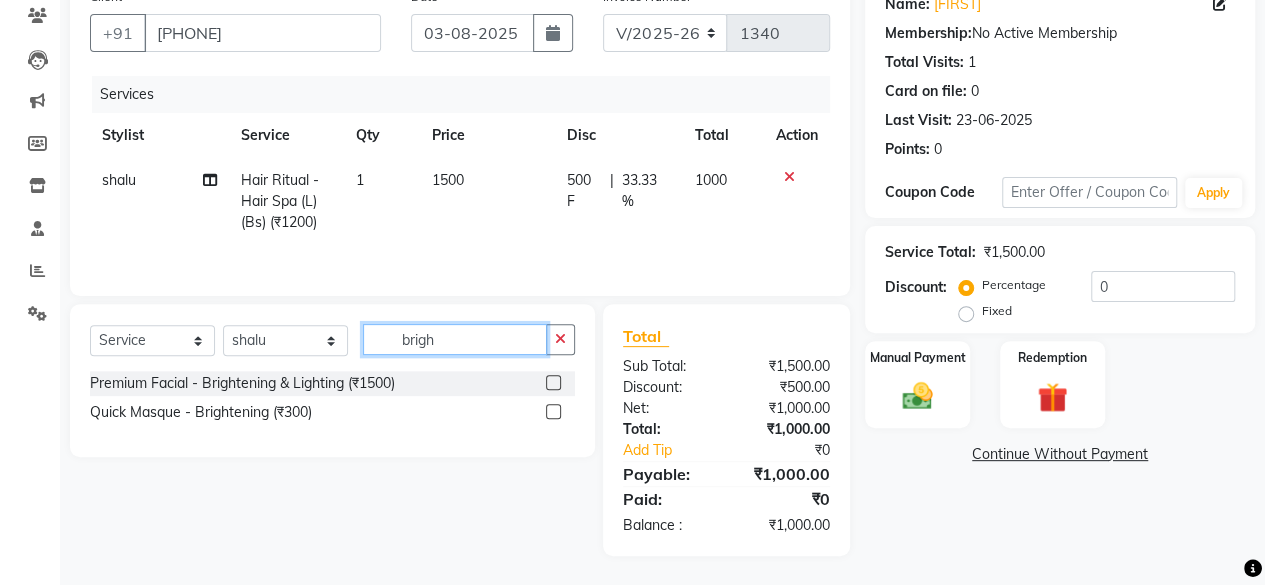 type on "brigh" 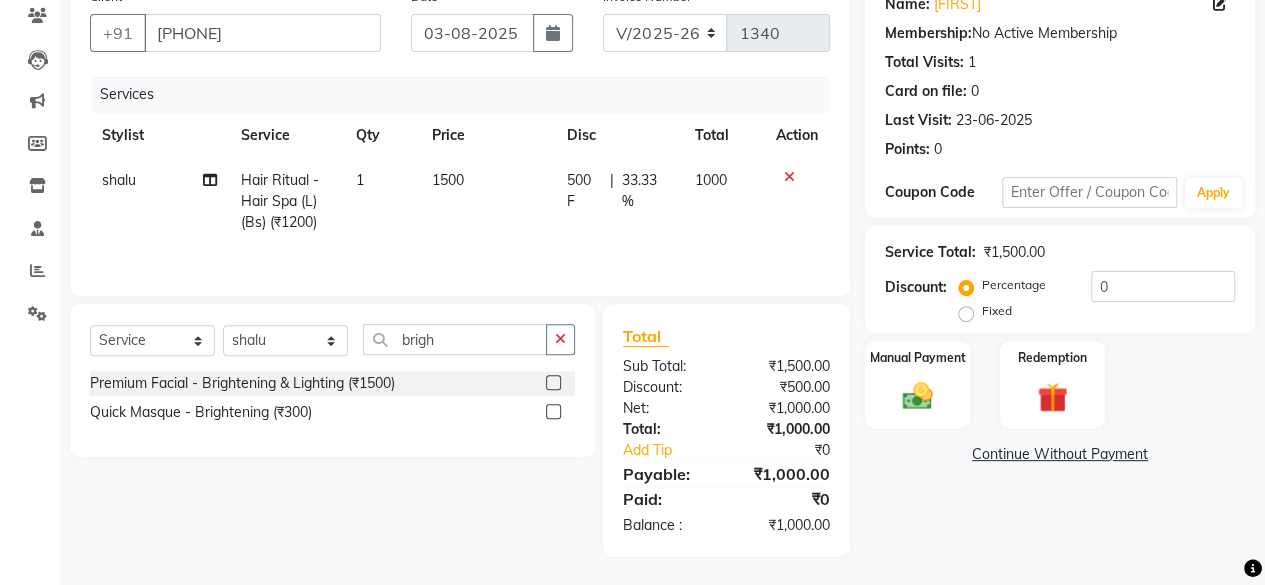 click 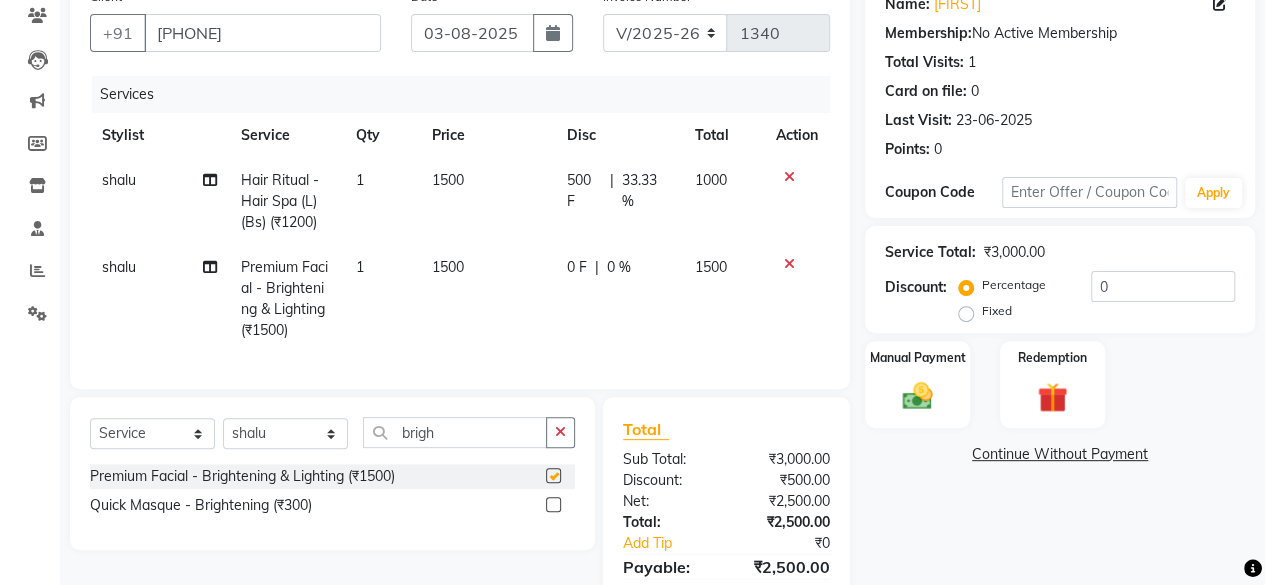 checkbox on "false" 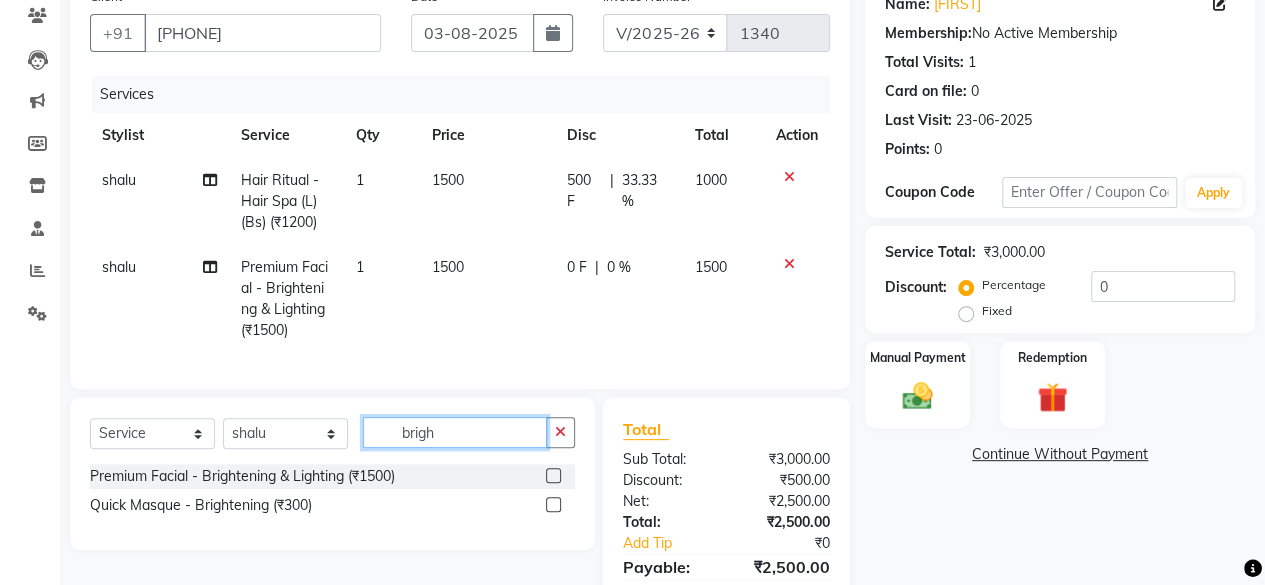 click on "brigh" 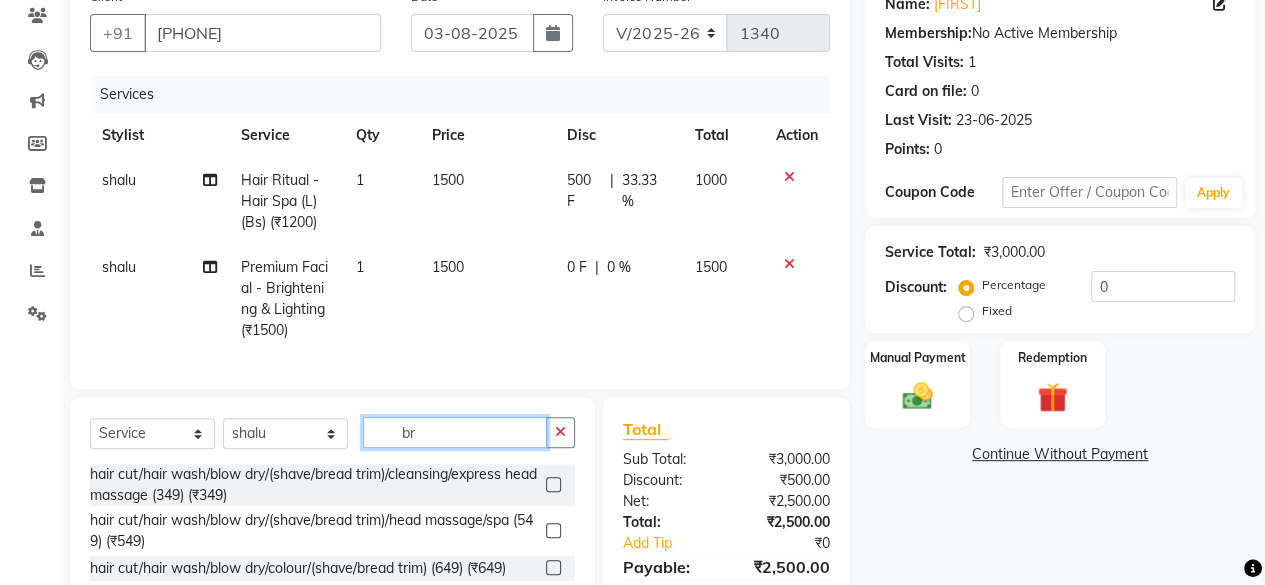 type on "b" 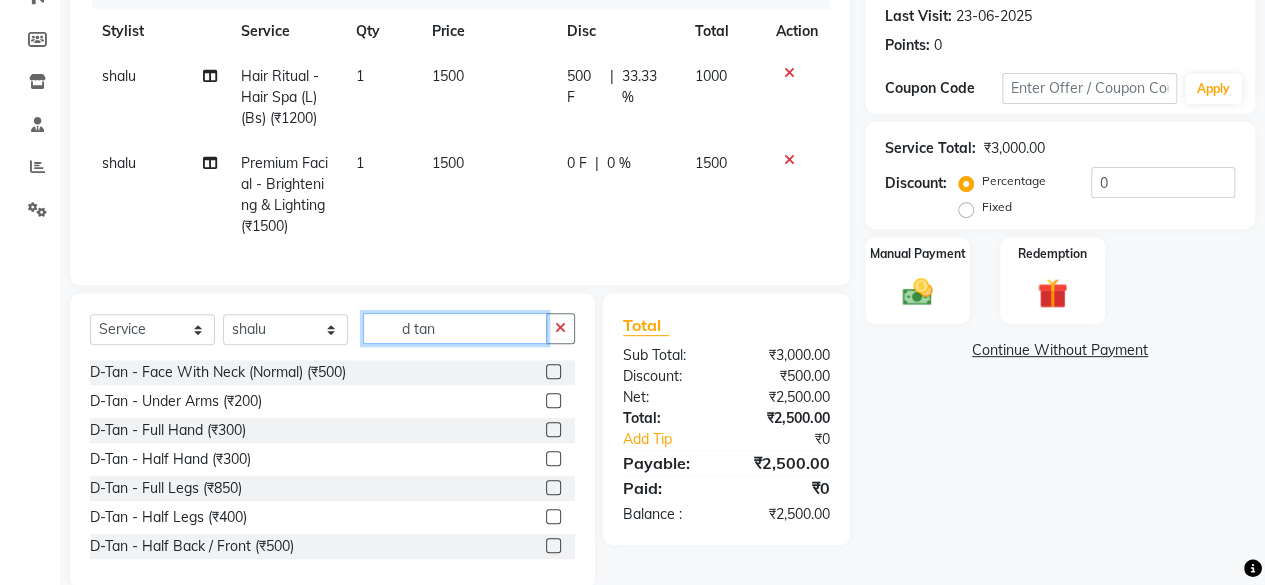 scroll, scrollTop: 323, scrollLeft: 0, axis: vertical 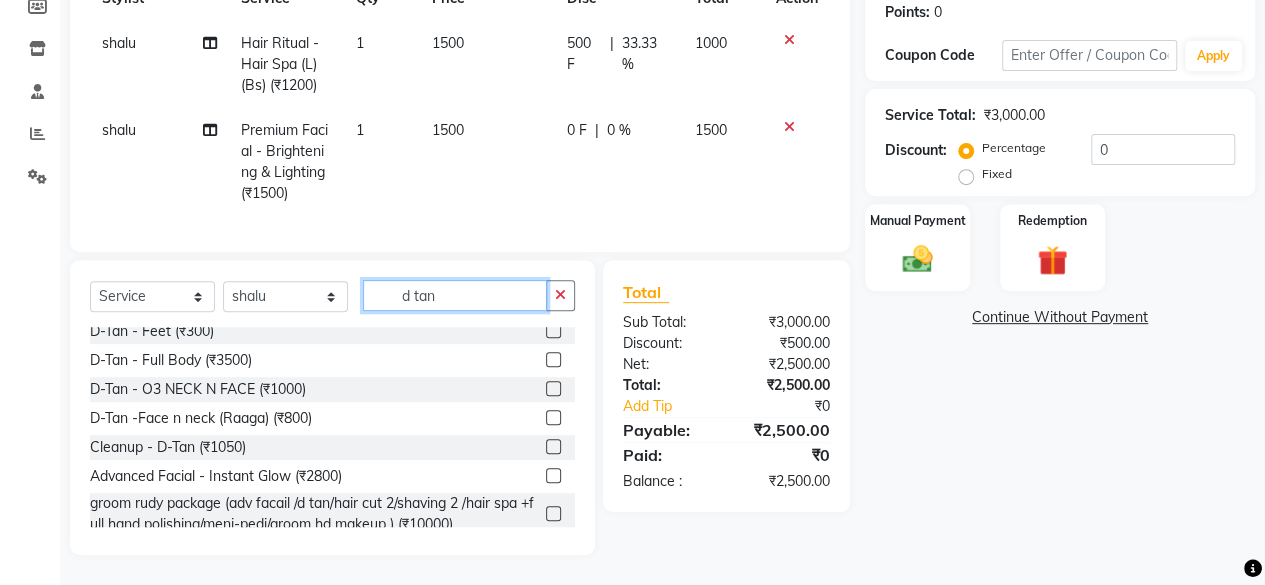 type on "d tan" 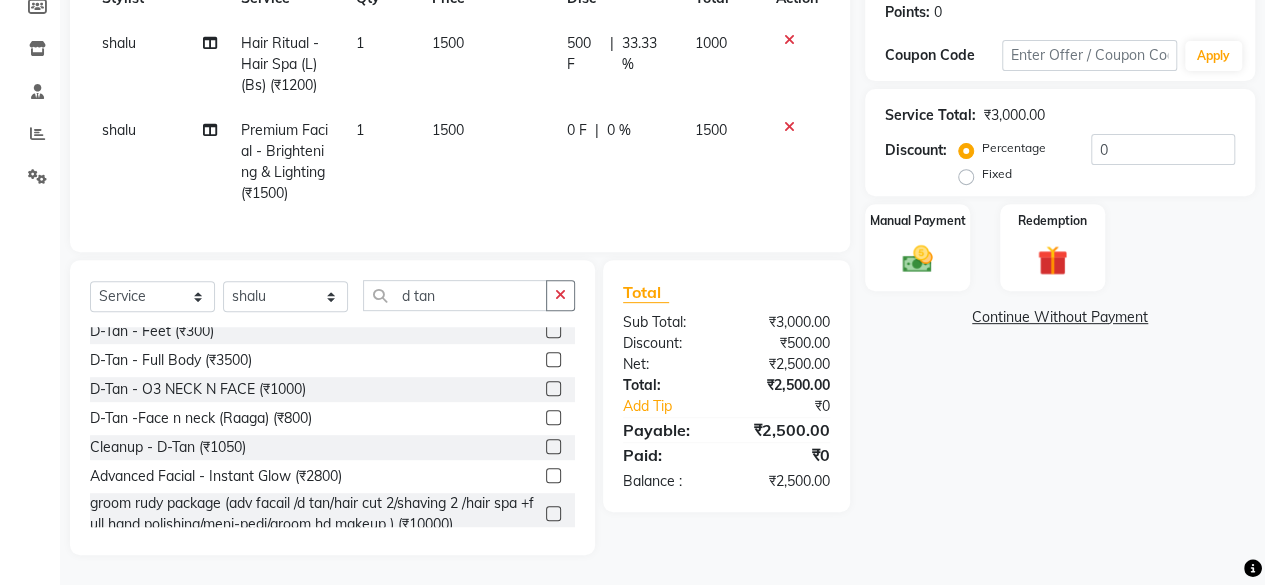 click 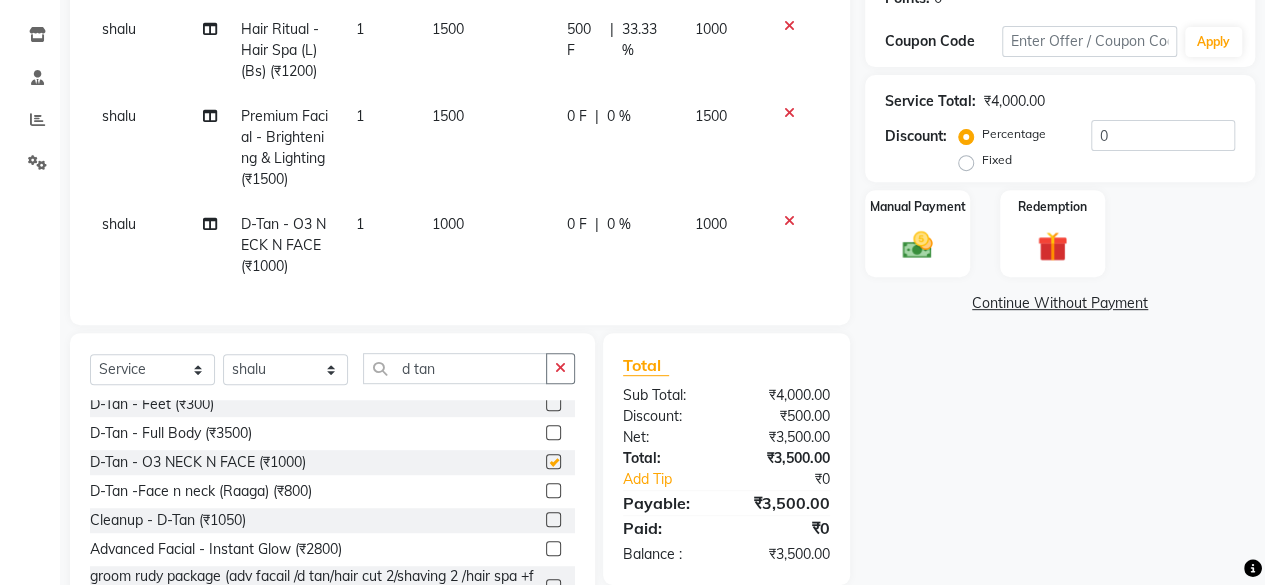 checkbox on "false" 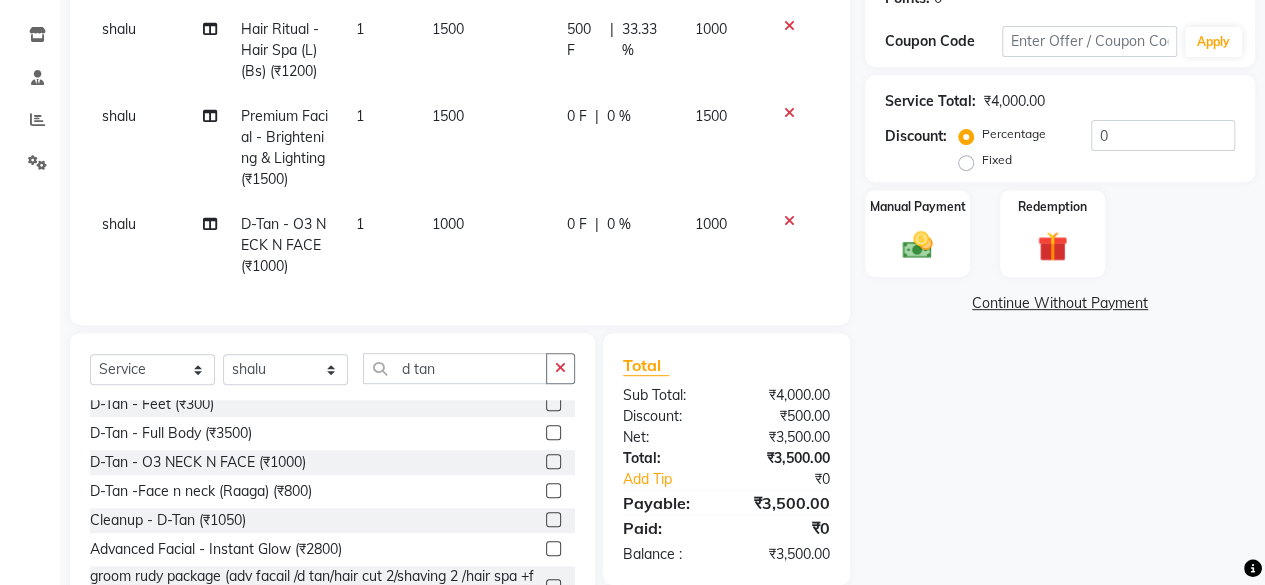 click on "0 F | 0 %" 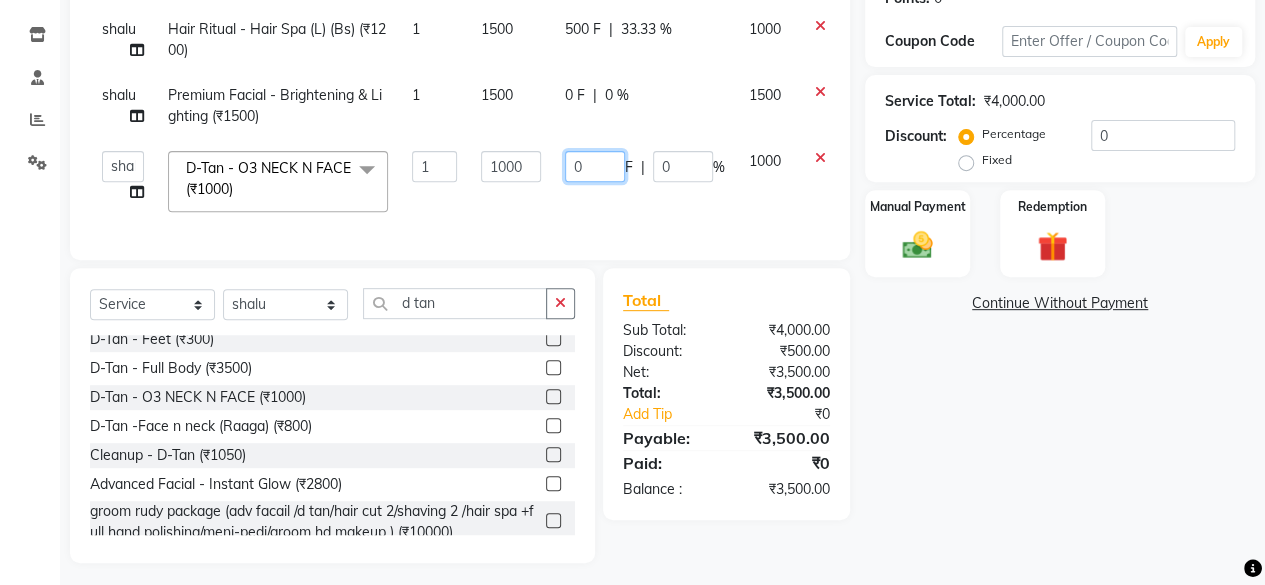 click on "0" 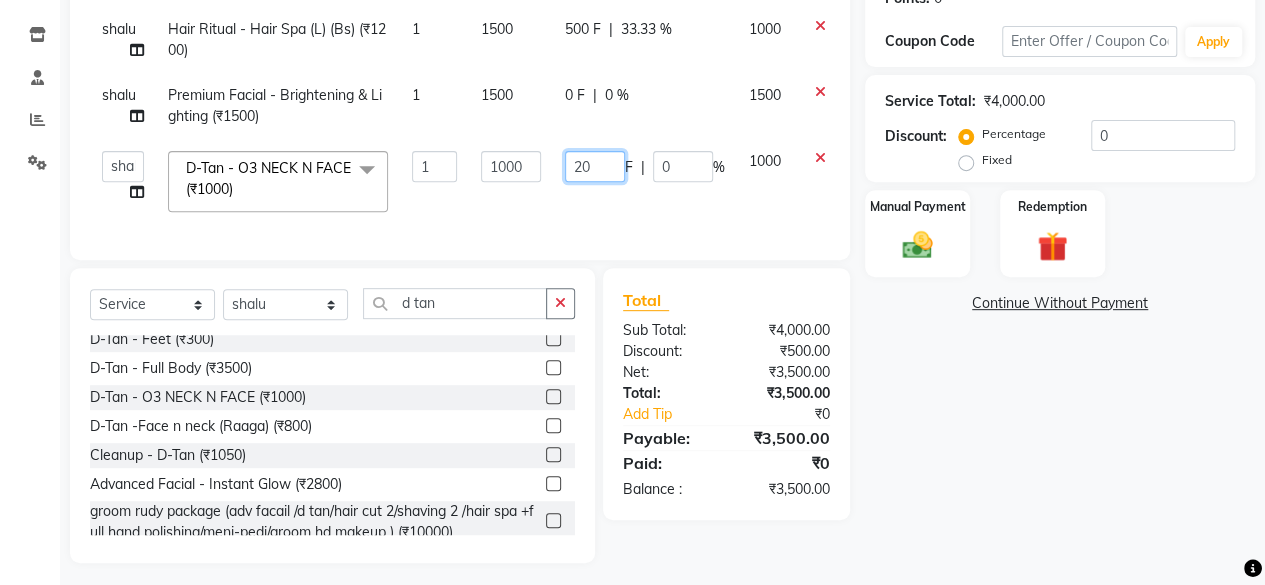 type on "200" 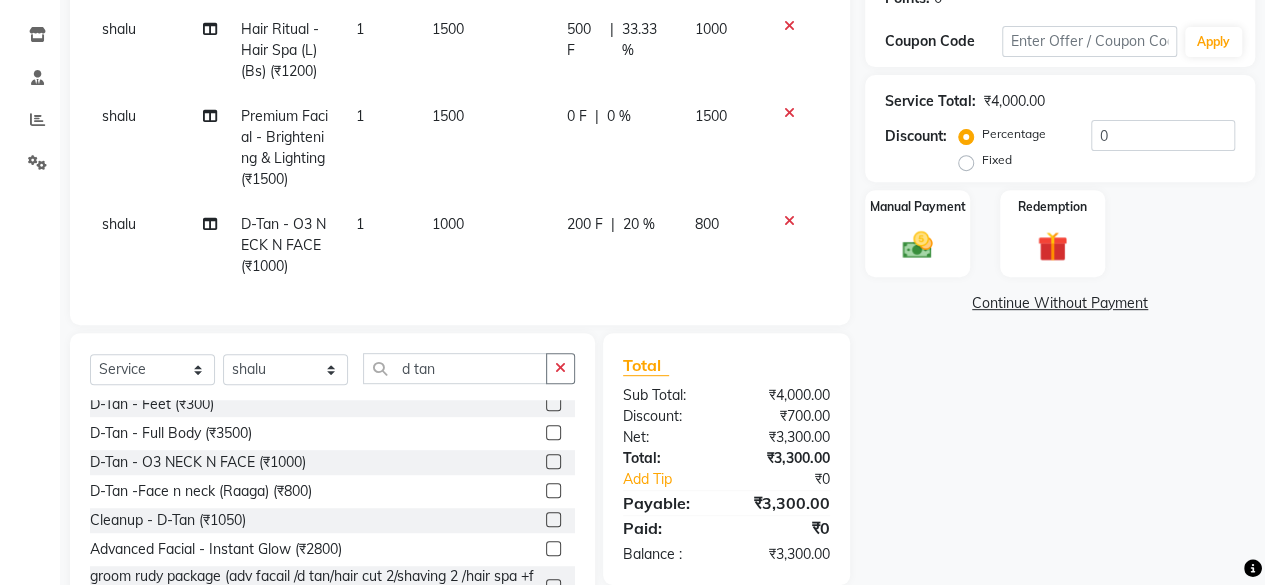 click on "Services Stylist Service Qty Price Disc Total Action shalu Hair Ritual - Hair Spa (L) (Bs) (₹1200) 1 1500 500 F | 33.33 % 1000 shalu Premium Facial - Brightening & Lighting (₹1500) 1 1500 0 F | 0 % 1500 shalu D-Tan - O3 NECK N FACE (₹1000) 1 1000 200 F | 20 % 800" 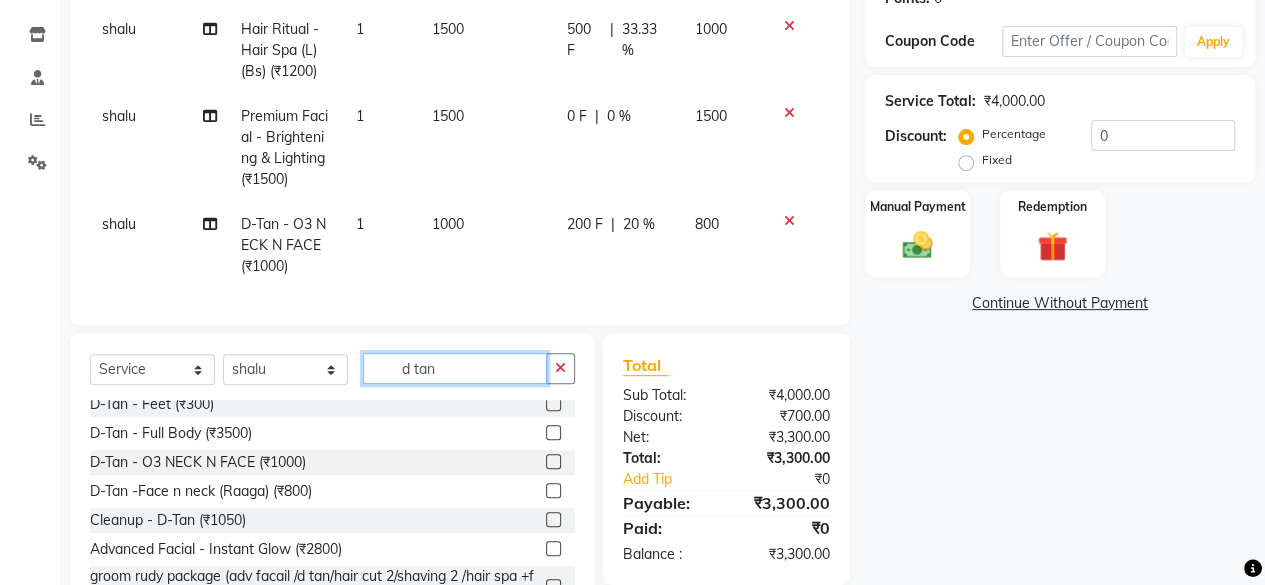 click on "d tan" 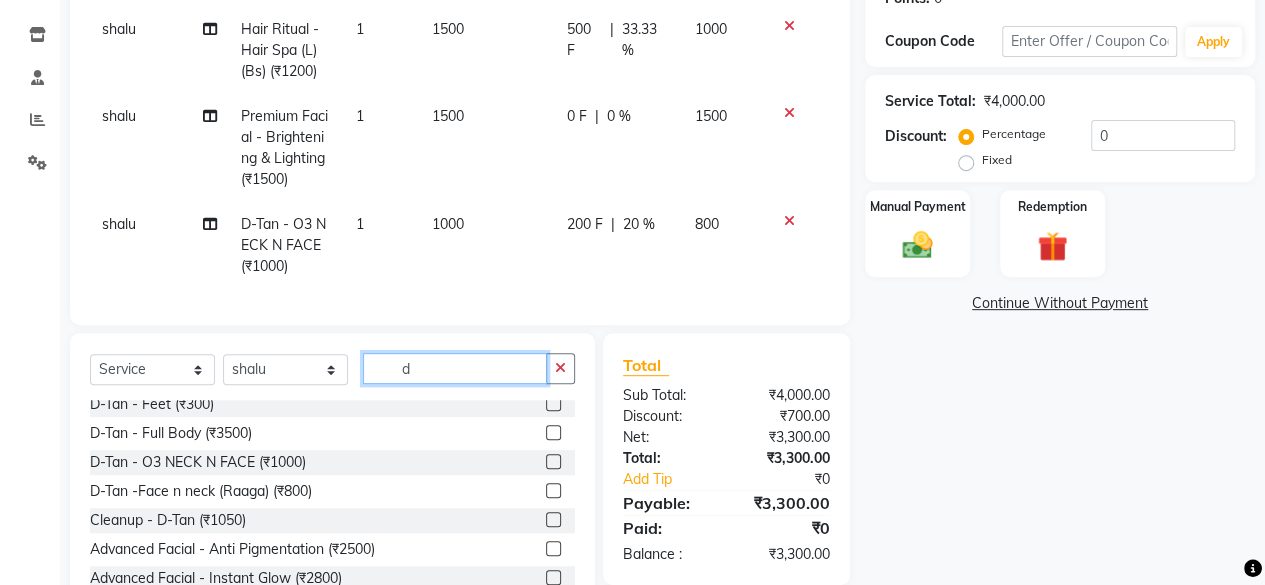 scroll, scrollTop: 842, scrollLeft: 0, axis: vertical 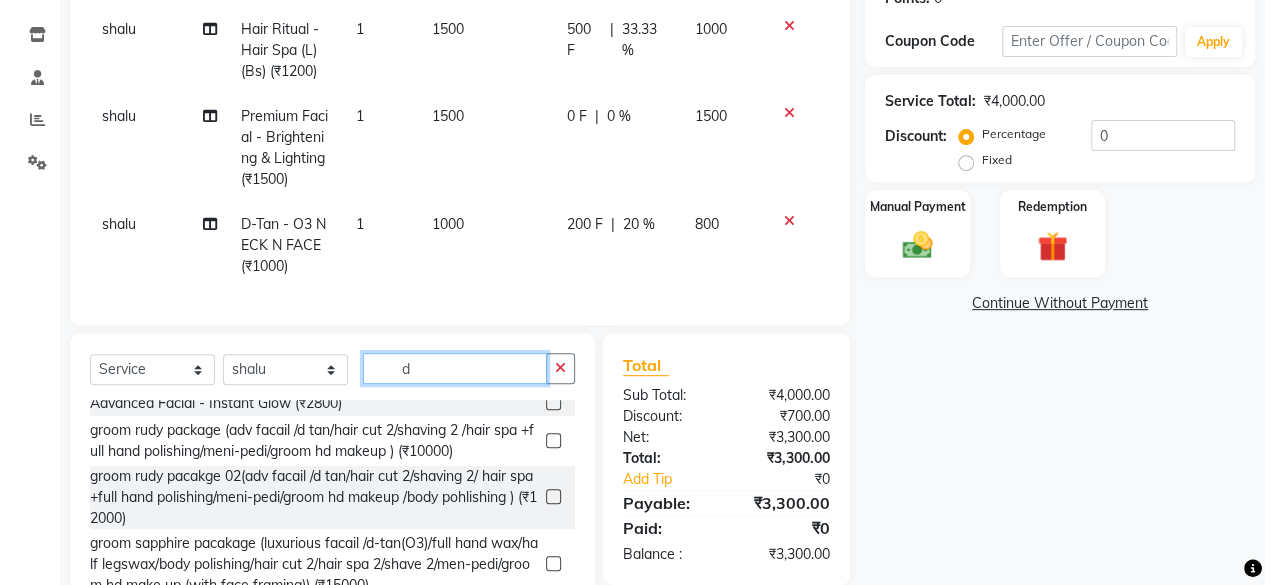 type on "d" 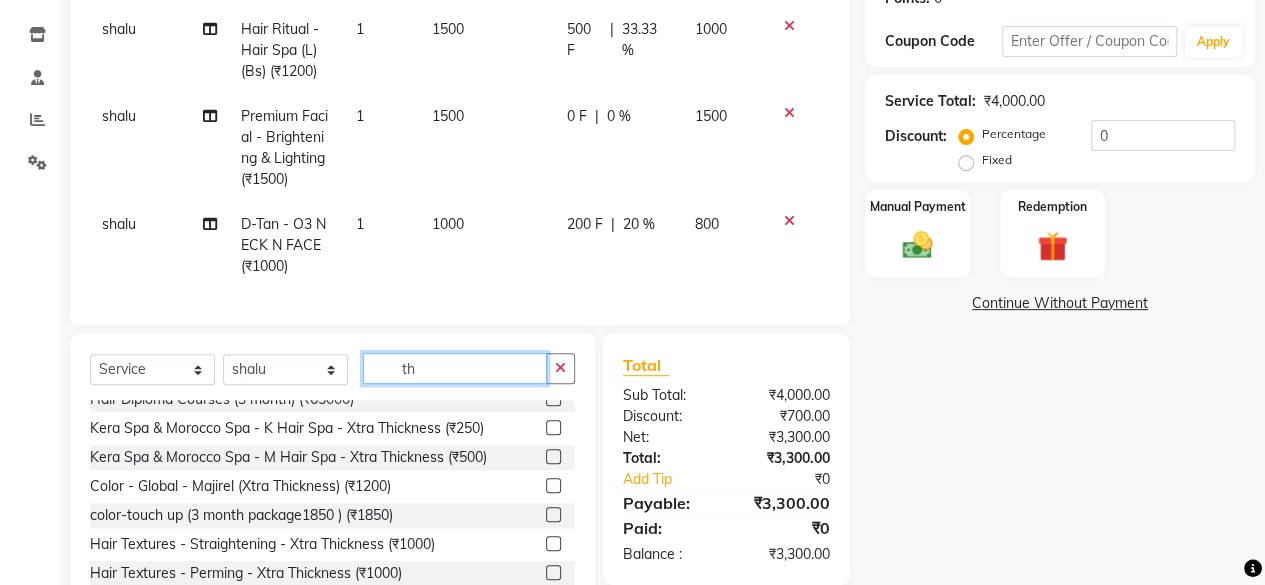 scroll, scrollTop: 0, scrollLeft: 0, axis: both 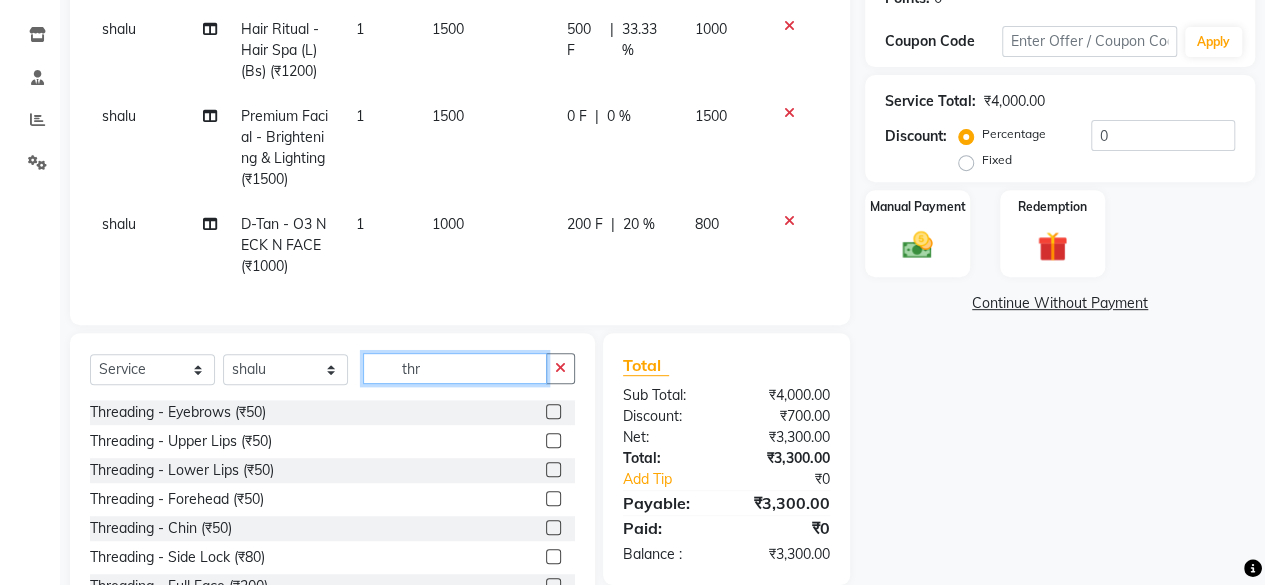 type on "thr" 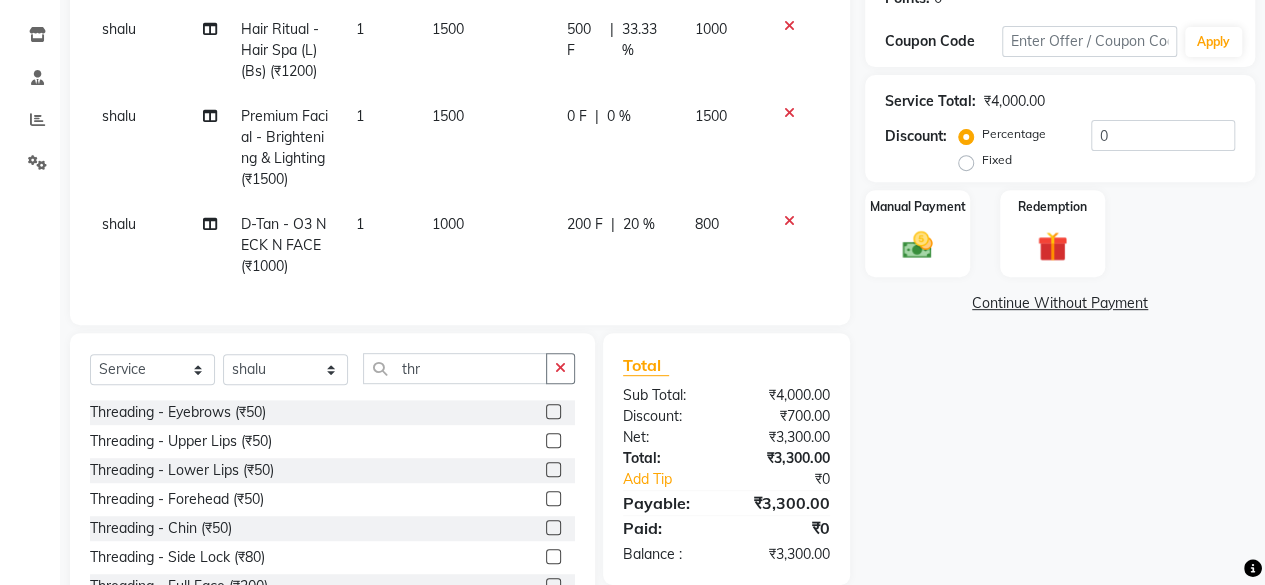 click 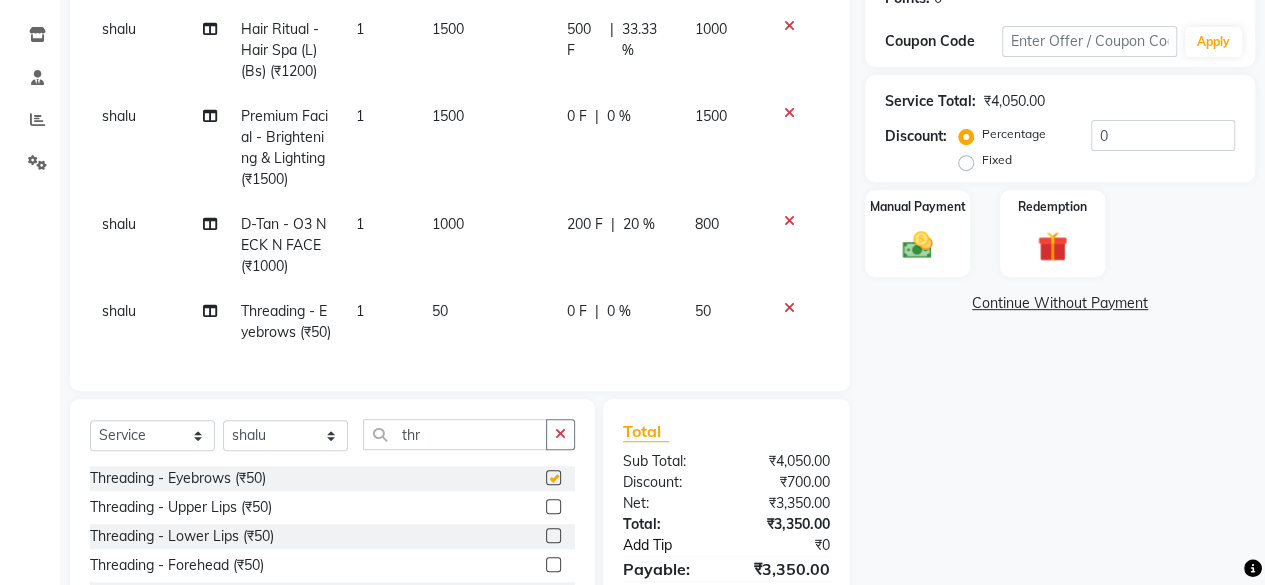 checkbox on "false" 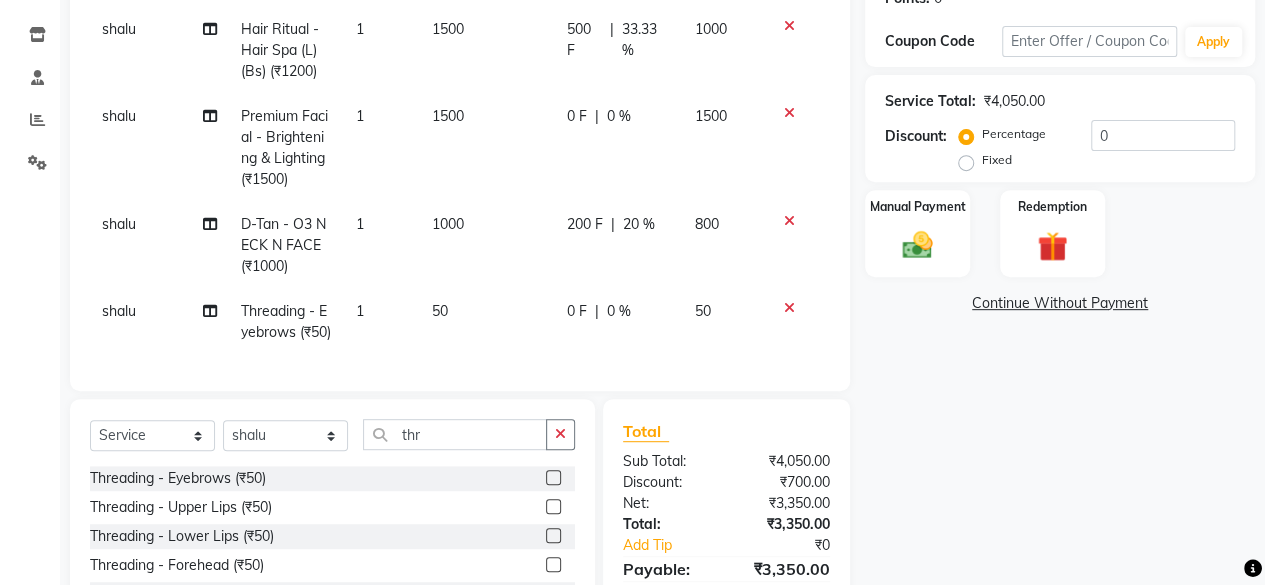 scroll, scrollTop: 497, scrollLeft: 0, axis: vertical 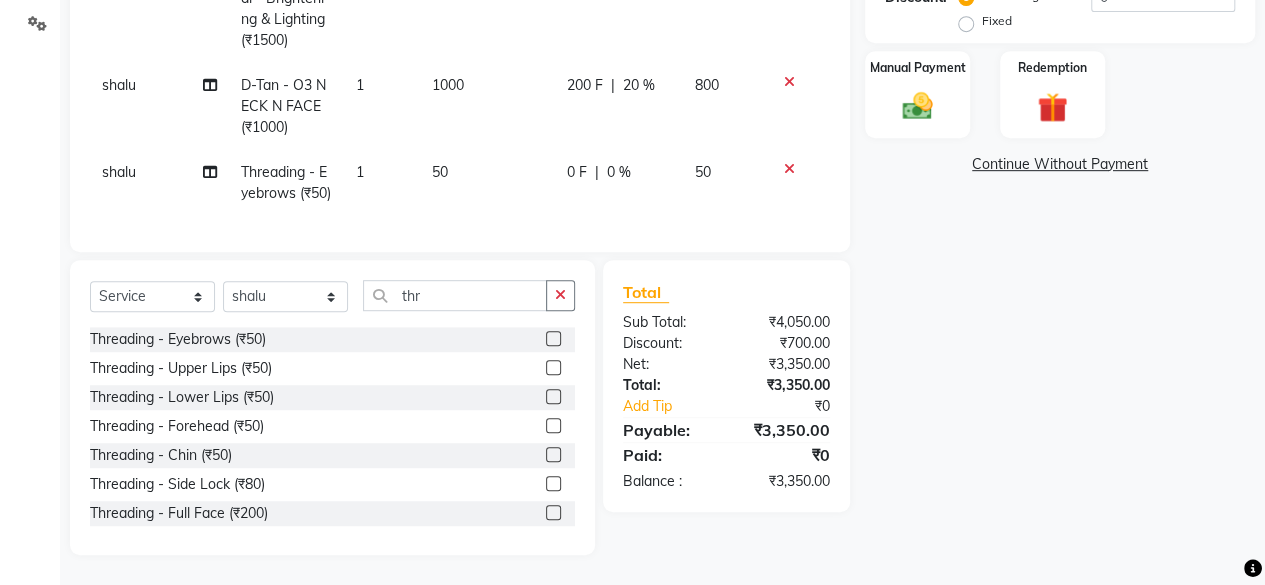 click 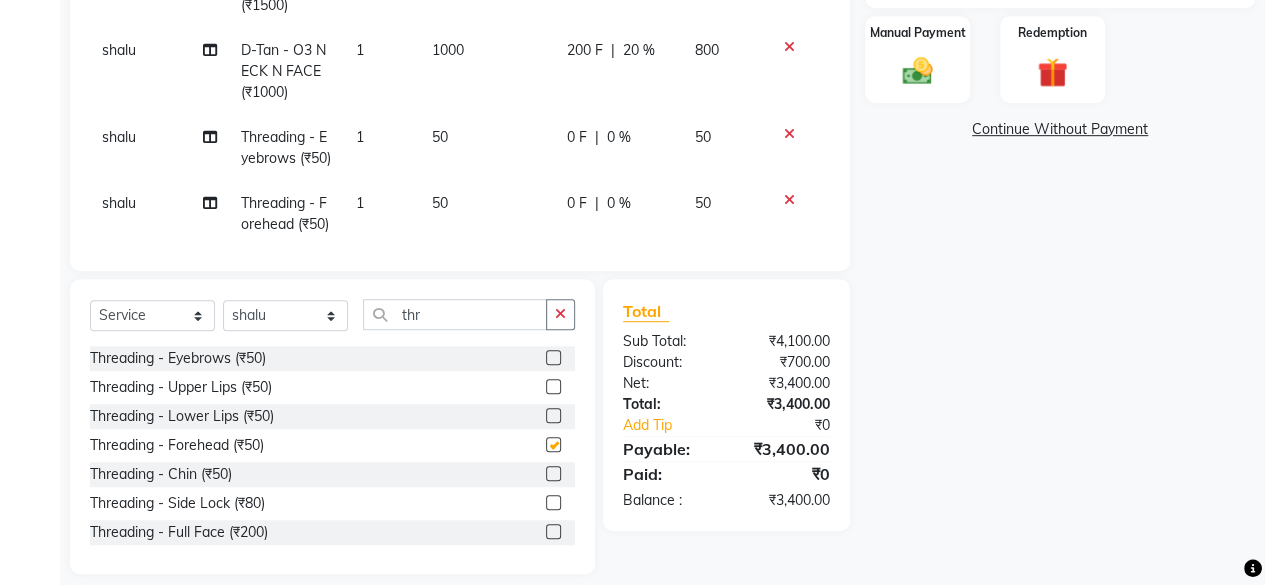 checkbox on "false" 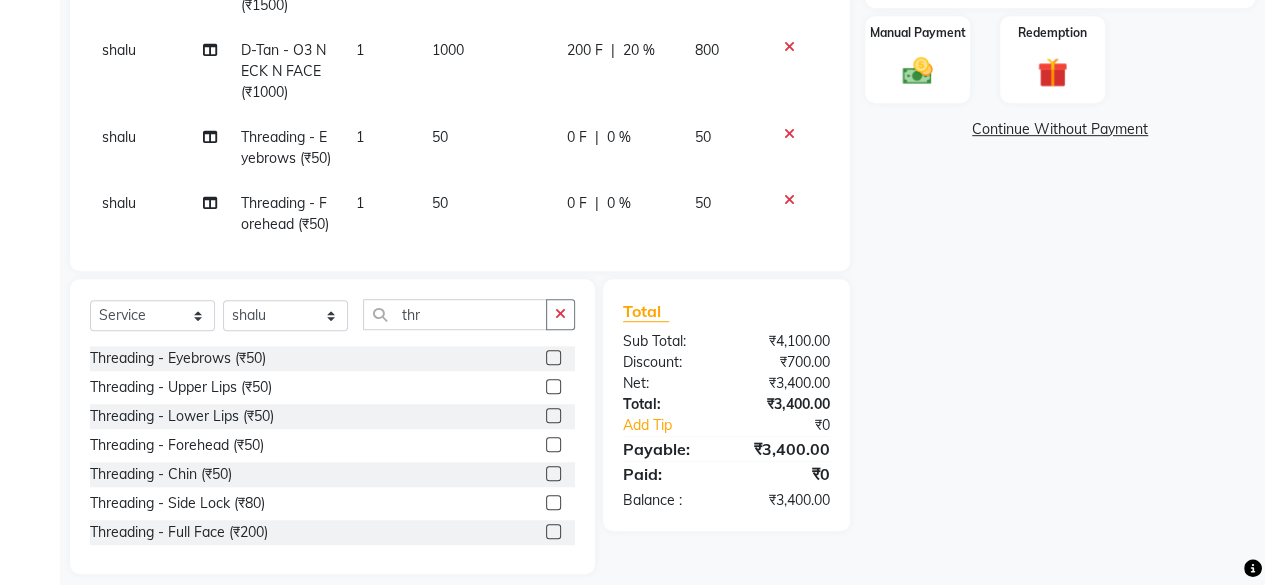 click on "0 F" 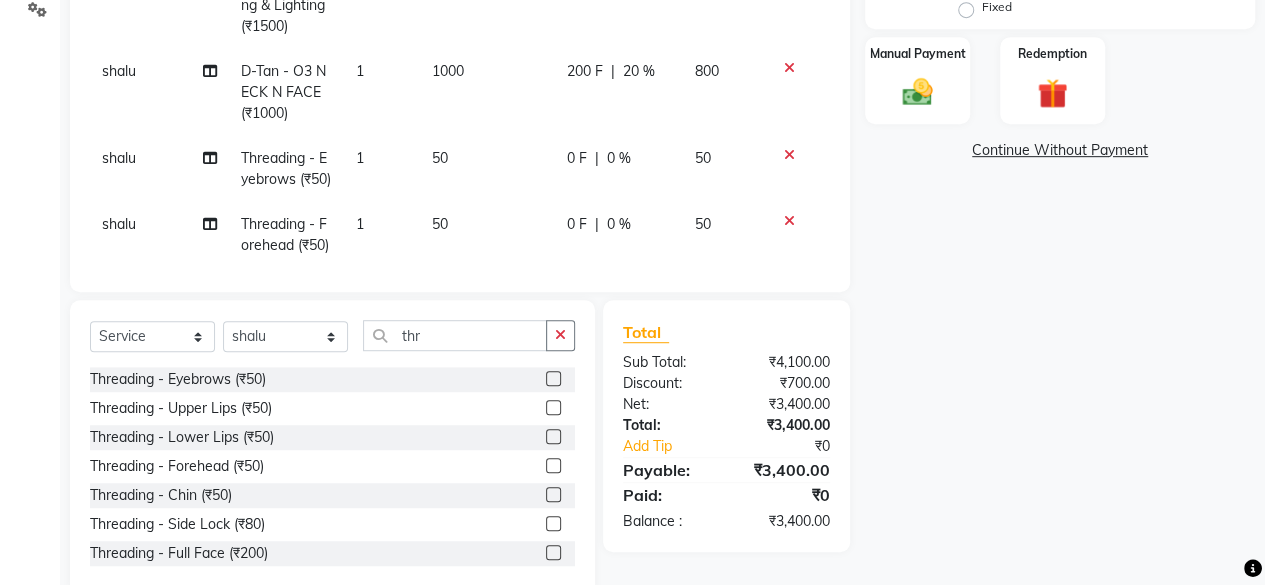 select on "50611" 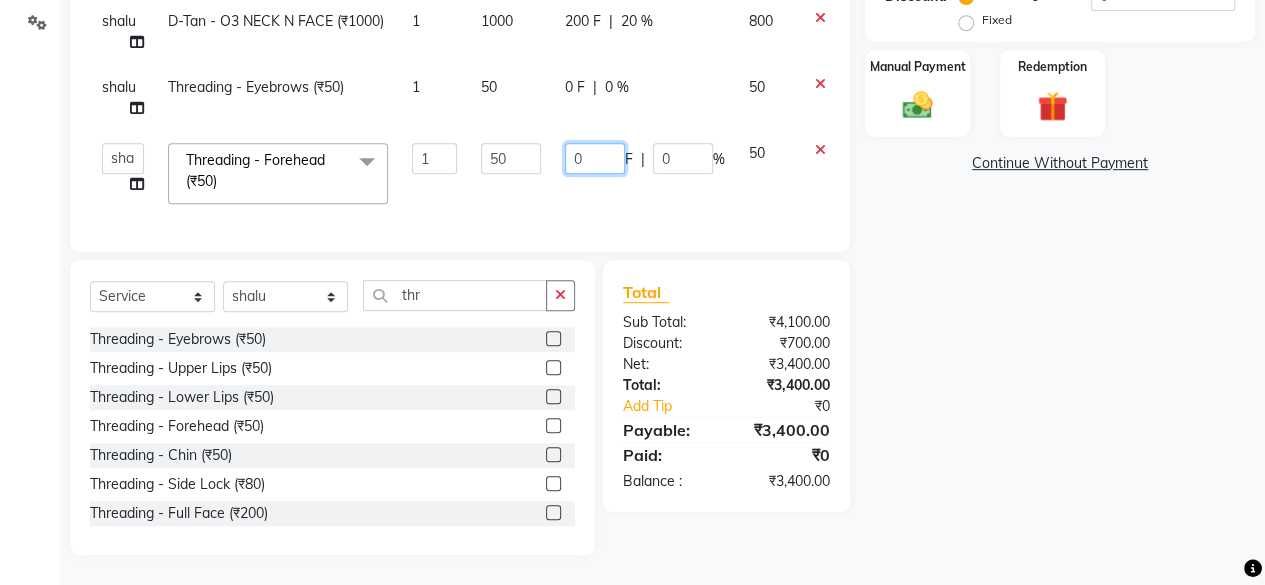click on "0" 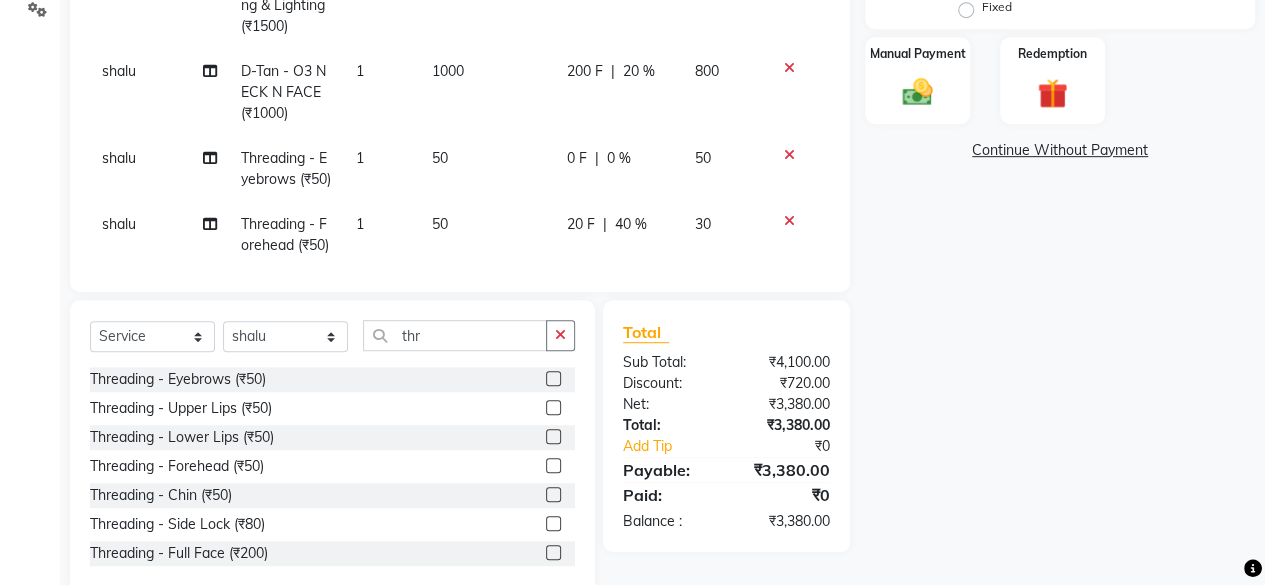 click on "shalu Hair Ritual - Hair Spa (L) (Bs) (₹1200) 1 1500 500 F | 33.33 % 1000 shalu Premium Facial - Brightening & Lighting (₹1500) 1 1500 0 F | 0 % 1500 shalu D-Tan - O3 NECK N FACE (₹1000) 1 1000 200 F | 20 % 800 shalu Threading - Eyebrows (₹50) 1 50 20 F | 40 % 30 shalu Threading - Forehead (₹50) 1 50 20 F | 40 % 30" 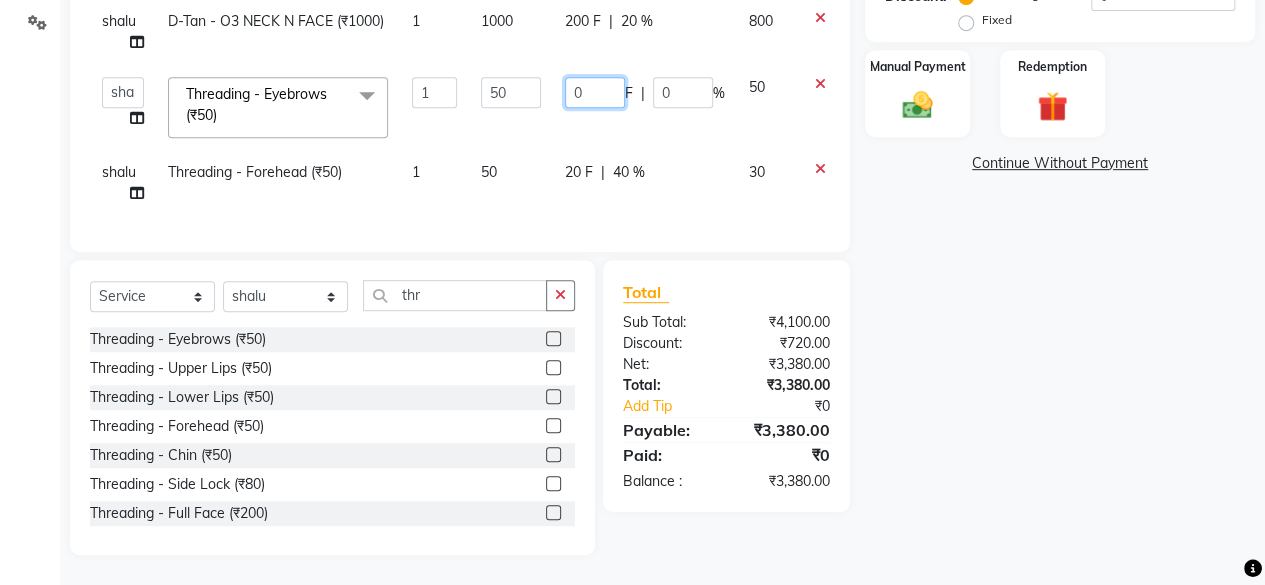 drag, startPoint x: 561, startPoint y: 76, endPoint x: 577, endPoint y: 83, distance: 17.464249 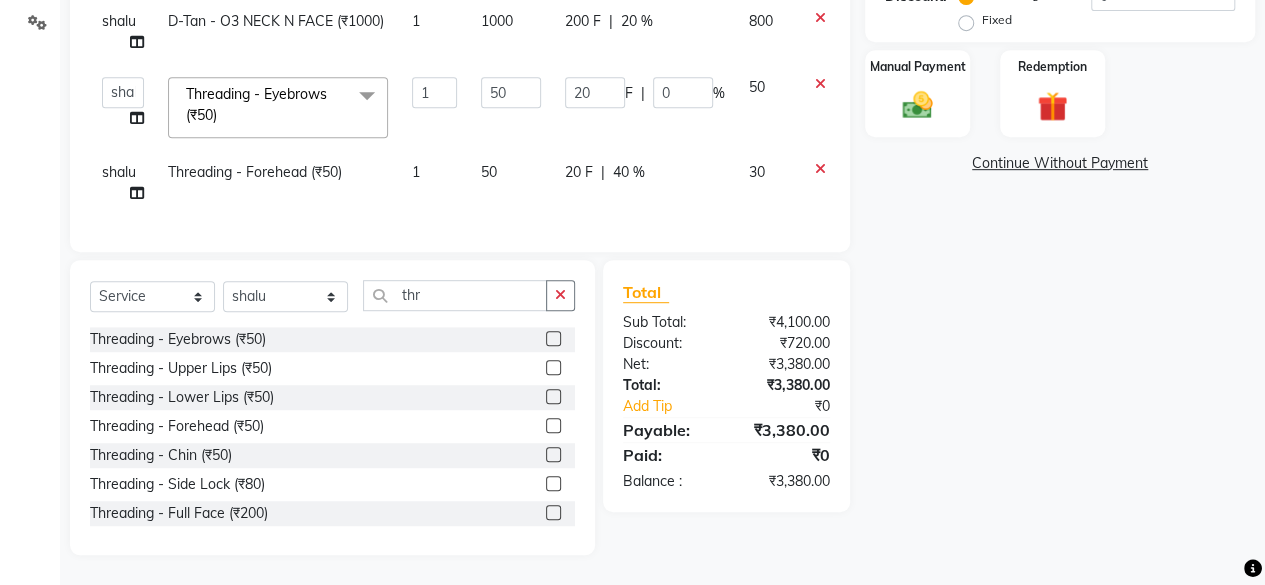 click on "Name: [NAME] Membership: No Active Membership Total Visits: 1 Card on file: 0 Last Visit: 23-06-2025 Points: 0 Coupon Code Apply Service Total: ₹4,100.00 Discount: Percentage Fixed 0 Manual Payment Redemption Continue Without Payment" 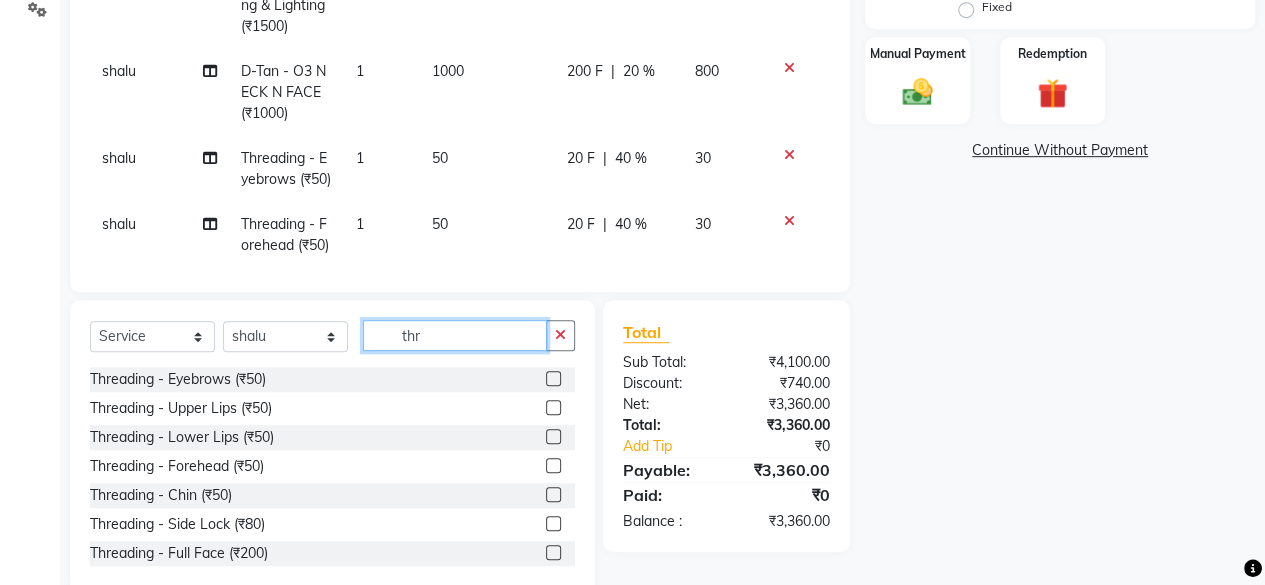 click on "thr" 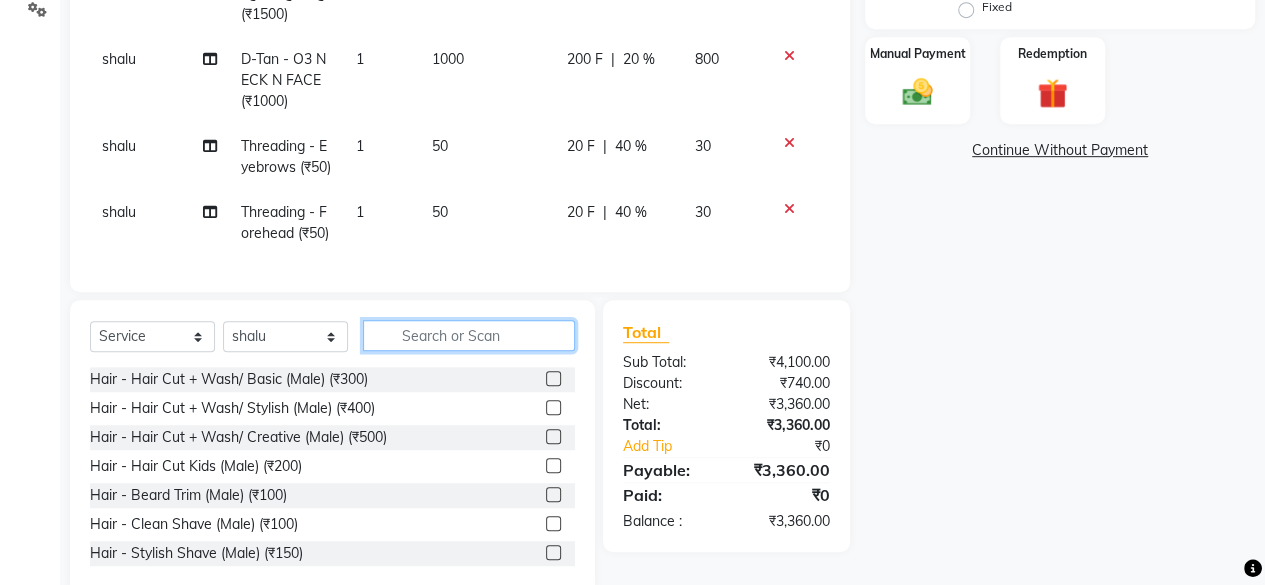 scroll, scrollTop: 69, scrollLeft: 0, axis: vertical 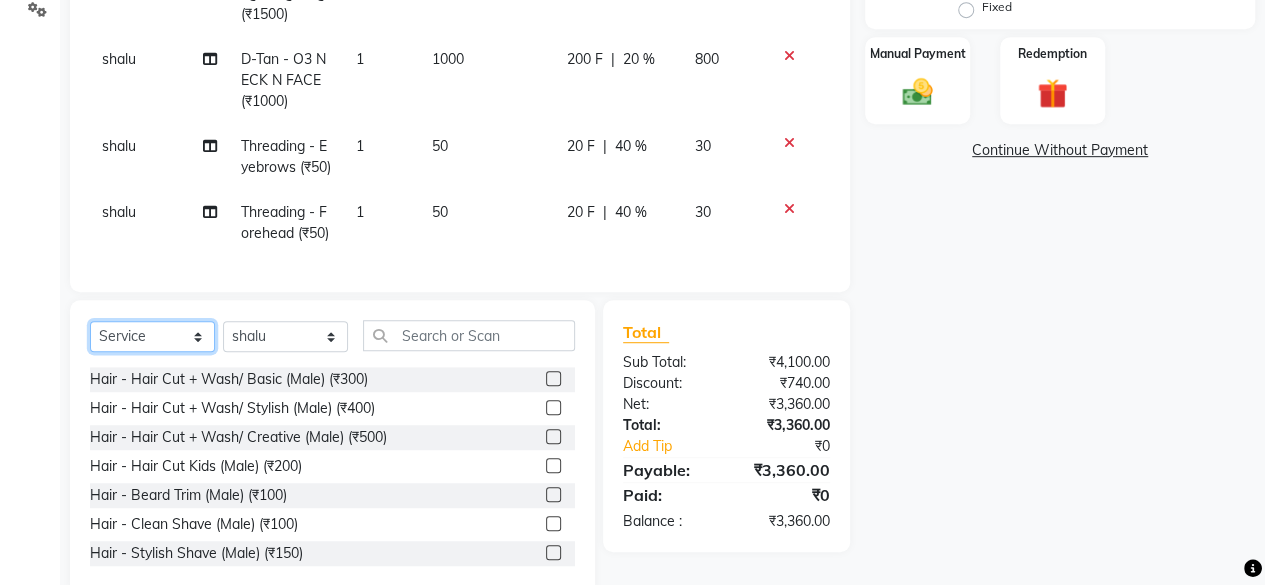 click on "Select  Service  Product  Membership  Package Voucher Prepaid Gift Card" 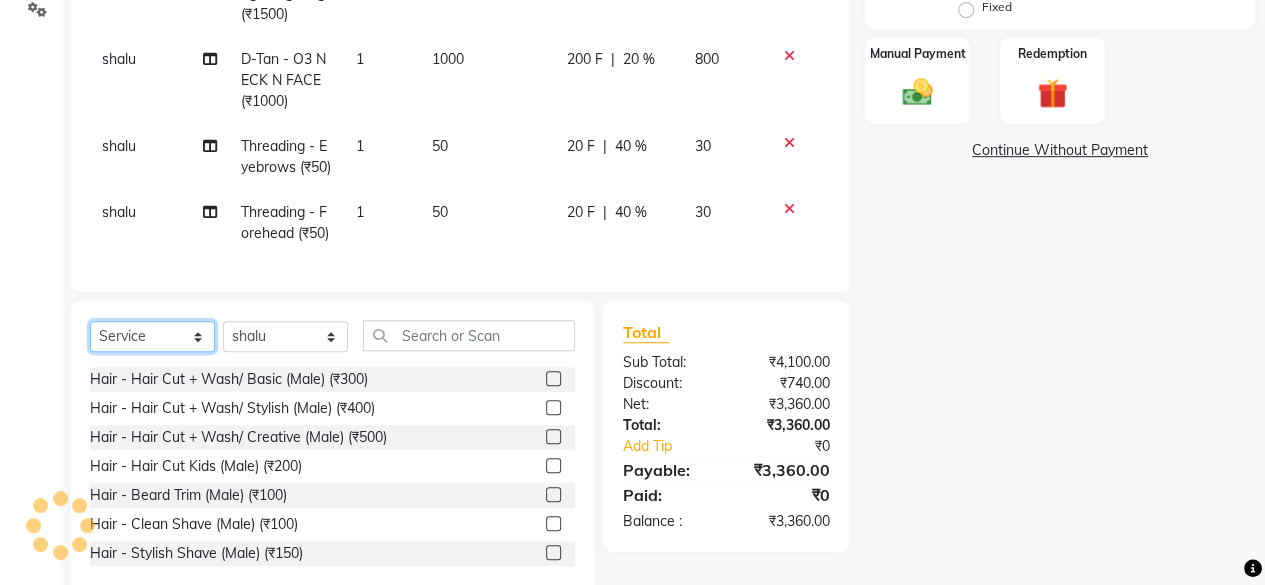 select on "product" 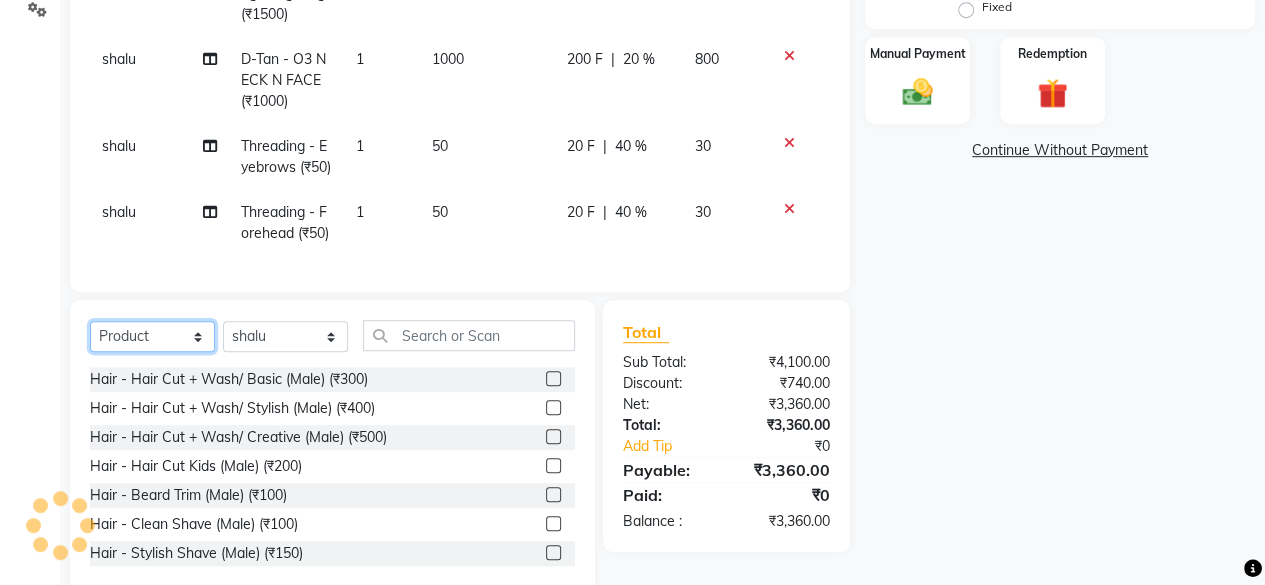click on "Select  Service  Product  Membership  Package Voucher Prepaid Gift Card" 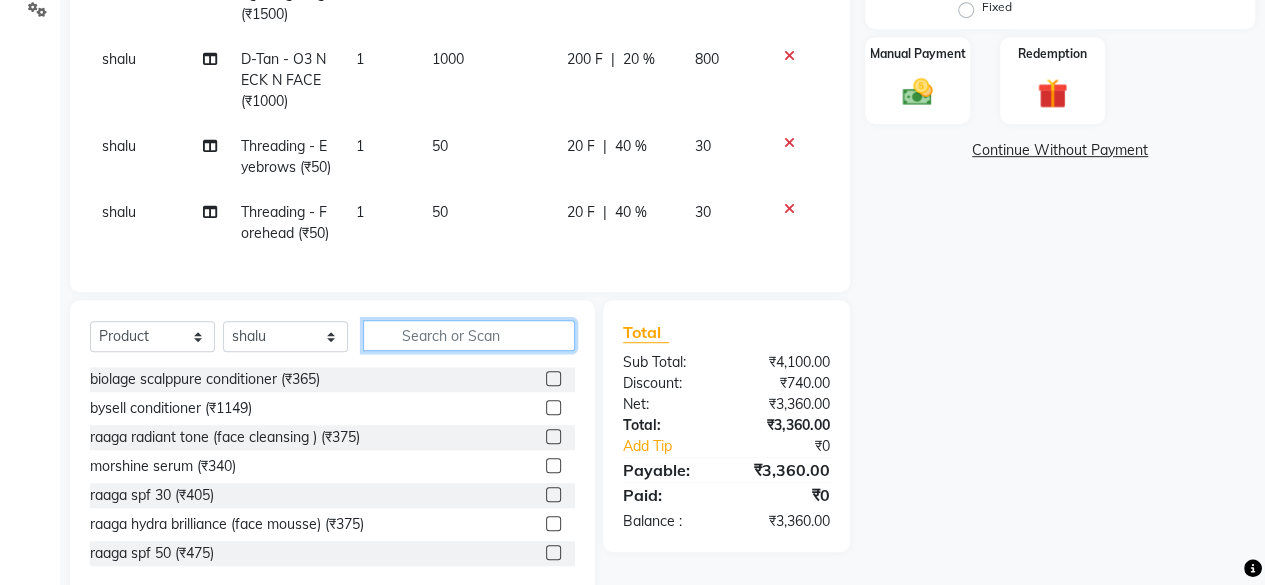 click 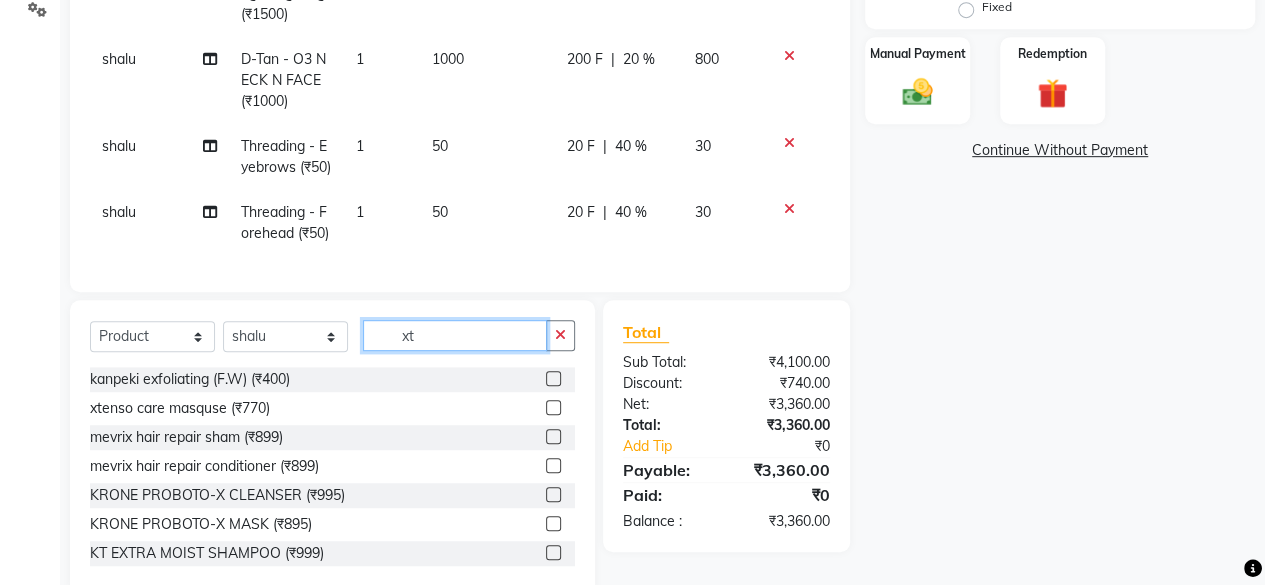 scroll, scrollTop: 471, scrollLeft: 0, axis: vertical 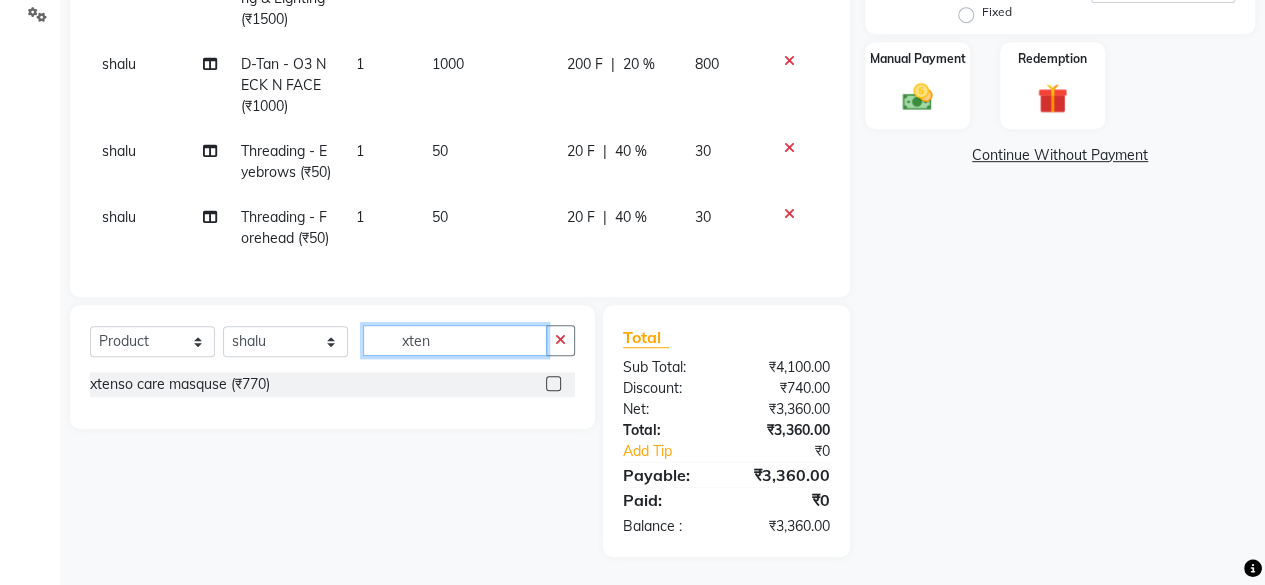 type on "xten" 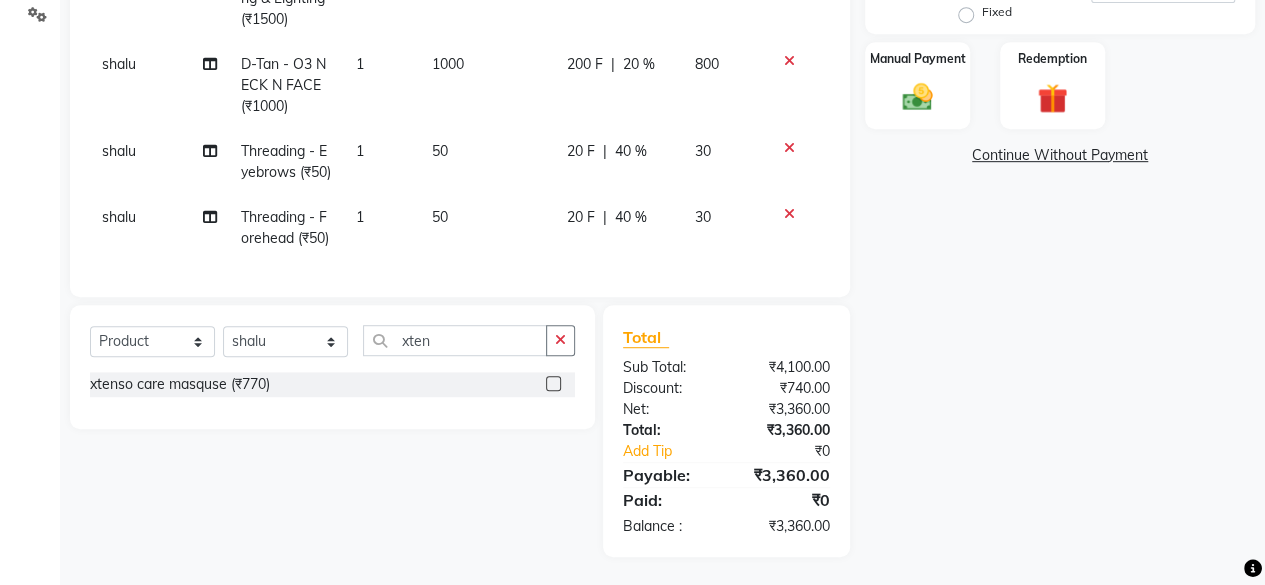 click 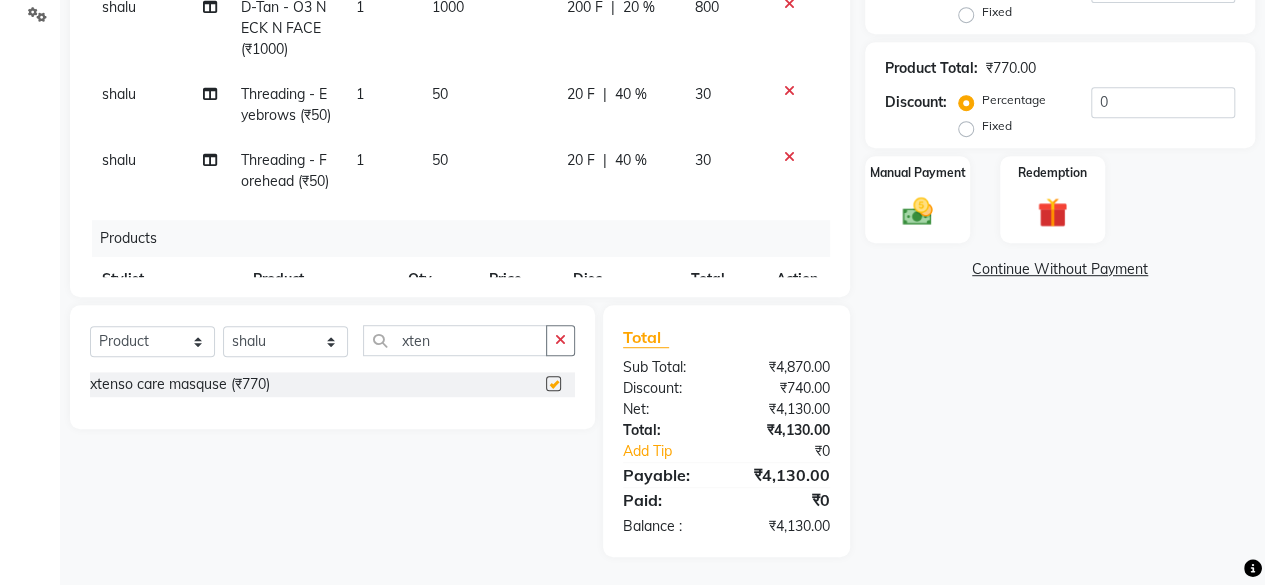 checkbox on "false" 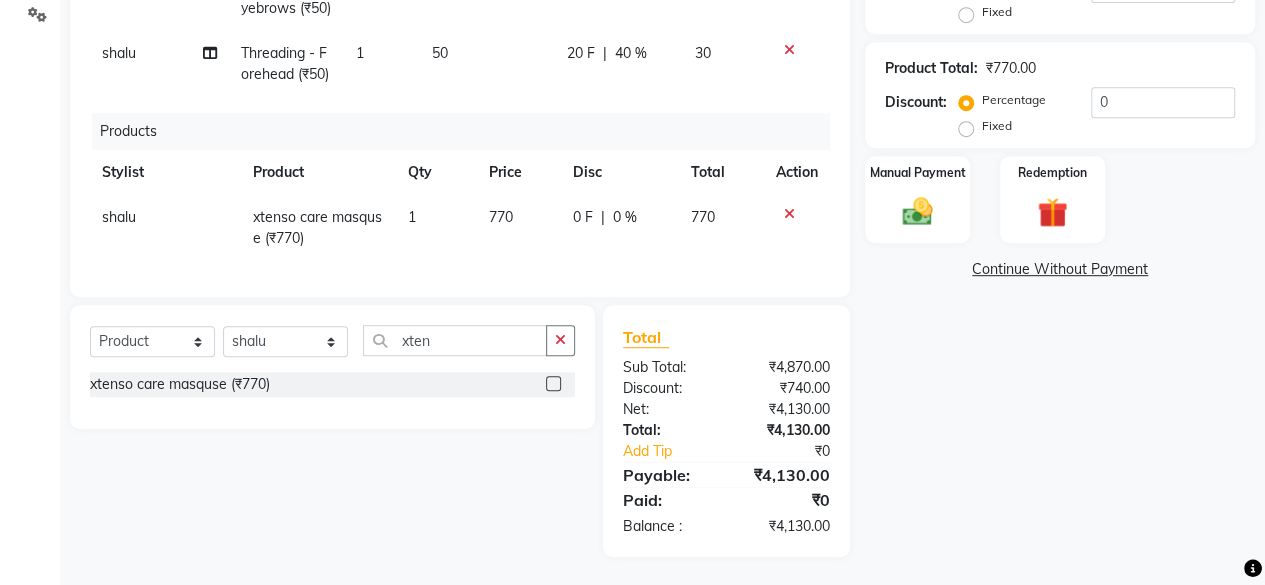 scroll, scrollTop: 233, scrollLeft: 0, axis: vertical 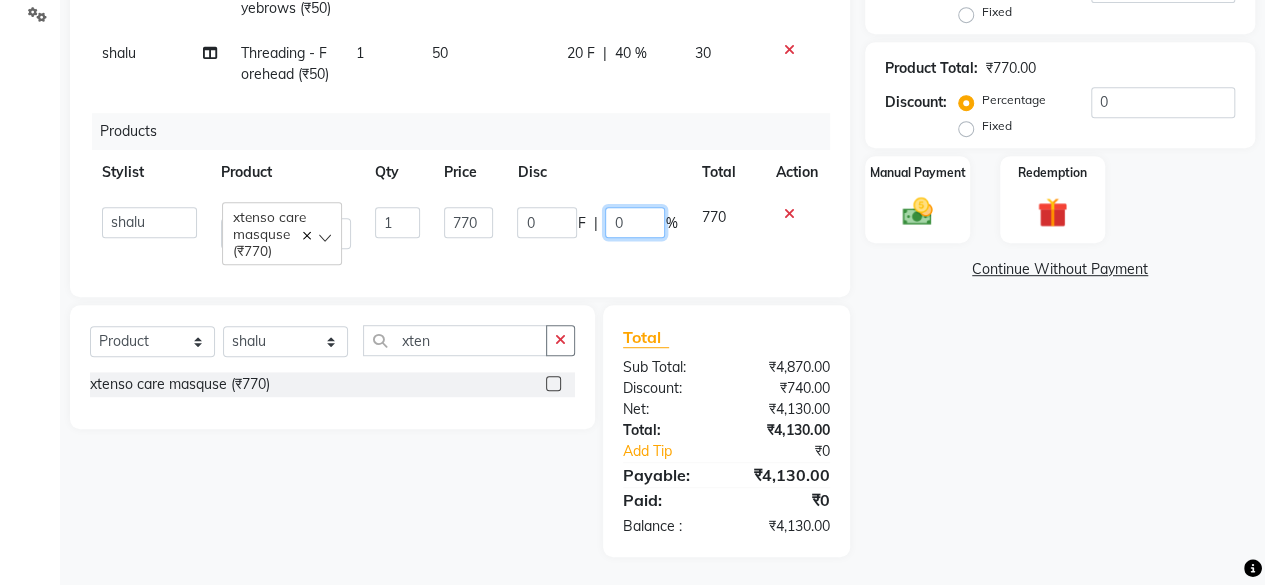drag, startPoint x: 598, startPoint y: 204, endPoint x: 620, endPoint y: 207, distance: 22.203604 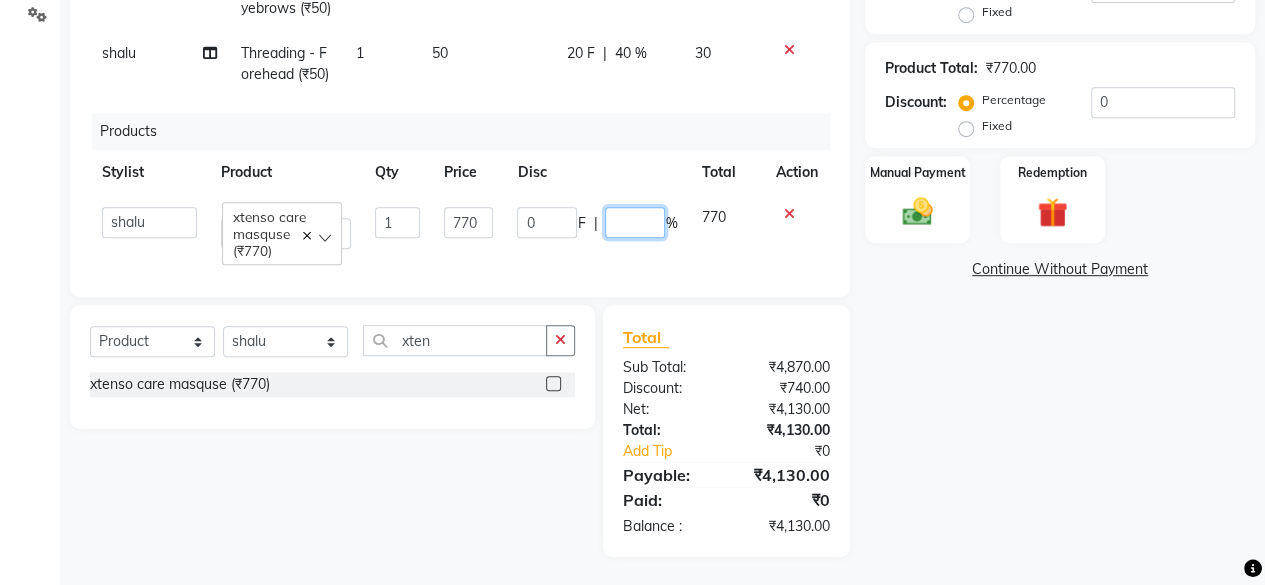 click 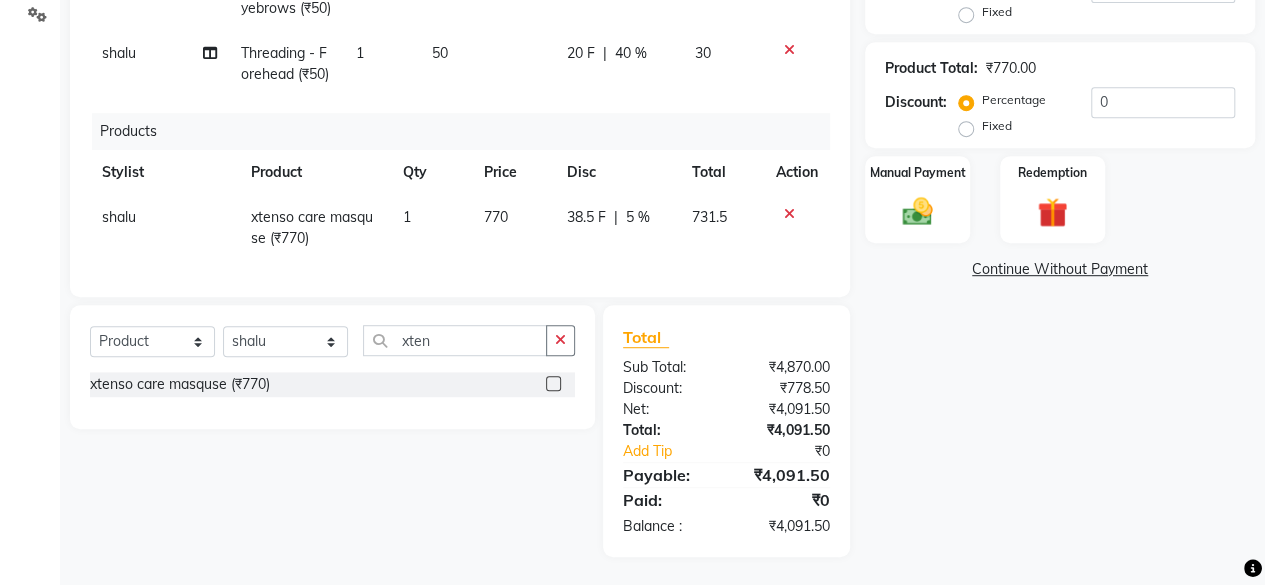 click on "Name: [FIRST]  Membership:  No Active Membership  Total Visits:  1 Card on file:  0 Last Visit:   23-06-2025 Points:   0  Coupon Code Apply Service Total:  ₹4,100.00  Discount:  Percentage   Fixed  0 Product Total:  ₹770.00  Discount:  Percentage   Fixed  0 Manual Payment Redemption  Continue Without Payment" 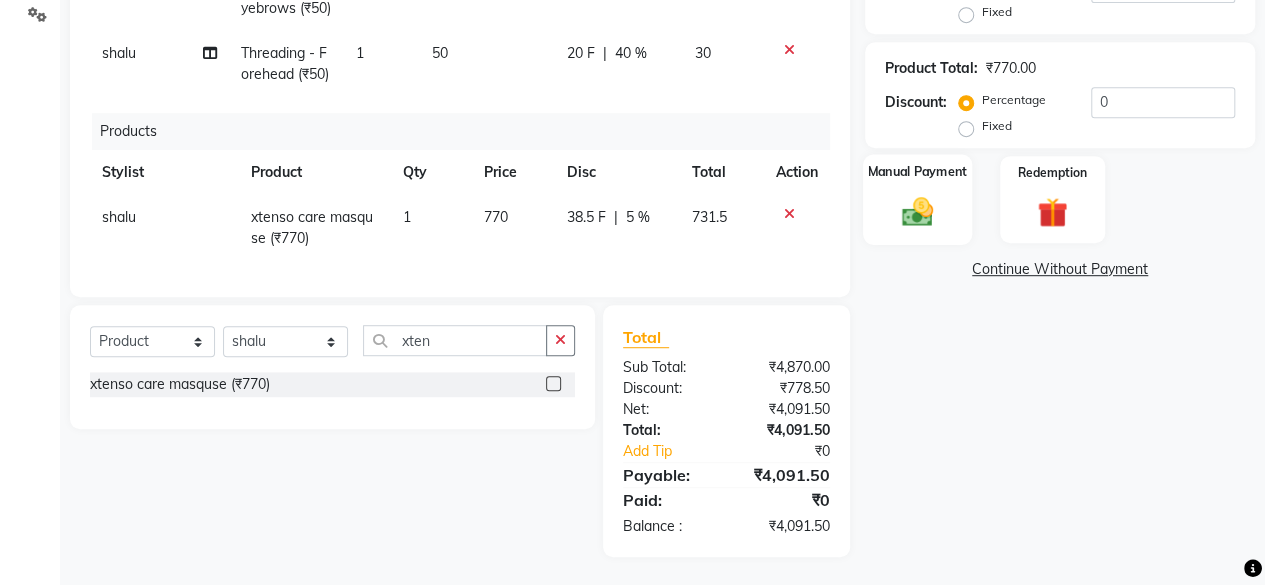 click 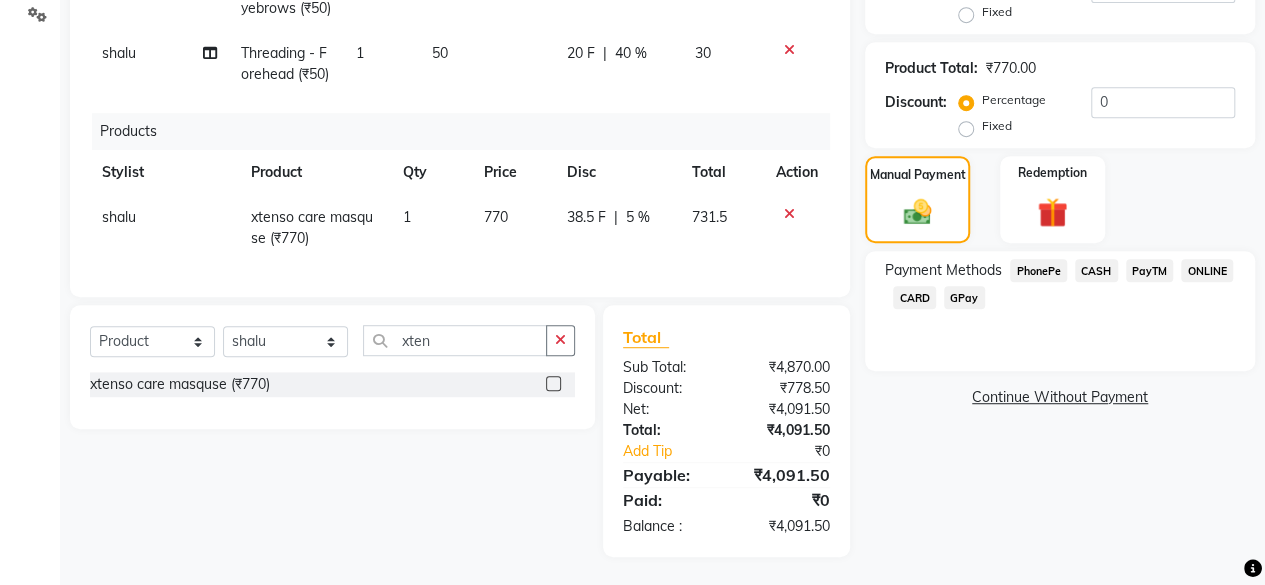 click on "Continue Without Payment" 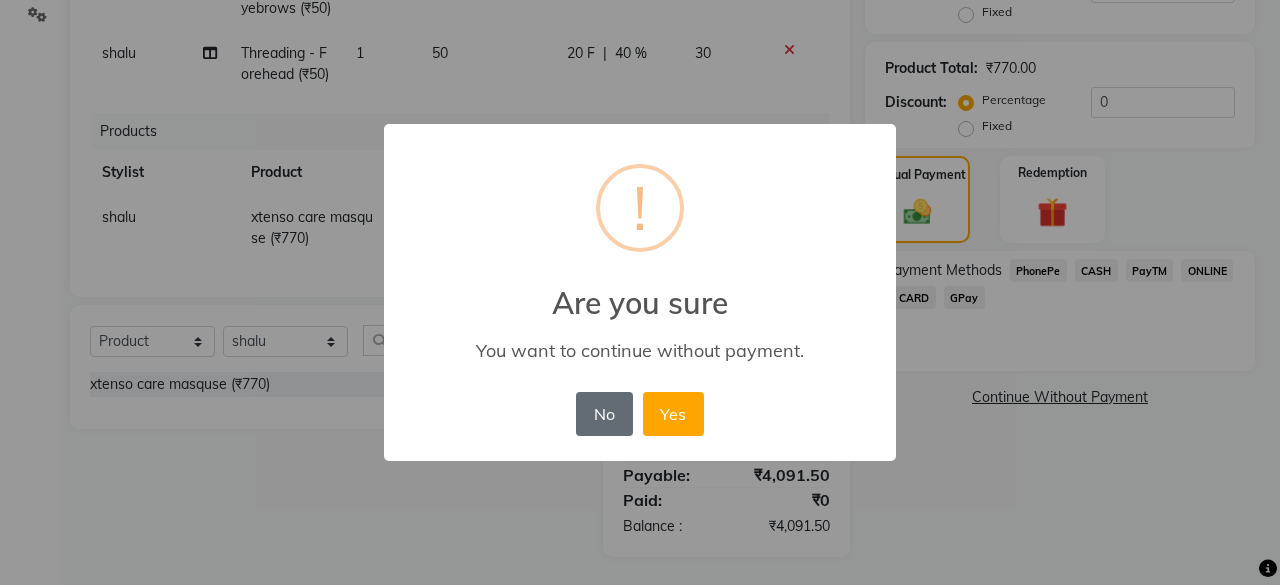 click on "No" at bounding box center [604, 414] 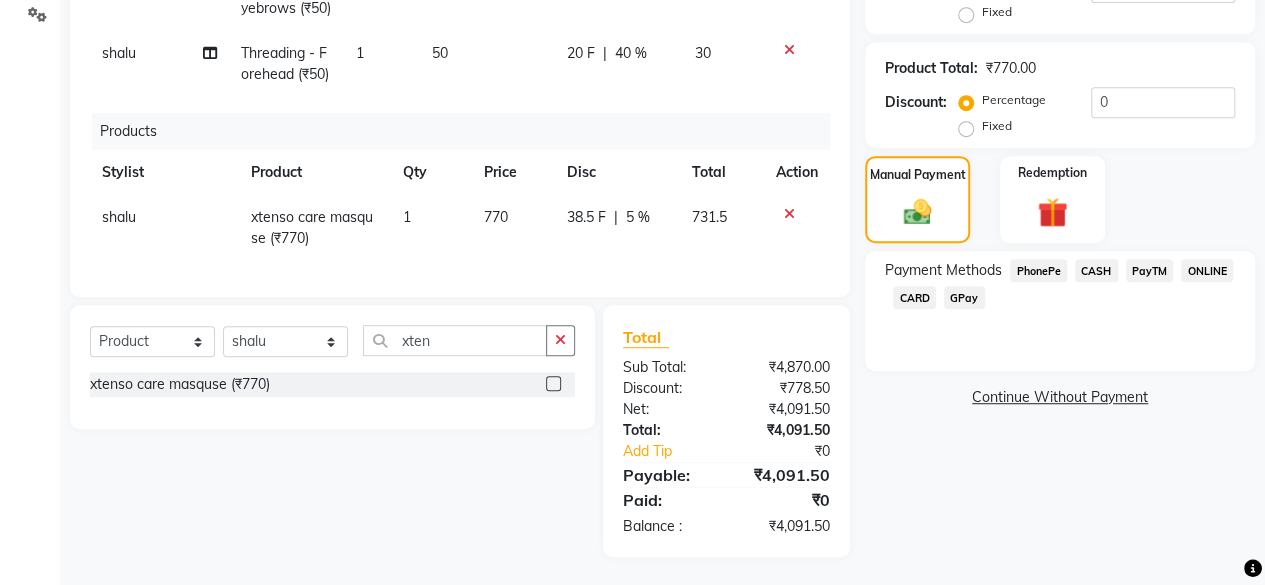 click on "PhonePe" 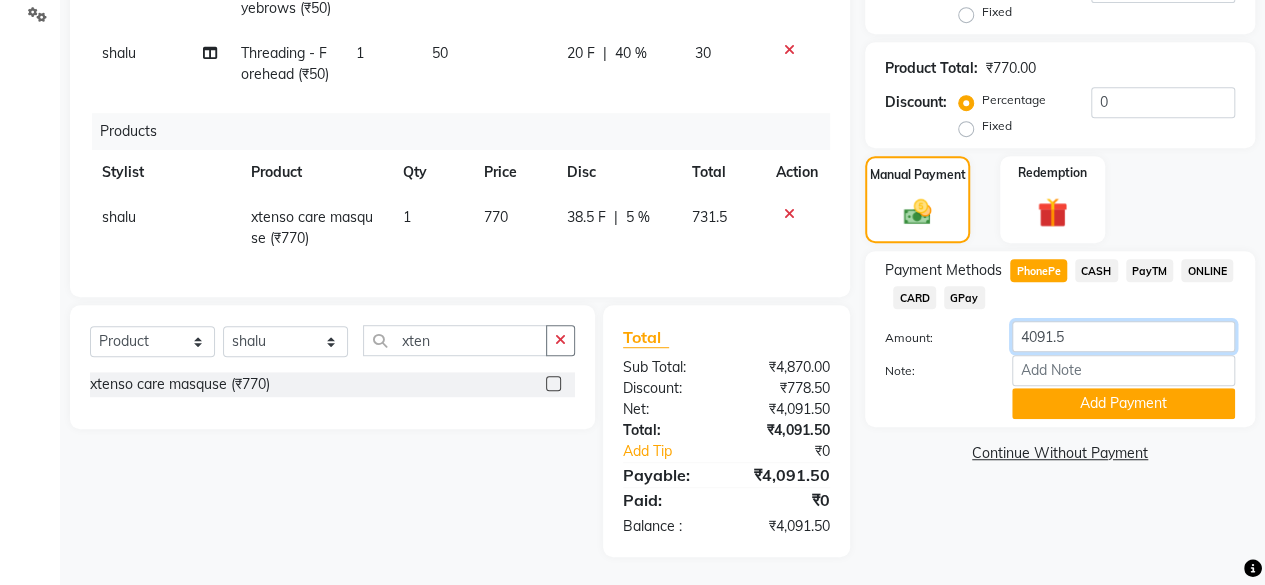 click on "4091.5" 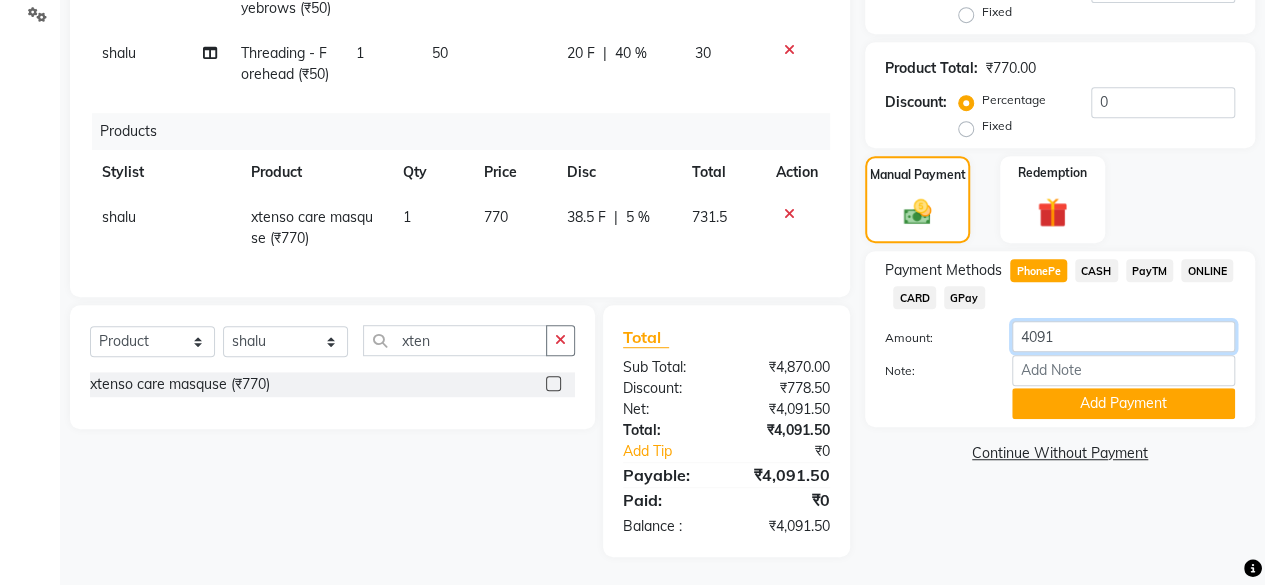 type on "4091" 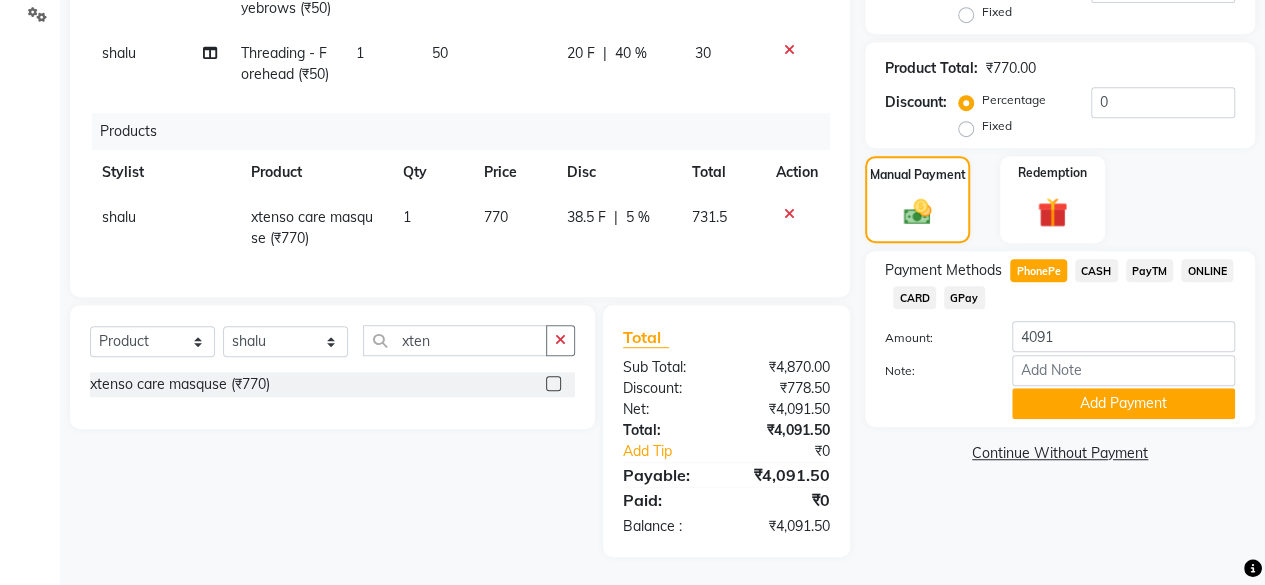 click on "Name: [NAME] Membership: No Active Membership Total Visits: 1 Card on file: 0 Last Visit: 23-06-2025 Points: 0 Coupon Code Apply Service Total: ₹4,100.00 Discount: Percentage Fixed 0 Product Total: ₹770.00 Discount: Percentage Fixed 0 Manual Payment Redemption Payment Methods PhonePe CASH PayTM ONLINE CARD GPay Amount: 4091 Note: Add Payment Continue Without Payment" 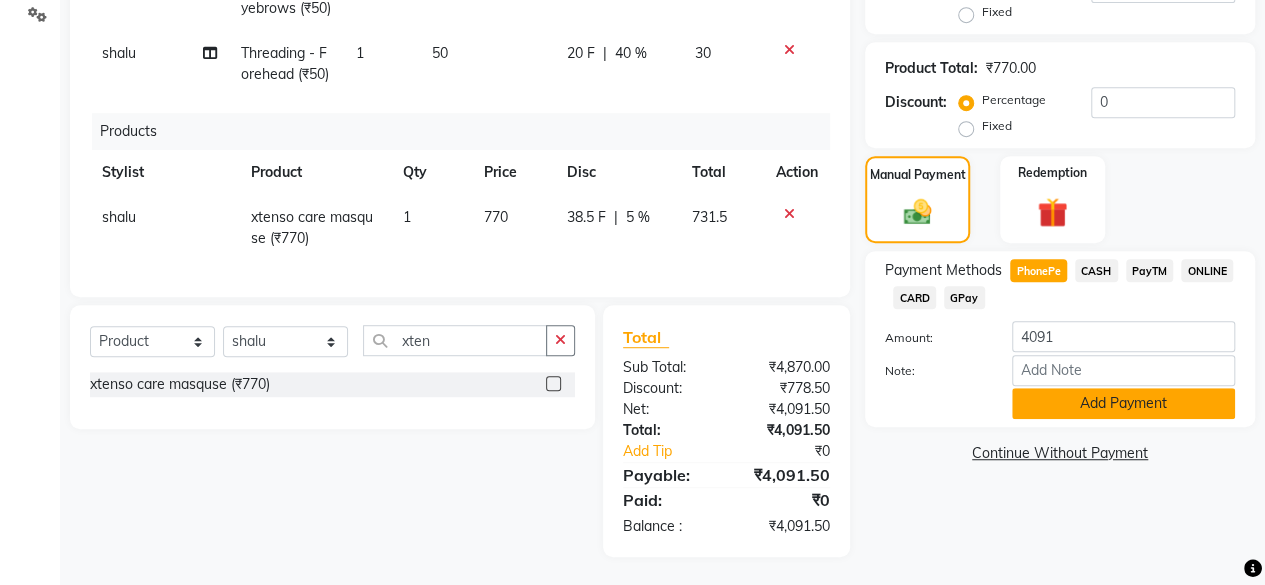 click on "Add Payment" 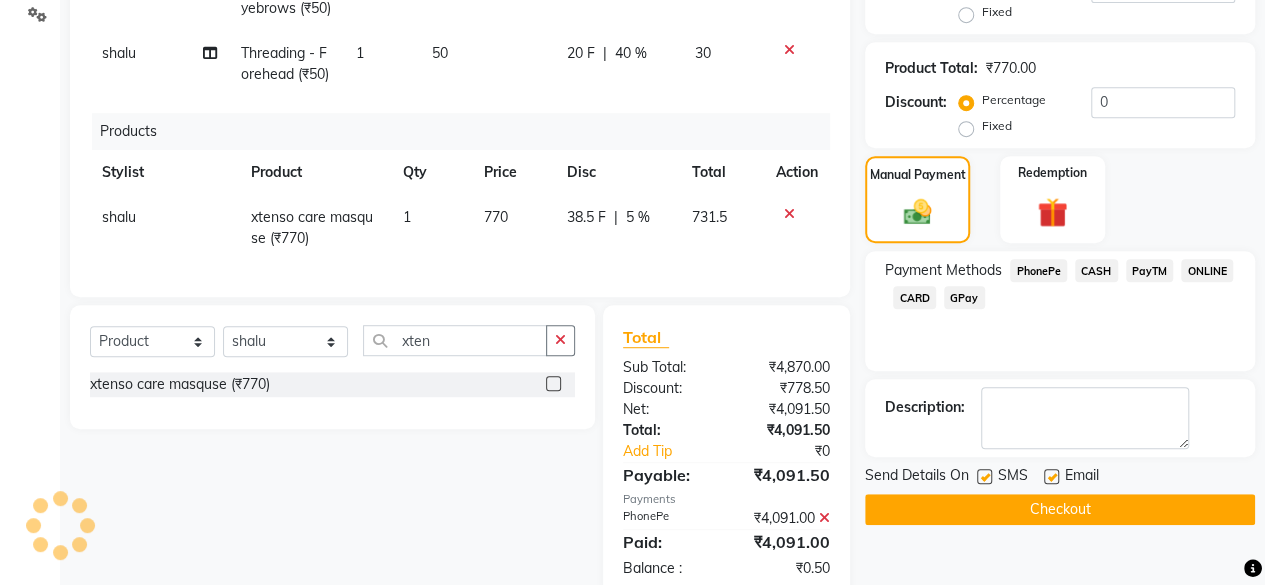 click on "731.5" 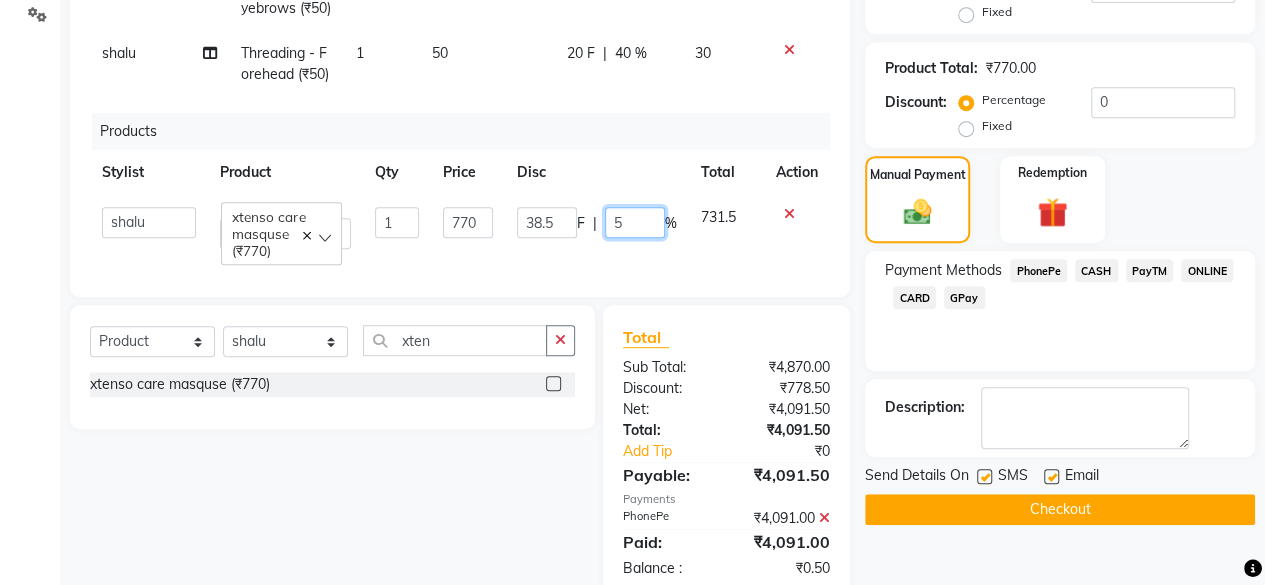 click on "5" 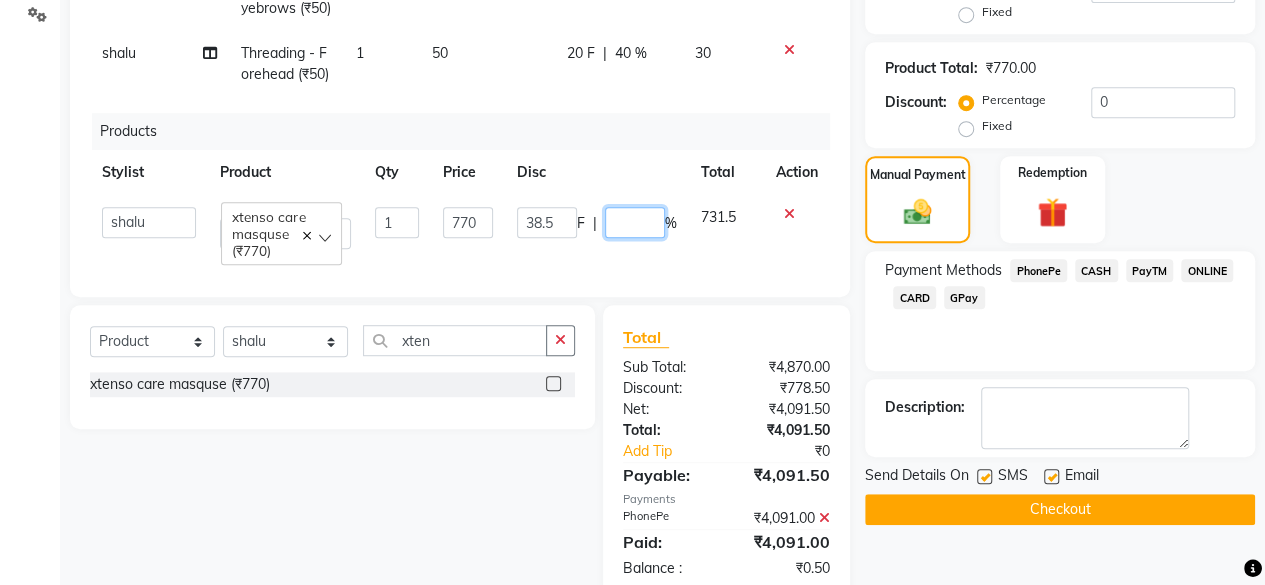drag, startPoint x: 608, startPoint y: 203, endPoint x: 588, endPoint y: 199, distance: 20.396078 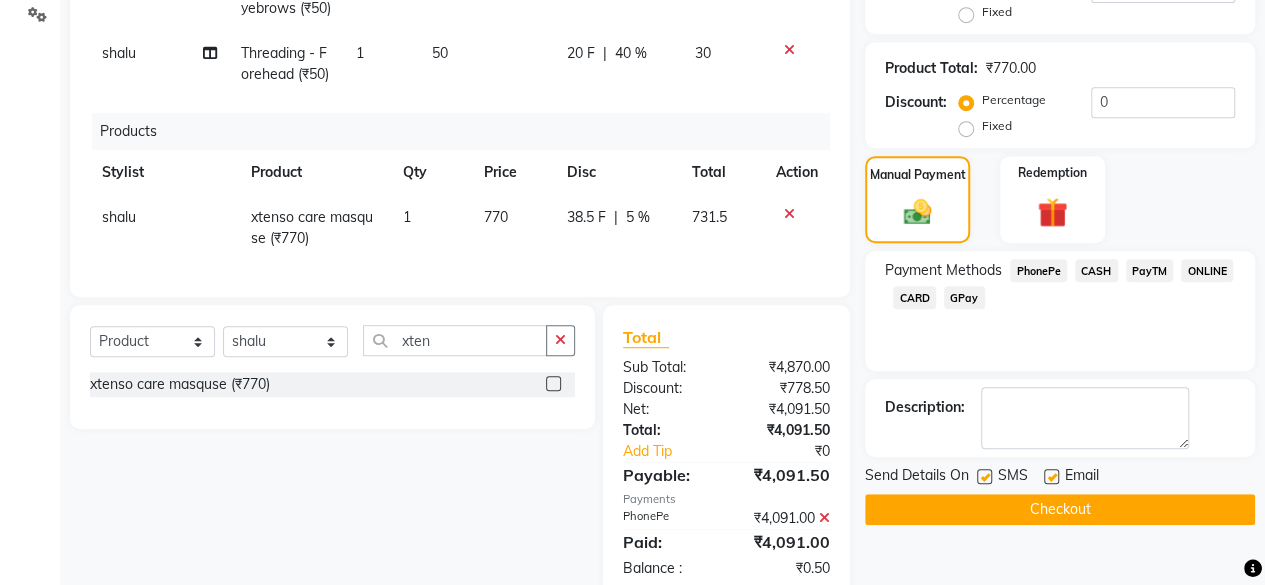click on "|" 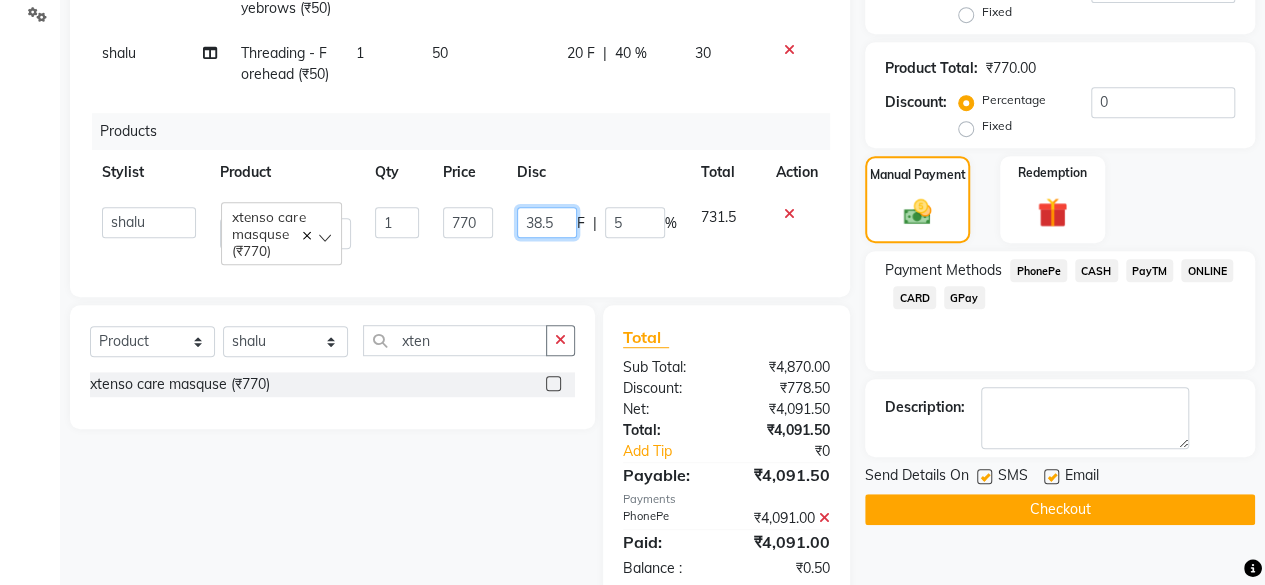 click on "38.5" 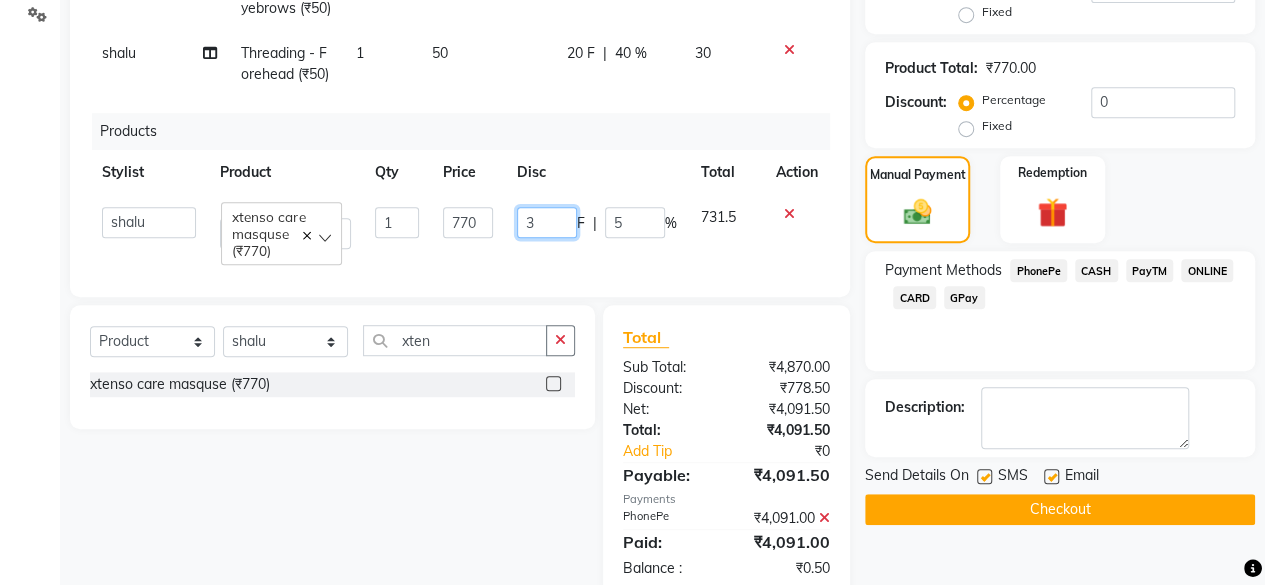 type on "38" 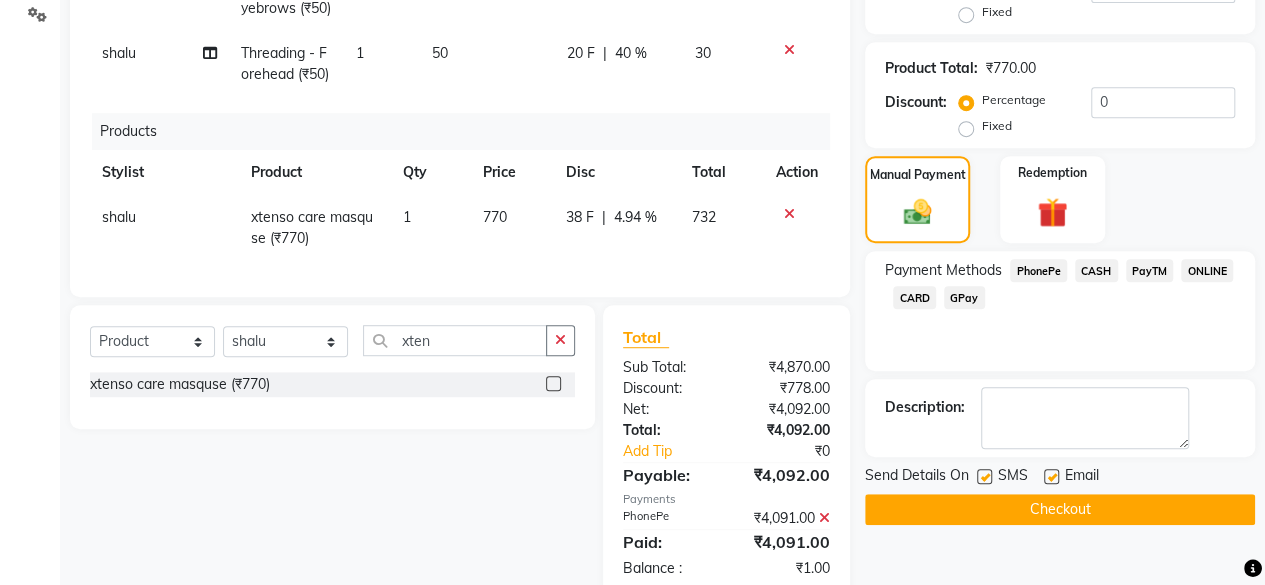click on "Client +91 7709825362 Date 03-08-2025 Invoice Number V/2025 V/2025-26 1340 Services Stylist Service Qty Price Disc Total Action shalu Hair Ritual - Hair Spa (L) (Bs) (₹1200) 1 1500 500 F | 33.33 % 1000 shalu Premium Facial - Brightening & Lighting (₹1500) 1 1500 0 F | 0 % 1500 shalu D-Tan - O3 NECK N FACE (₹1000) 1 1000 200 F | 20 % 800 shalu Threading - Eyebrows (₹50) 1 50 20 F | 40 % 30 shalu Threading - Forehead (₹50) 1 50 20 F | 40 % 30 Products Stylist Product Qty Price Disc Total Action shalu xtenso care masquse (₹770) 1 770 38 F | 4.94 % 732" 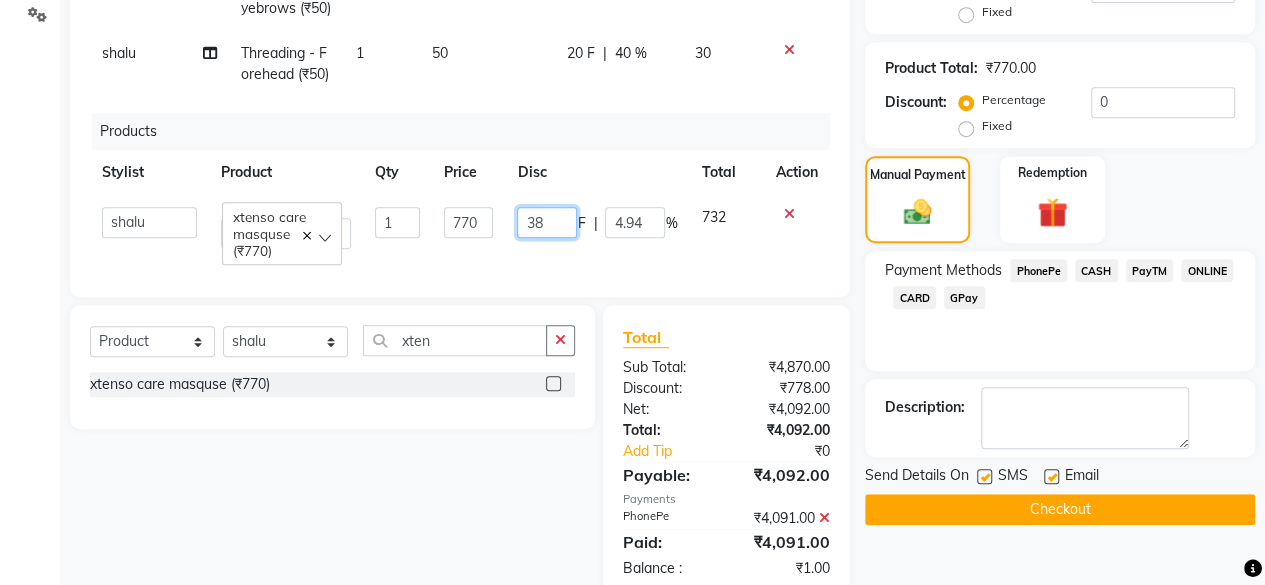 click on "38" 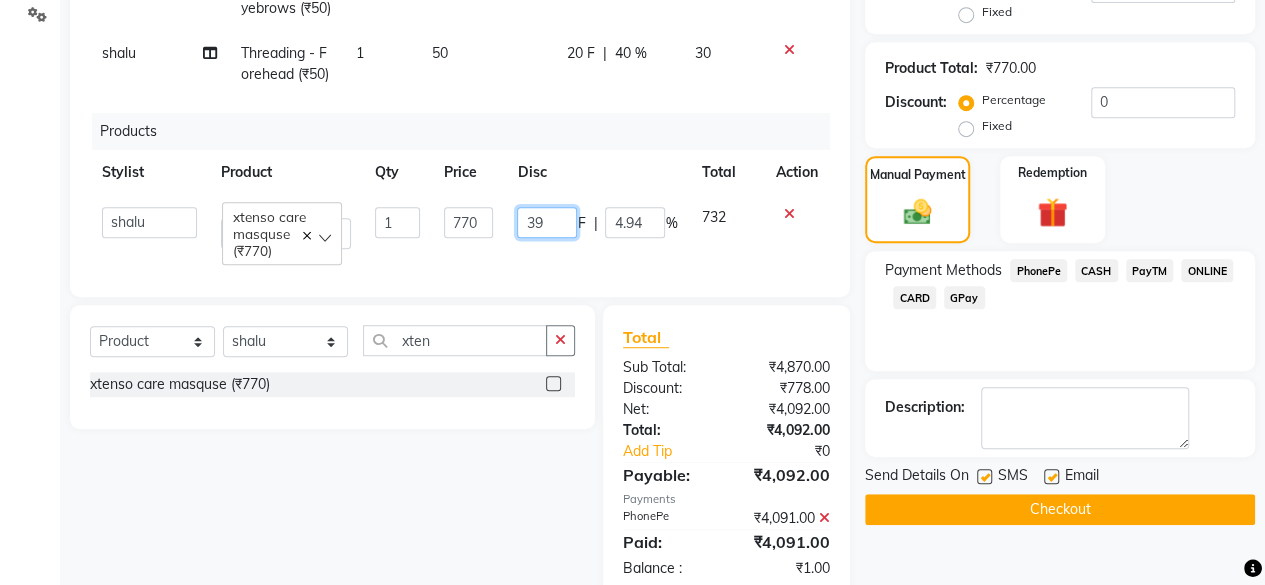 type on "3" 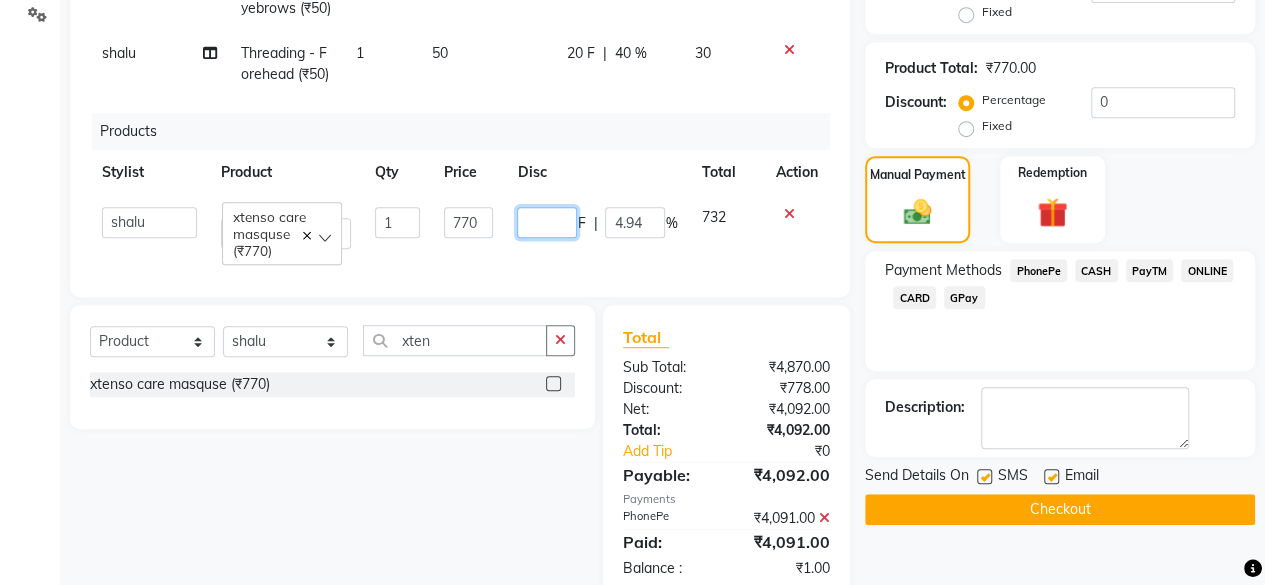 type on "9" 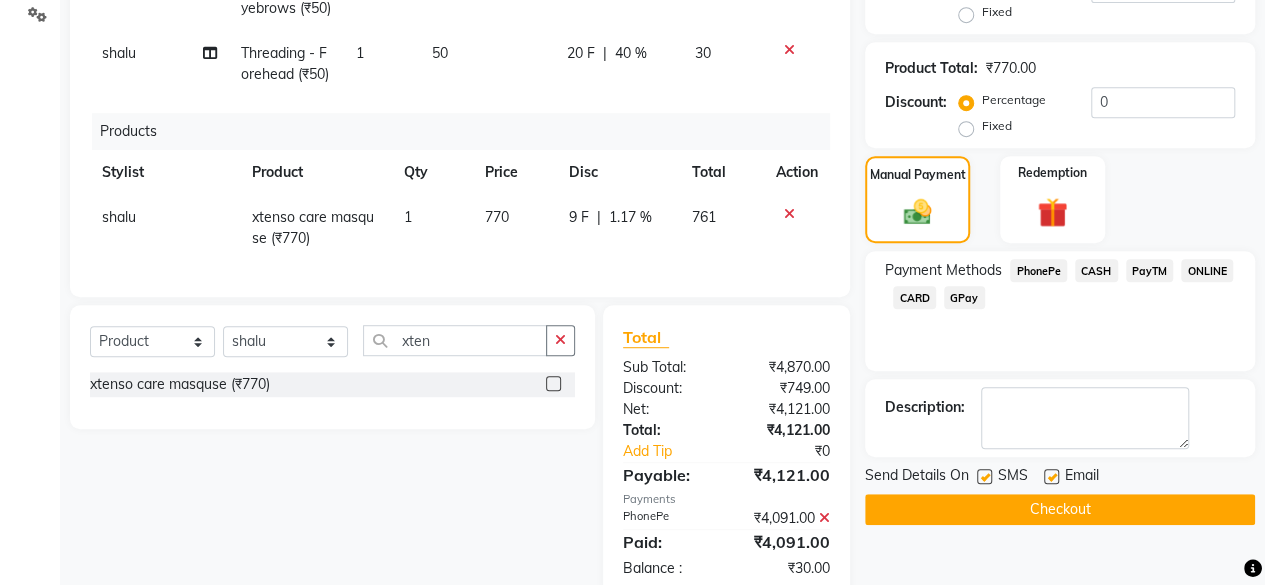 click on "Services Stylist Service Qty Price Disc Total Action shalu Hair Ritual - Hair Spa (L) (Bs) (₹1200) 1 1500 500 F | 33.33 % 1000 shalu Premium Facial - Brightening & Lighting (₹1500) 1 1500 0 F | 0 % 1500 shalu D-Tan - O3 NECK N FACE (₹1000) 1 1000 200 F | 20 % 800 shalu Threading - Eyebrows (₹50) 1 50 20 F | 40 % 30 shalu Threading - Forehead (₹50) 1 50 20 F | 40 % 30 Products Stylist Product Qty Price Disc Total Action shalu xtenso care masquse (₹770) 1 770 9 F | 1.17 % 761" 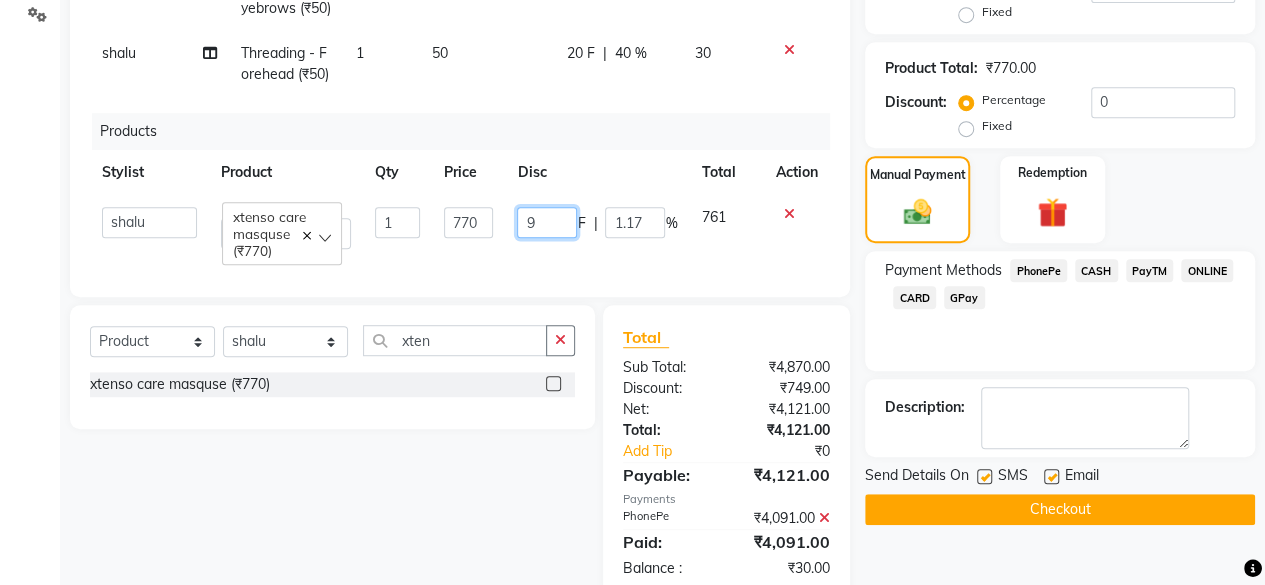 drag, startPoint x: 510, startPoint y: 207, endPoint x: 536, endPoint y: 210, distance: 26.172504 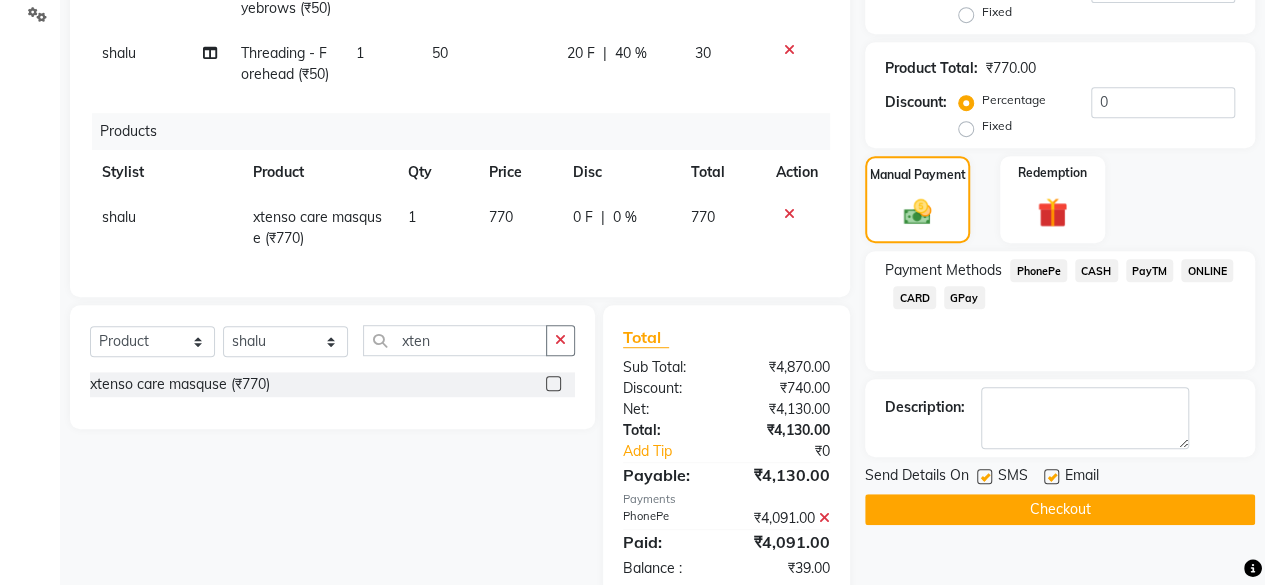 click on "0 F | 0 %" 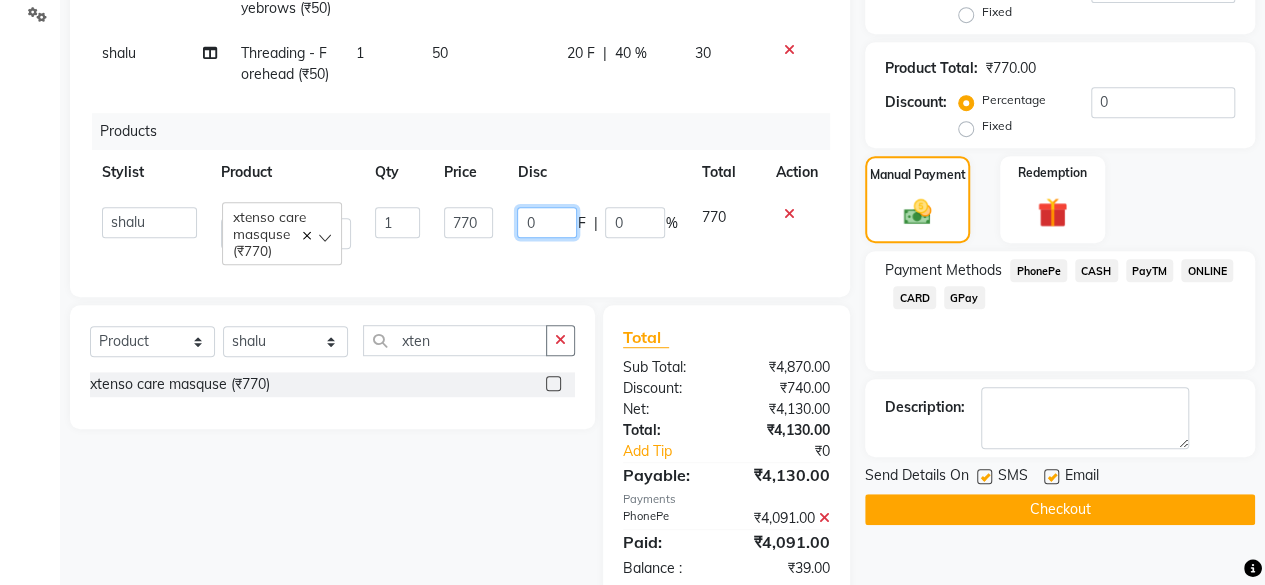 click on "0" 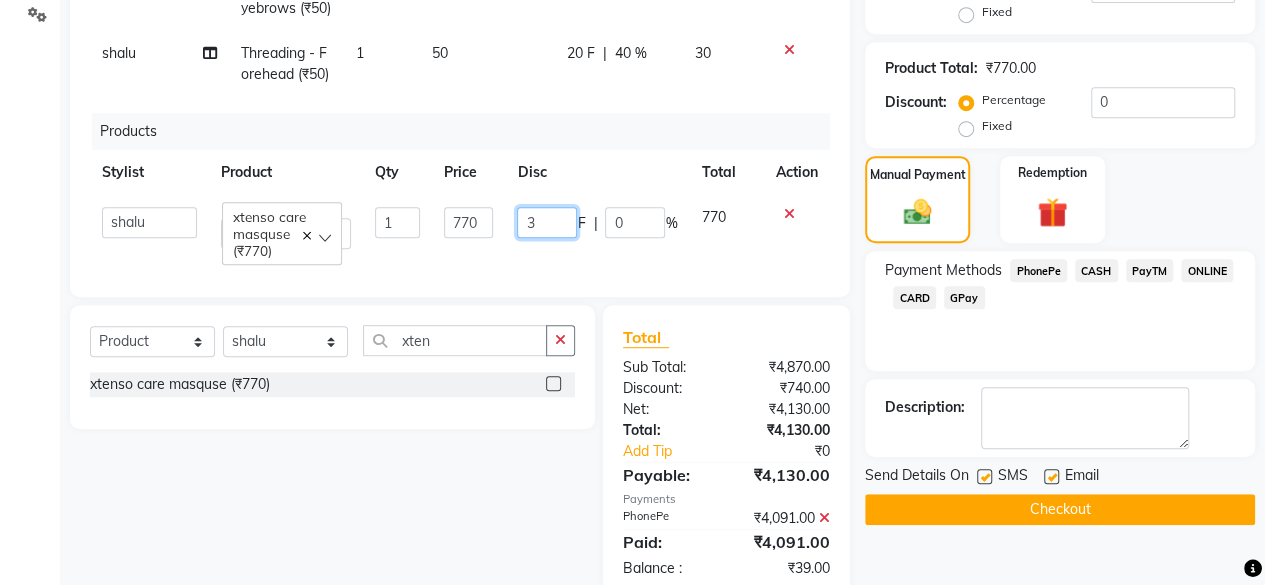 type on "31" 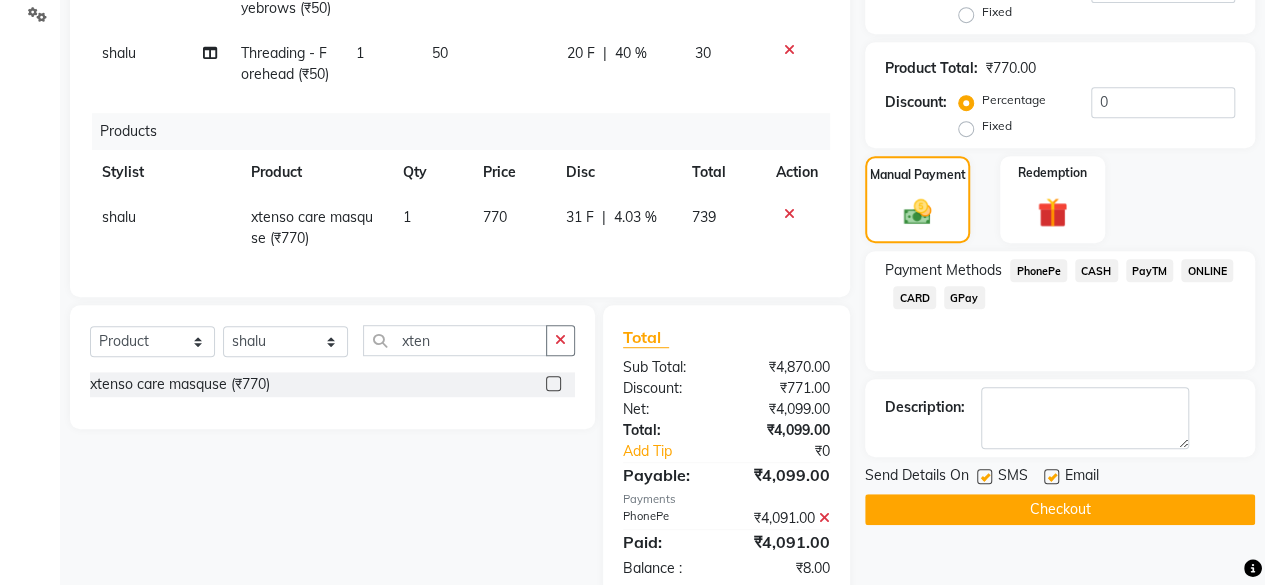 click on "31 F | 4.03 %" 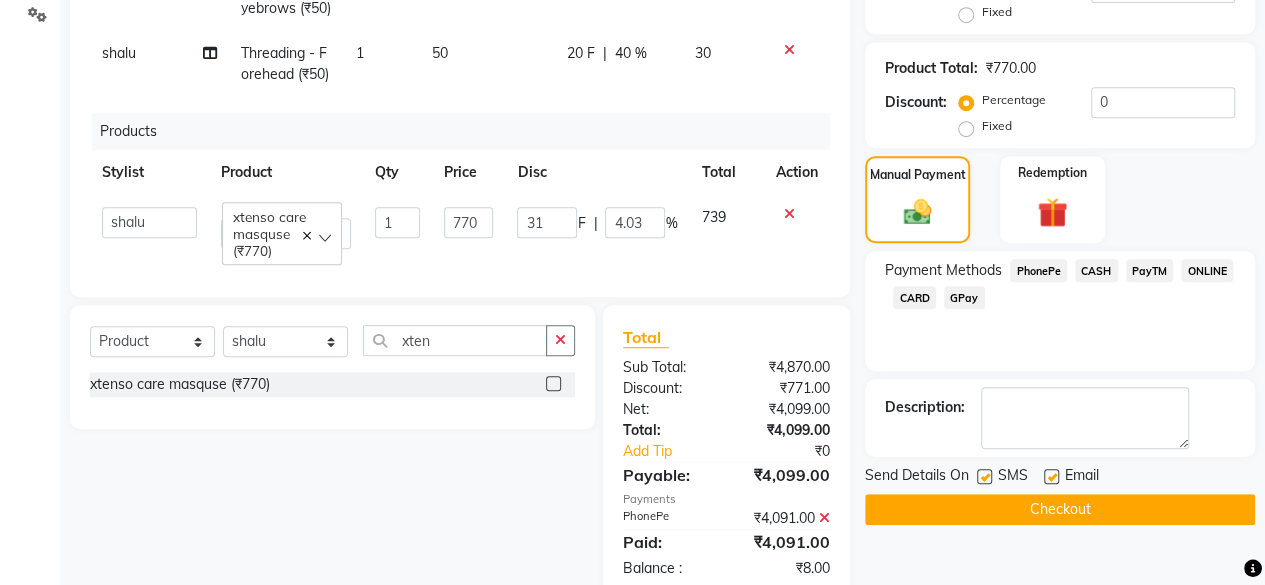 click 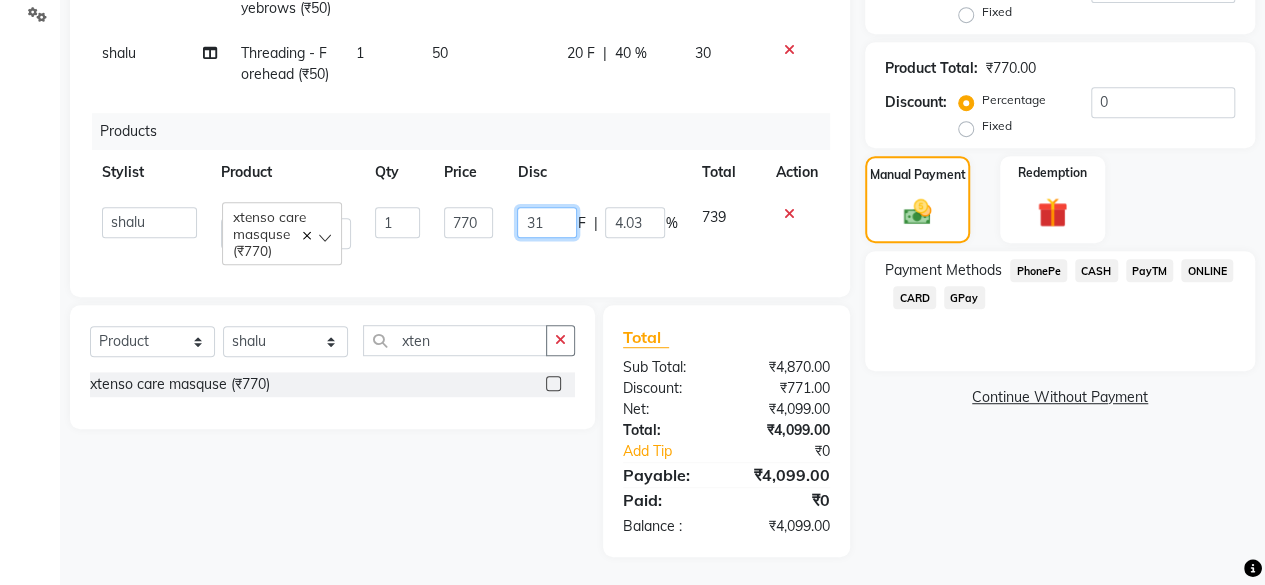 click on "31" 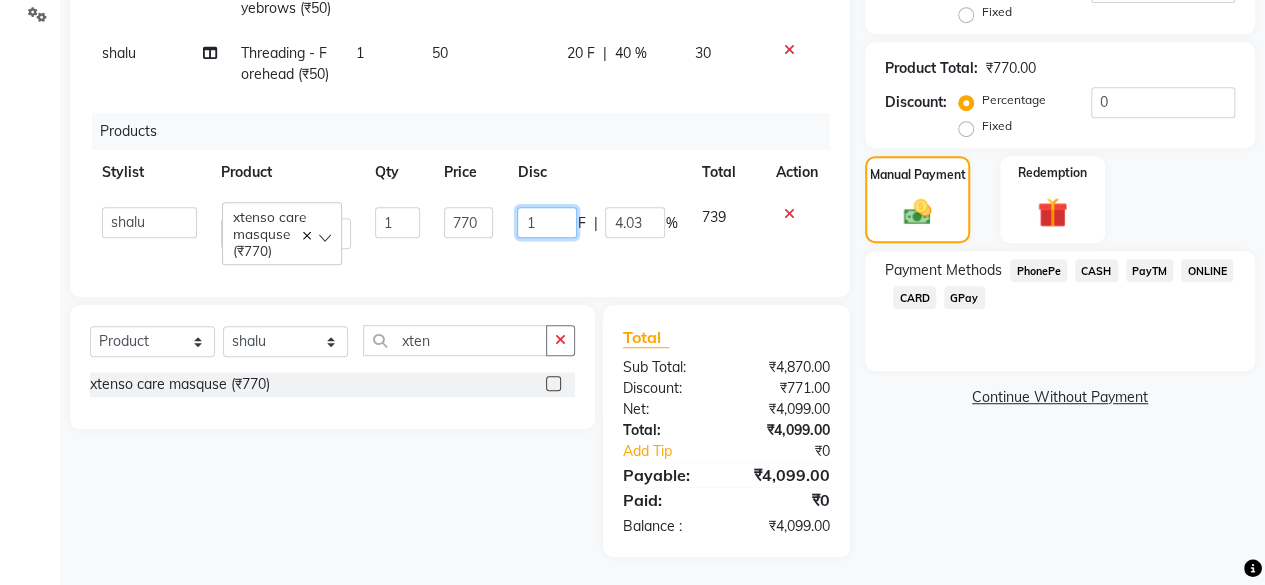 type on "41" 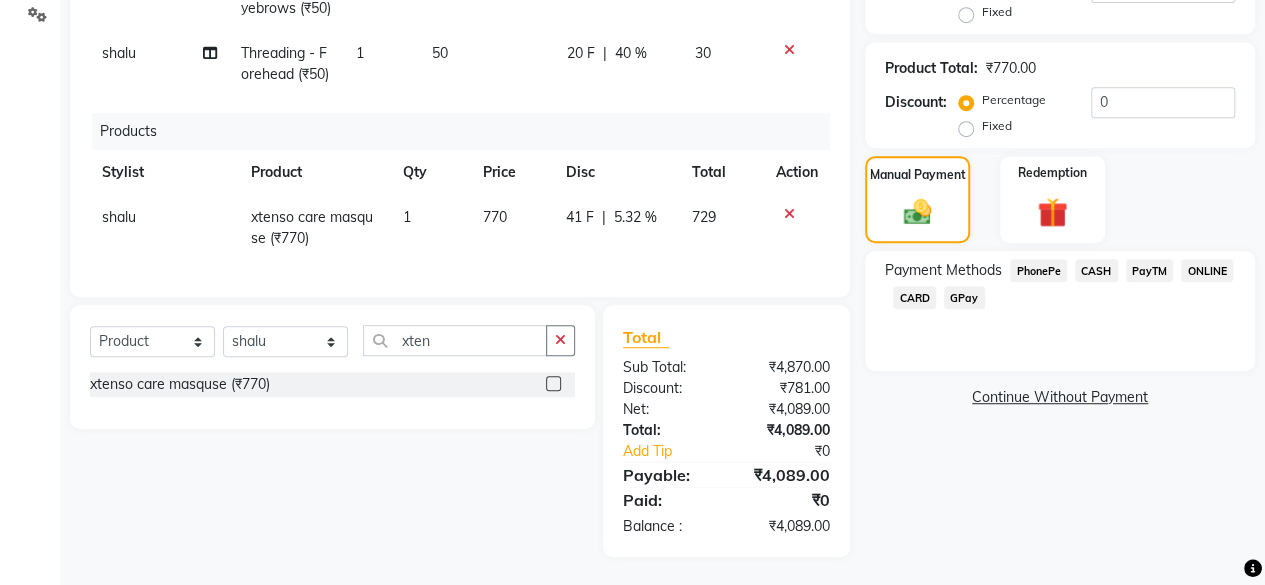 click on "Select Service Product Membership Package Voucher Prepaid Gift Card Select Stylist Aadil zaher aman shah Arif ashish Front Desk Jaya jyoti madhu Manish MUSTAKIM pradnya Rohit SALMA SALMA shalu SHWETA vishal xten xtenso care masquse (₹770)" 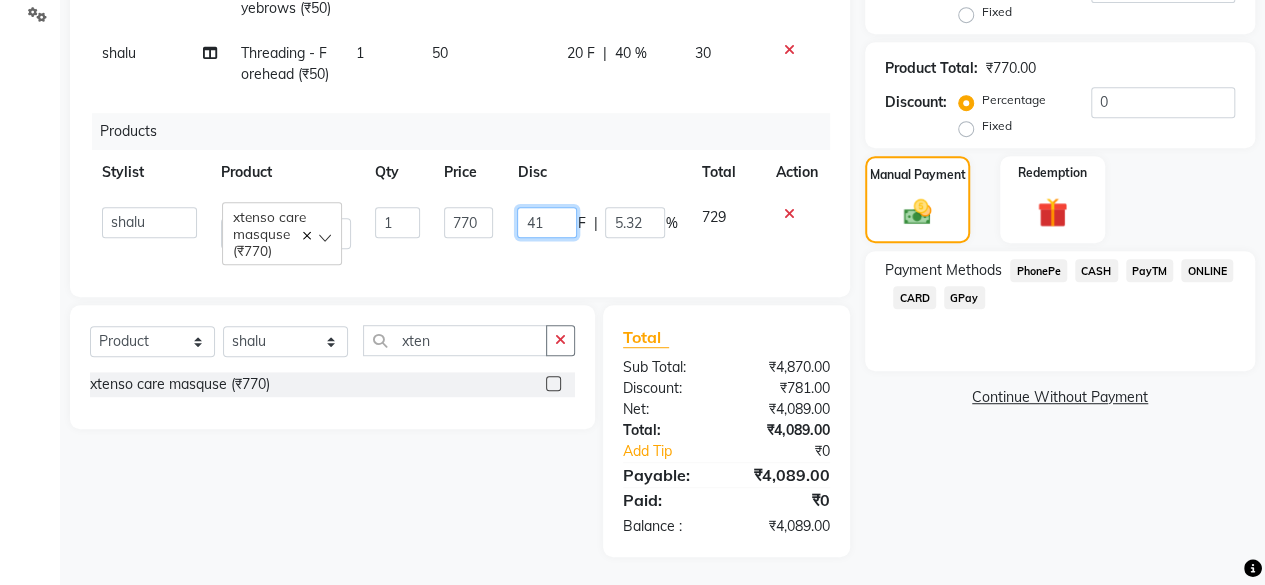 type on "4" 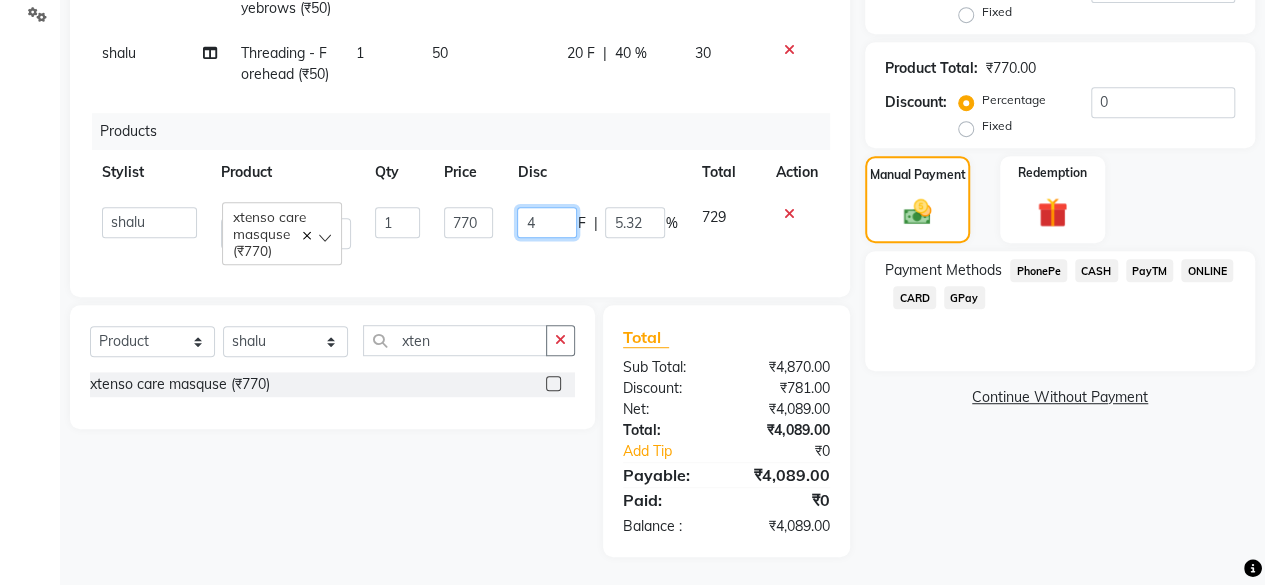 click on "4" 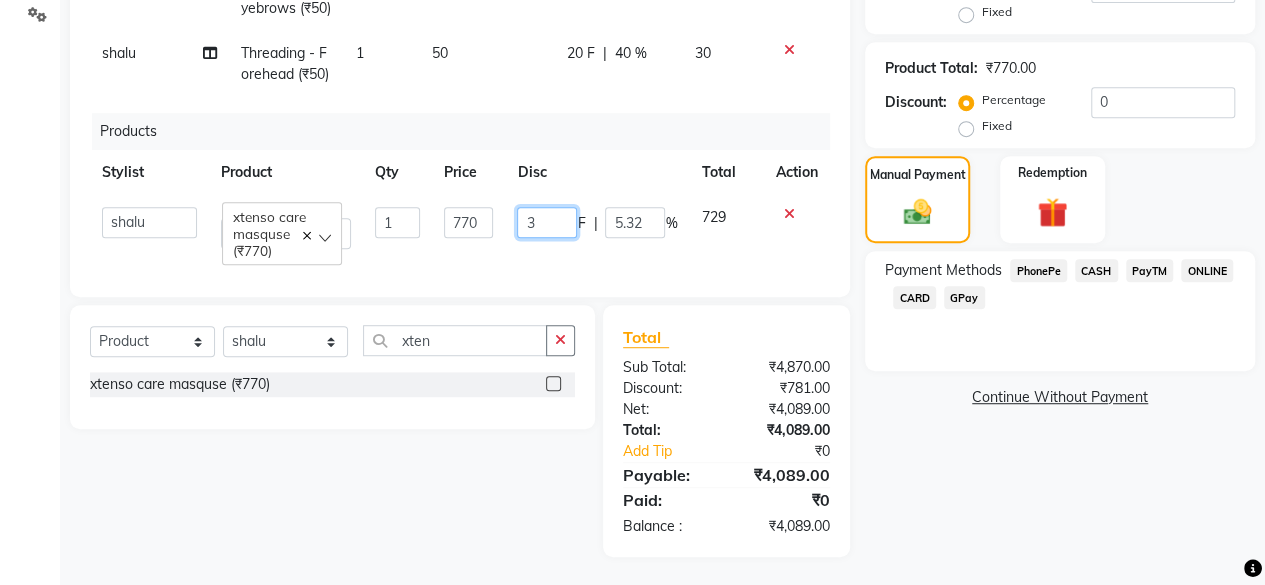 type on "39" 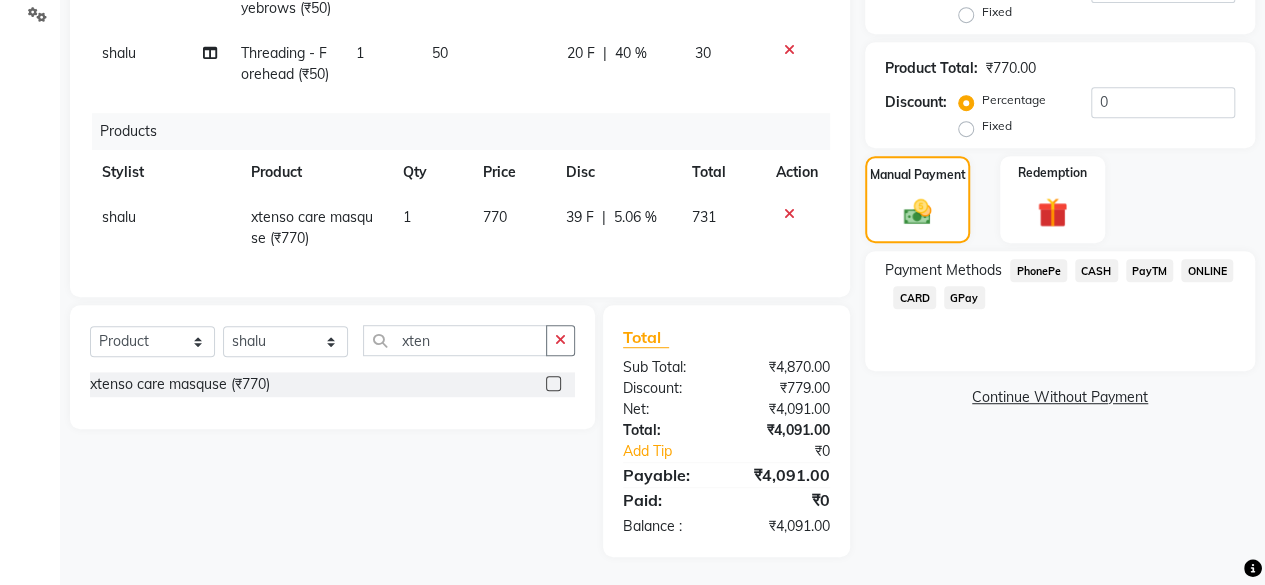 click on "Client +91 [PHONE] Date [DATE] Invoice Number V/2025 V/2025-26 1340 Services Stylist Service Qty Price Disc Total Action shalu Hair Ritual - Hair Spa (L) (Bs) (₹1200) 1 1500 500 F | 33.33 % 1000 shalu Premium Facial - Brightening & Lighting (₹1500) 1 1500 0 F | 0 % 1500 shalu D-Tan - O3 NECK N FACE (₹1000) 1 1000 200 F | 20 % 800 shalu Threading - Eyebrows (₹50) 1 50 20 F | 40 % 30 shalu Threading - Forehead (₹50) 1 50 20 F | 40 % 30 Products Stylist Product Qty Price Disc Total Action shalu xtenso care masquse (₹770) 1 770 39 F | 5.06 % 731" 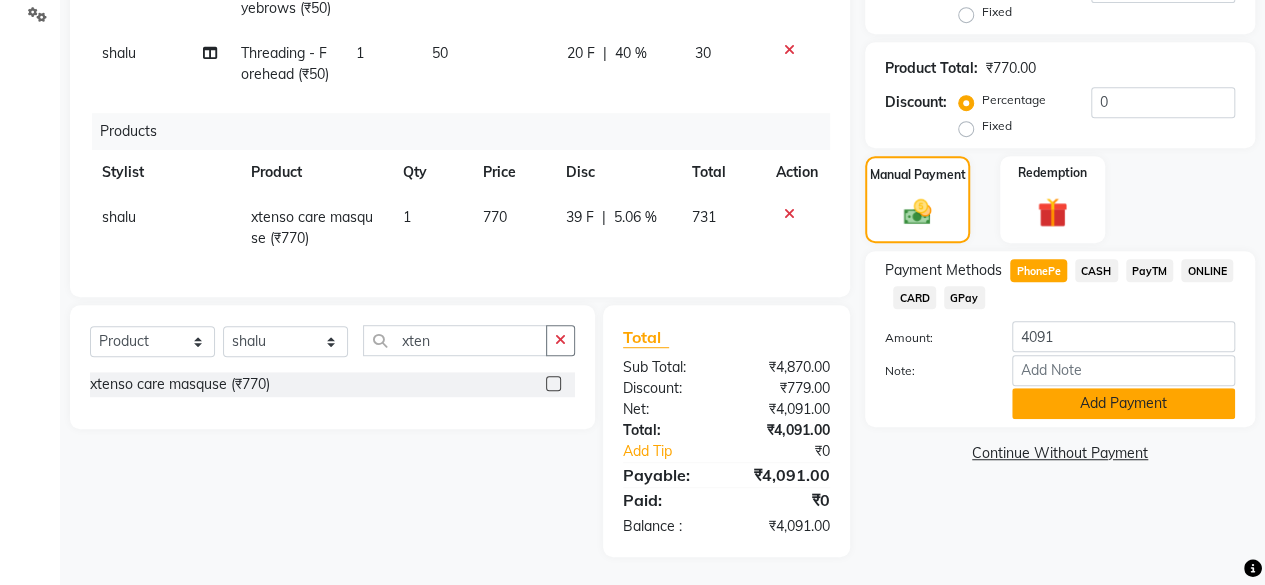 click on "Add Payment" 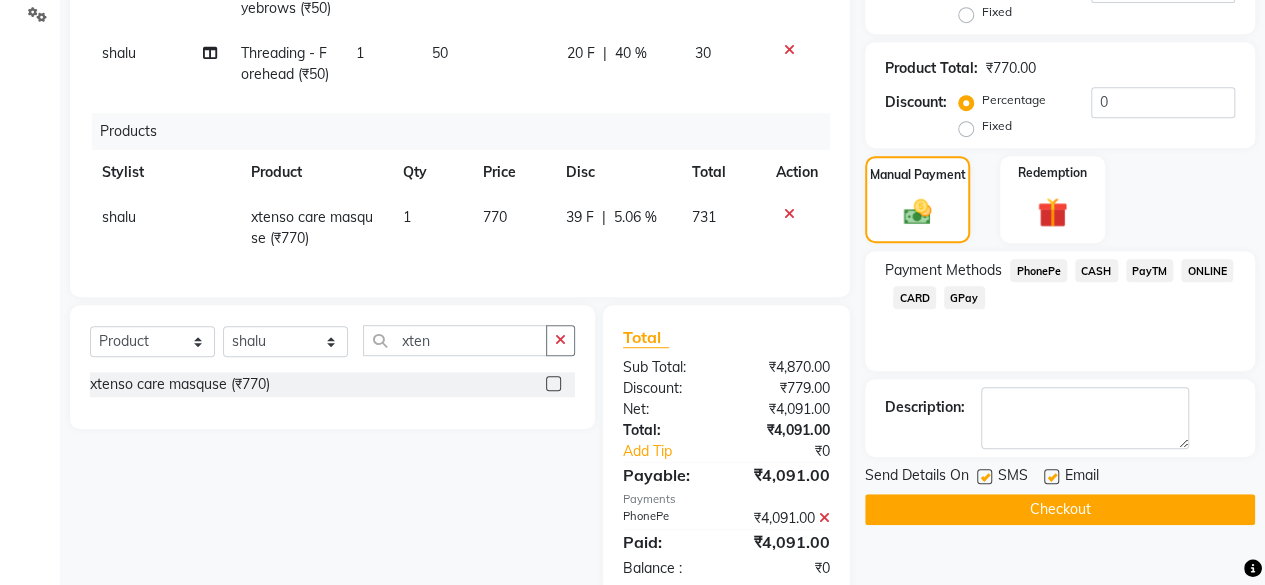 click on "Checkout" 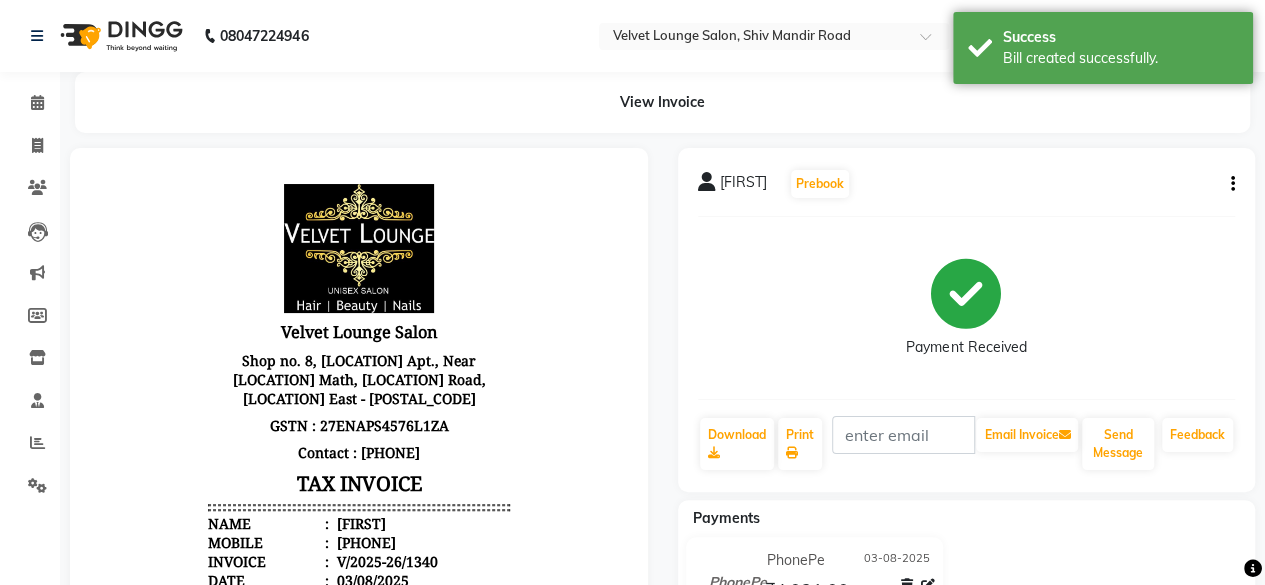 scroll, scrollTop: 0, scrollLeft: 0, axis: both 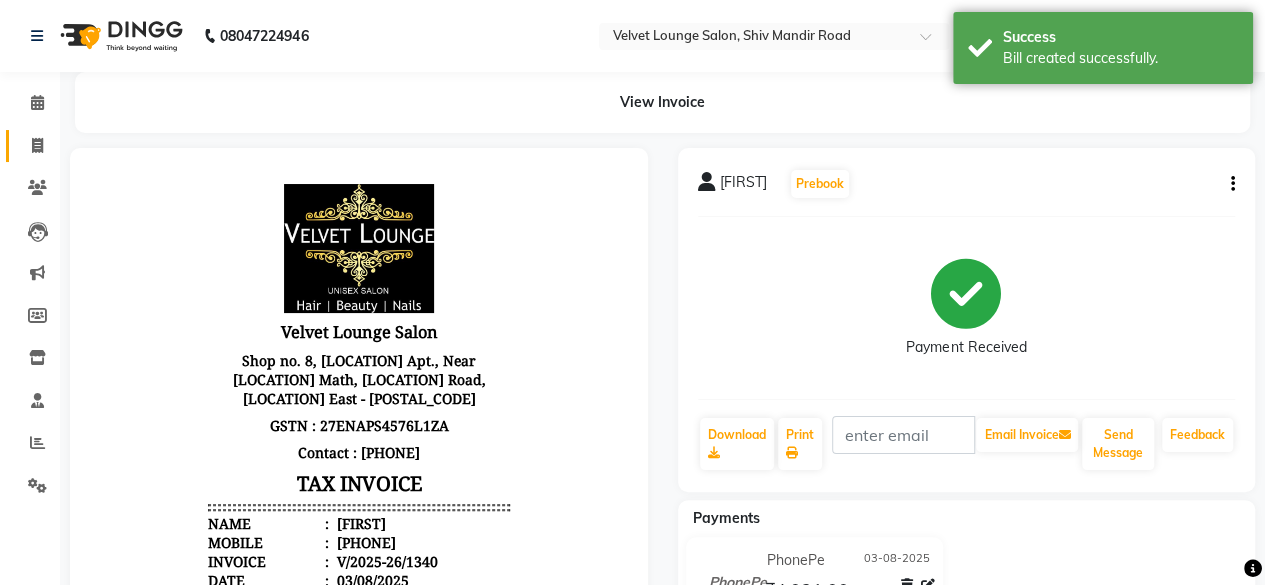click on "Invoice" 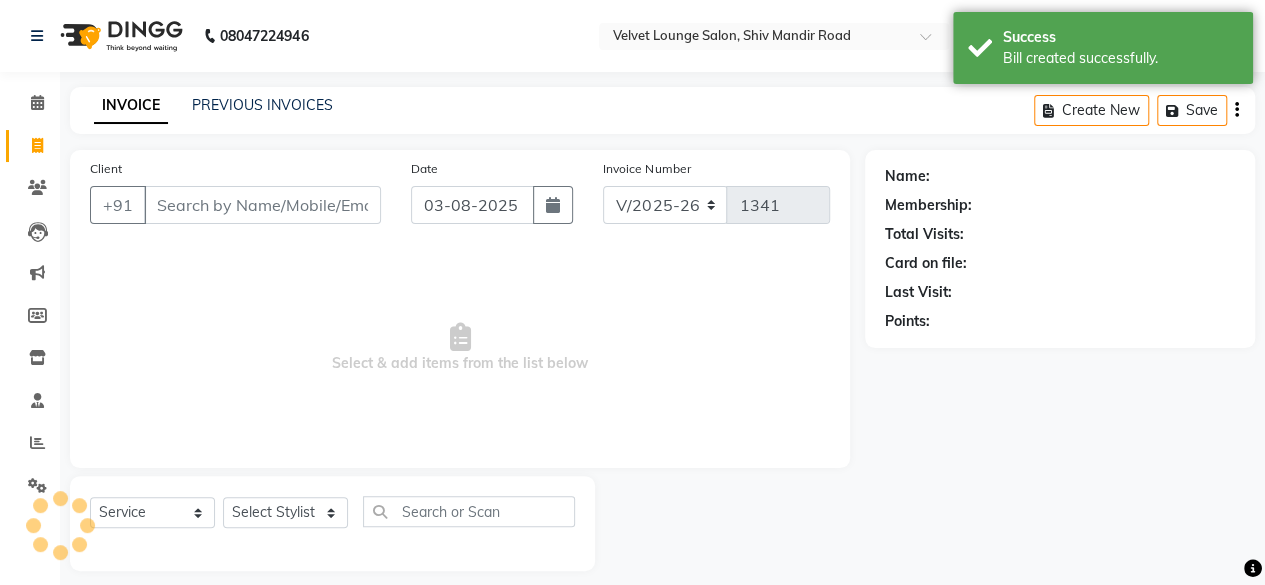scroll, scrollTop: 15, scrollLeft: 0, axis: vertical 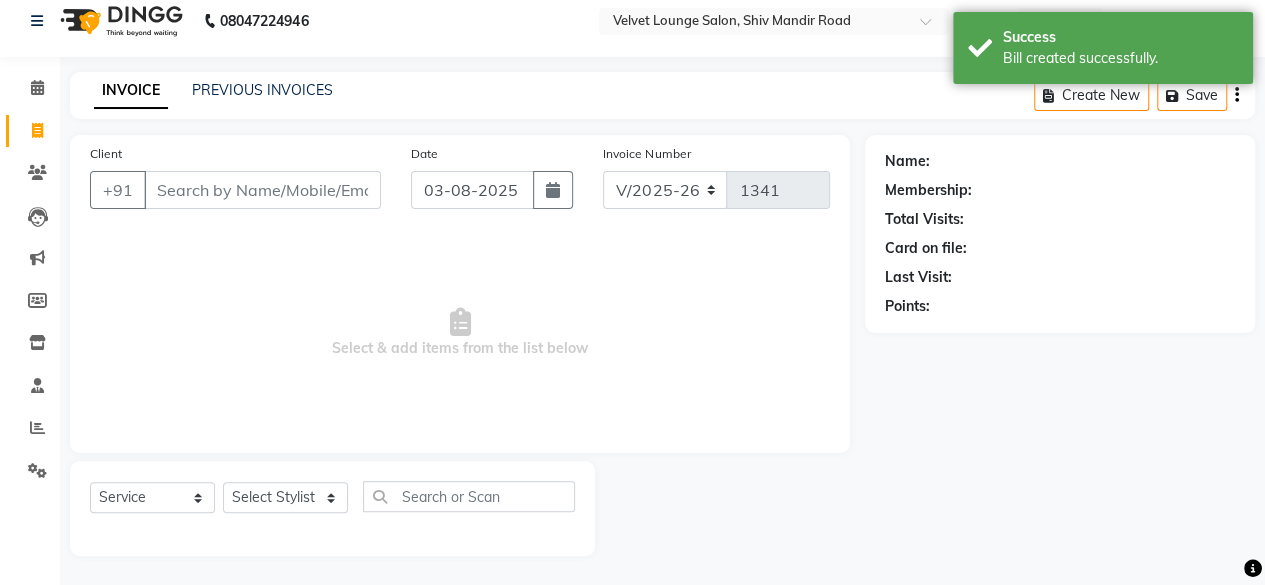 click on "PREVIOUS INVOICES" 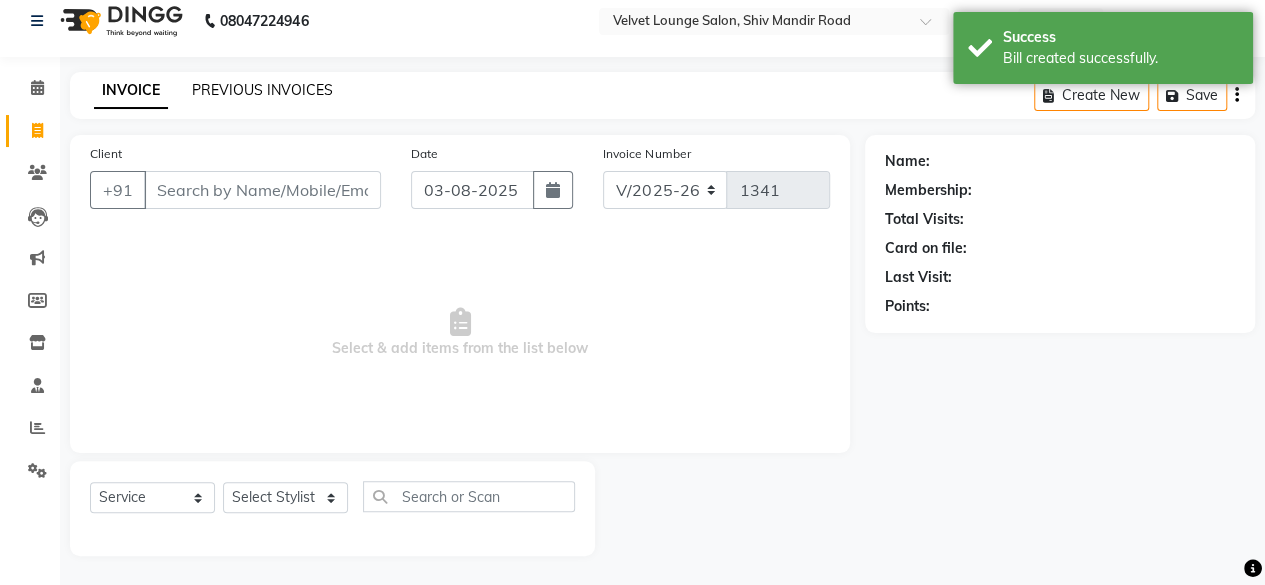 click on "PREVIOUS INVOICES" 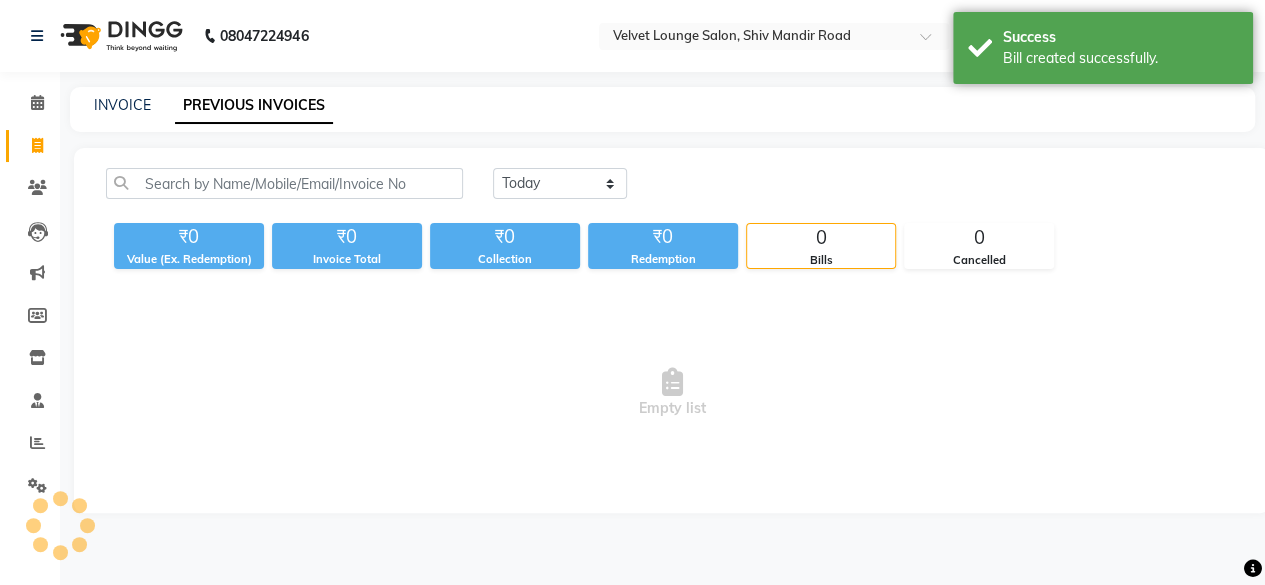 scroll, scrollTop: 0, scrollLeft: 0, axis: both 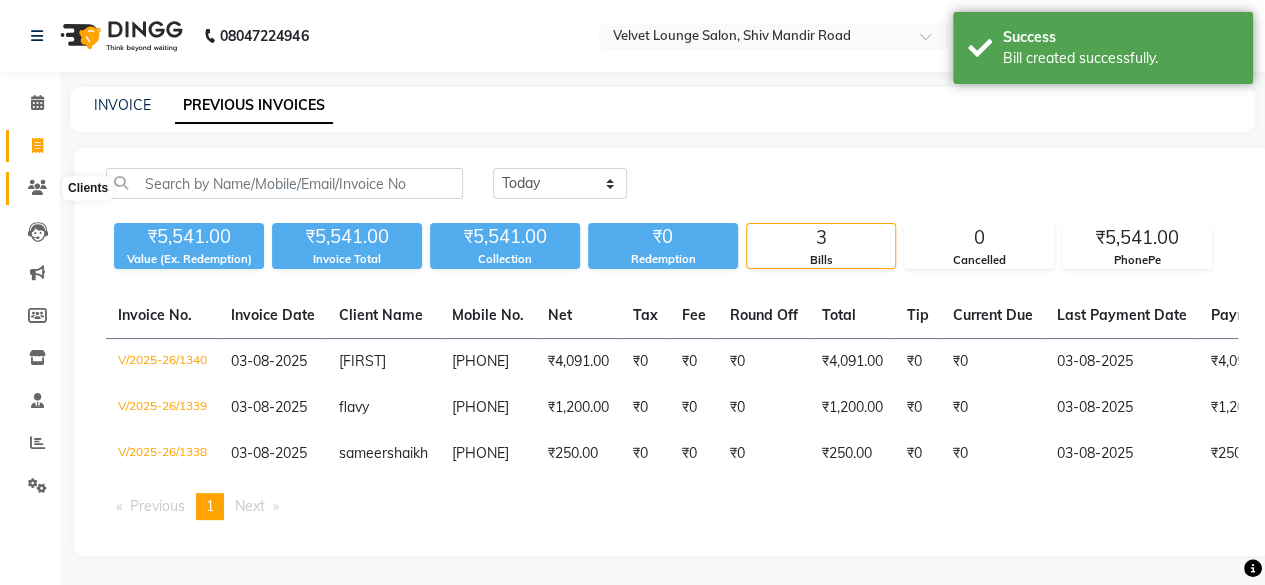 click 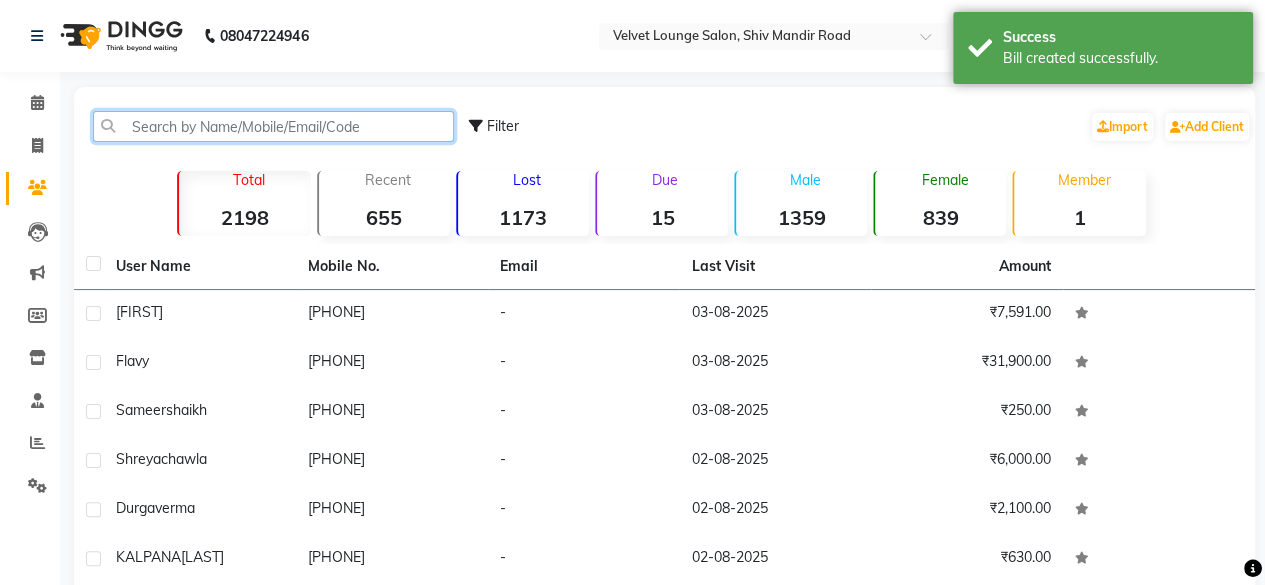 click 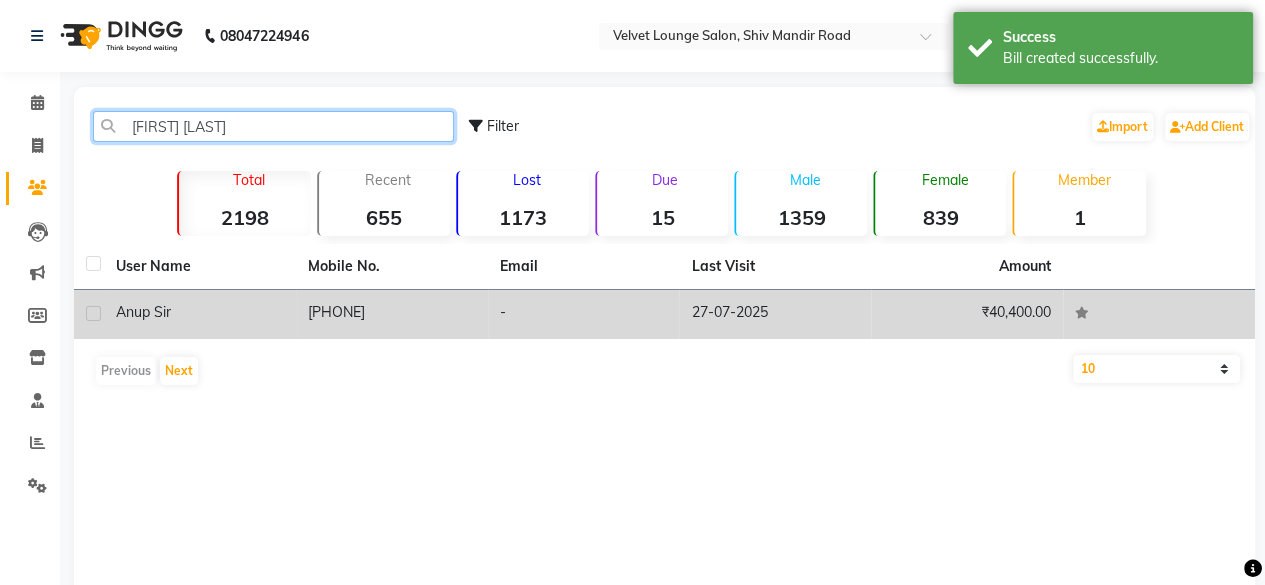 type on "[FIRST] [LAST]" 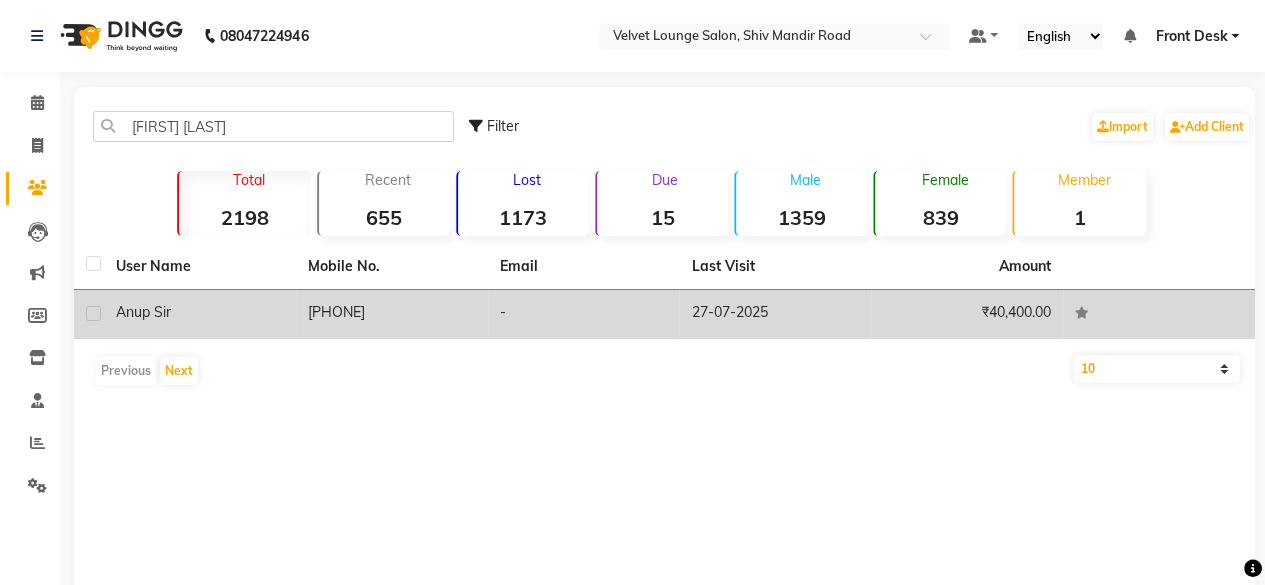 click on "-" 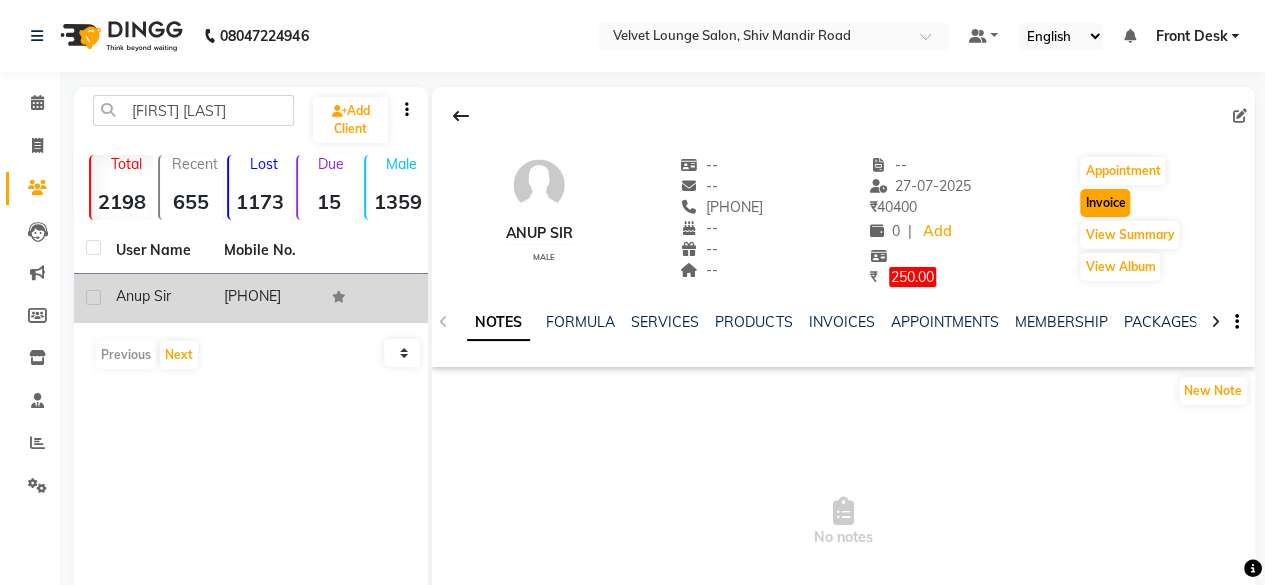 click on "Invoice" 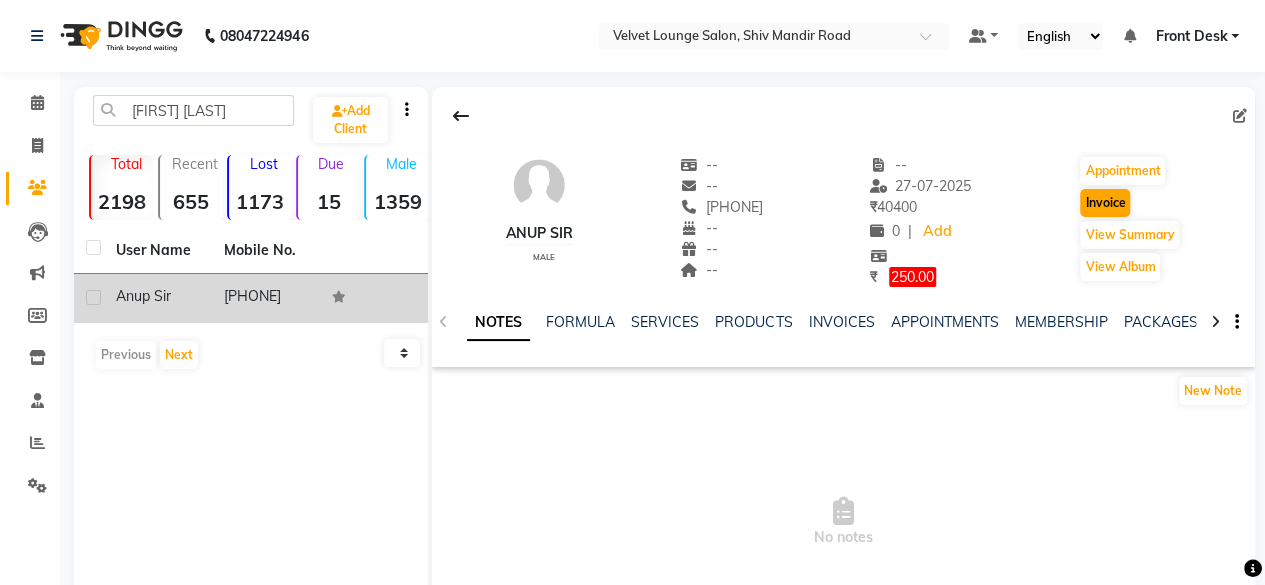 select on "service" 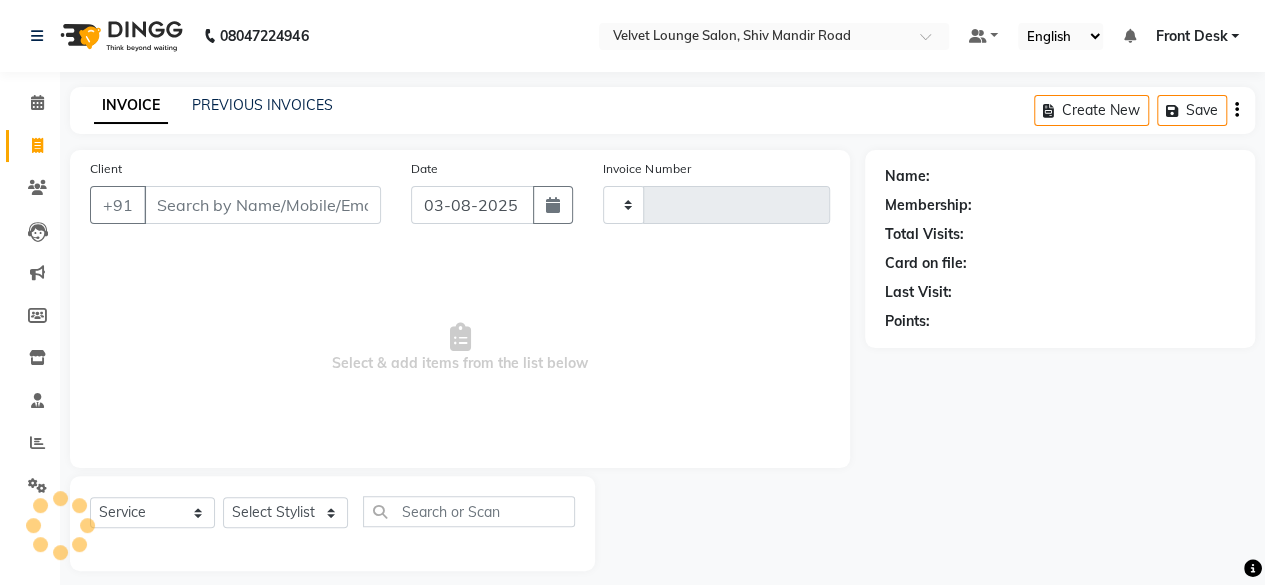 scroll, scrollTop: 15, scrollLeft: 0, axis: vertical 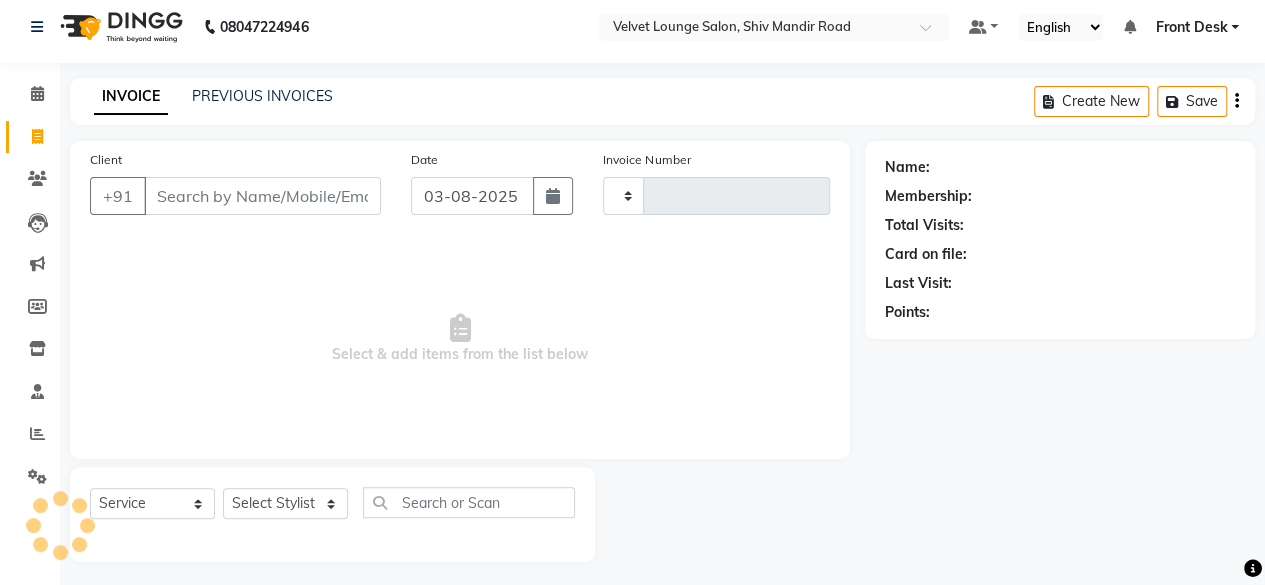 type on "1341" 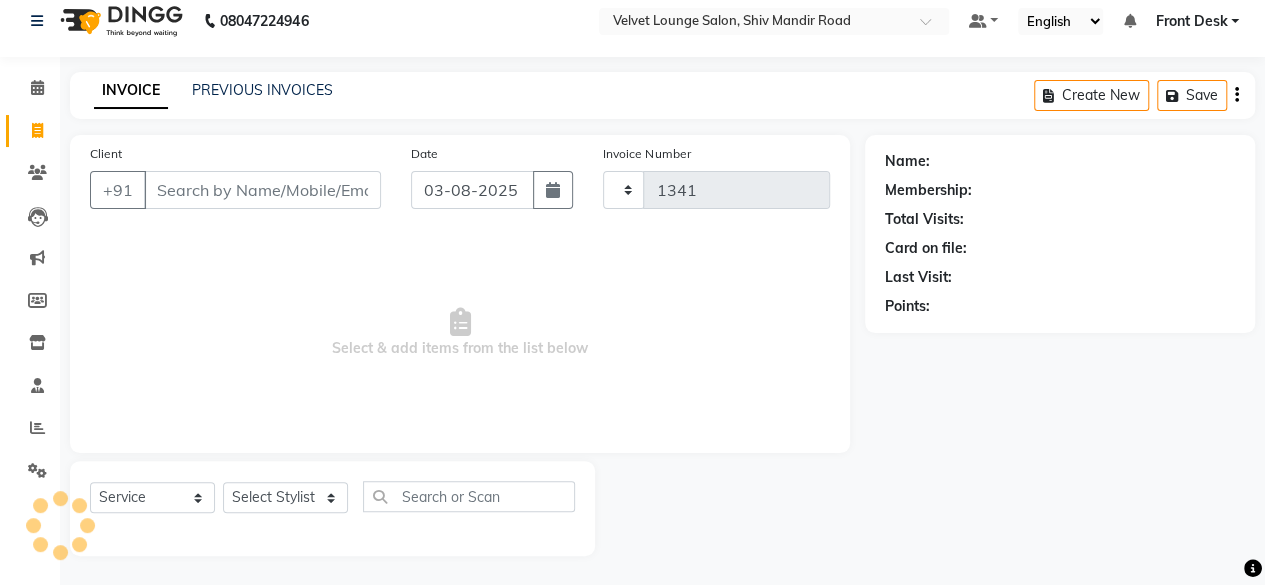 select on "5962" 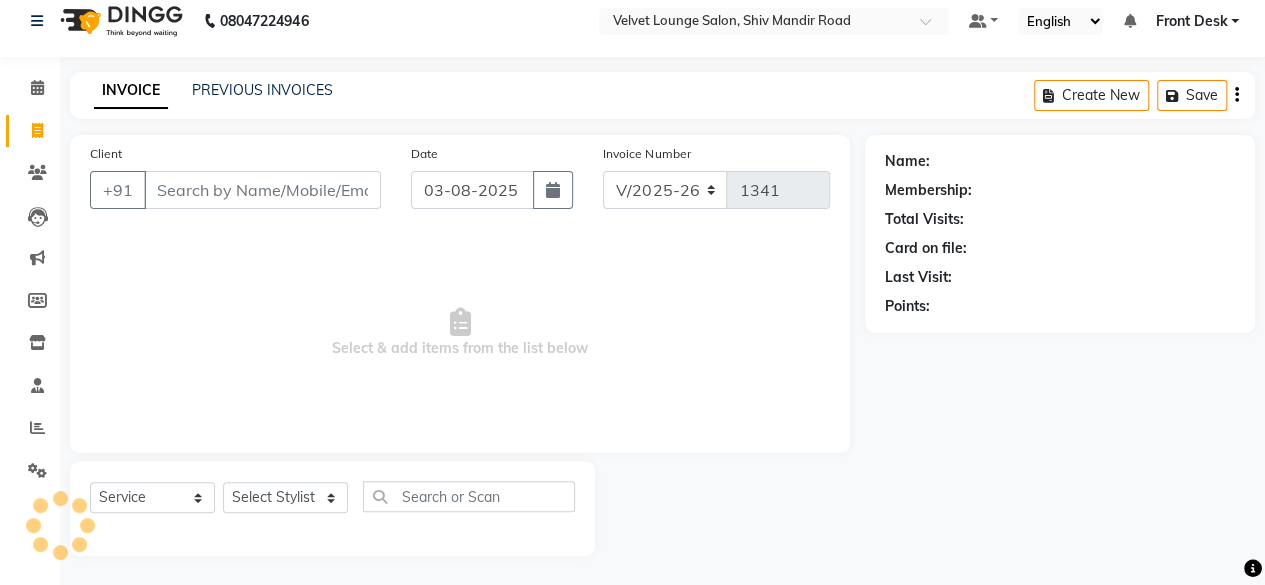 type on "[PHONE]" 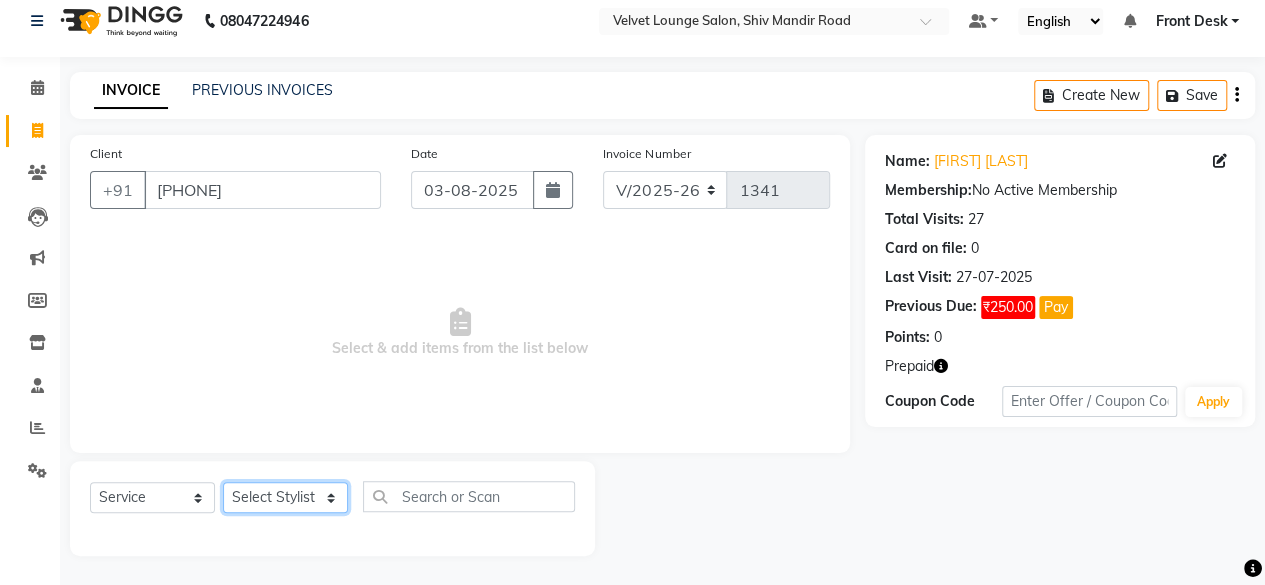 click on "Select Stylist Aadil zaher aman shah Arif ashish Front Desk Jaya jyoti madhu Manish MUSTAKIM pradnya Rohit SALMA SALMA shalu SHWETA vishal" 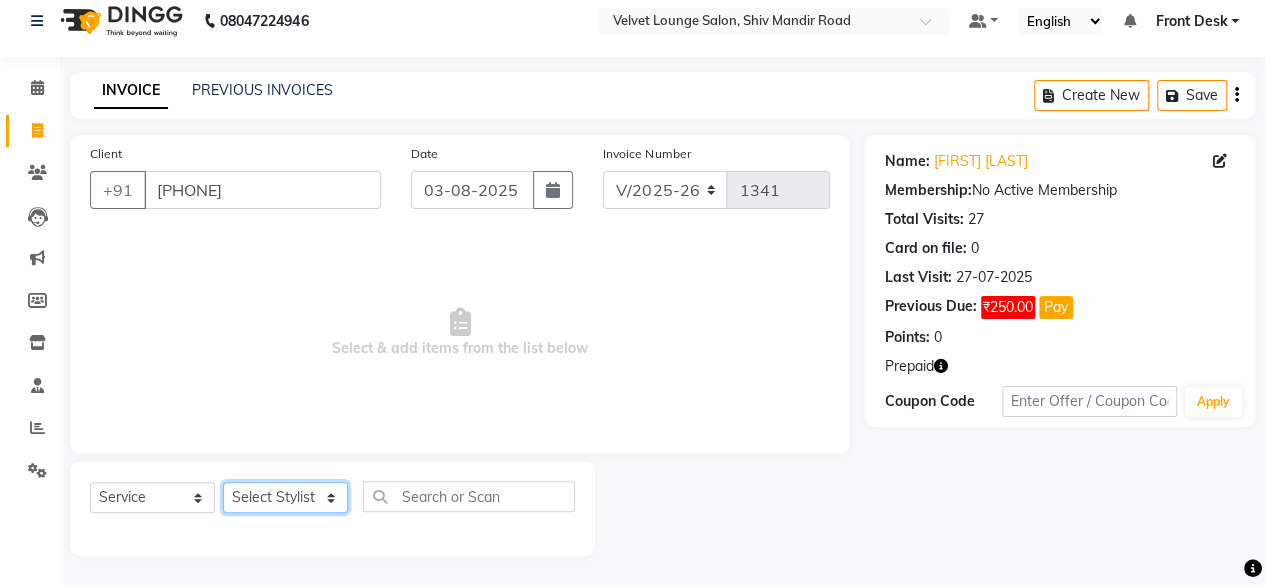 select on "[POSTAL_CODE]" 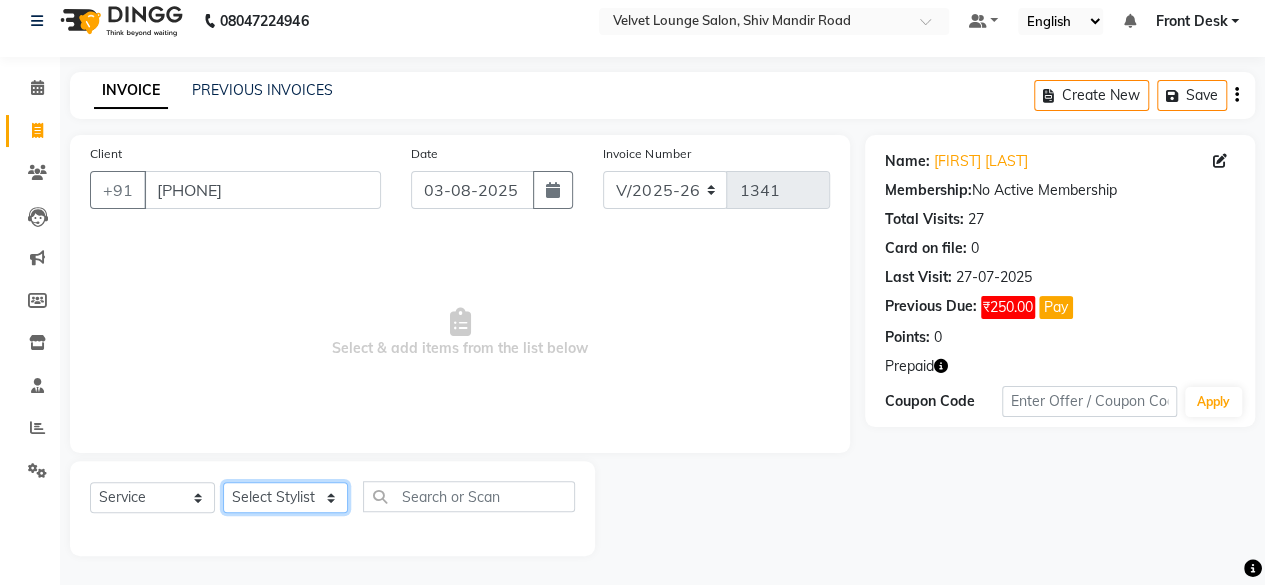 click on "Select Stylist Aadil zaher aman shah Arif ashish Front Desk Jaya jyoti madhu Manish MUSTAKIM pradnya Rohit SALMA SALMA shalu SHWETA vishal" 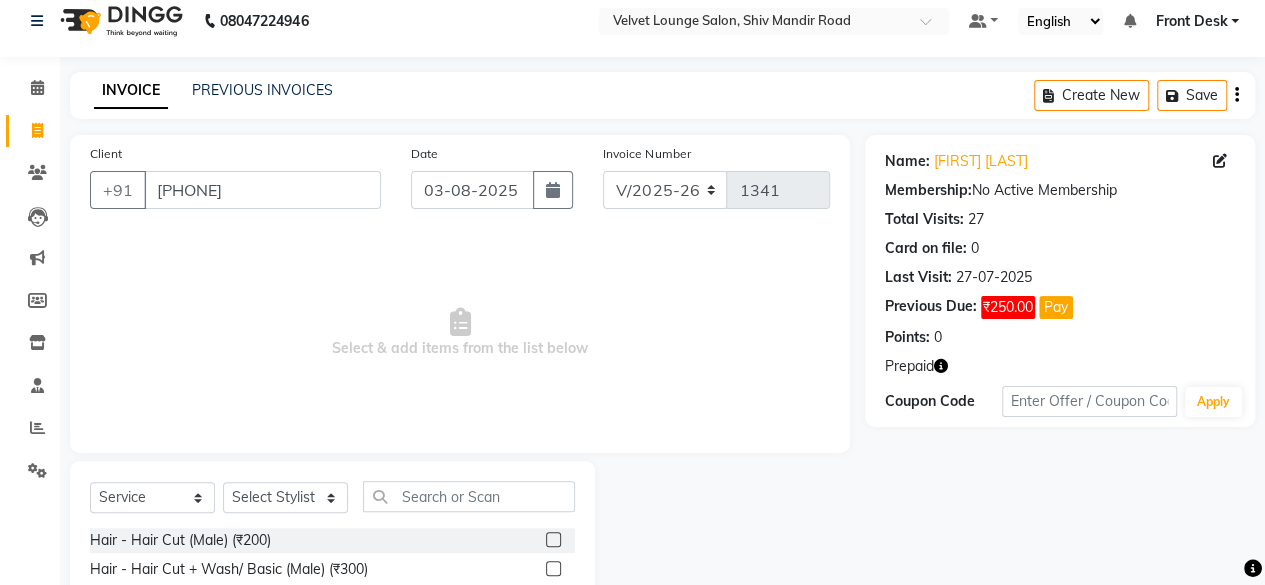 click 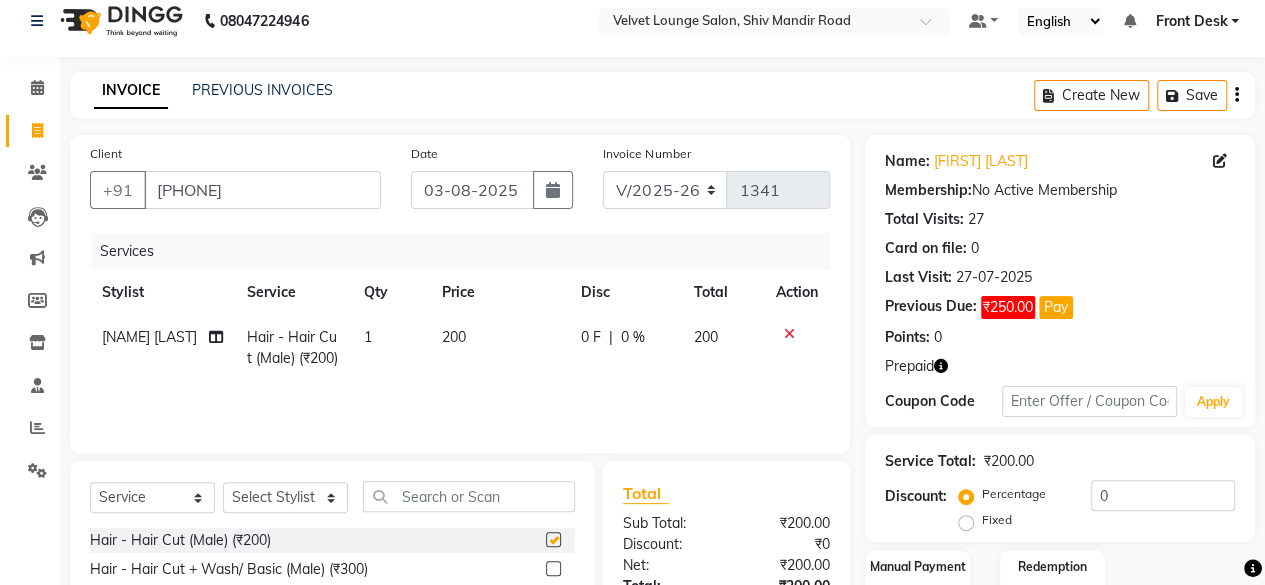 checkbox on "false" 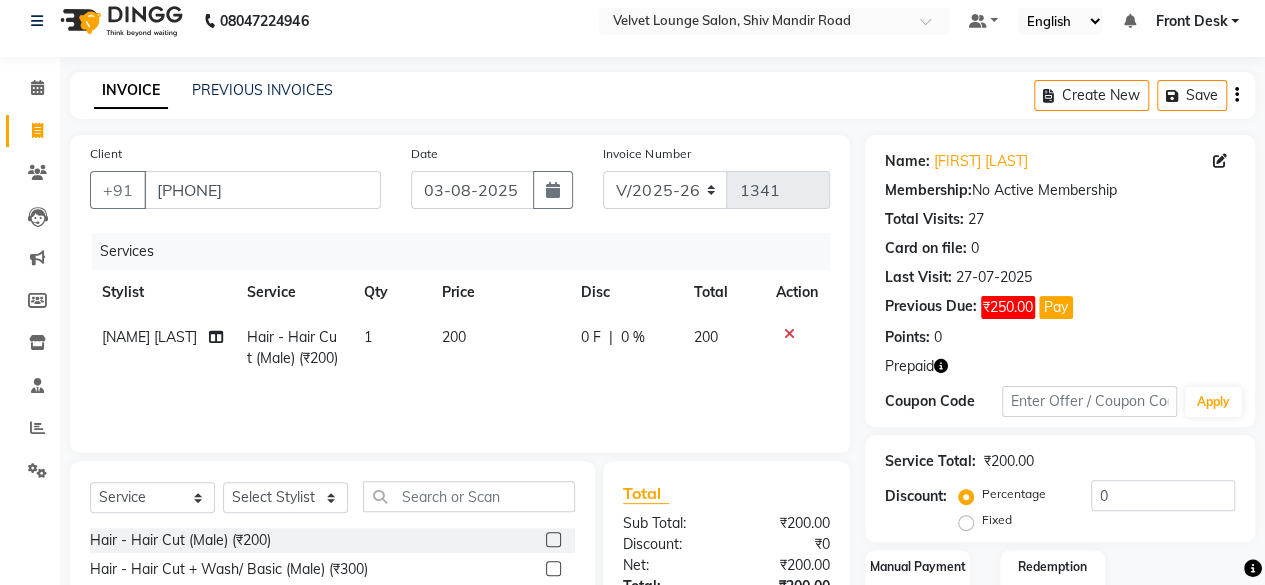 click on "200" 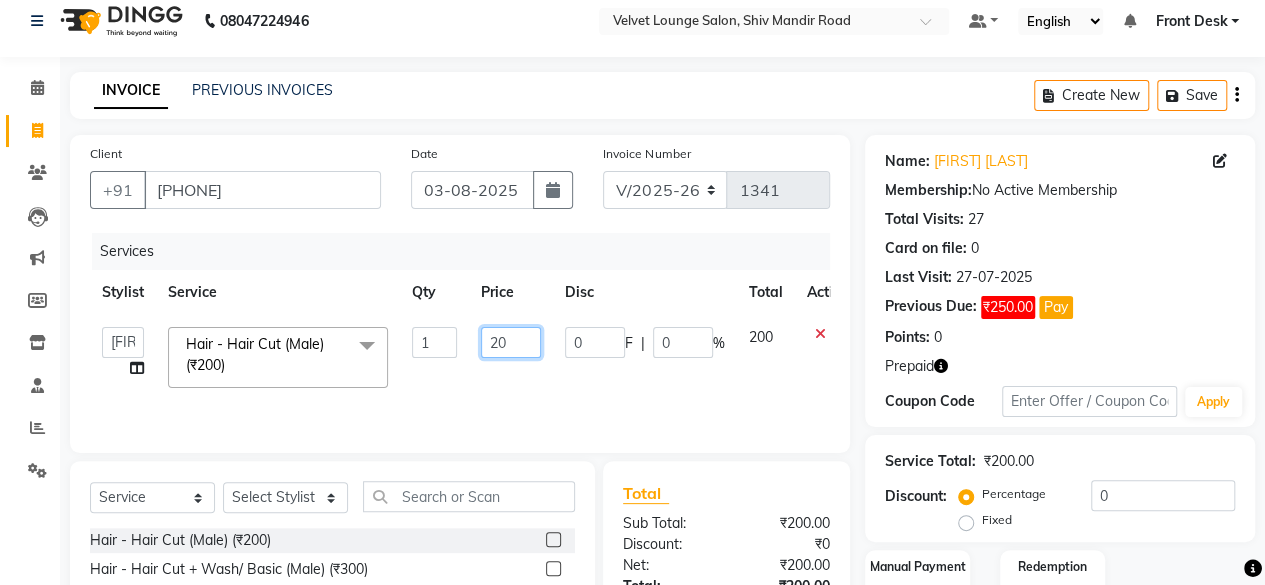 click on "20" 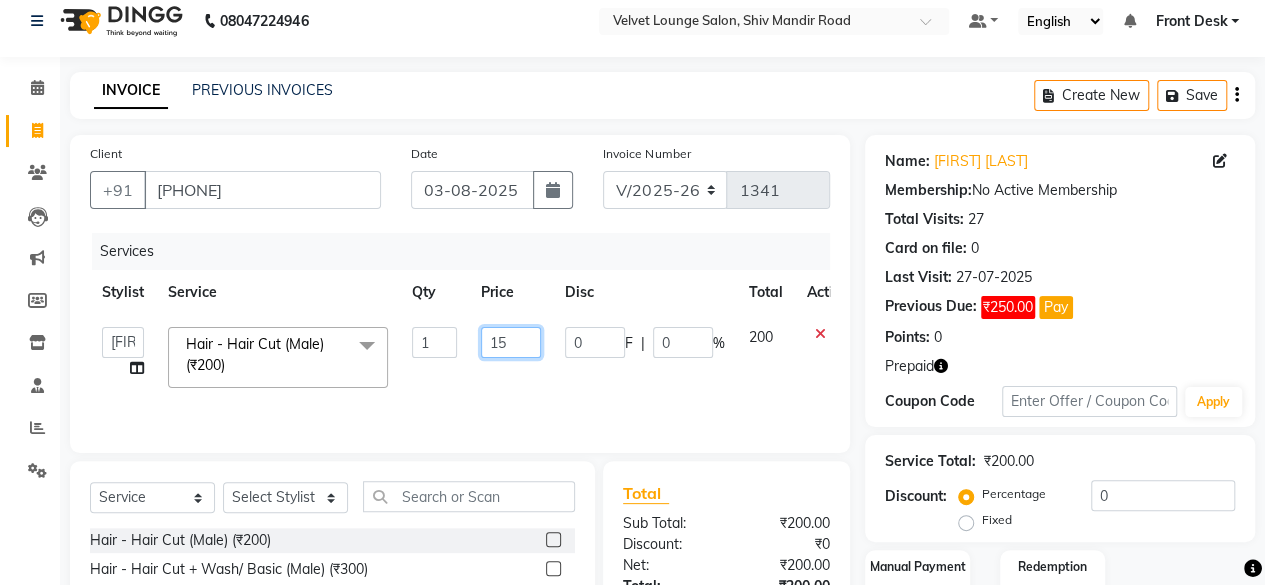 type on "150" 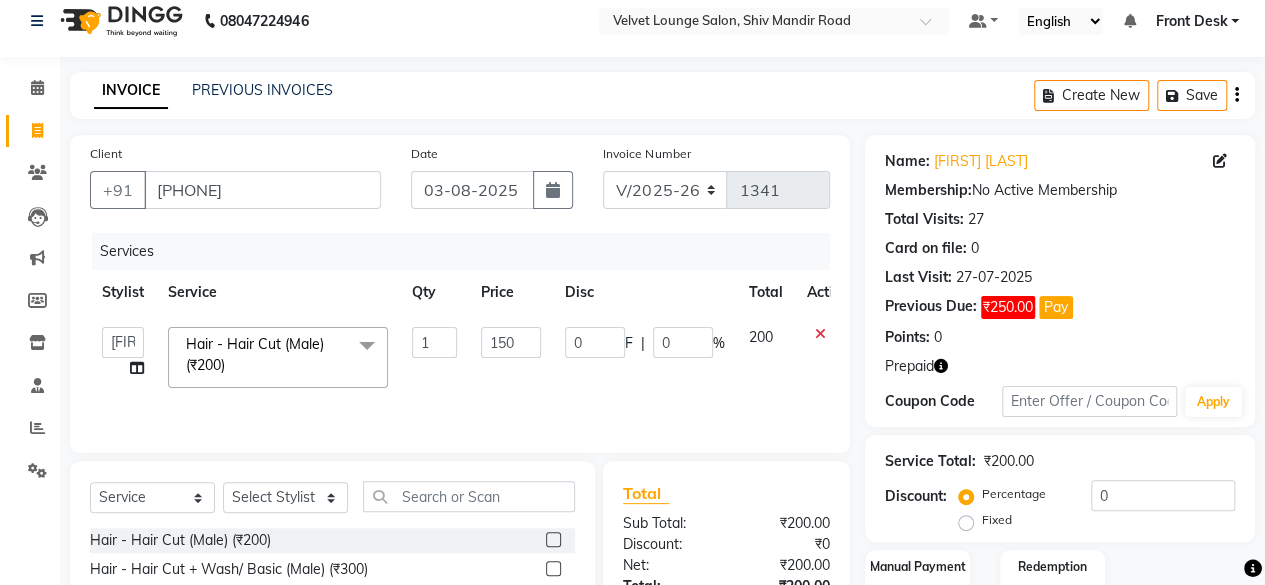 click on "Services Stylist Service Qty Price Disc Total Action Aadil zaher aman shah Arif ashish Front Desk Jaya jyoti madhu Manish MUSTAKIM pradnya Rohit SALMA SALMA shalu SHWETA vishal Hair - Hair Cut (Male) (₹200) x Hair - Hair Cut (Male) (₹200) Hair - Hair Cut + Wash/ Basic (Male) (₹300) Hair - Hair Cut + Wash/ Stylish (Male) (₹400) Hair - Hair Cut + Wash/ Creative (Male) (₹500) Hair - Hair Cut Kids (Male) (₹200) Hair - Beard Trim (Male) (₹100) Hair - Clean Shave (Male) (₹100) Hair - Stylish Shave (Male) (₹150) Hair - Head Massage (Male) (₹450) Hair - Head Massage + Wash (Male) (₹500) Hair - Hair Spa (L) (Male) (₹600) Hair - Hair Spa (M) (Male) (₹1000) Hair - Straightening (Male) (₹1000) Hair - Keratin (Male) (₹2000) Hair - Hair Cut / Fringe (Female) (₹150) Hair - Hair Cut / Basic (Female) (₹300) Hair - Hair Cut / Adv (Female) (₹450) Hair - Haircut / Creative (Female) (₹800) Hair - Hair Cut / Kids (Female) (₹300) KERATIN 1.5 INCH (₹1500)" 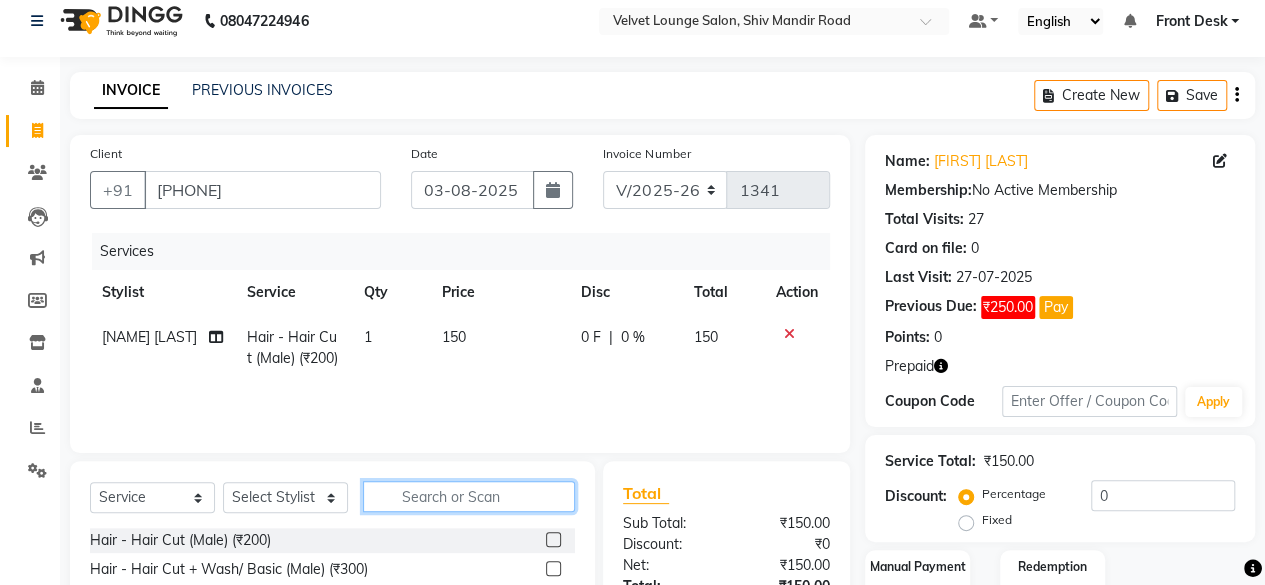 click 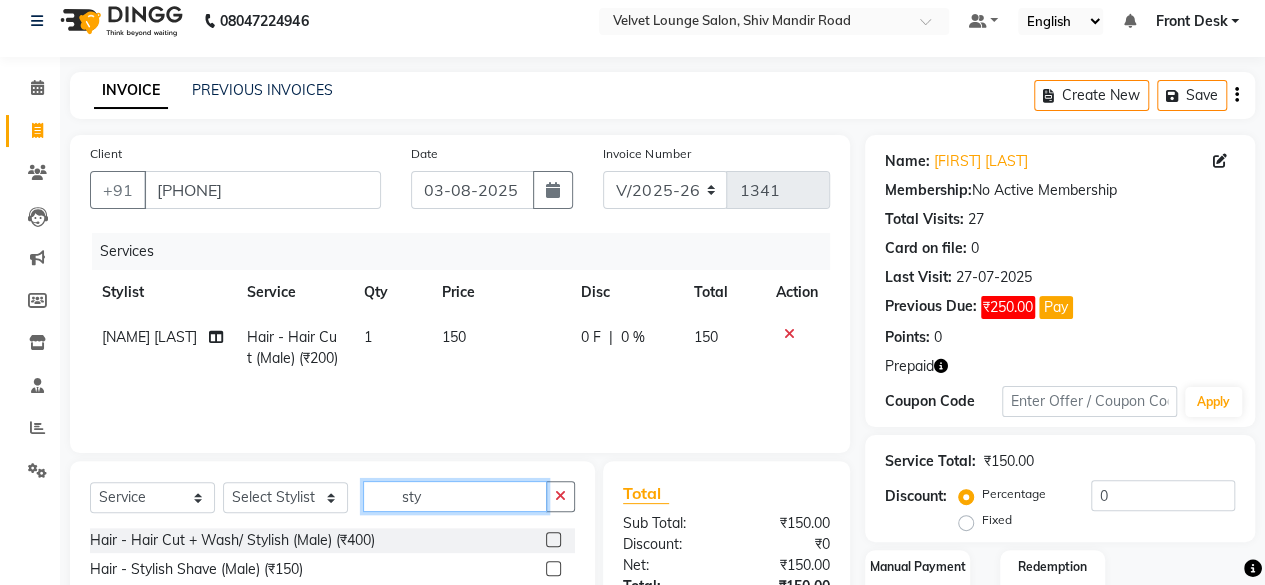 type on "sty" 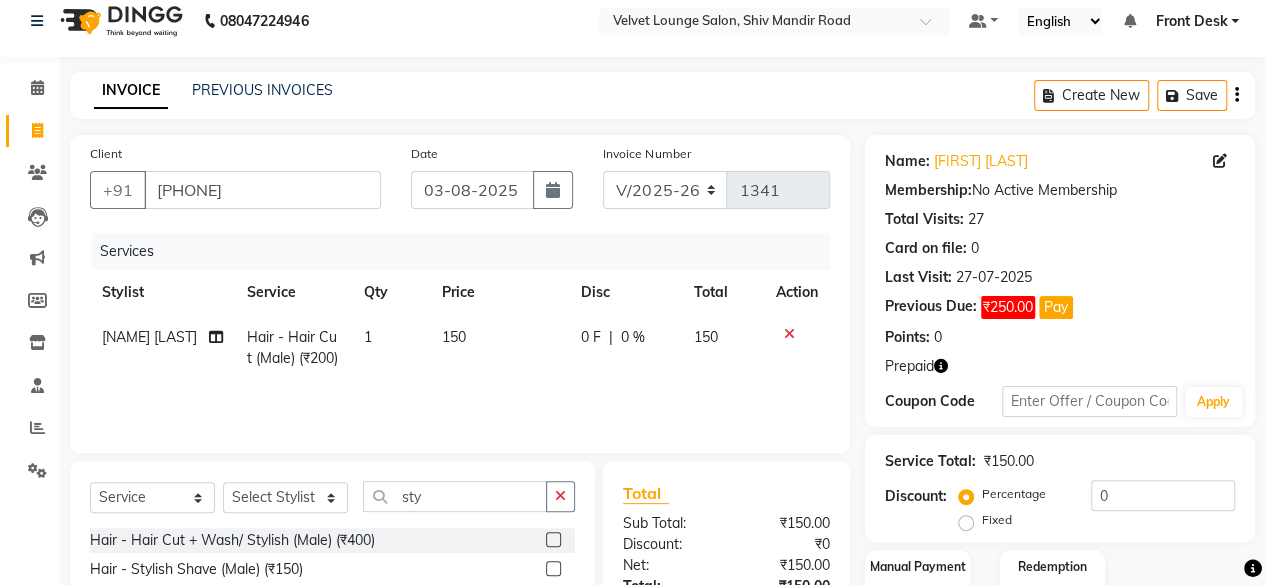click 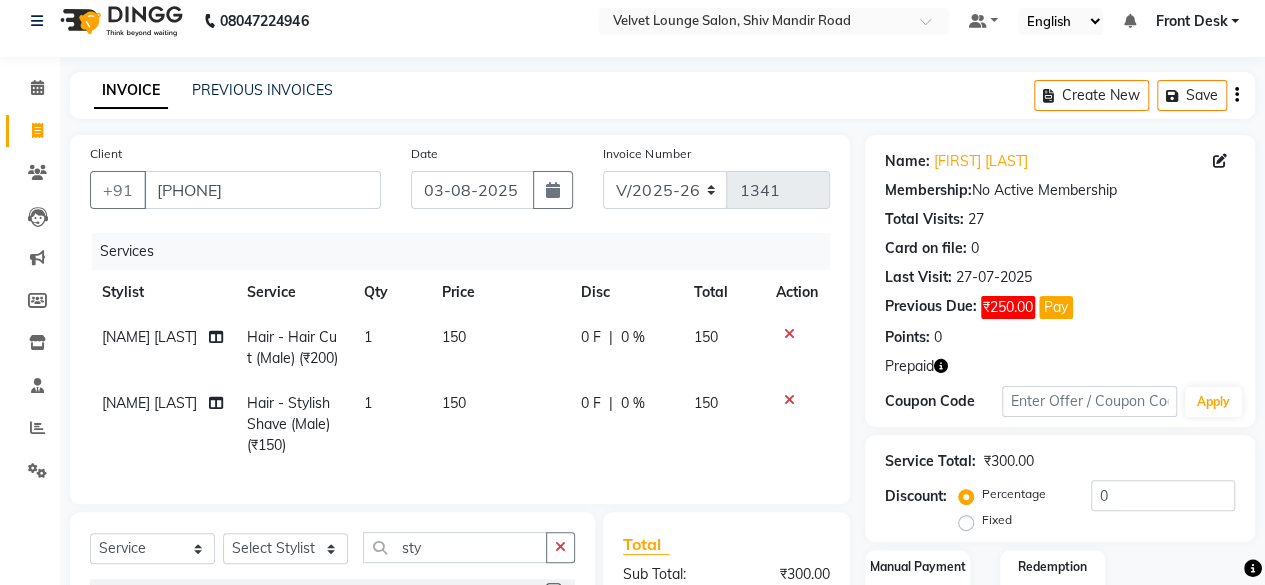 checkbox on "false" 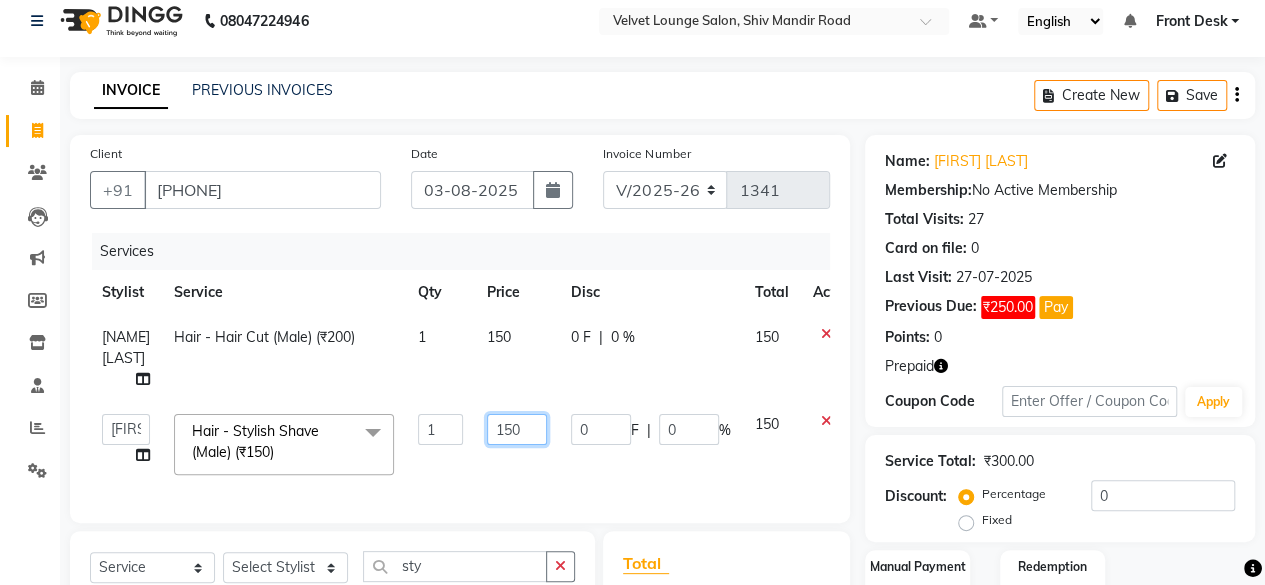 click on "150" 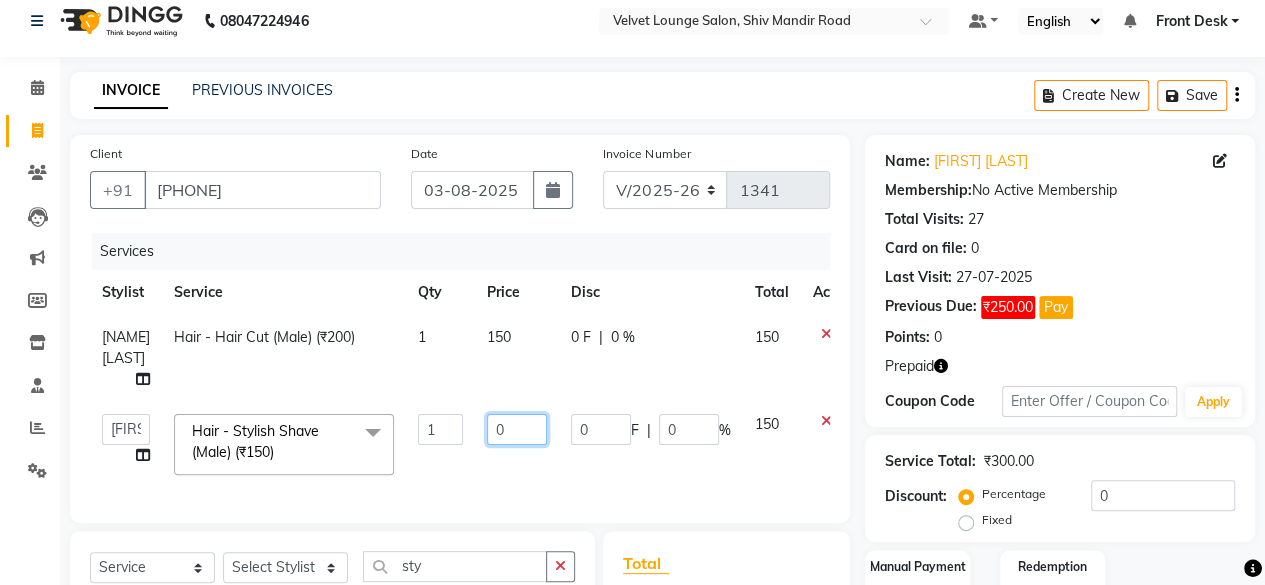 click on "0" 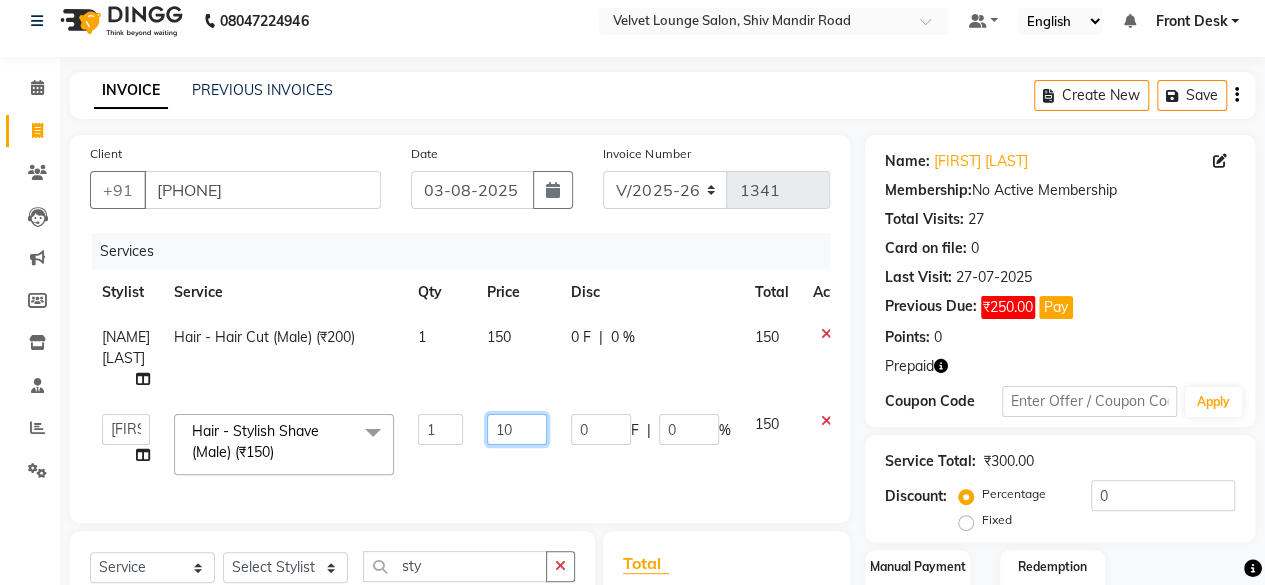 type on "100" 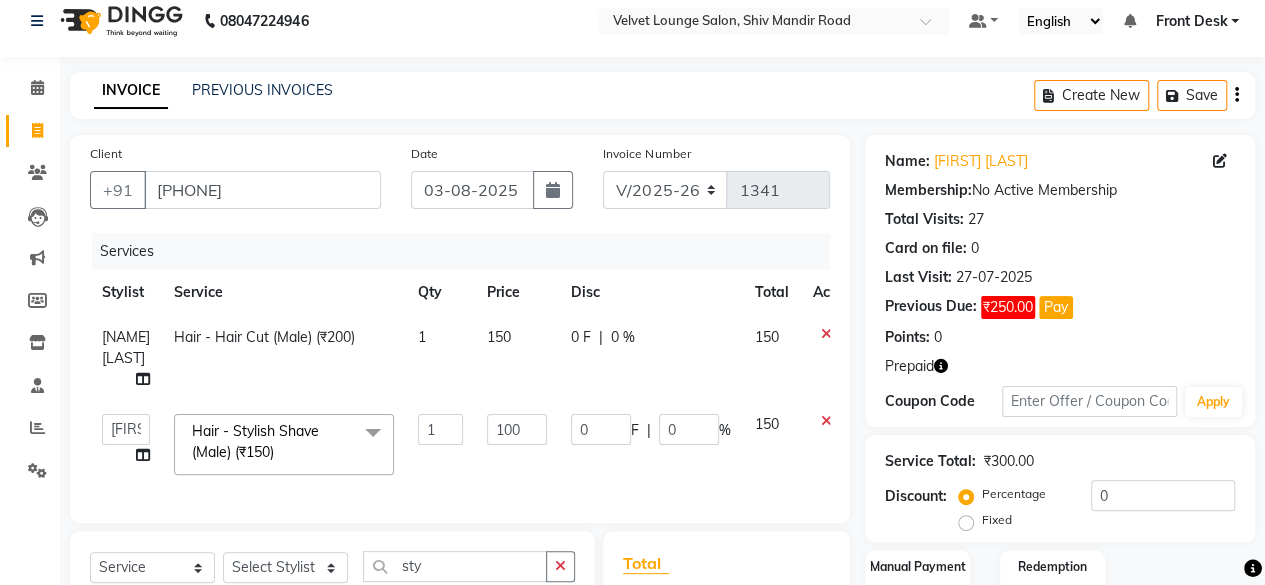 click on "Services Stylist Service Qty Price Disc Total Action aman shah Hair - Hair Cut (Male) (₹200) 1 150 0 F | 0 % 150 Aadil zaher aman shah Arif ashish Front Desk Jaya jyoti madhu Manish MUSTAKIM pradnya Rohit SALMA SALMA shalu SHWETA vishal Hair - Stylish Shave (Male) (₹150) x Hair - Hair Cut (Male) (₹200) Hair - Hair Cut + Wash/ Basic (Male) (₹300) Hair - Hair Cut + Wash/ Stylish (Male) (₹400) Hair - Hair Cut + Wash/ Creative (Male) (₹500) Hair - Hair Cut Kids (Male) (₹200) Hair - Beard Trim (Male) (₹100) Hair - Clean Shave (Male) (₹100) Hair - Stylish Shave (Male) (₹150) Hair - Head Massage (Male) (₹450) Hair - Head Massage + Wash (Male) (₹500) Hair - Hair Spa (L) (Male) (₹600) Hair - Hair Spa (M) (Male) (₹1000) Hair - Straightening (Male) (₹1000) Hair - Keratin (Male) (₹2000) Hair - Hair Cut / Fringe (Female) (₹150) Hair - Hair Cut / Basic (Female) (₹300) Hair - Hair Cut / Adv (Female) (₹450) Hair - Haircut / Creative (Female) (₹800)" 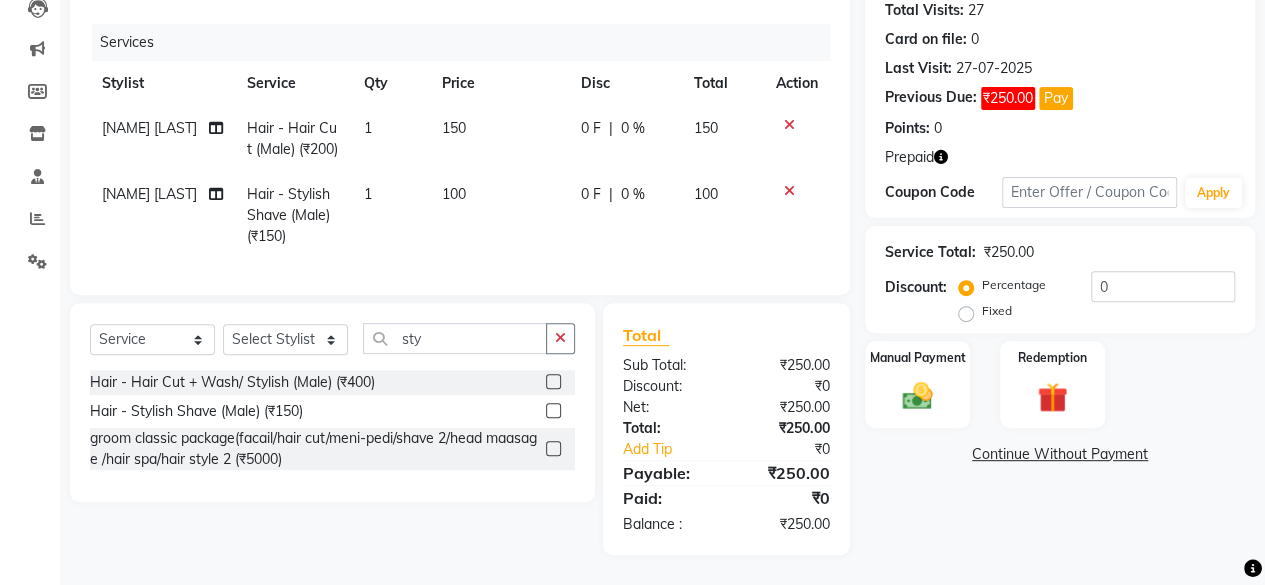 scroll, scrollTop: 258, scrollLeft: 0, axis: vertical 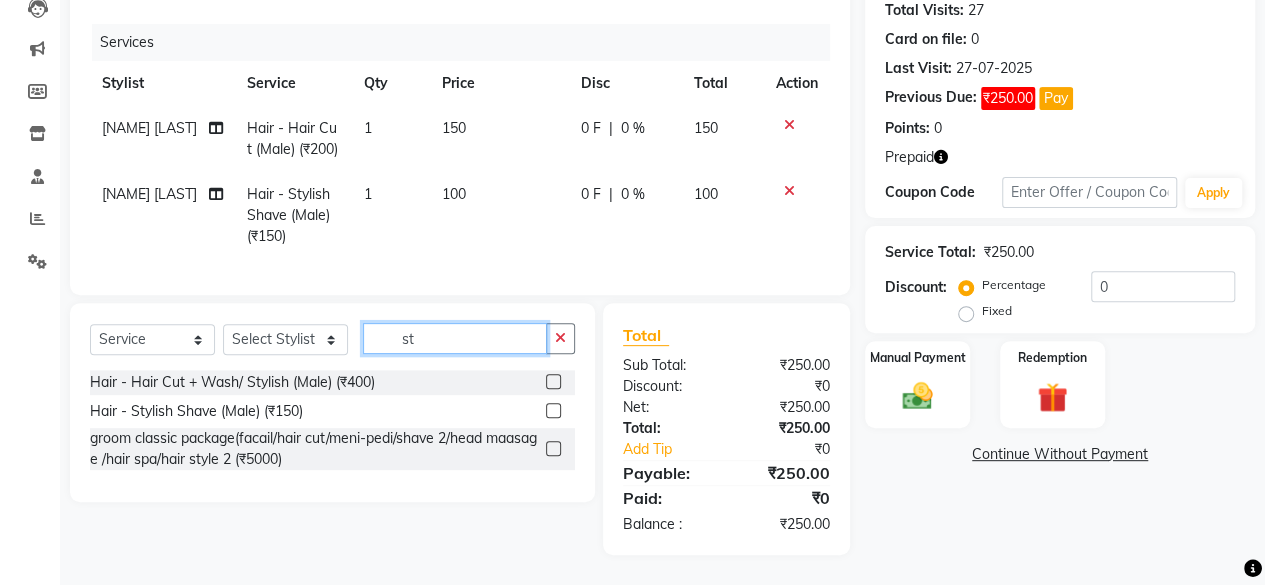 click on "st" 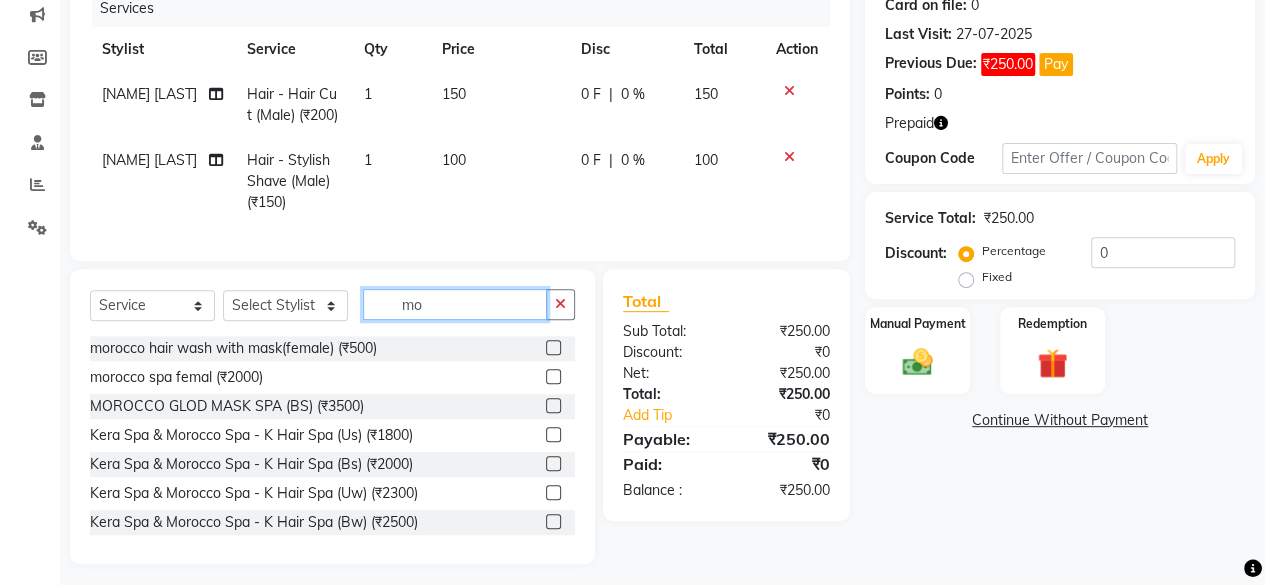 click on "mo" 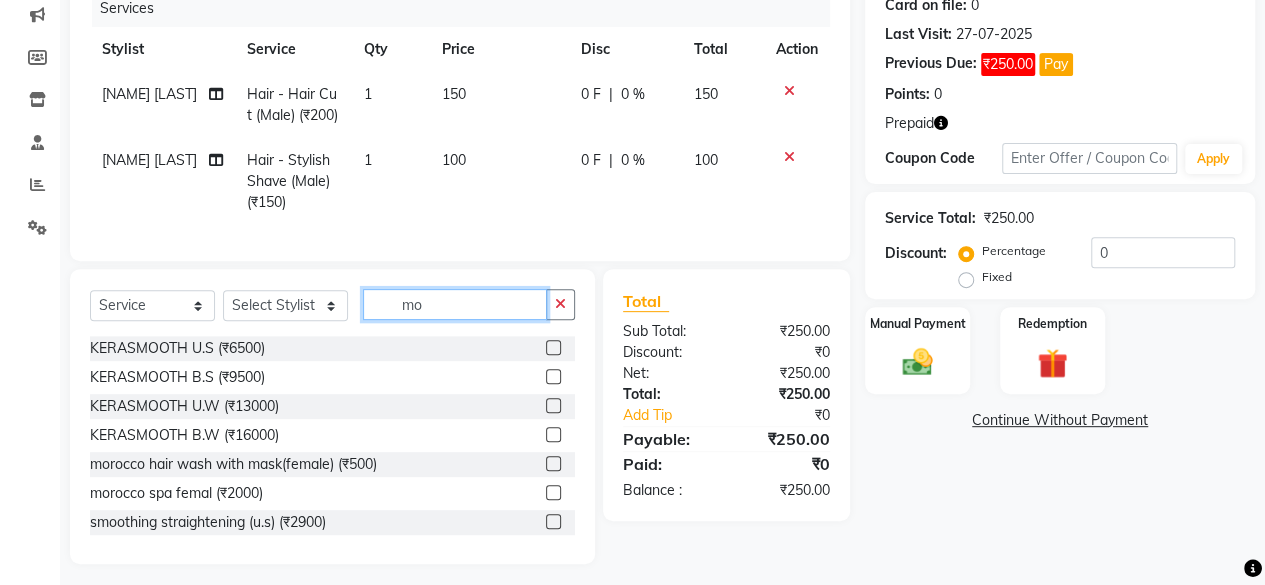 type on "m" 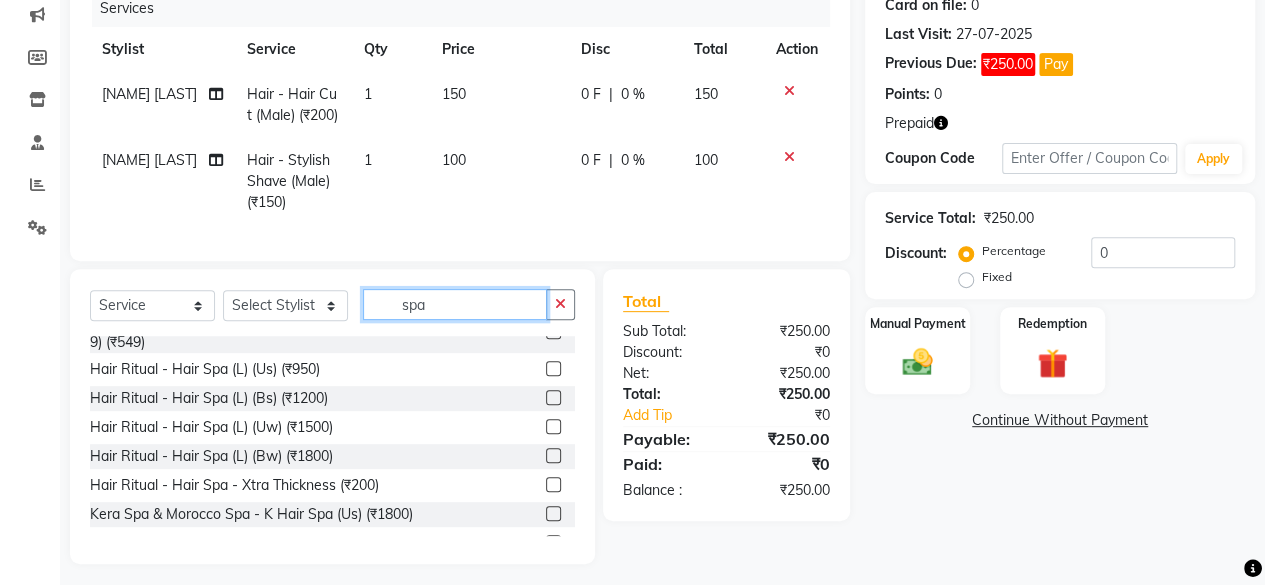 scroll, scrollTop: 400, scrollLeft: 0, axis: vertical 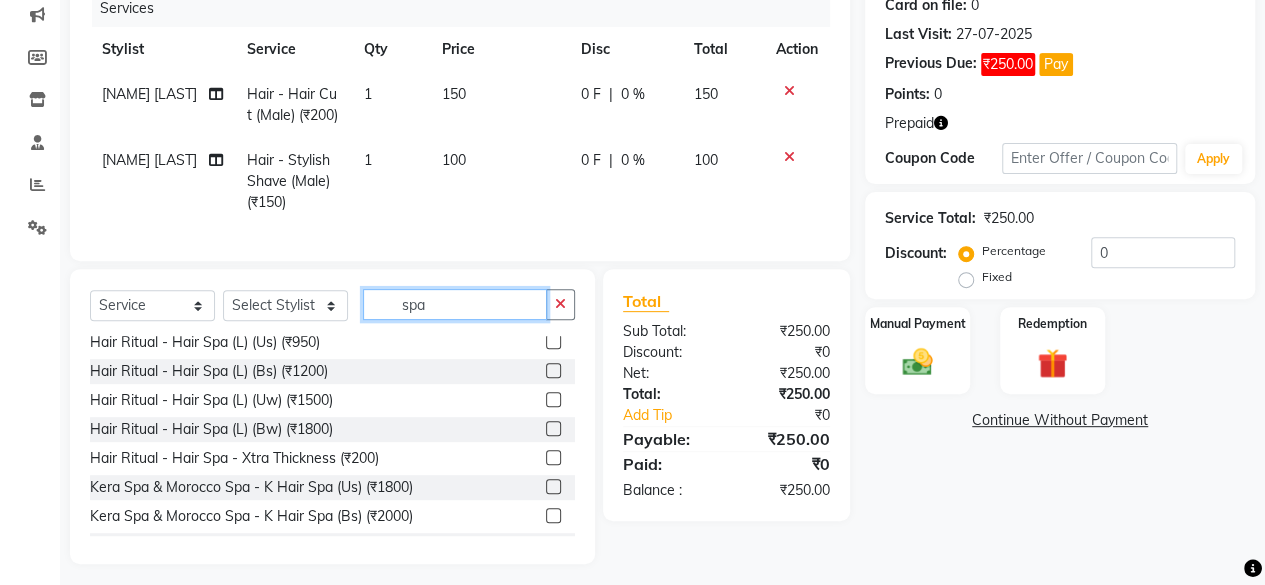 type on "spa" 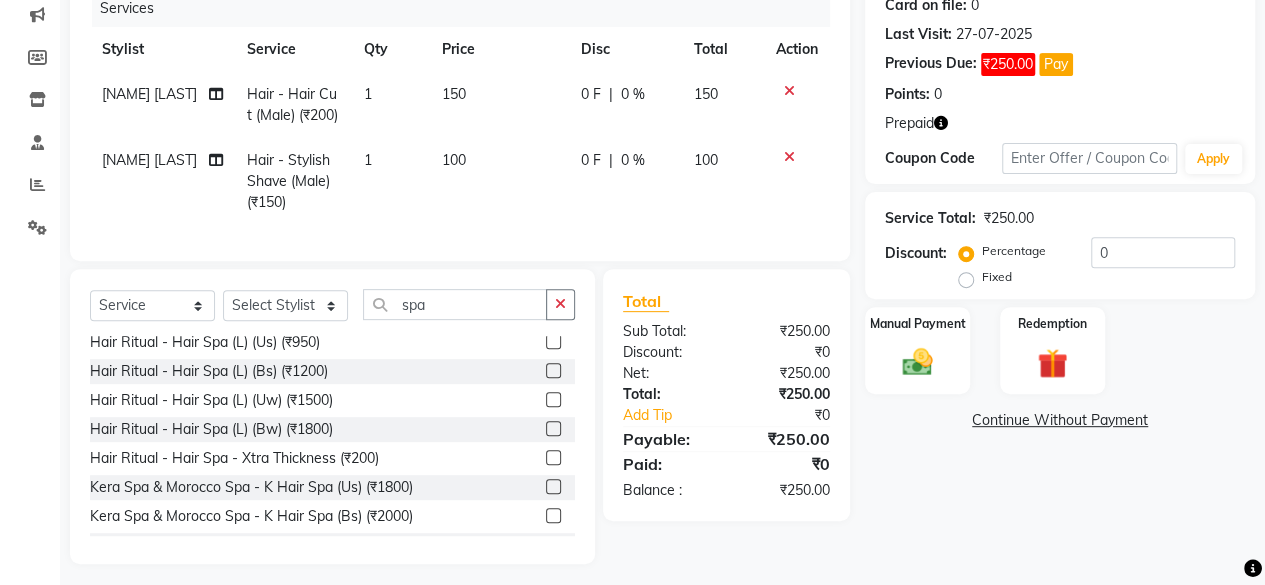 click 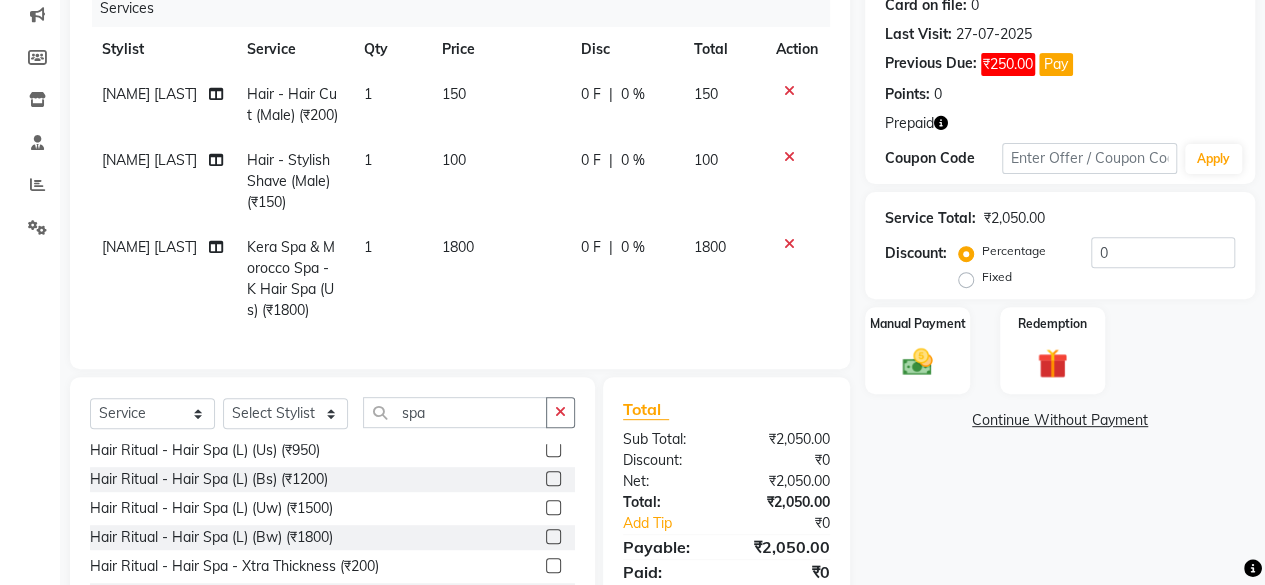 checkbox on "false" 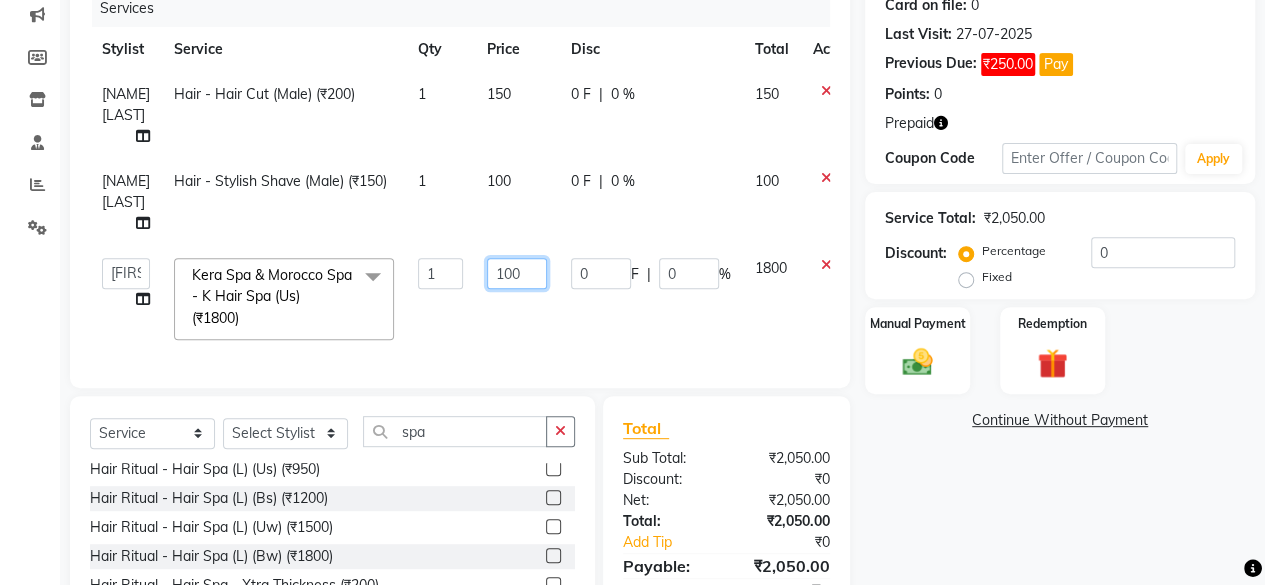 click on "100" 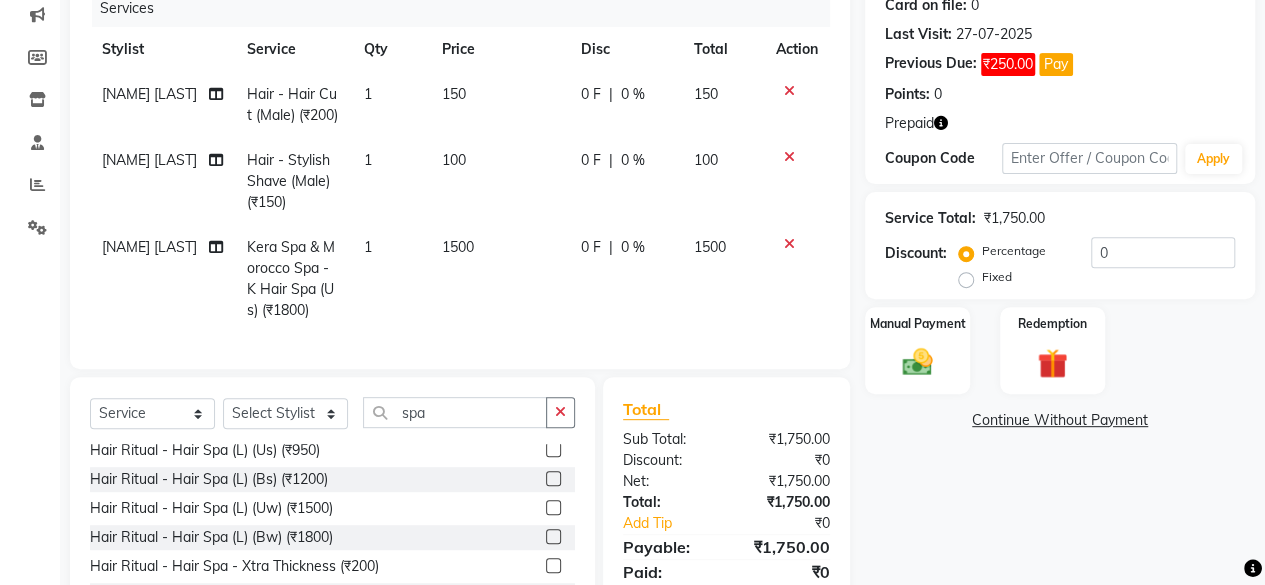 click on "1500" 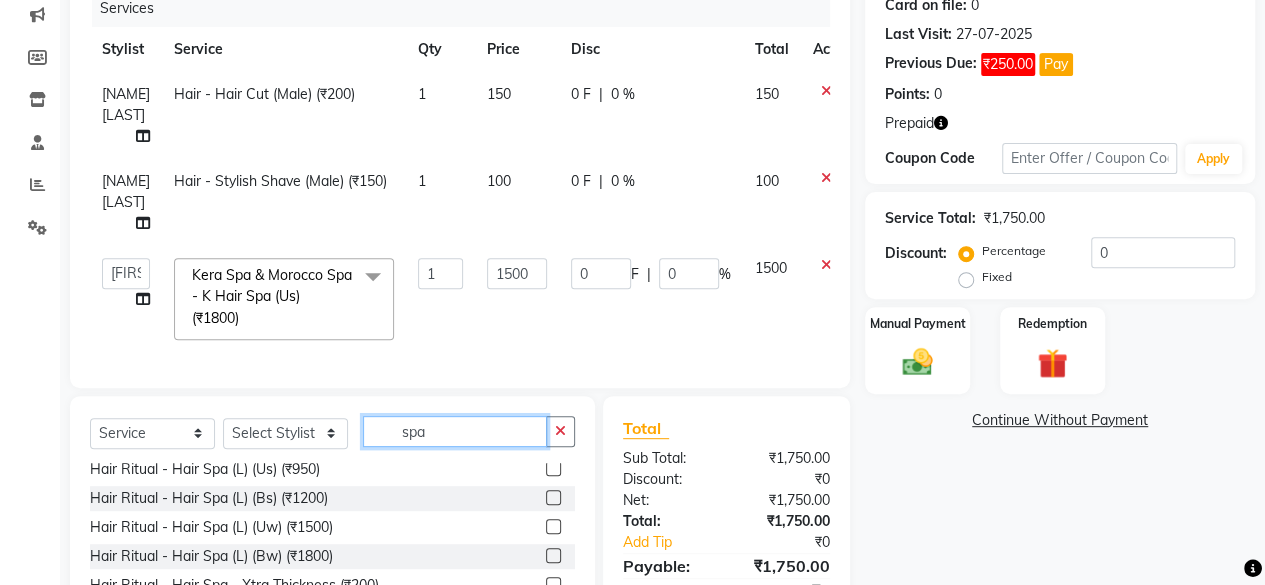 click on "spa" 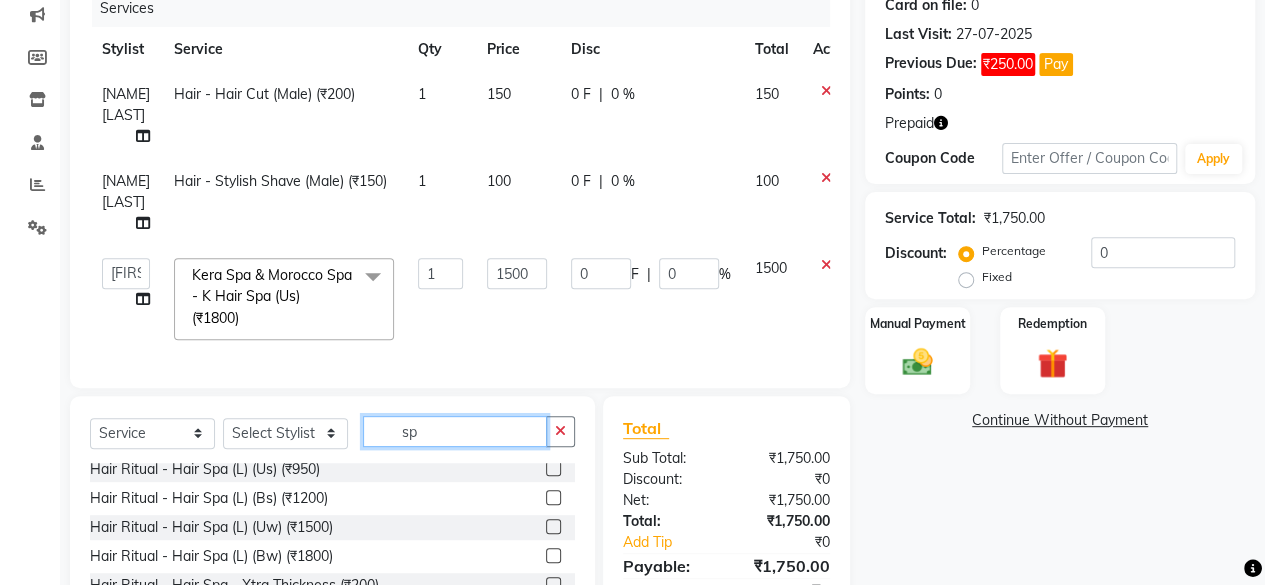 type on "s" 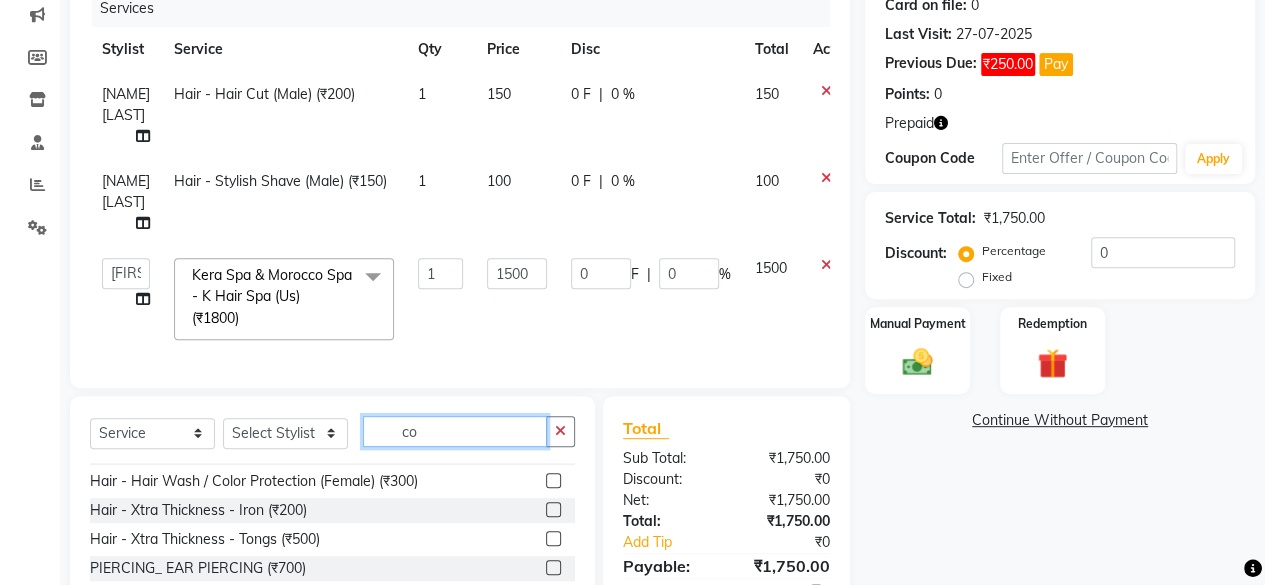 scroll, scrollTop: 0, scrollLeft: 0, axis: both 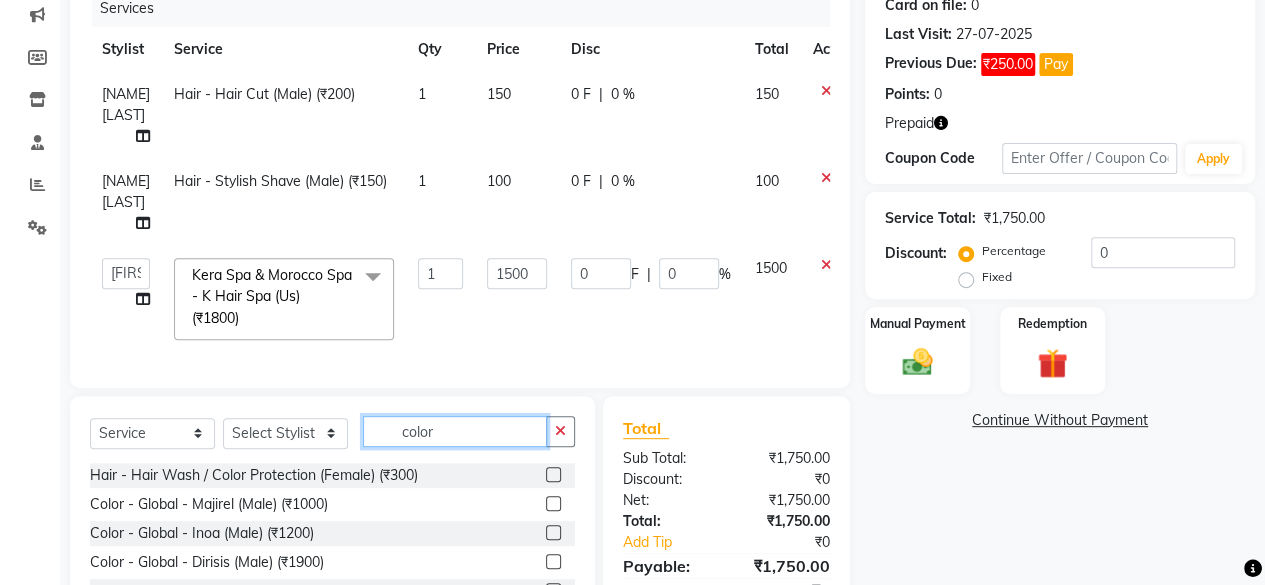 type on "color" 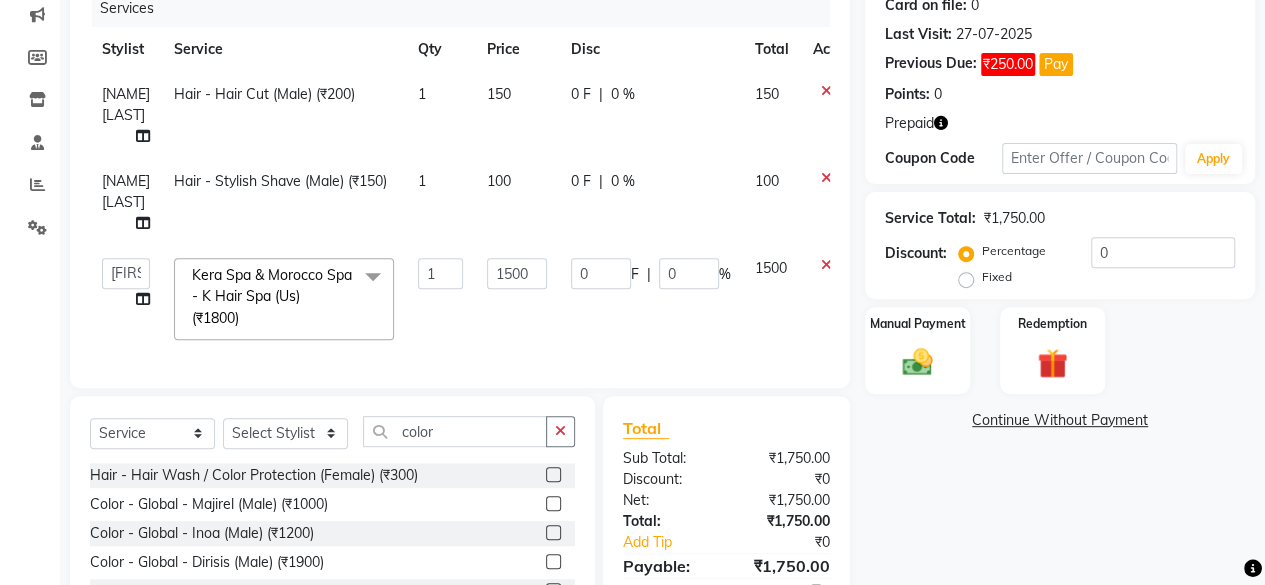 click 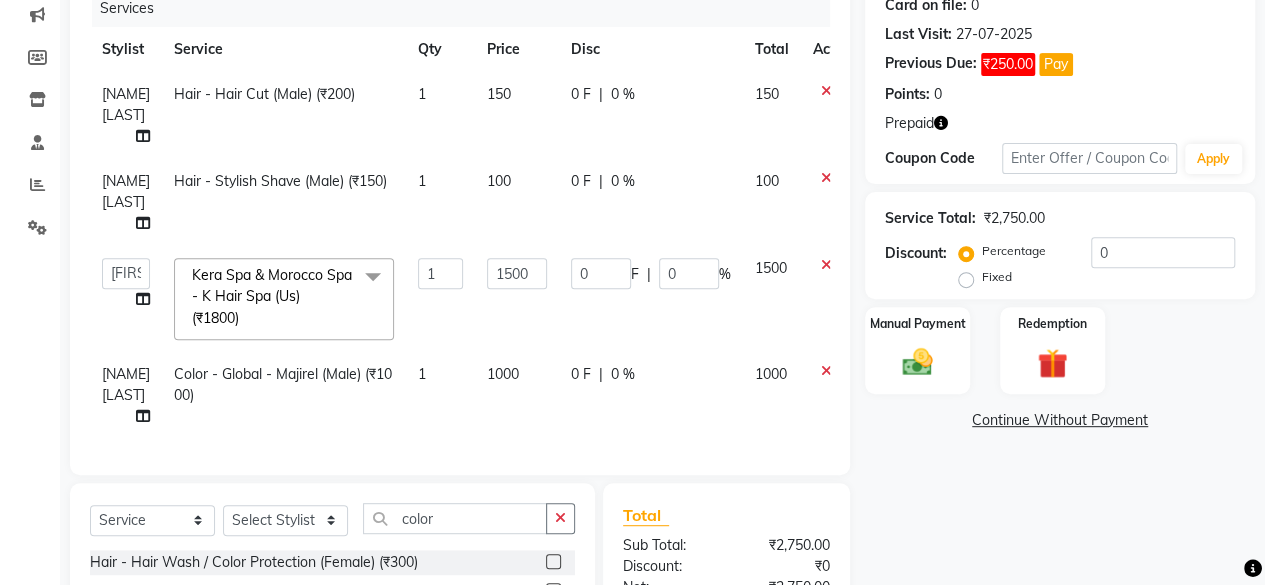 checkbox on "false" 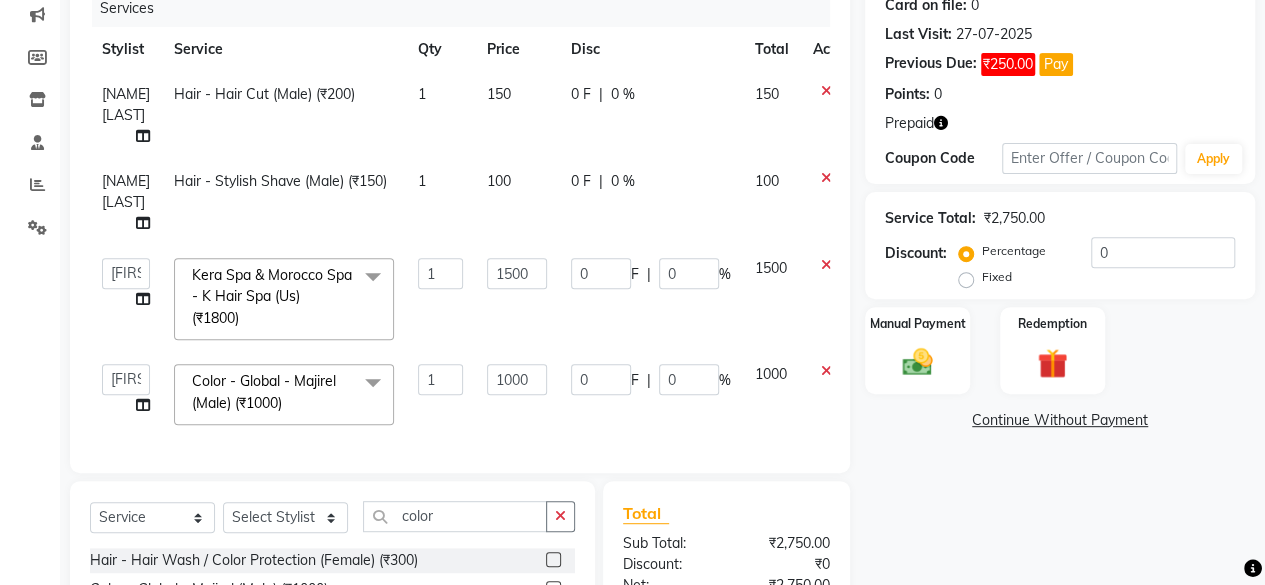click on "Name: [NAME] Sir Membership: No Active Membership Total Visits: 27 Card on file: 0 Last Visit: 27-07-2025 Previous Due: ₹250.00 Pay Points: 0 Prepaid Coupon Code Apply Service Total: ₹2,750.00 Discount: Percentage Fixed 0 Manual Payment Redemption Continue Without Payment" 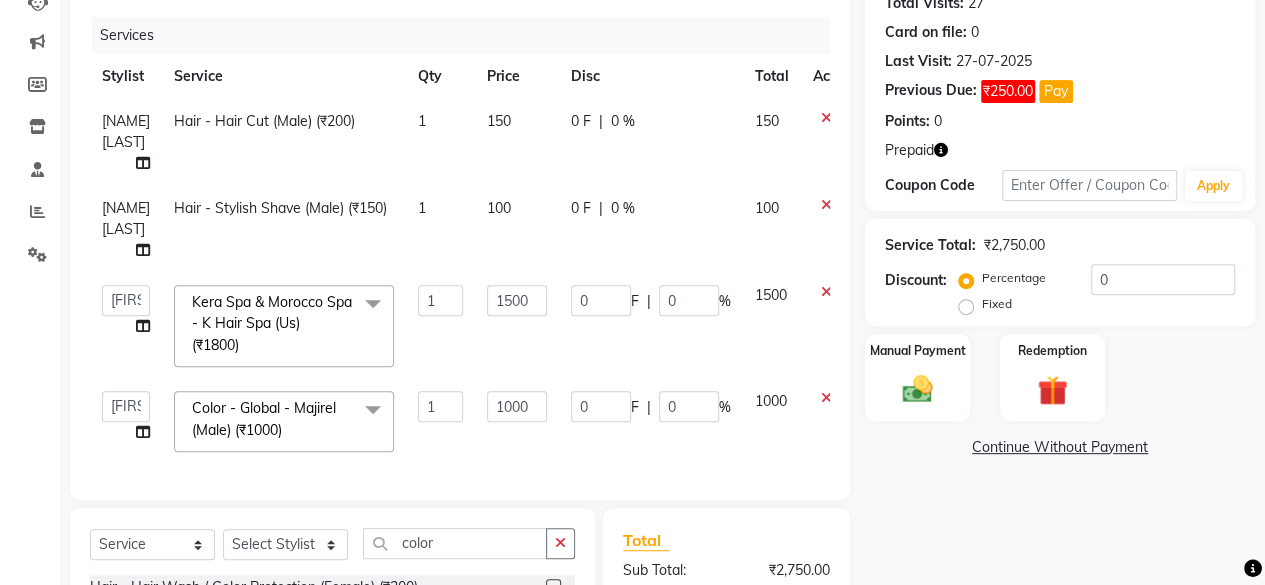 scroll, scrollTop: 212, scrollLeft: 0, axis: vertical 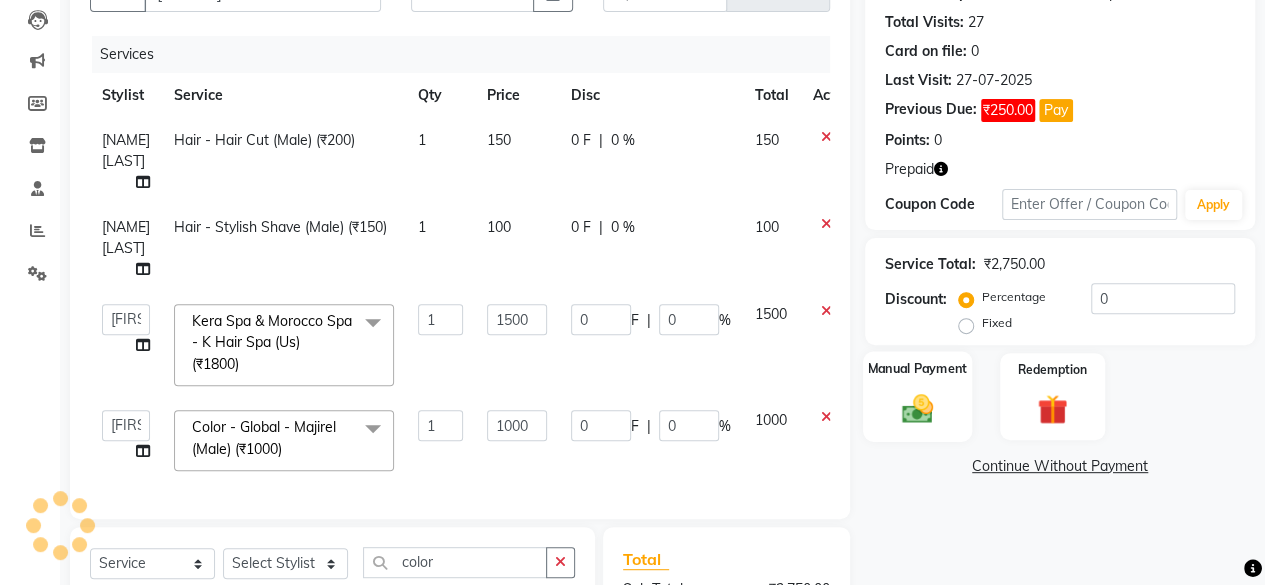 click on "Manual Payment" 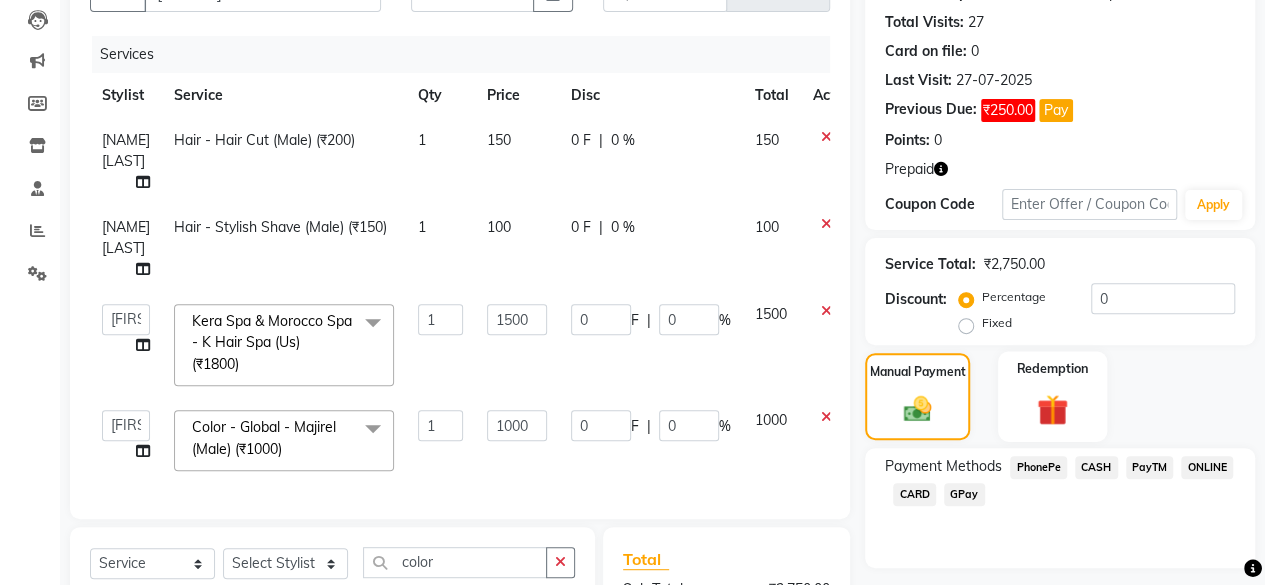 click 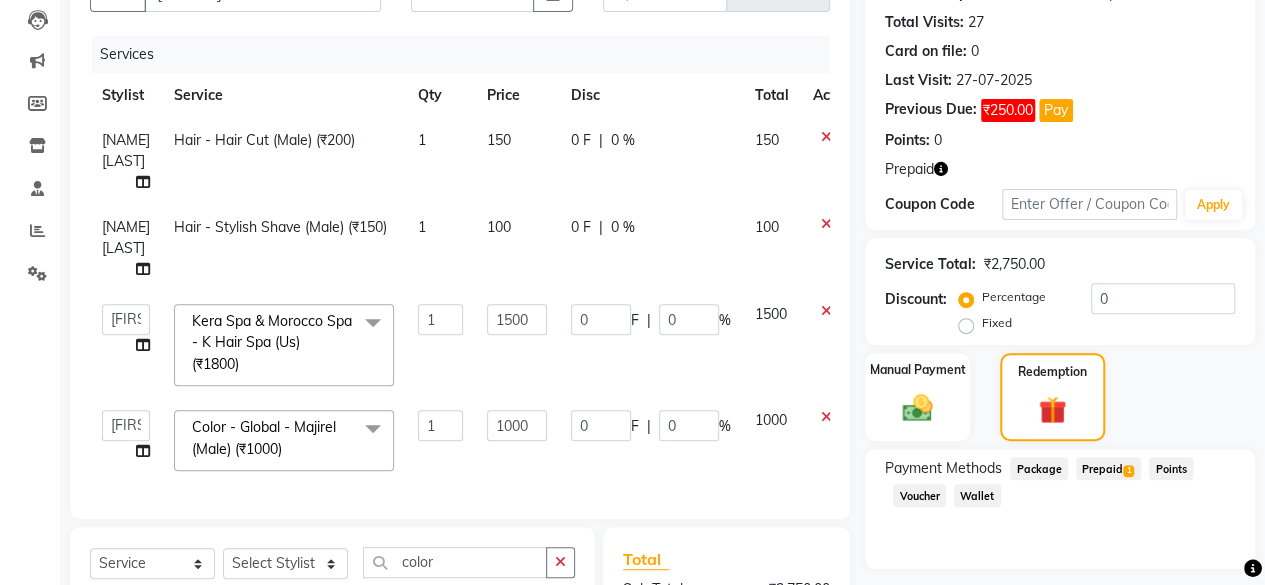 click on "Prepaid  1" 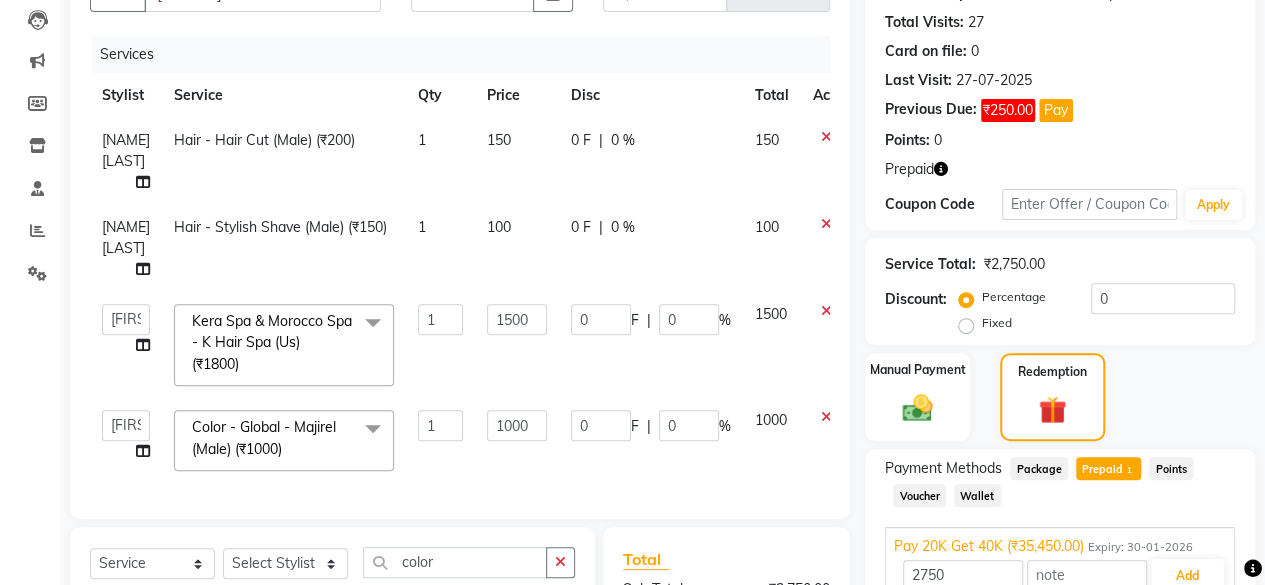 scroll, scrollTop: 492, scrollLeft: 0, axis: vertical 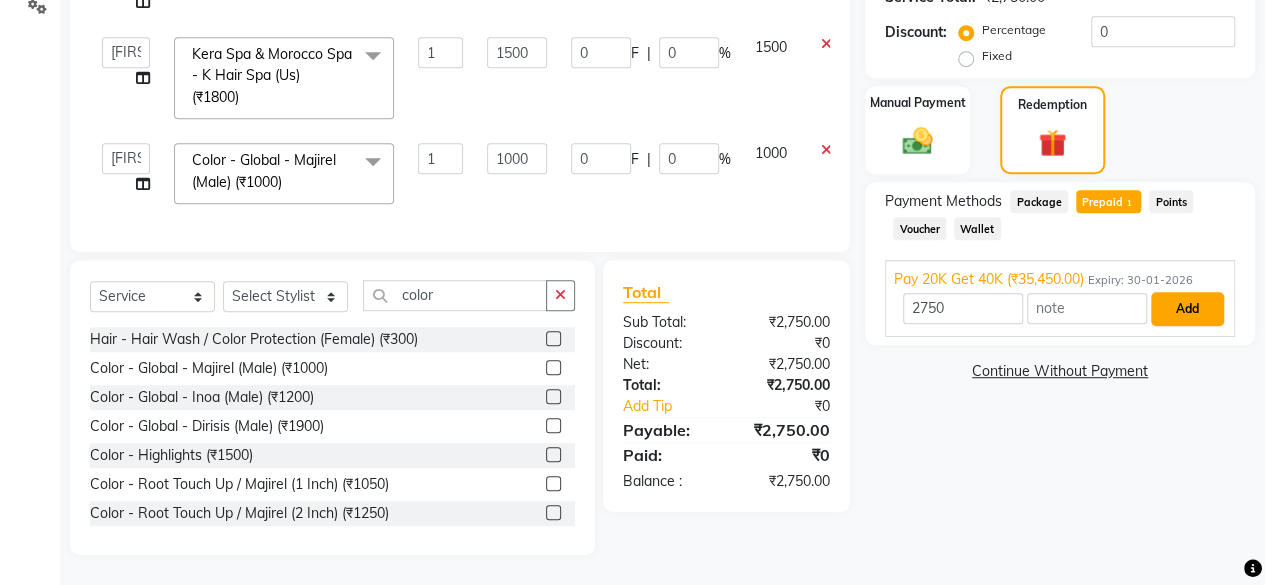click on "Add" at bounding box center [1187, 309] 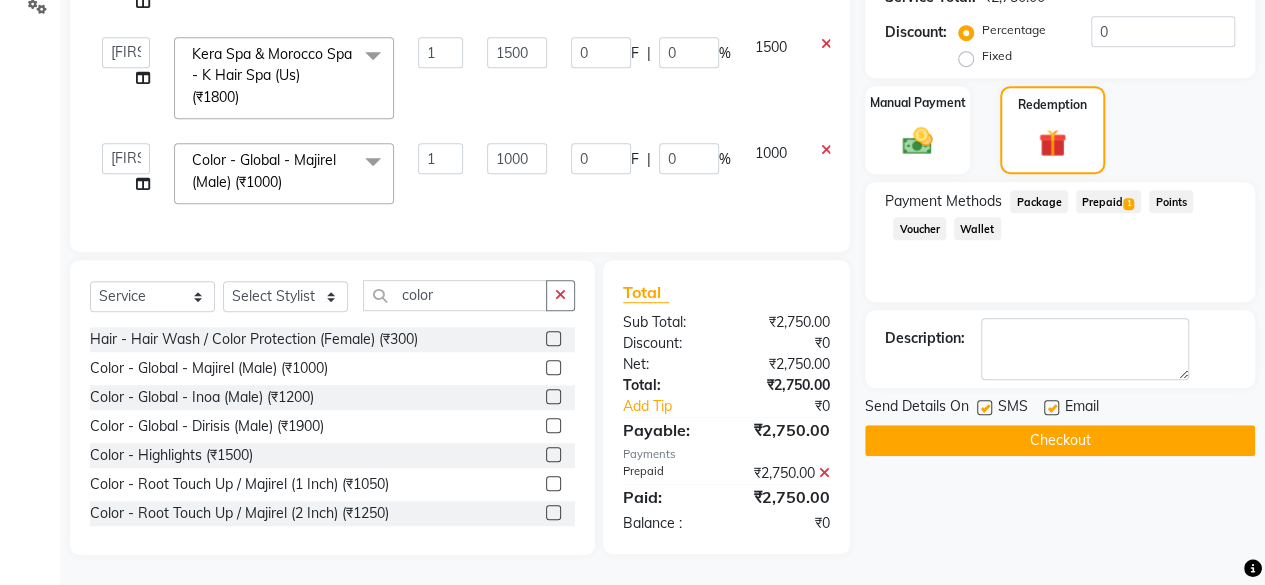 click on "Checkout" 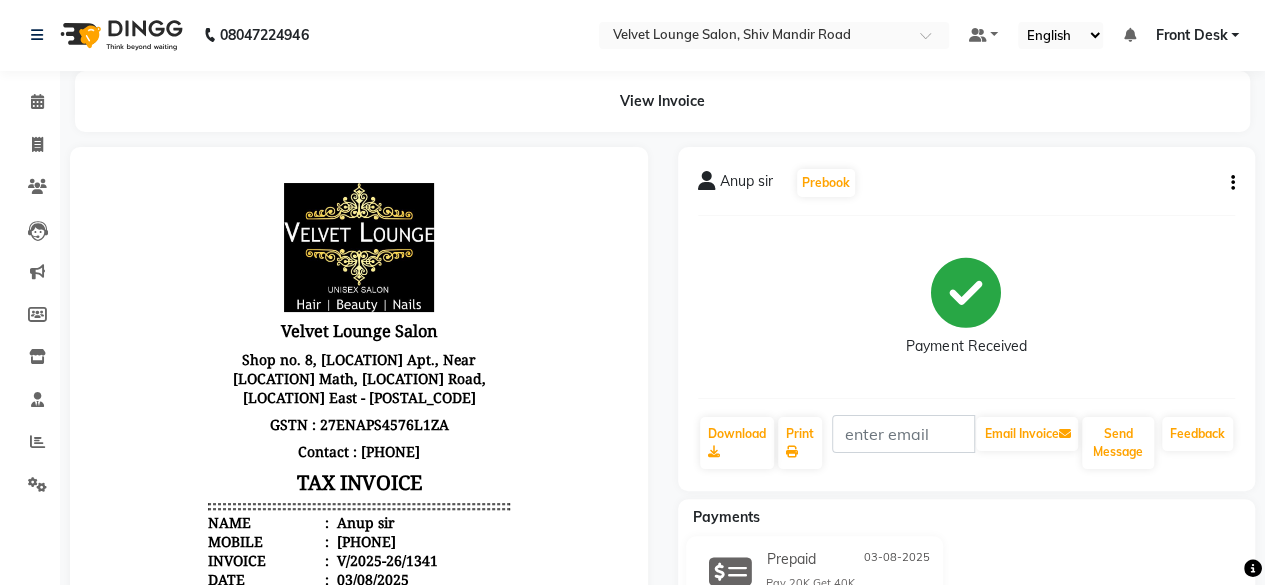 scroll, scrollTop: 0, scrollLeft: 0, axis: both 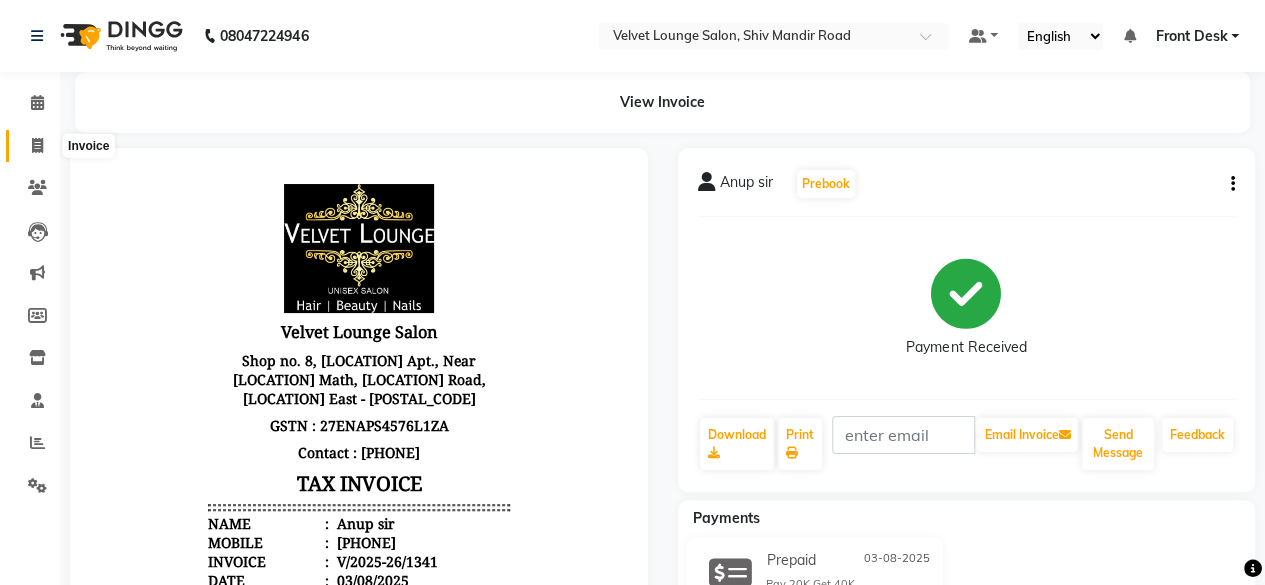 click 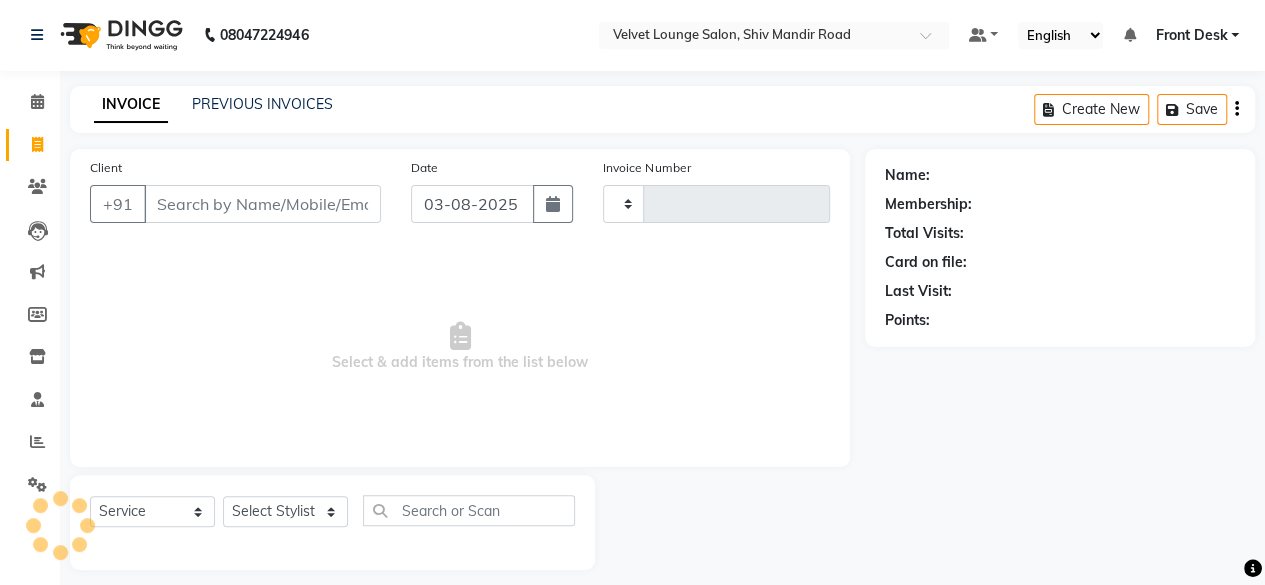 type on "1342" 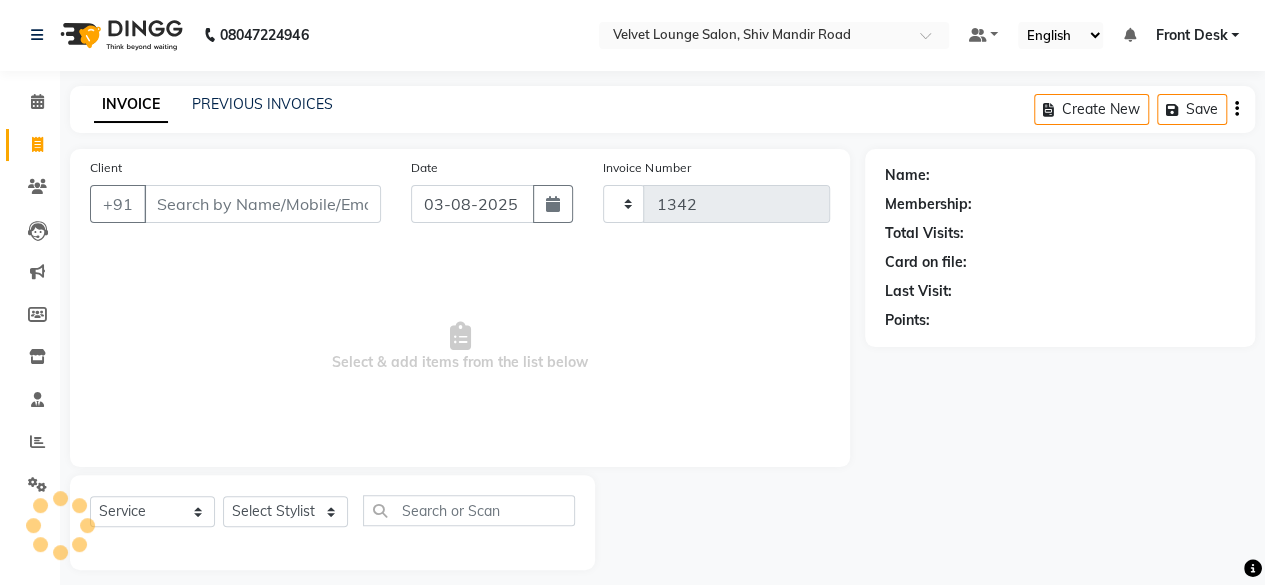 select on "5962" 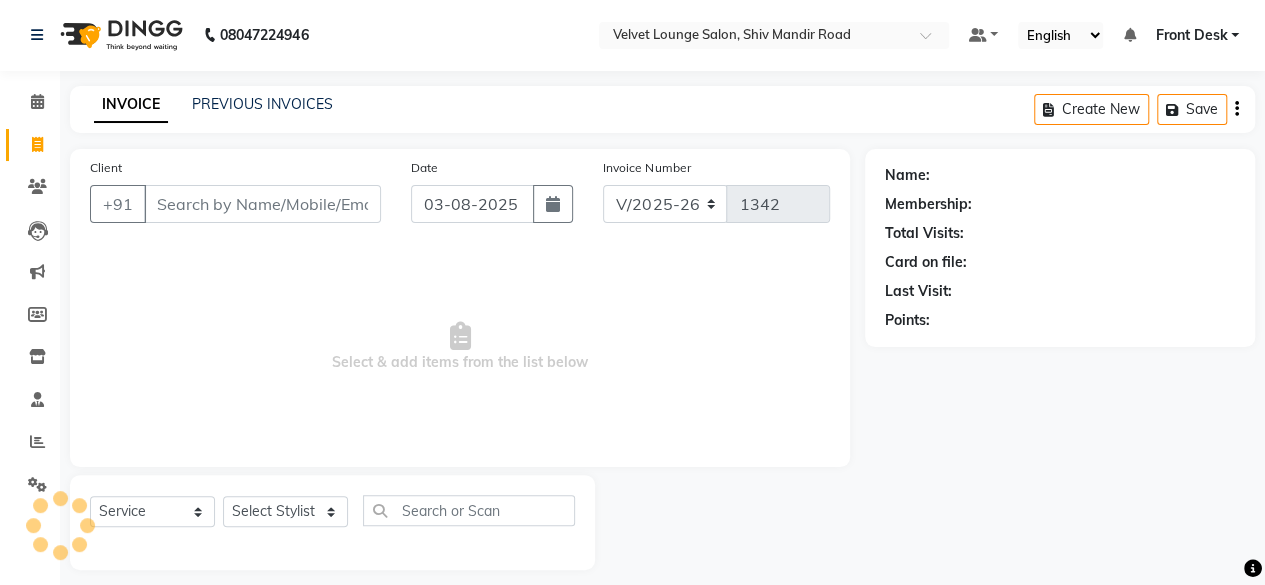 scroll, scrollTop: 15, scrollLeft: 0, axis: vertical 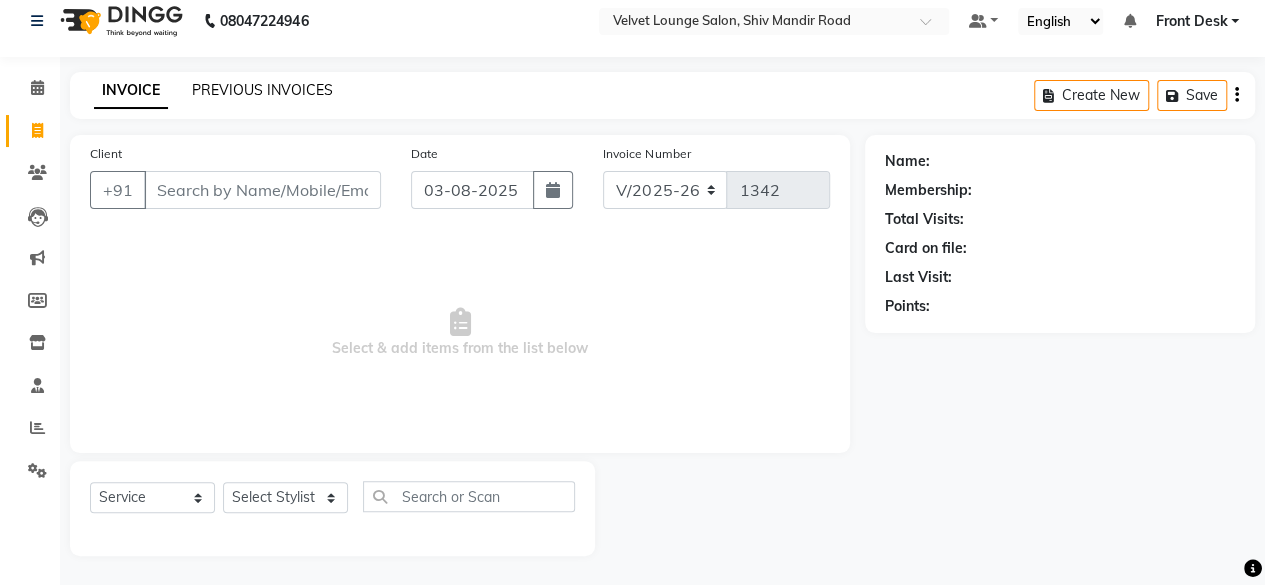 click on "PREVIOUS INVOICES" 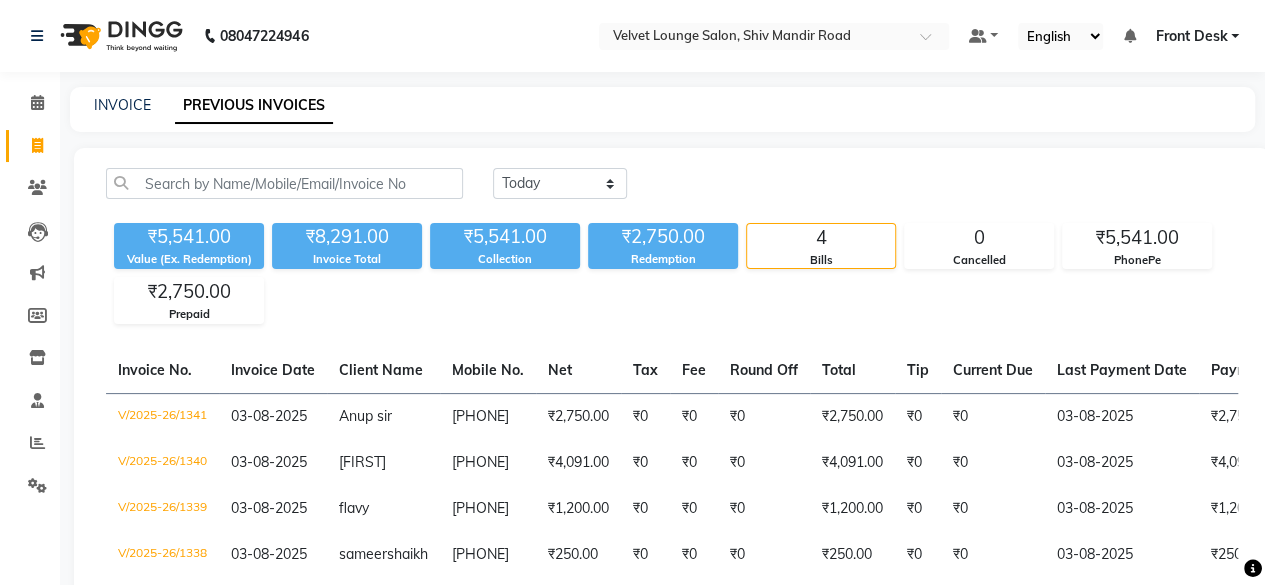 click on "INVOICE PREVIOUS INVOICES Today Yesterday Custom Range ₹5,541.00 Value (Ex. Redemption) ₹8,291.00 Invoice Total  ₹5,541.00 Collection ₹2,750.00 Redemption 4 Bills 0 Cancelled ₹5,541.00 PhonePe ₹2,750.00 Prepaid  Invoice No.   Invoice Date   Client Name   Mobile No.   Net   Tax   Fee   Round Off   Total   Tip   Current Due   Last Payment Date   Payment Amount   Payment Methods   Cancel Reason   Status   V/2025-26/1341  03-08-2025 [FIRST] [LAST]   [PHONE] ₹2,750.00 ₹0  ₹0  ₹0 ₹2,750.00 ₹0 ₹0 03-08-2025 ₹2,750.00  Prepaid - PAID  V/2025-26/1340  03-08-2025 [LAST]   [PHONE] ₹4,091.00 ₹0  ₹0  ₹0 ₹4,091.00 ₹0 ₹0 03-08-2025 ₹4,091.00  PhonePe - PAID  V/2025-26/1339  03-08-2025 [LAST]   [PHONE] ₹1,200.00 ₹0  ₹0  ₹0 ₹1,200.00 ₹0 ₹0 03-08-2025 ₹1,200.00  PhonePe - PAID  V/2025-26/1338  03-08-2025 [FIRST] [LAST] [PHONE] ₹250.00 ₹0  ₹0  ₹0 ₹250.00 ₹0 ₹0 03-08-2025 ₹250.00  PhonePe - PAID  Previous  page  1 / 1  You're on page  1  Next  page" 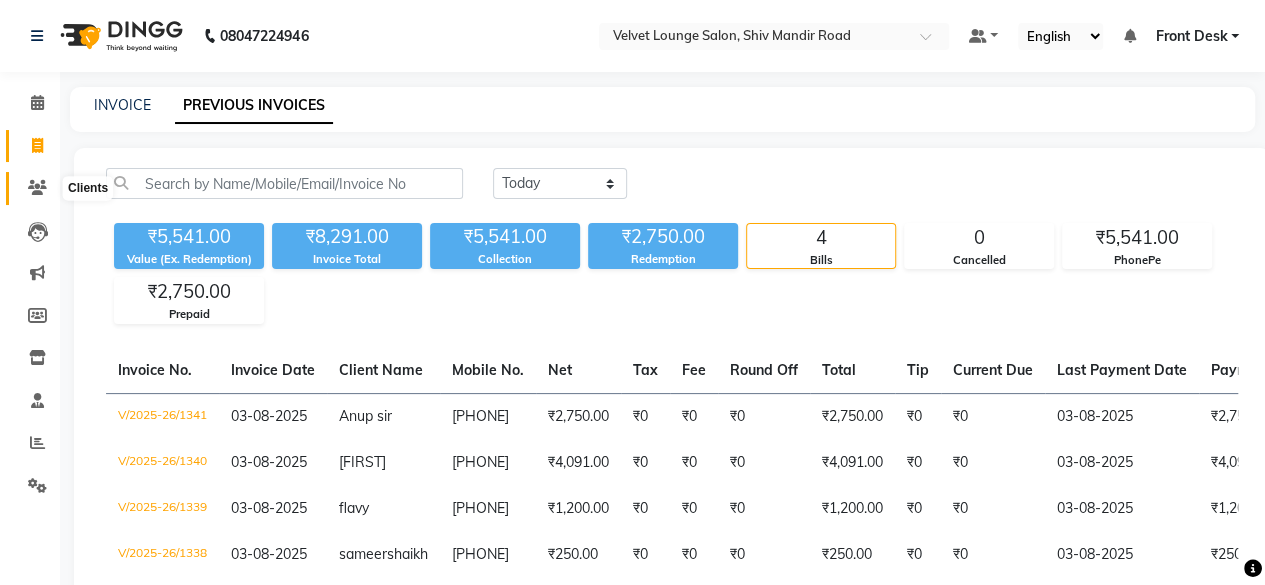 click 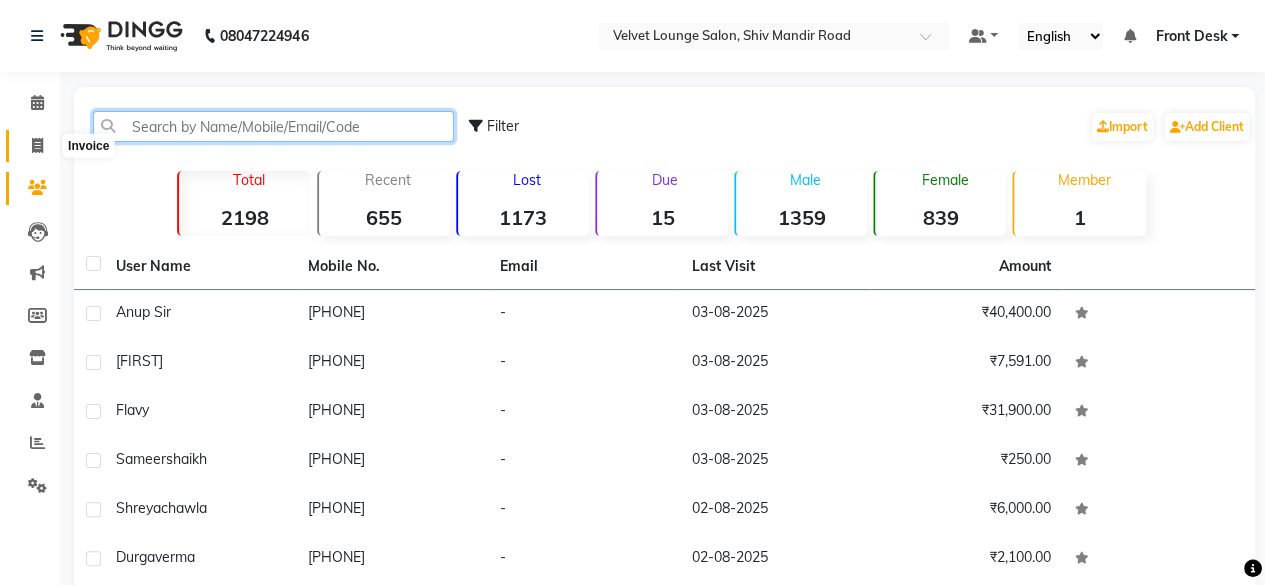 drag, startPoint x: 218, startPoint y: 125, endPoint x: 49, endPoint y: 143, distance: 169.95587 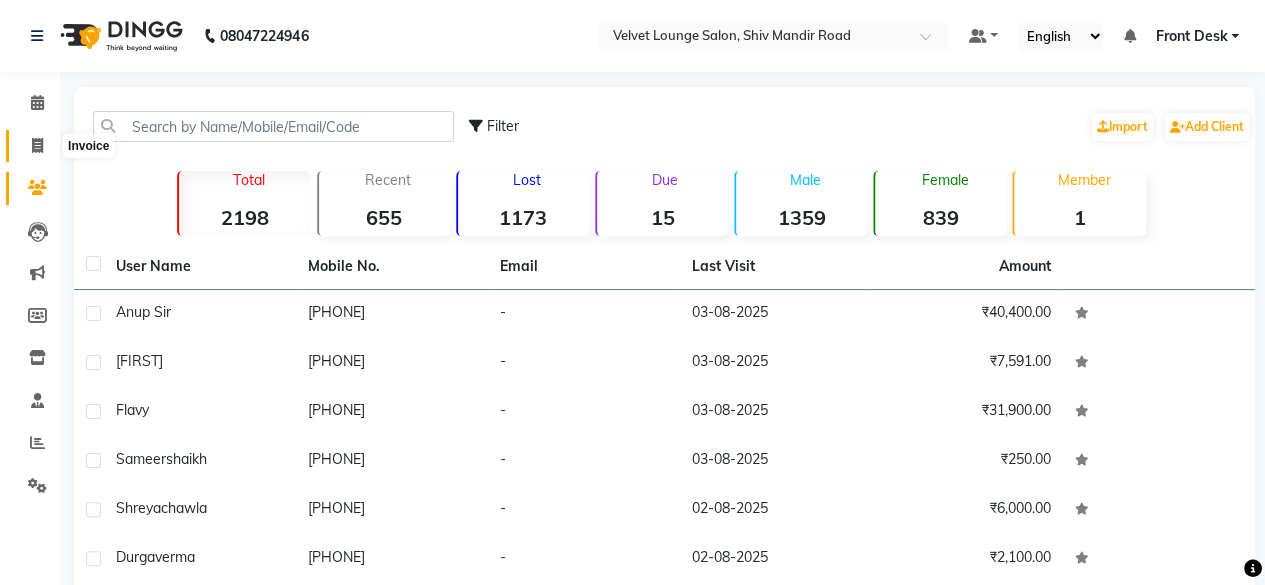 click 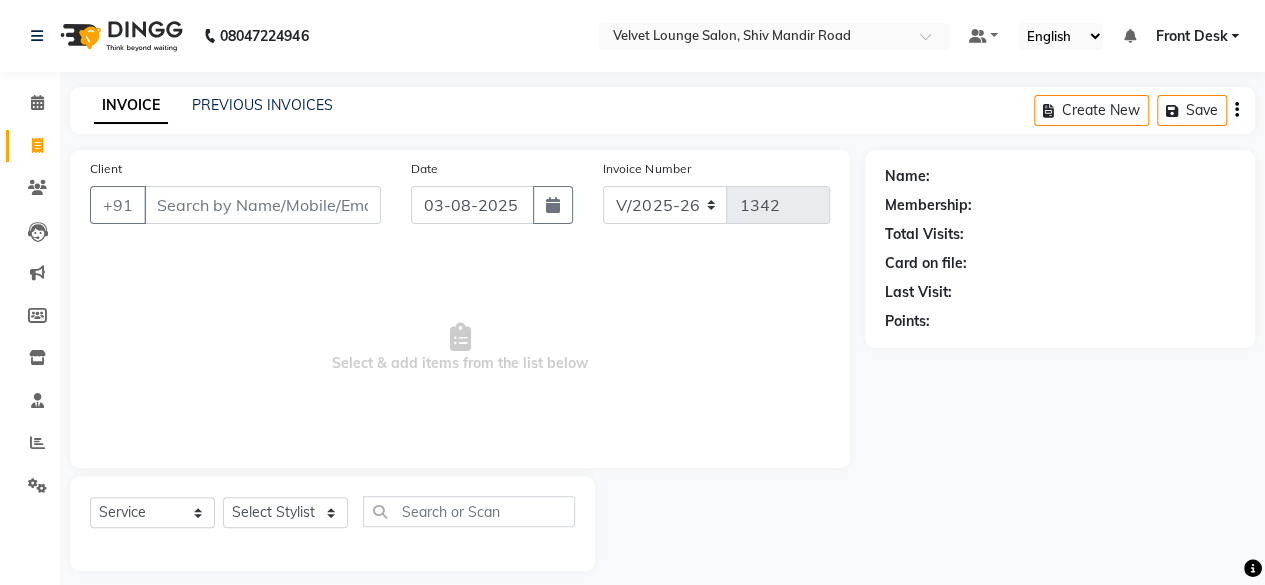 scroll, scrollTop: 15, scrollLeft: 0, axis: vertical 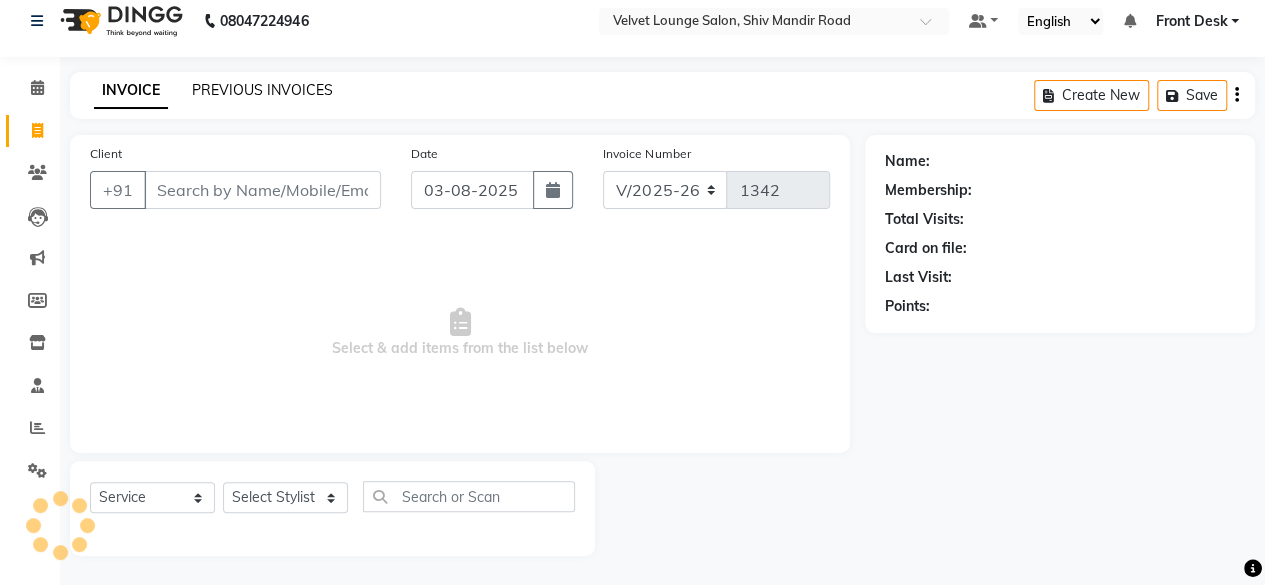 click on "PREVIOUS INVOICES" 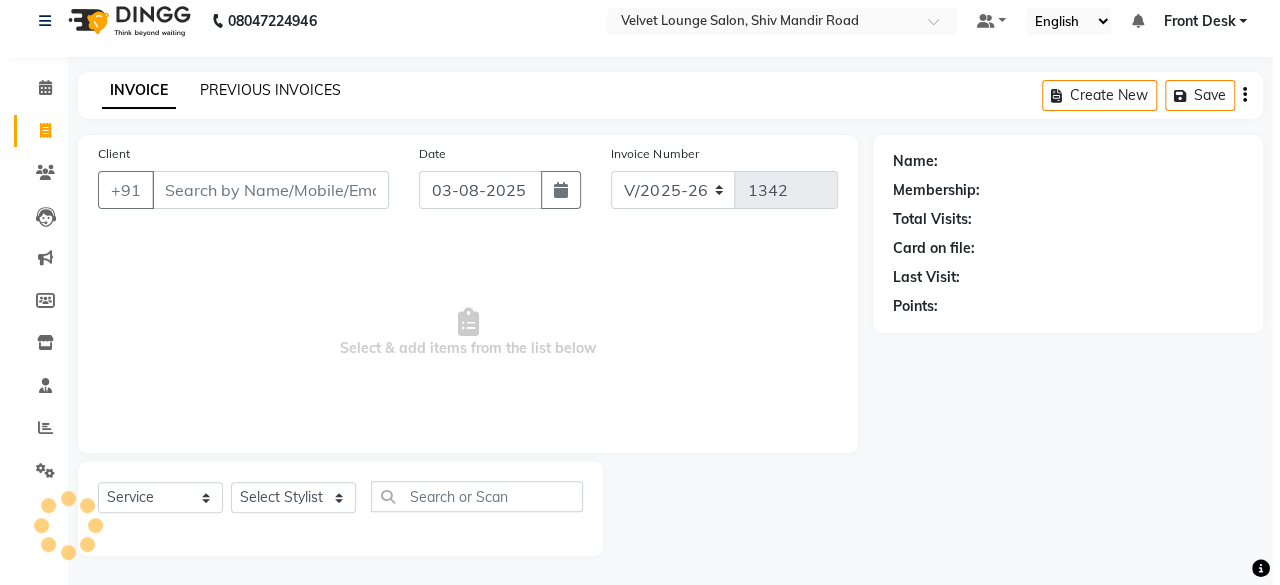 scroll, scrollTop: 0, scrollLeft: 0, axis: both 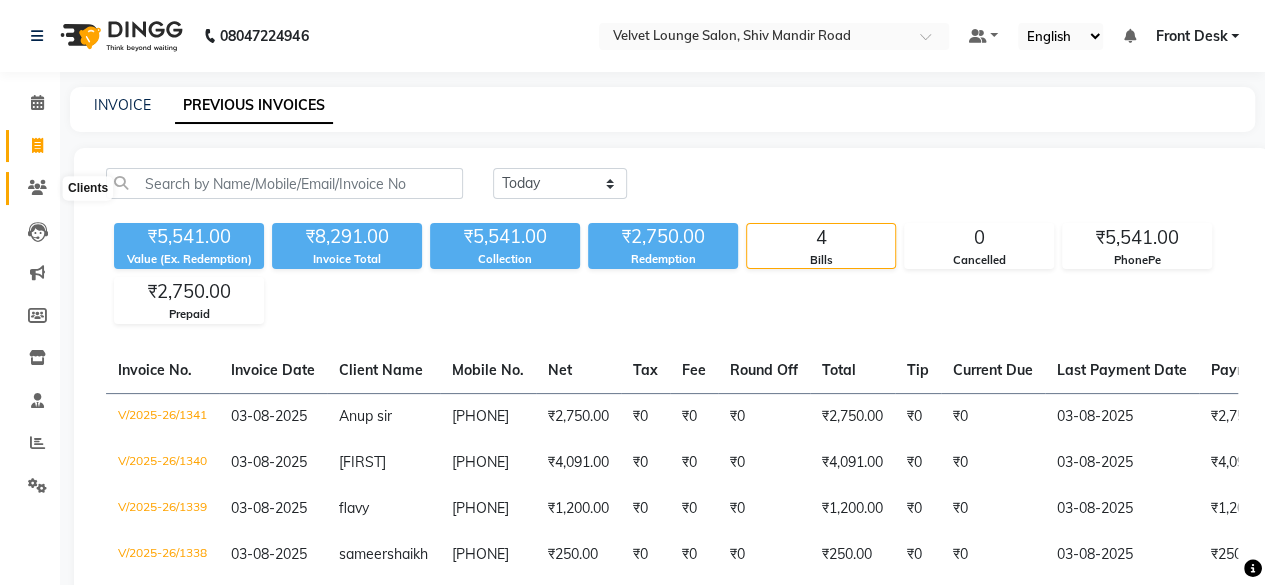 click 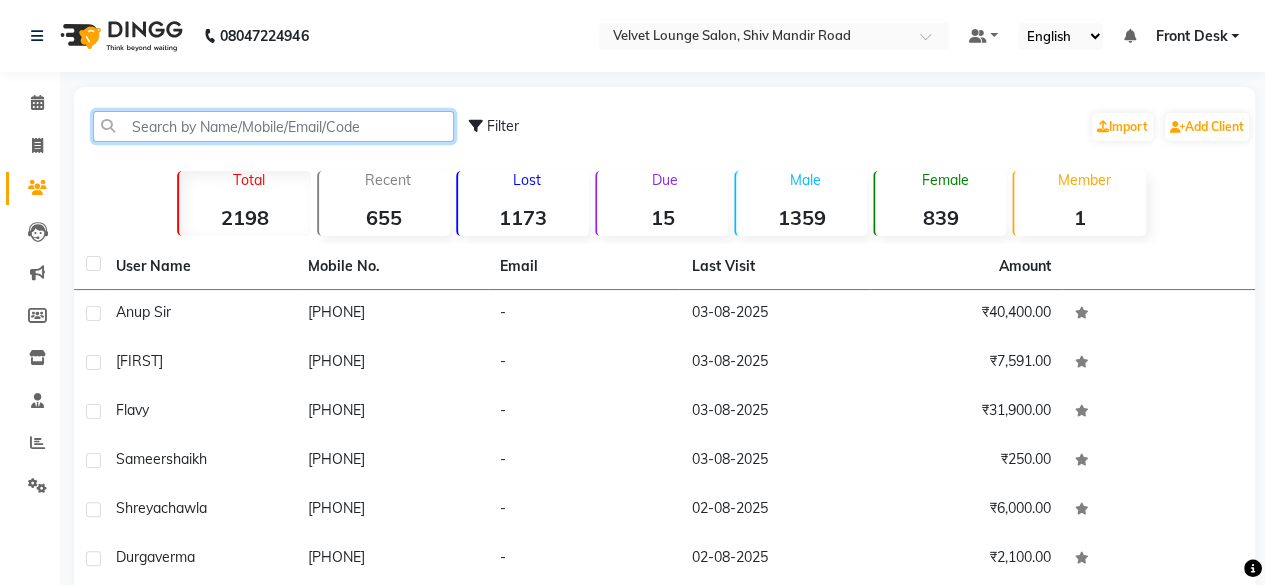 click 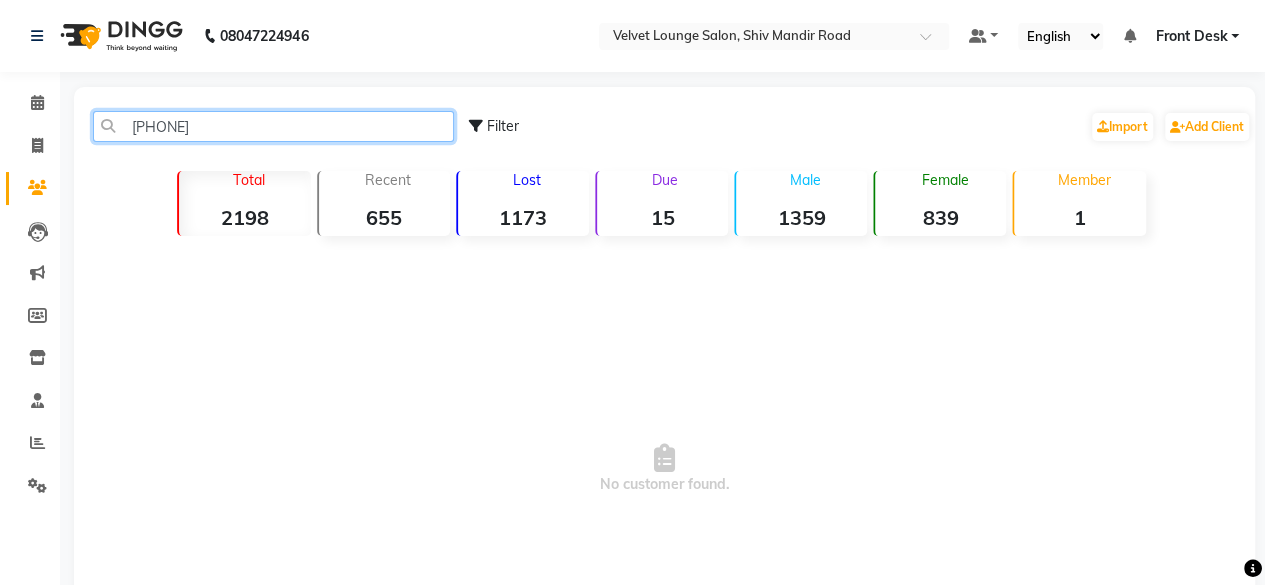 click on "[PHONE]" 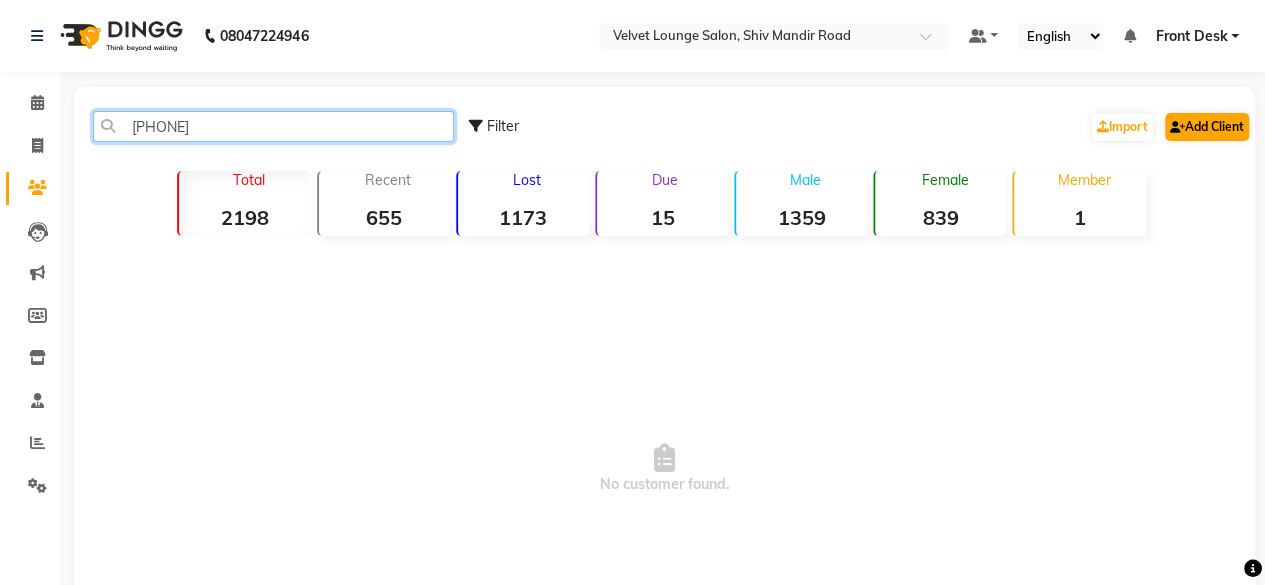 type on "[PHONE]" 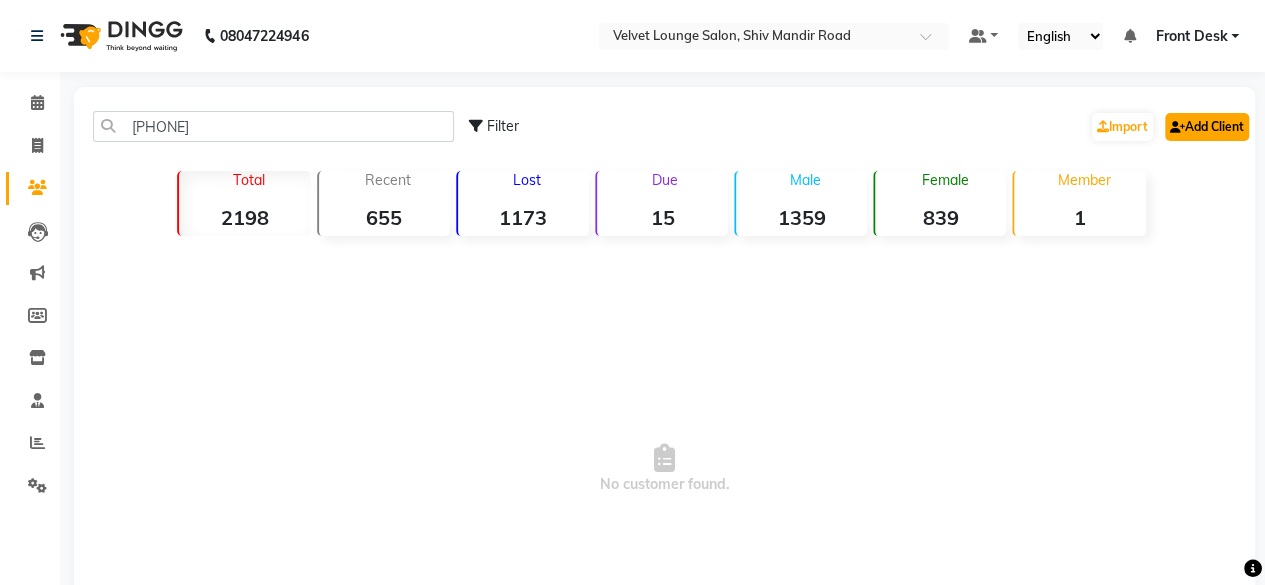 click on "Add Client" 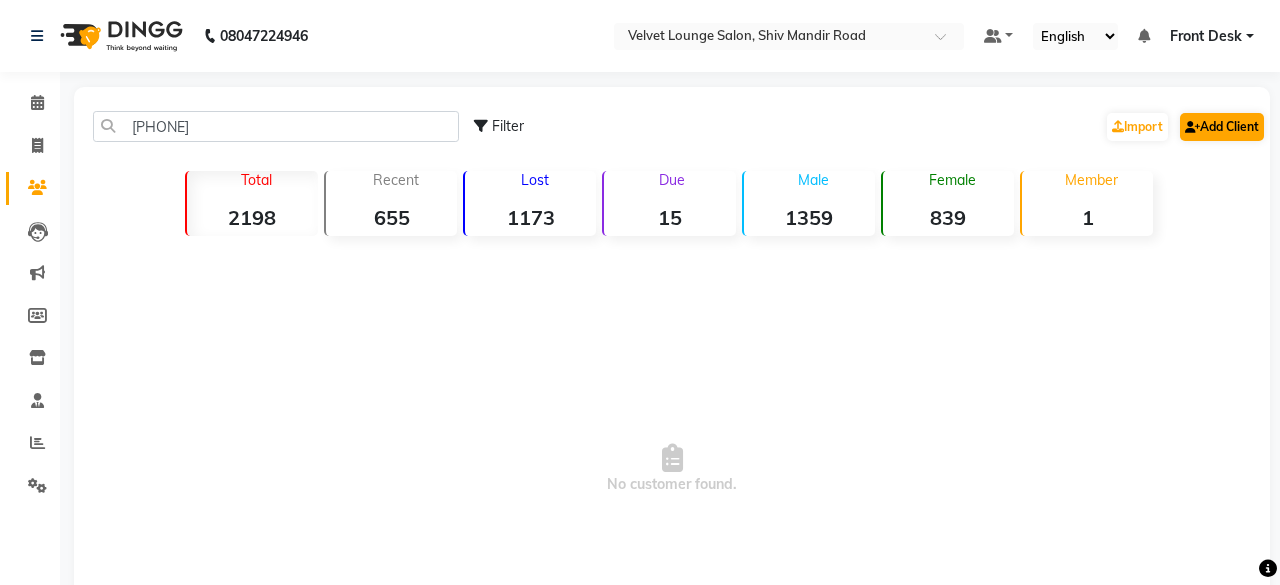 select on "22" 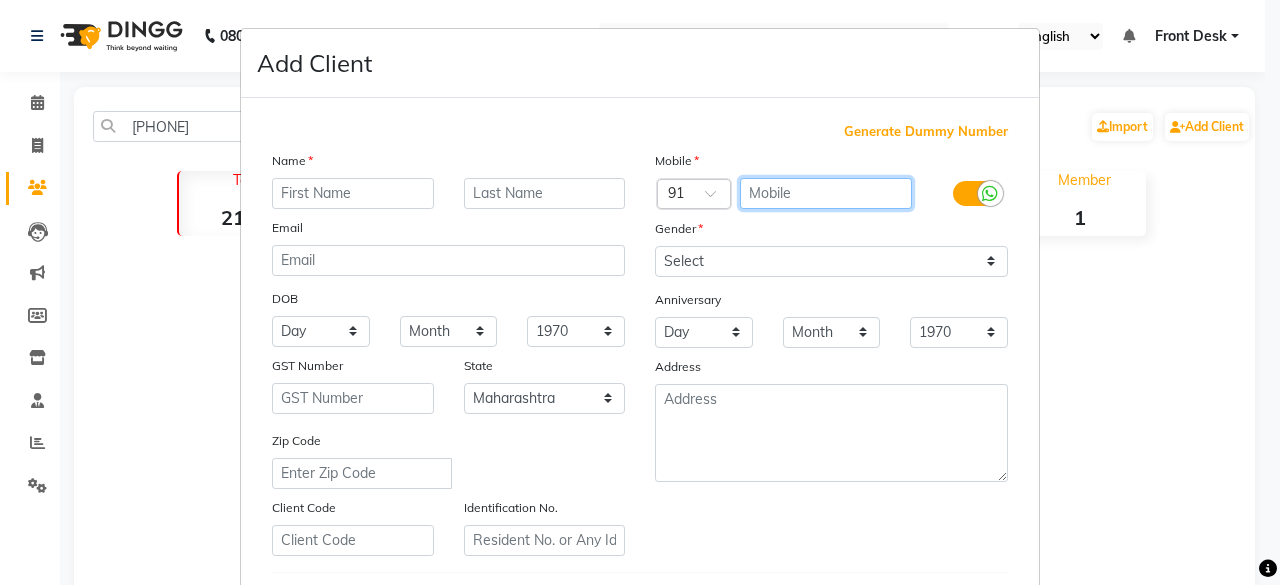 click at bounding box center (826, 193) 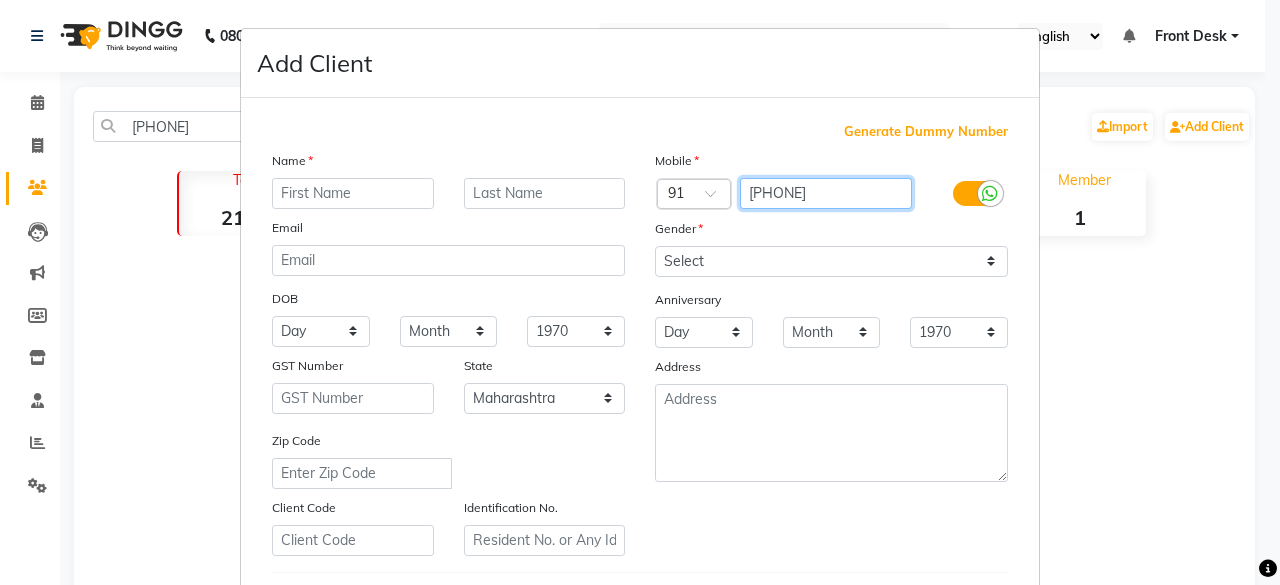type on "[PHONE]" 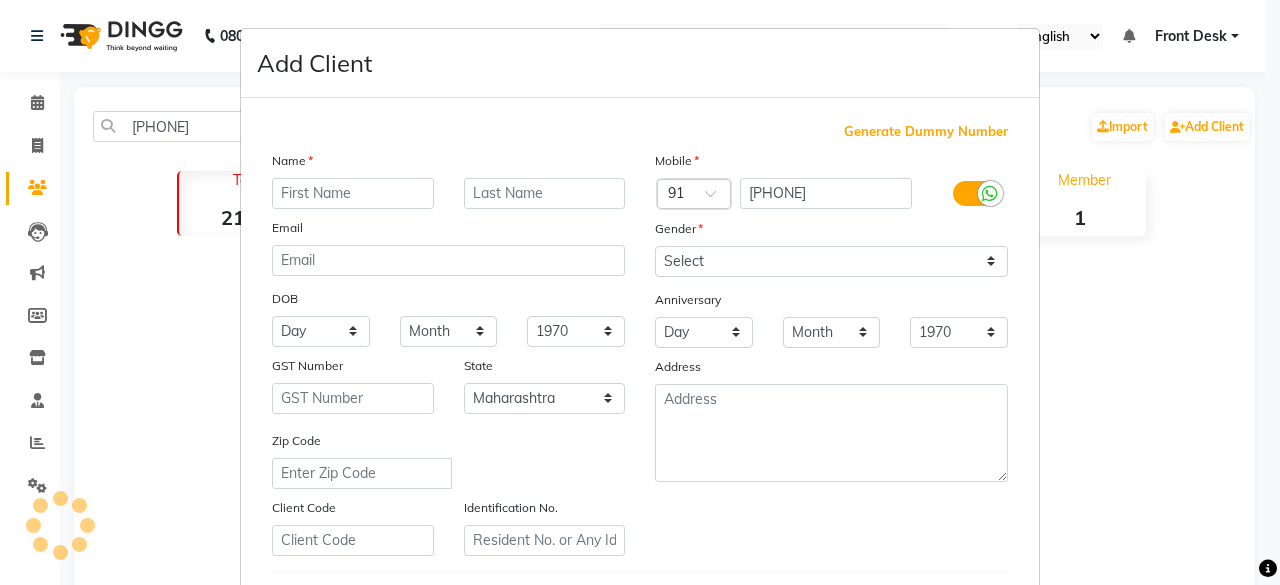 click on "Name" at bounding box center (448, 164) 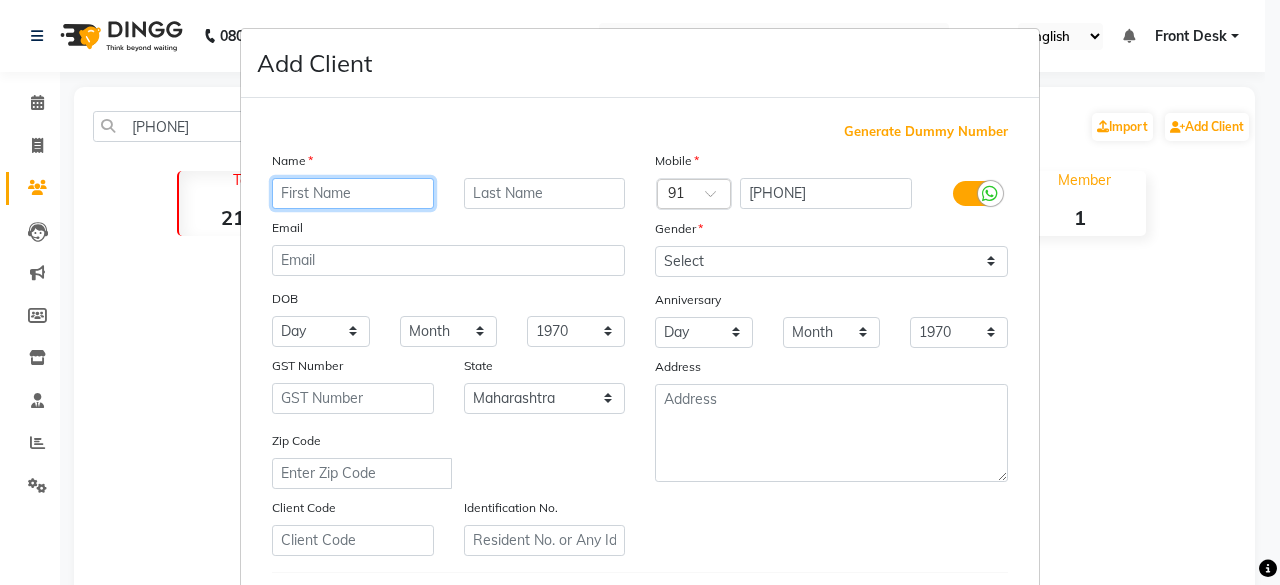click at bounding box center [353, 193] 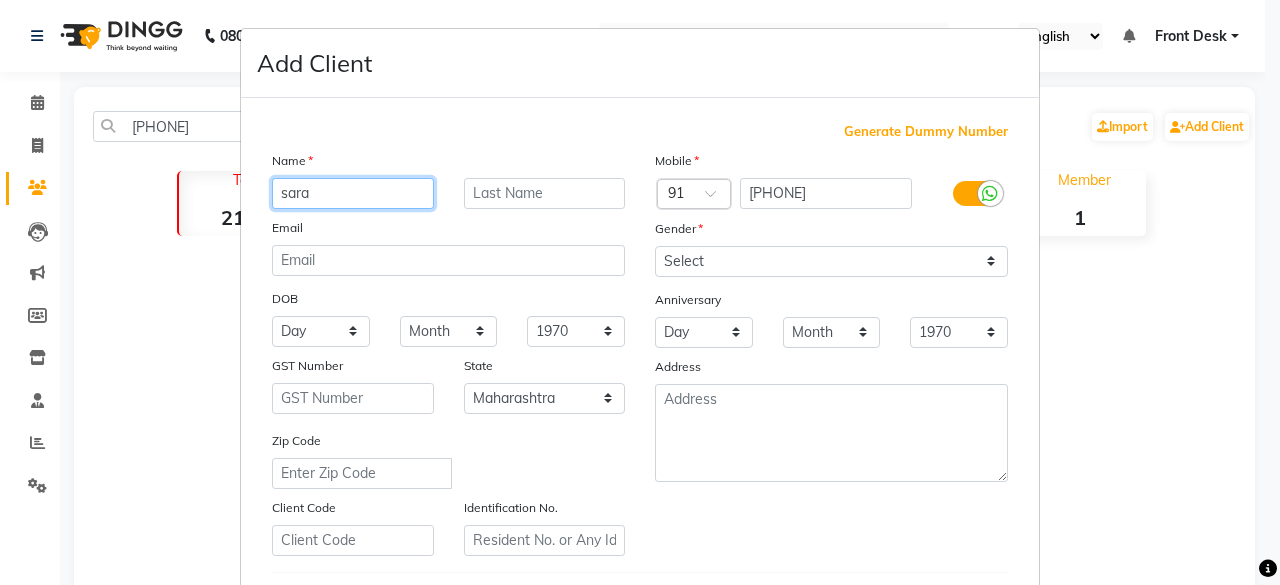 type on "sara" 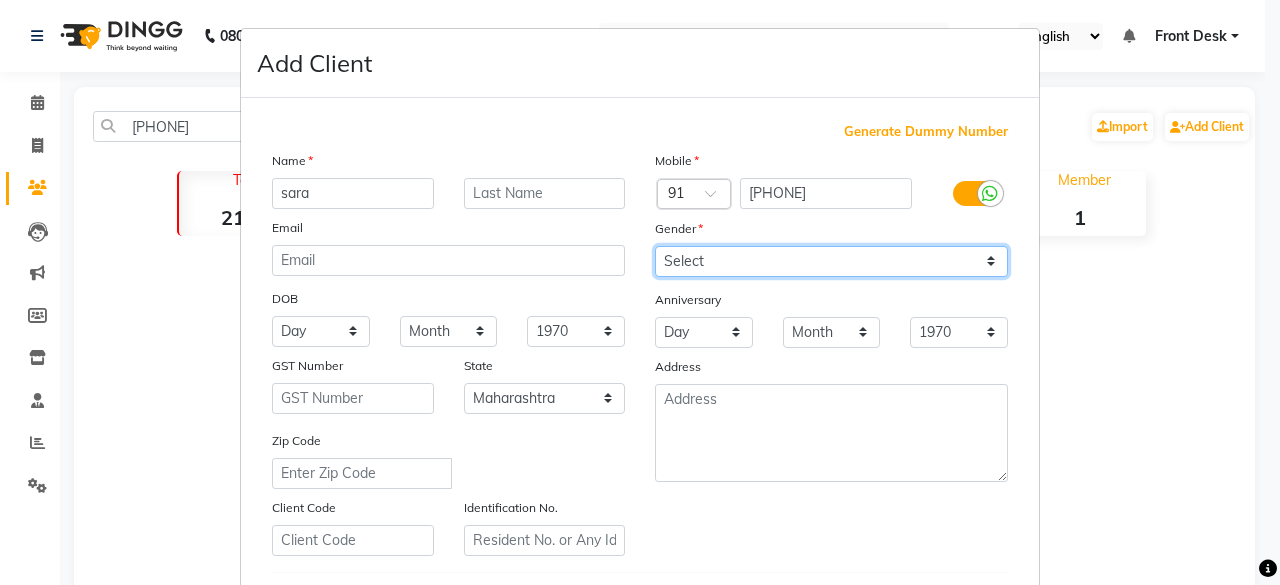 click on "Select Male Female Other Prefer Not To Say" at bounding box center [831, 261] 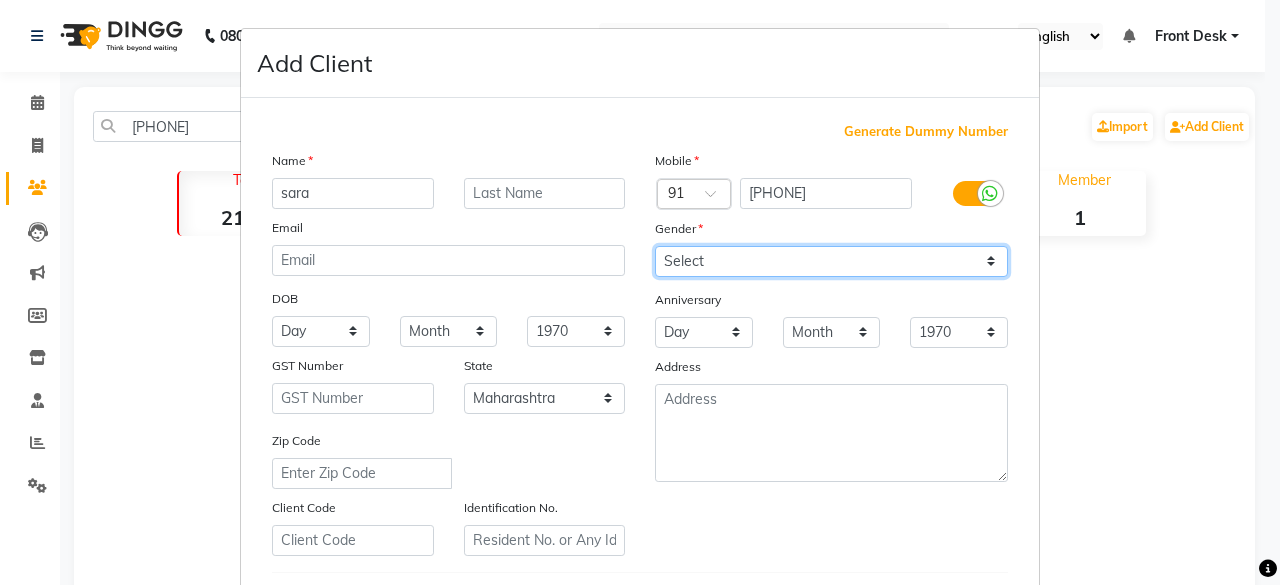 select on "male" 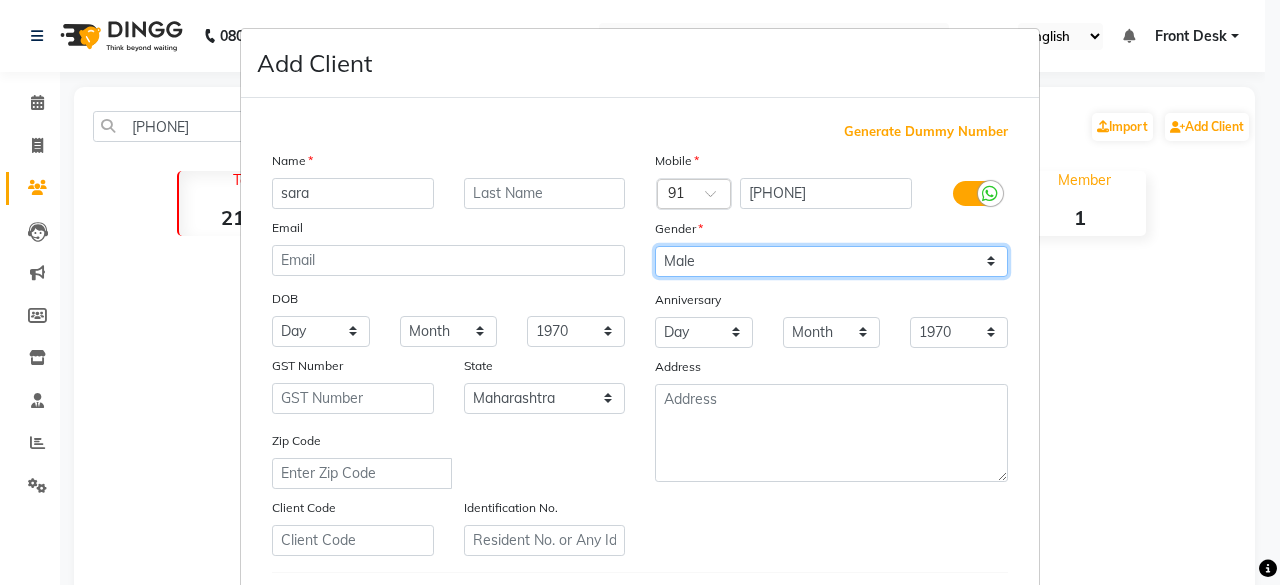 click on "Select Male Female Other Prefer Not To Say" at bounding box center [831, 261] 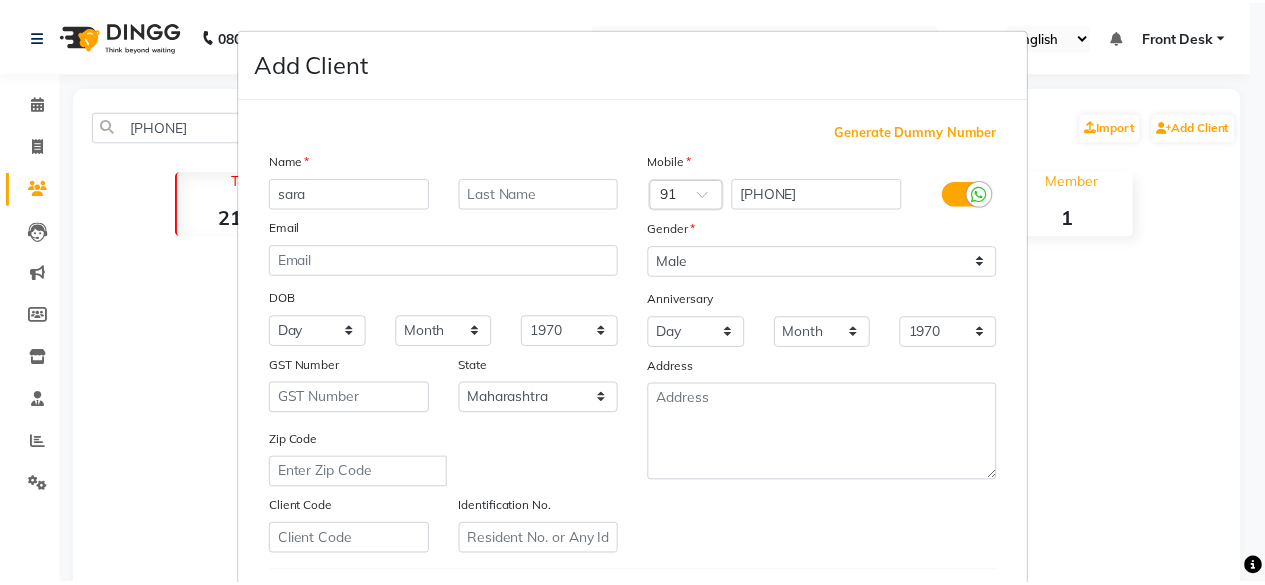 scroll, scrollTop: 334, scrollLeft: 0, axis: vertical 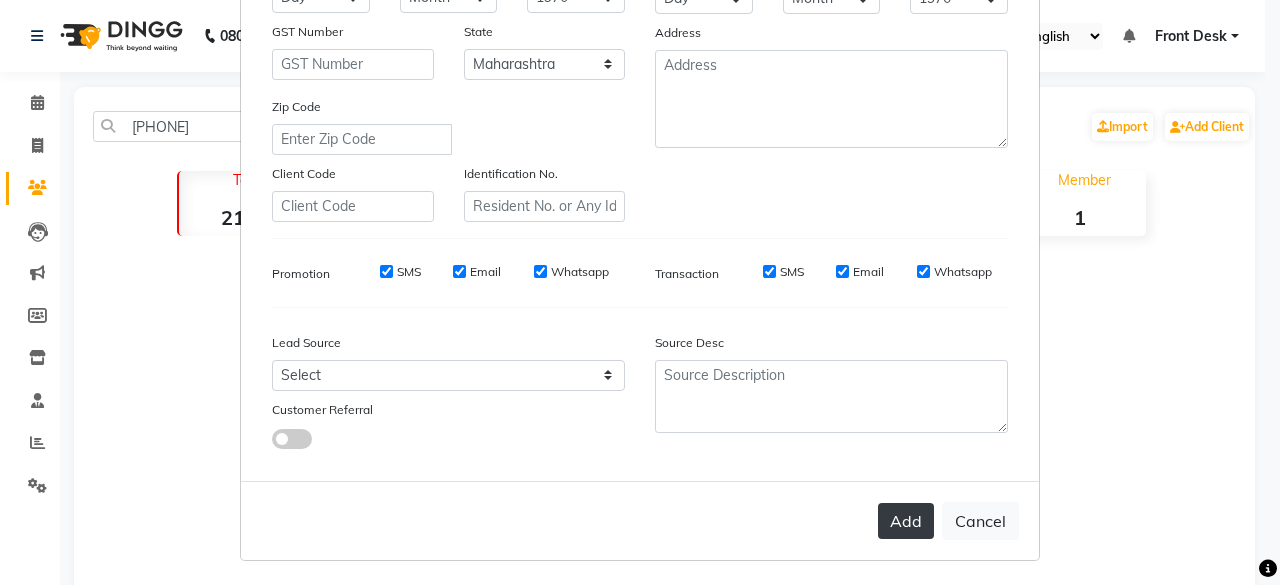 click on "Add" at bounding box center [906, 521] 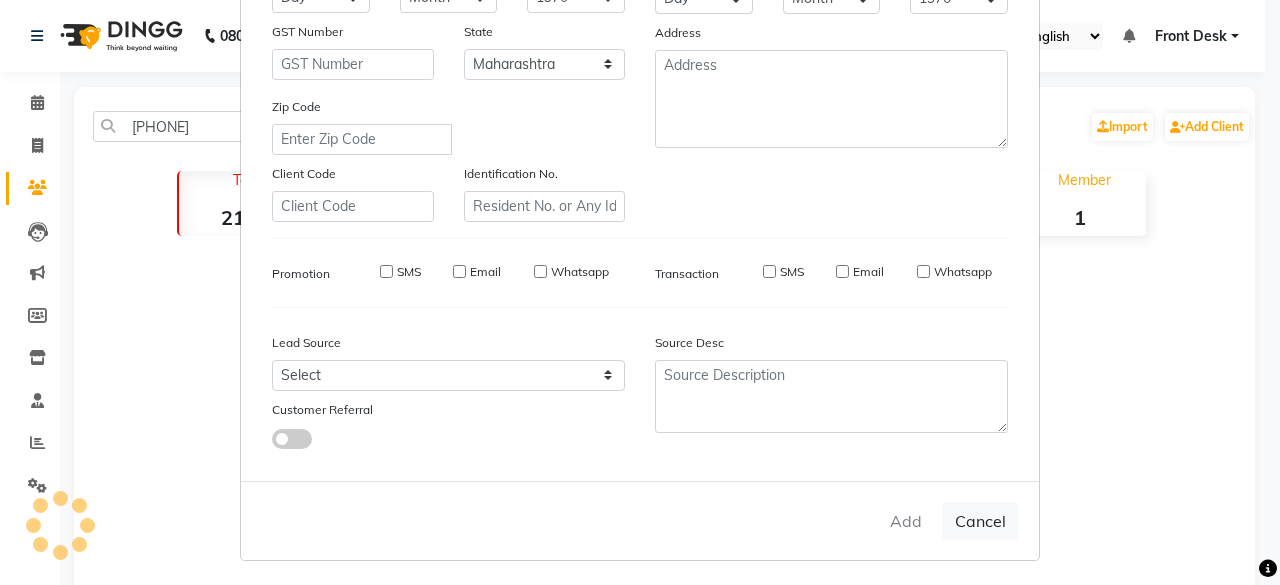 type 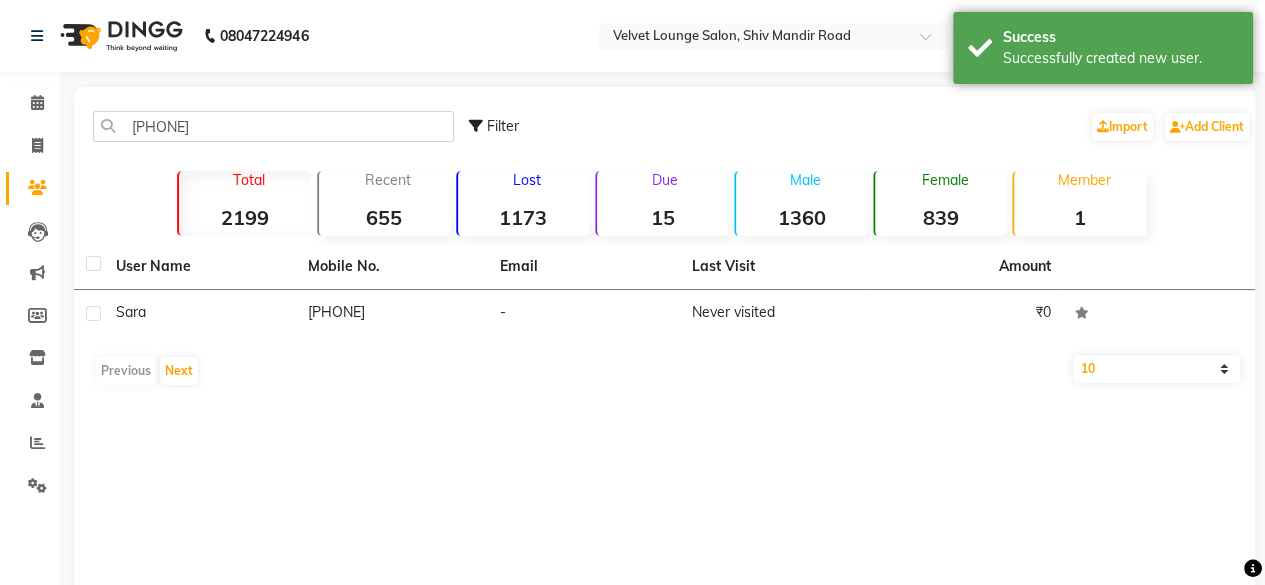 click on "Last Visit" 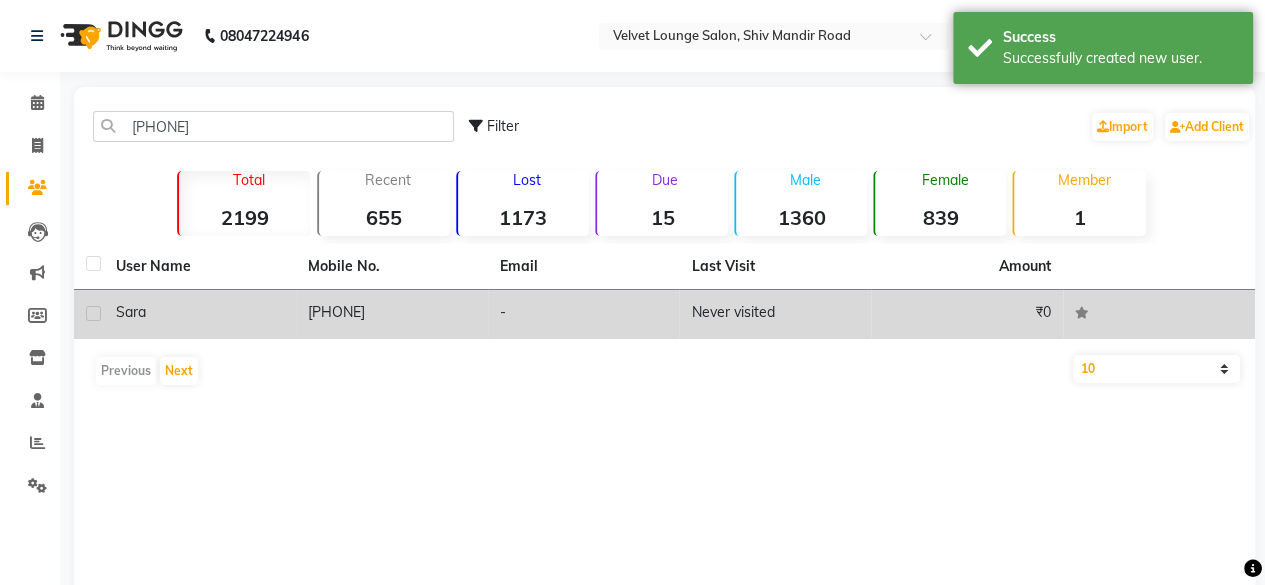 click on "Never visited" 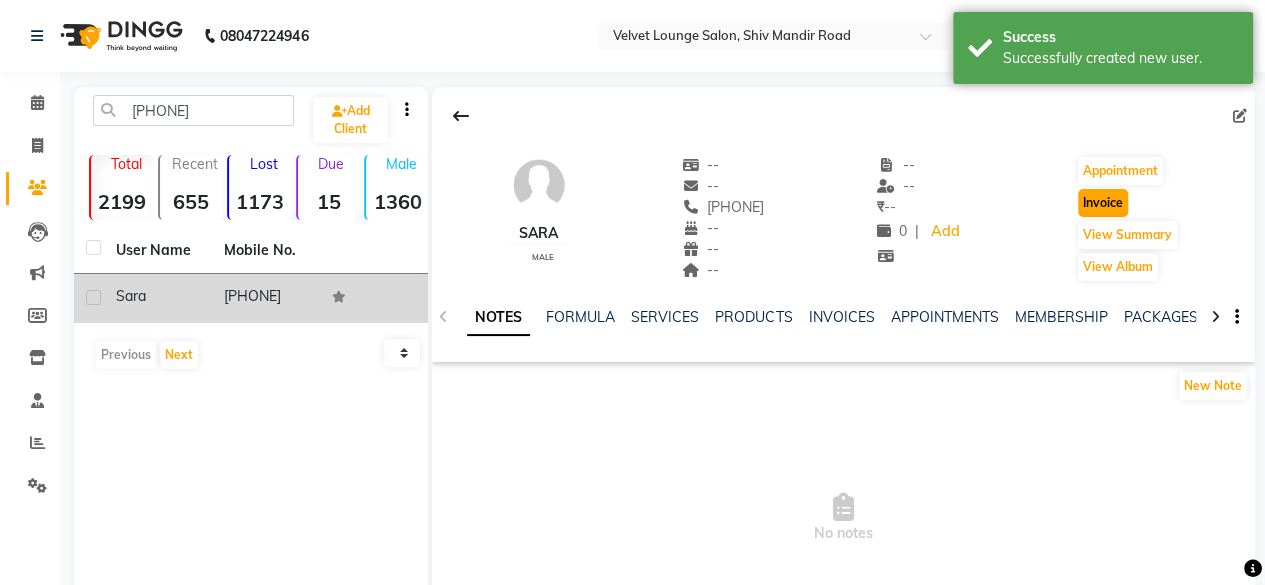 click on "Invoice" 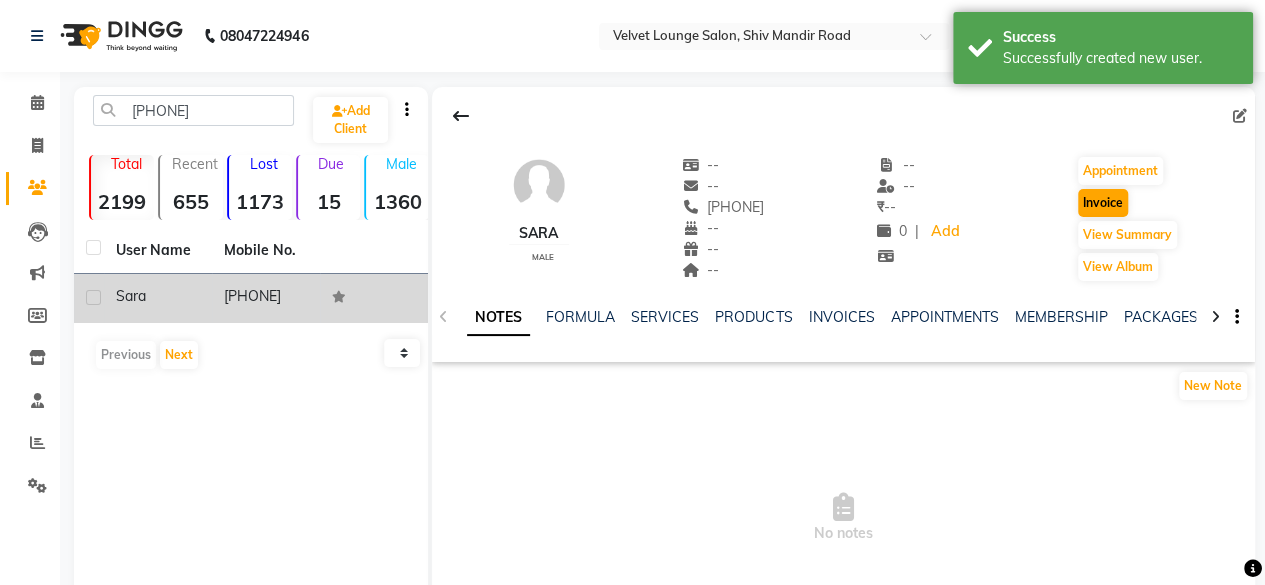 select on "service" 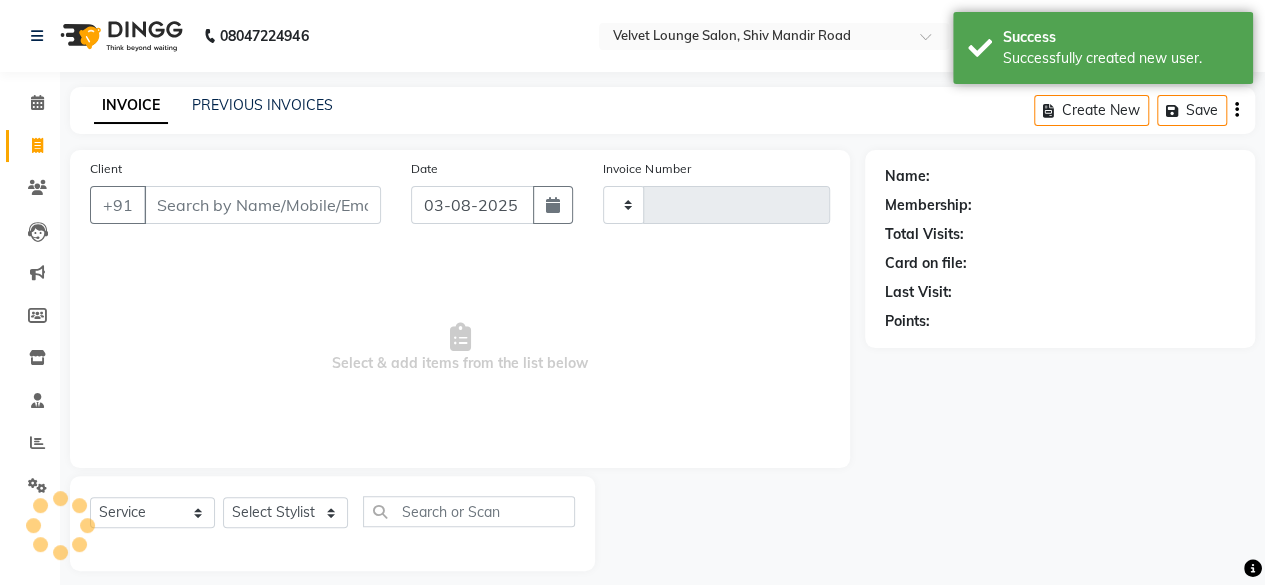 type on "1342" 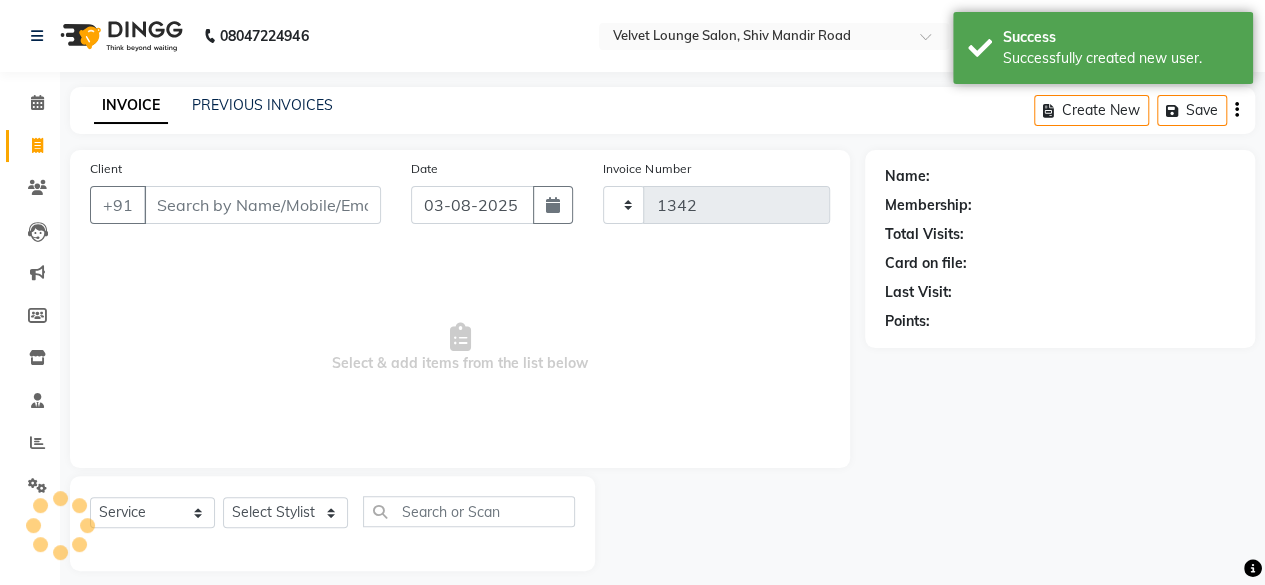scroll, scrollTop: 15, scrollLeft: 0, axis: vertical 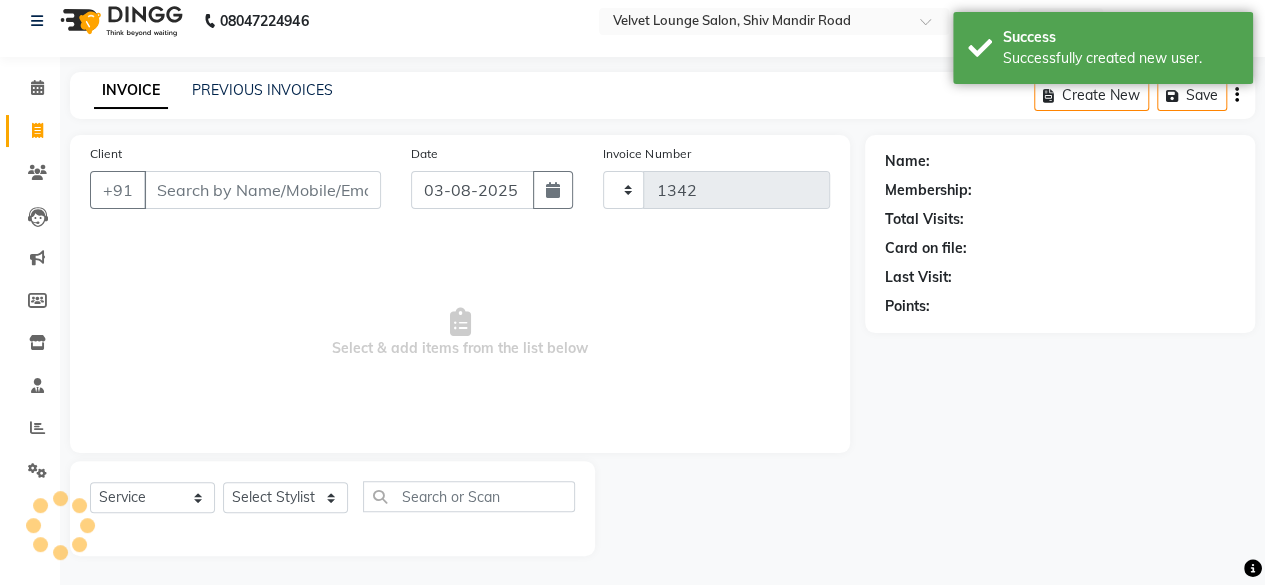 select on "5962" 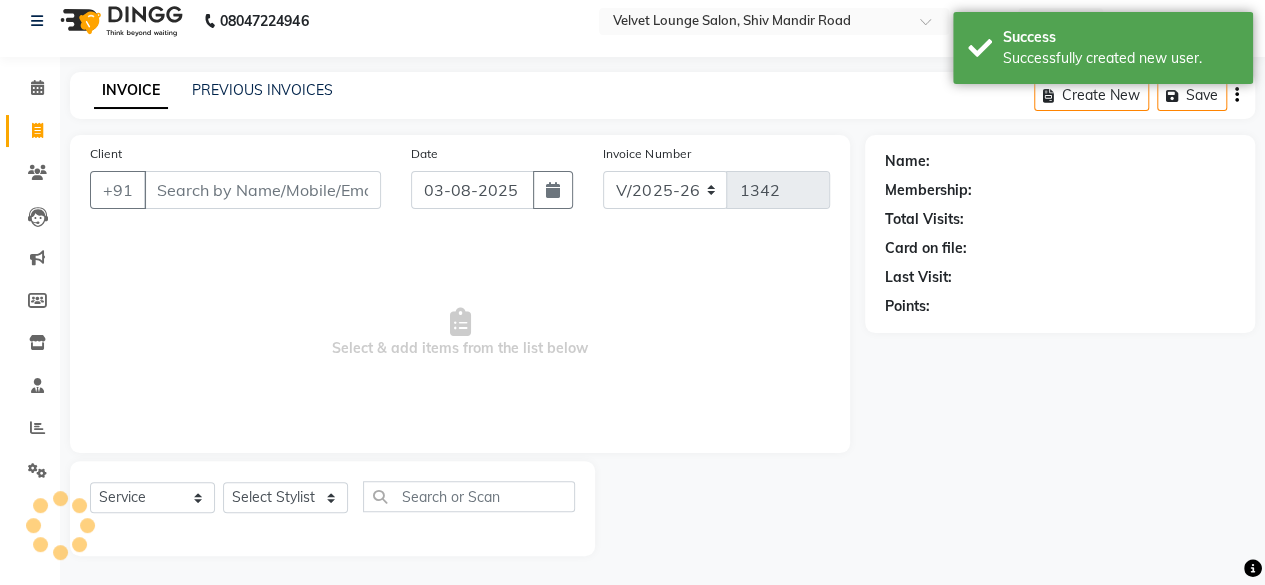 type on "[PHONE]" 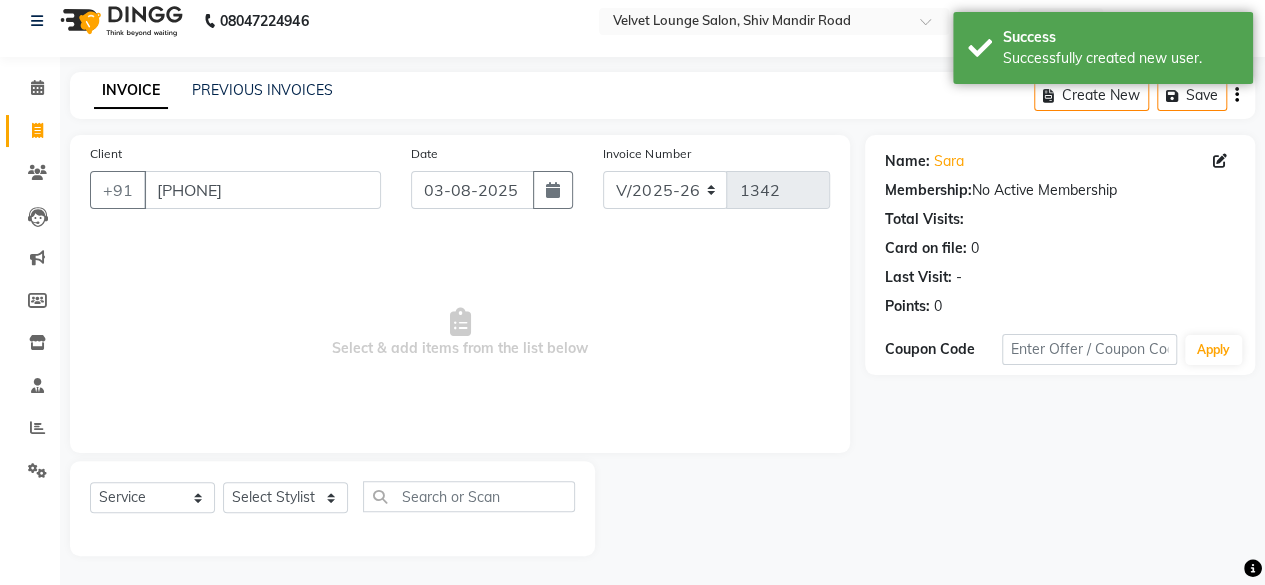 click on "Select Service Product Membership Package Voucher Prepaid Gift Card Select Stylist Aadil zaher aman shah Arif ashish Front Desk Jaya jyoti madhu Manish MUSTAKIM pradnya Rohit SALMA SALMA shalu SHWETA vishal" 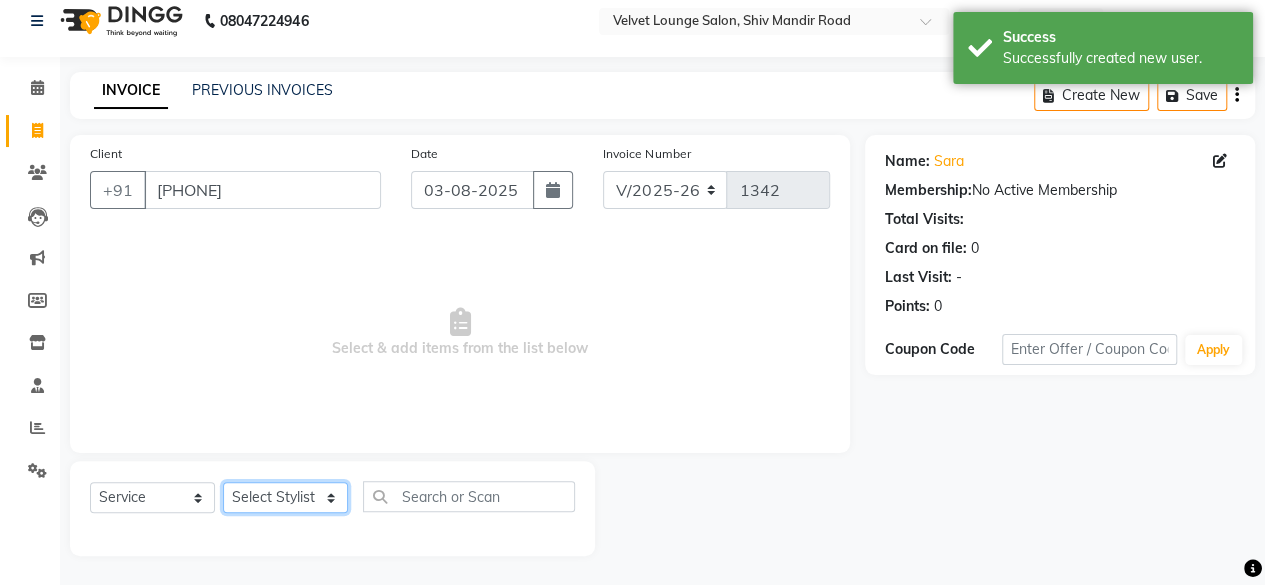 click on "Select Stylist Aadil zaher aman shah Arif ashish Front Desk Jaya jyoti madhu Manish MUSTAKIM pradnya Rohit SALMA SALMA shalu SHWETA vishal" 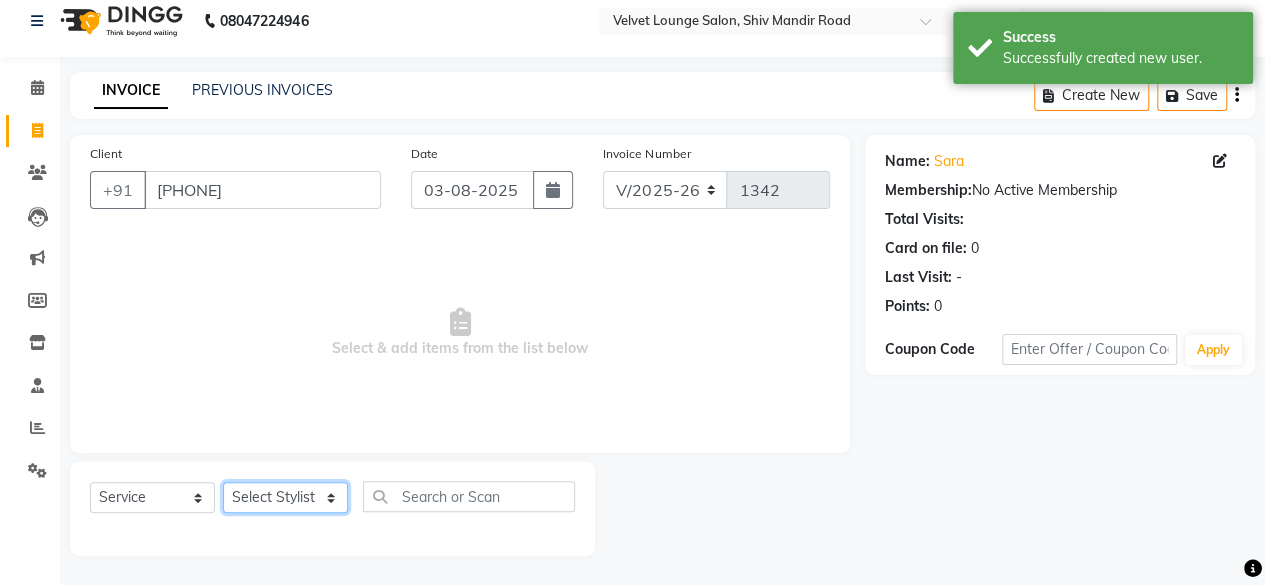 select on "[POSTAL_CODE]" 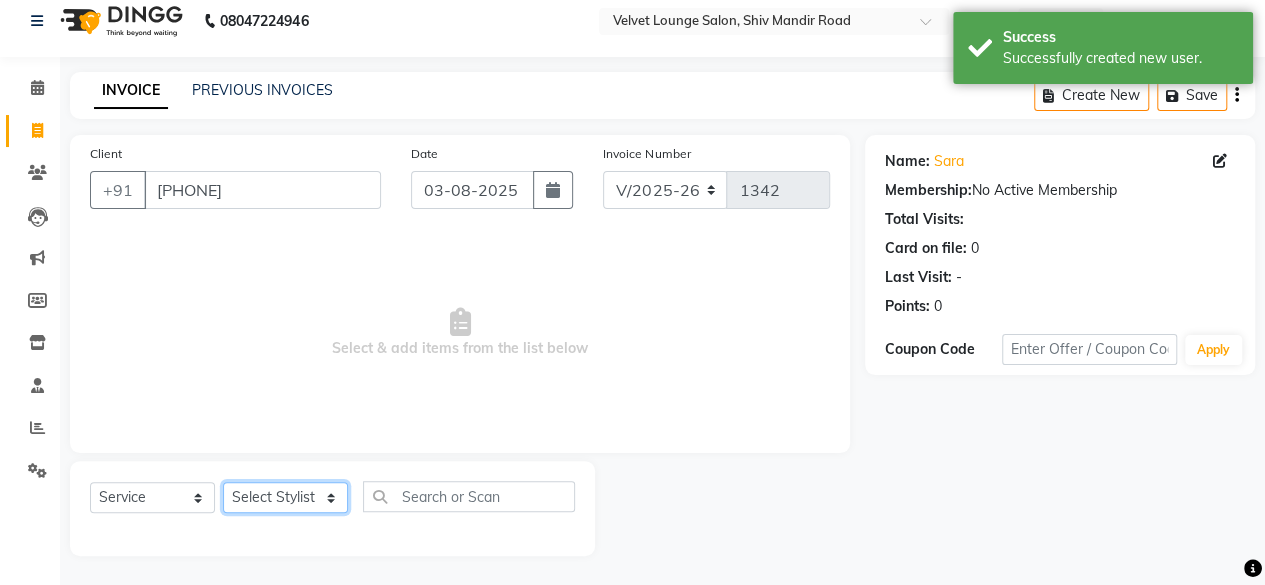 click on "Select Stylist Aadil zaher aman shah Arif ashish Front Desk Jaya jyoti madhu Manish MUSTAKIM pradnya Rohit SALMA SALMA shalu SHWETA vishal" 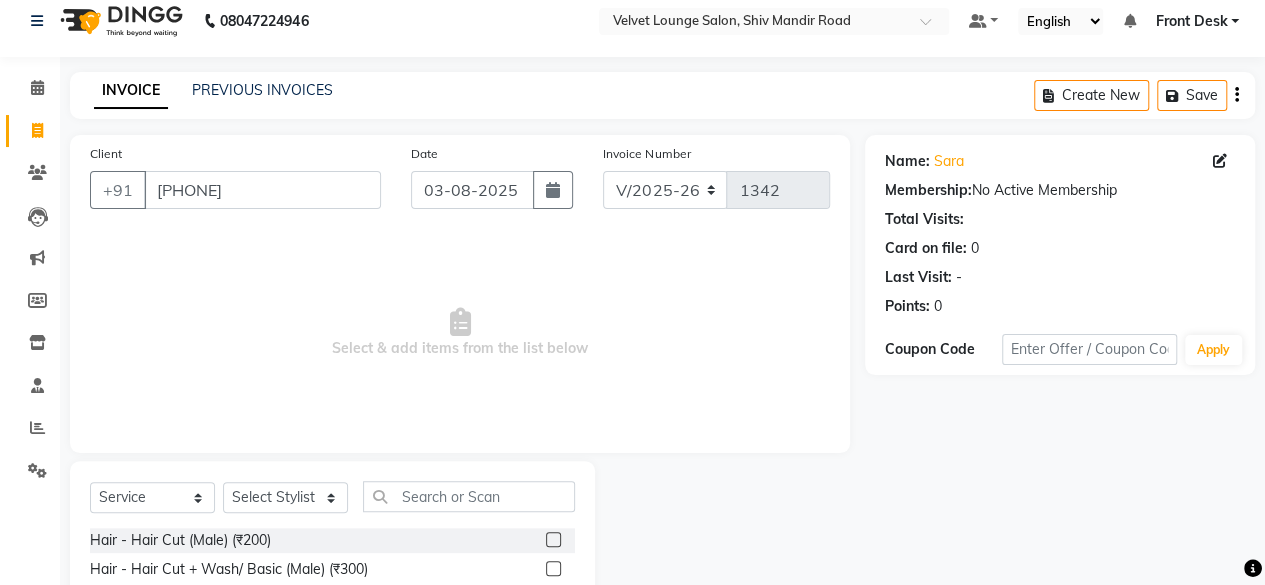 click 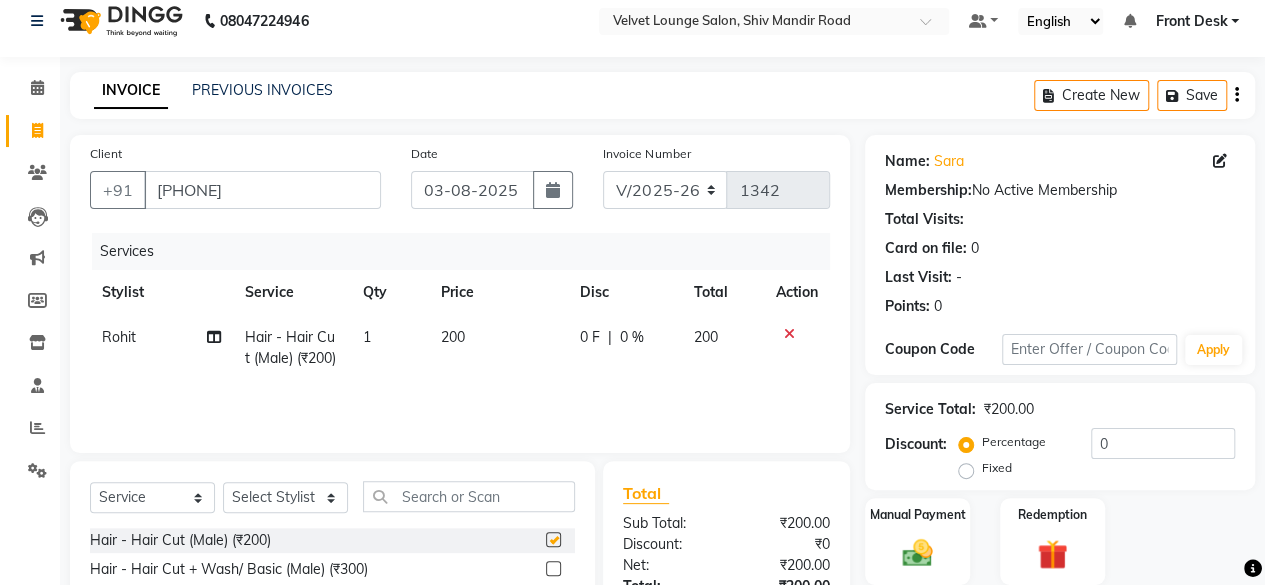 checkbox on "false" 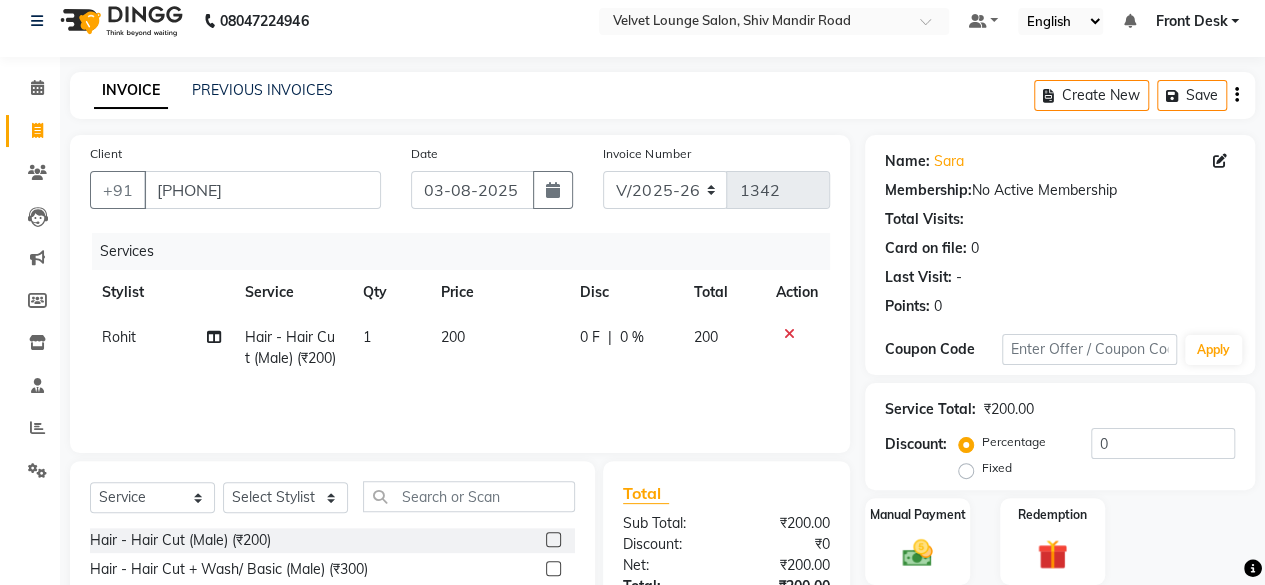 click 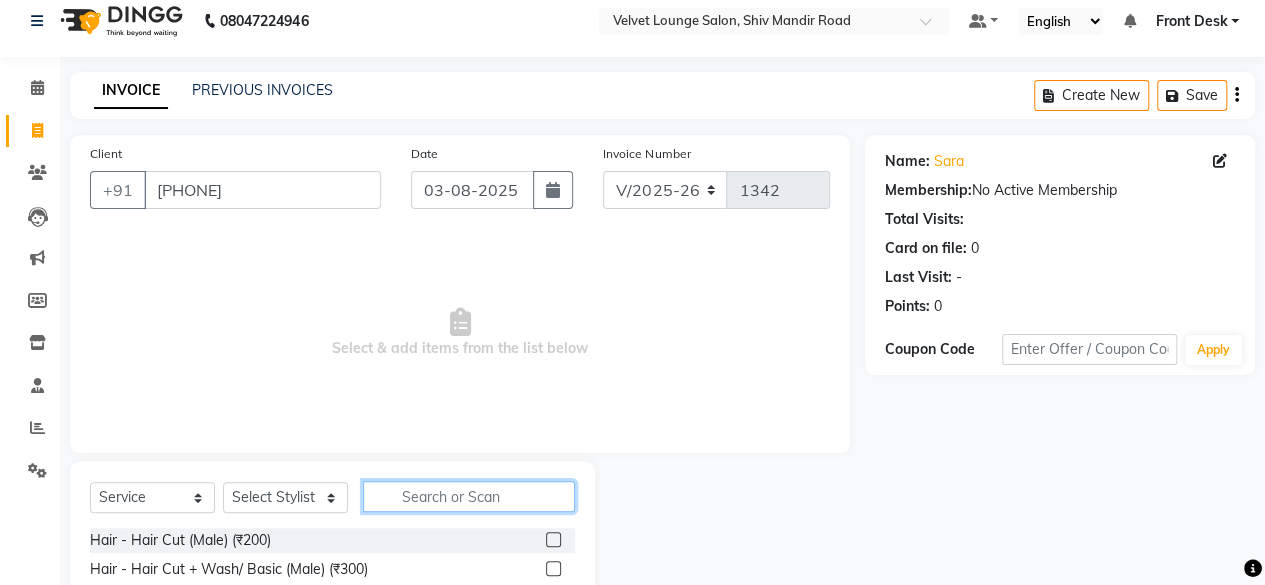 click 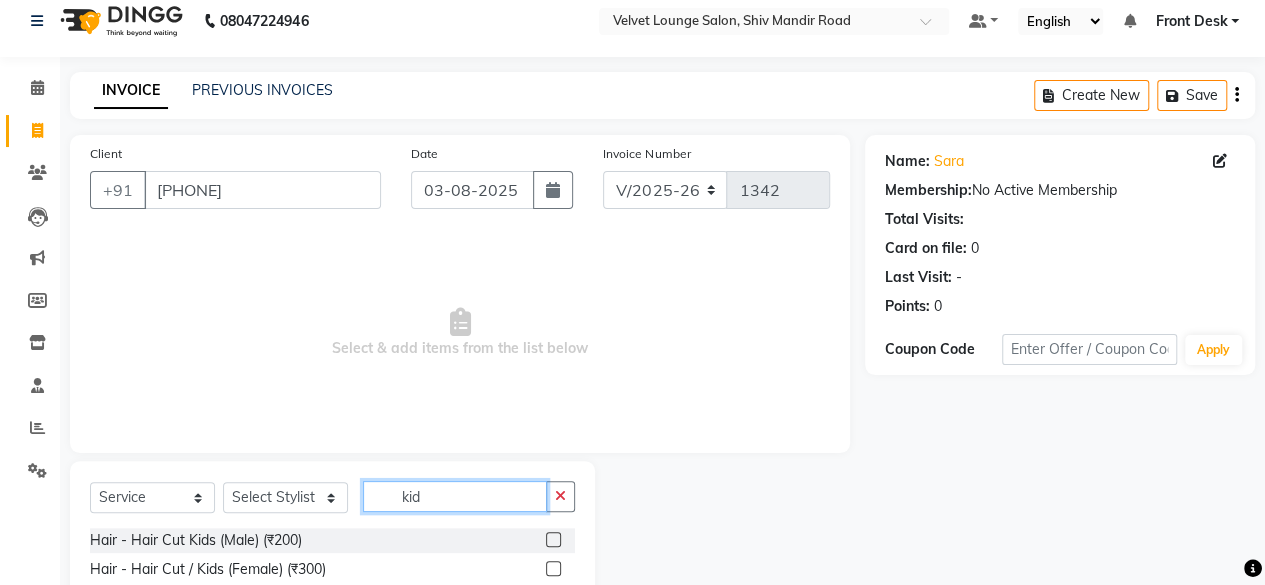 type on "kid" 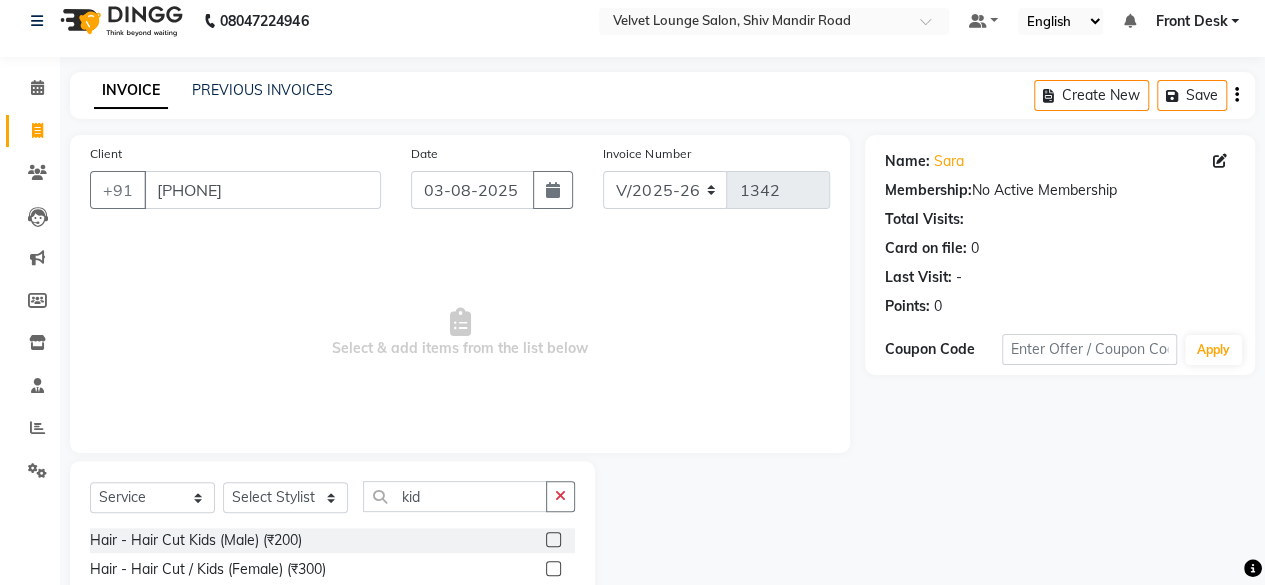 click 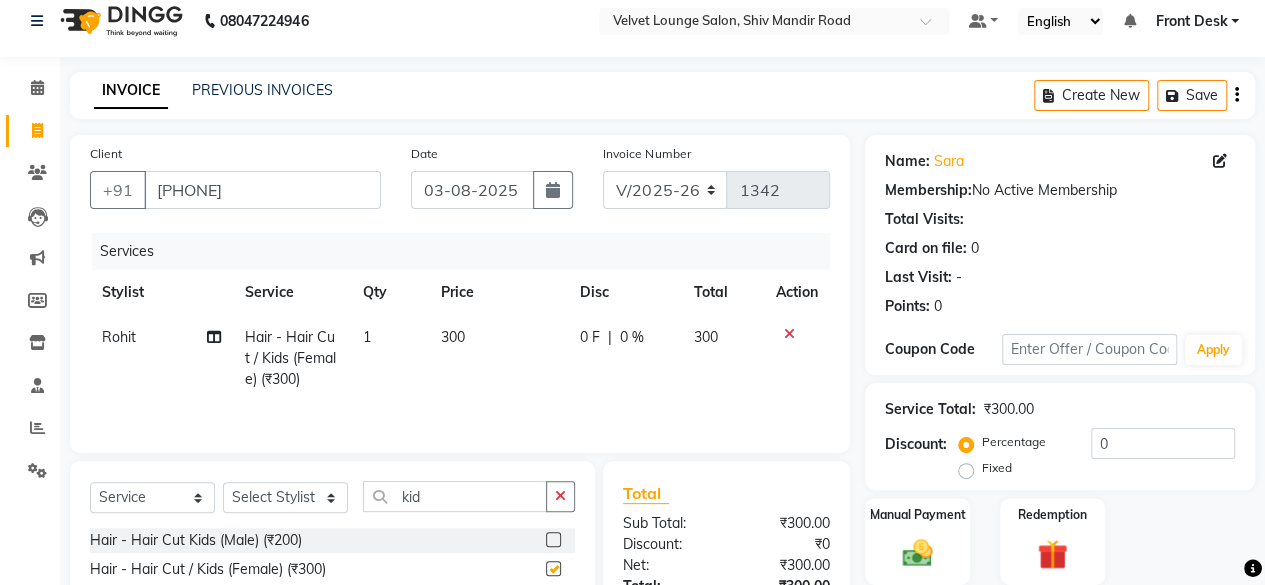 checkbox on "false" 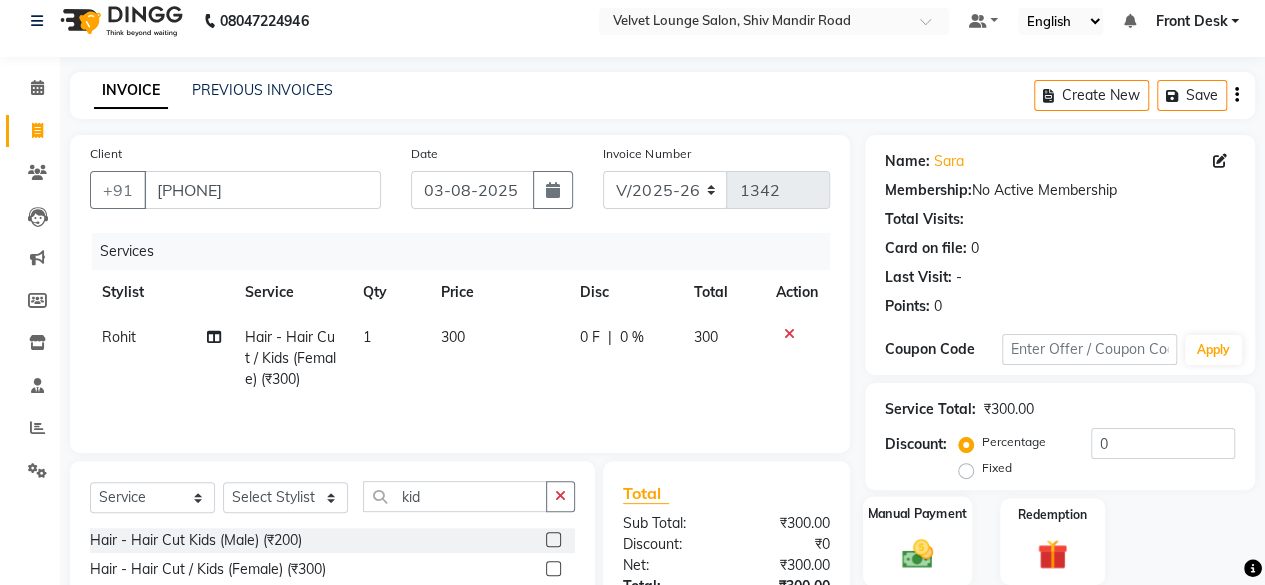 click on "Manual Payment" 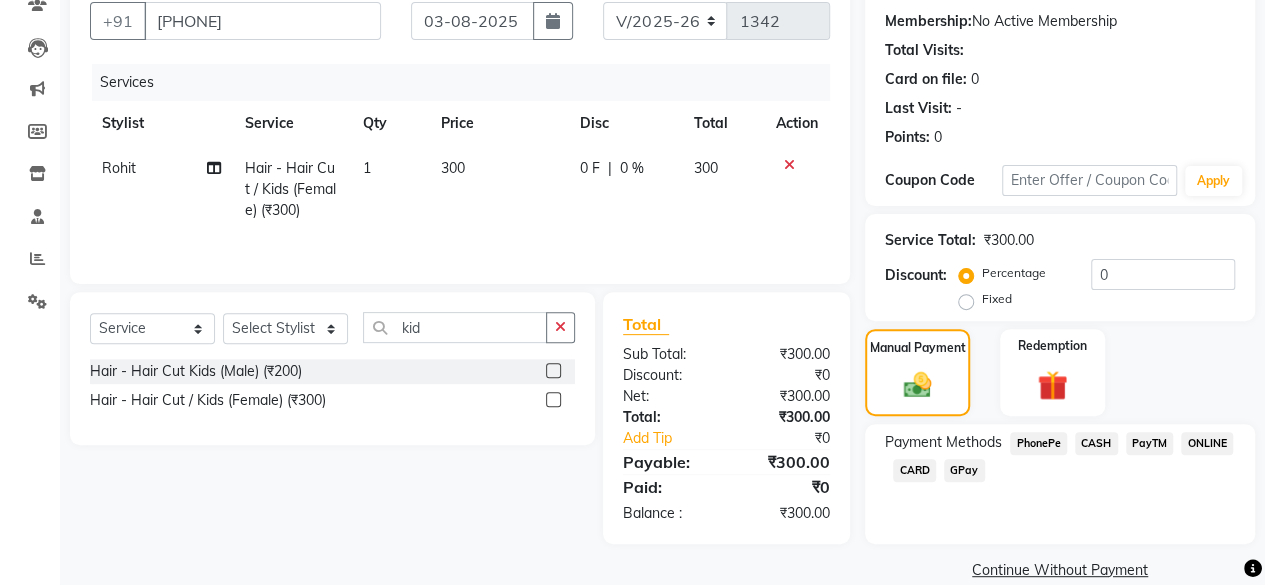 scroll, scrollTop: 213, scrollLeft: 0, axis: vertical 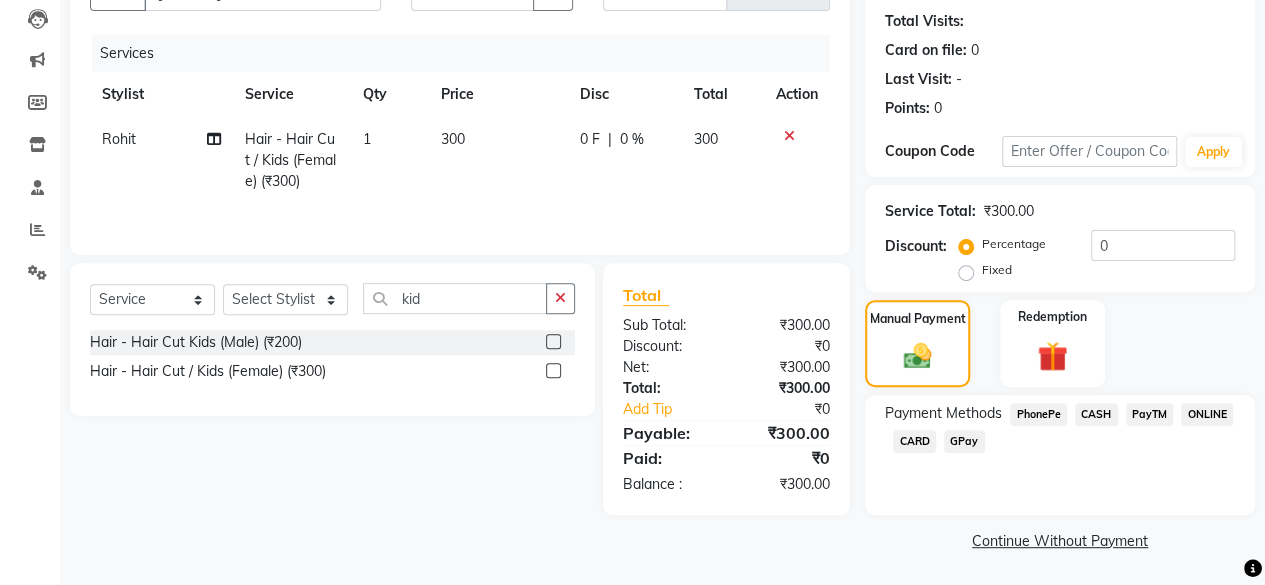 click on "PhonePe" 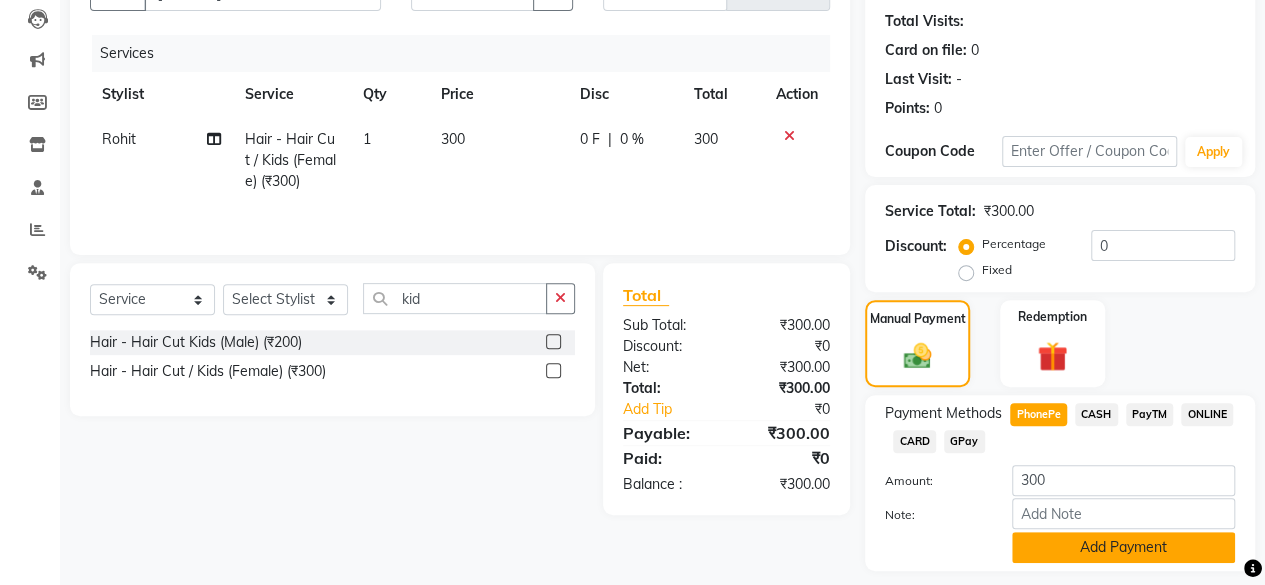 click on "Add Payment" 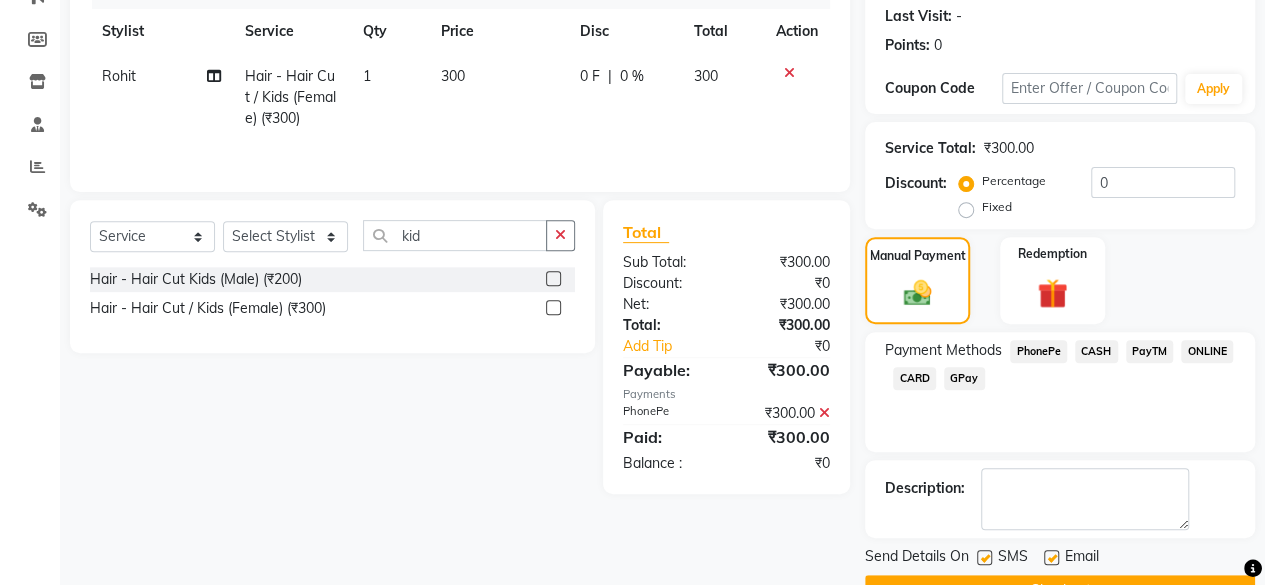 scroll, scrollTop: 324, scrollLeft: 0, axis: vertical 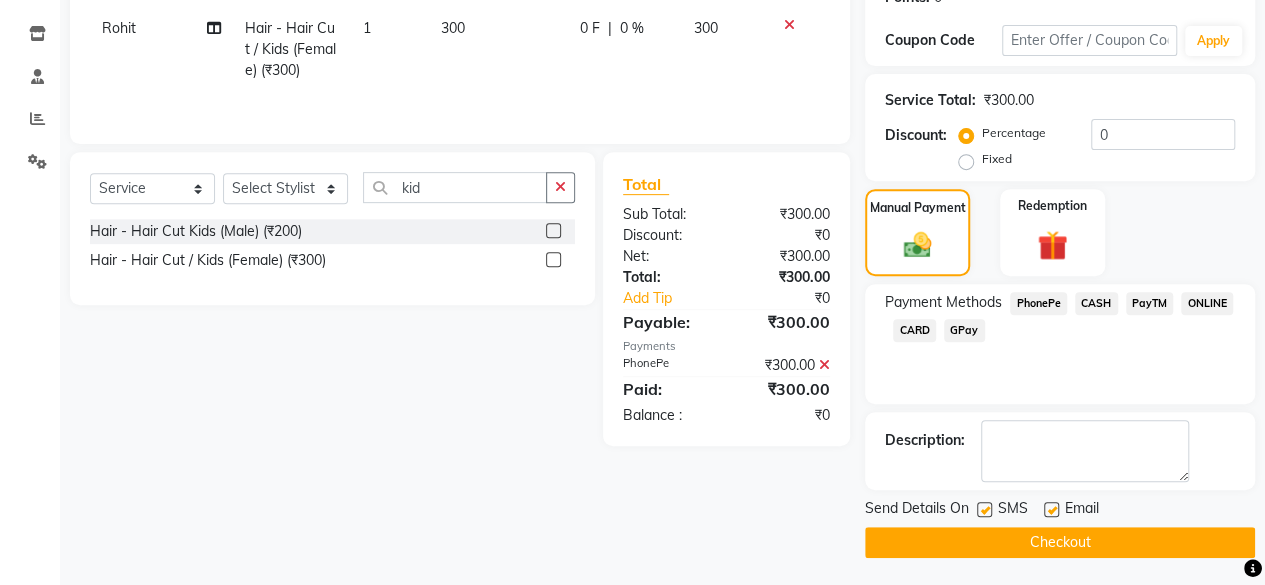 click on "Checkout" 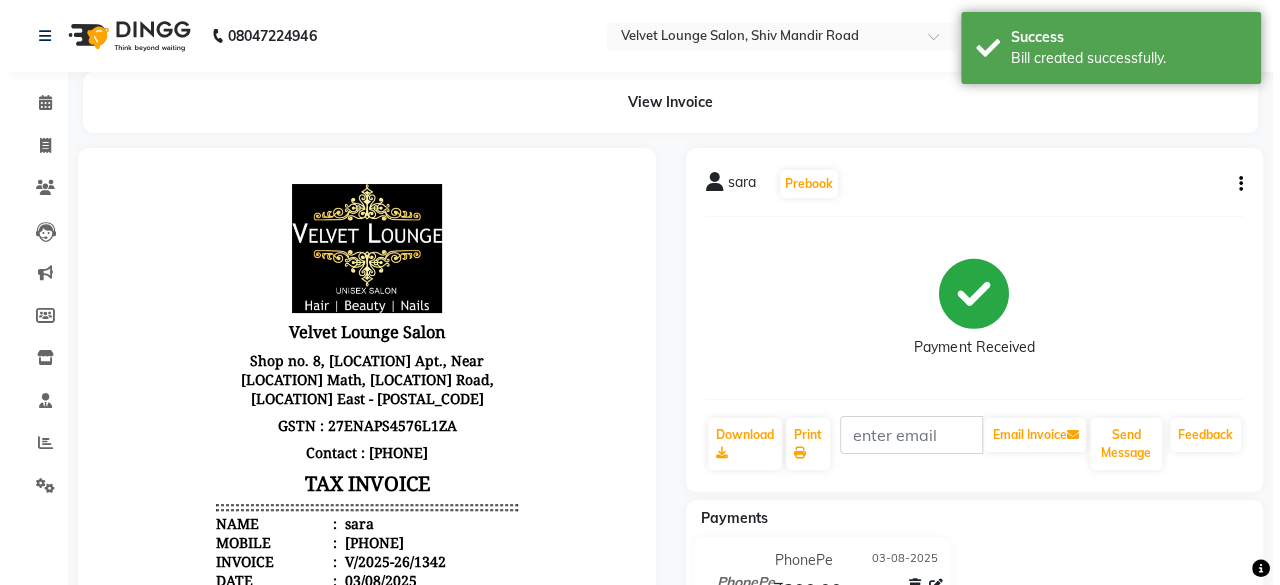 scroll, scrollTop: 0, scrollLeft: 0, axis: both 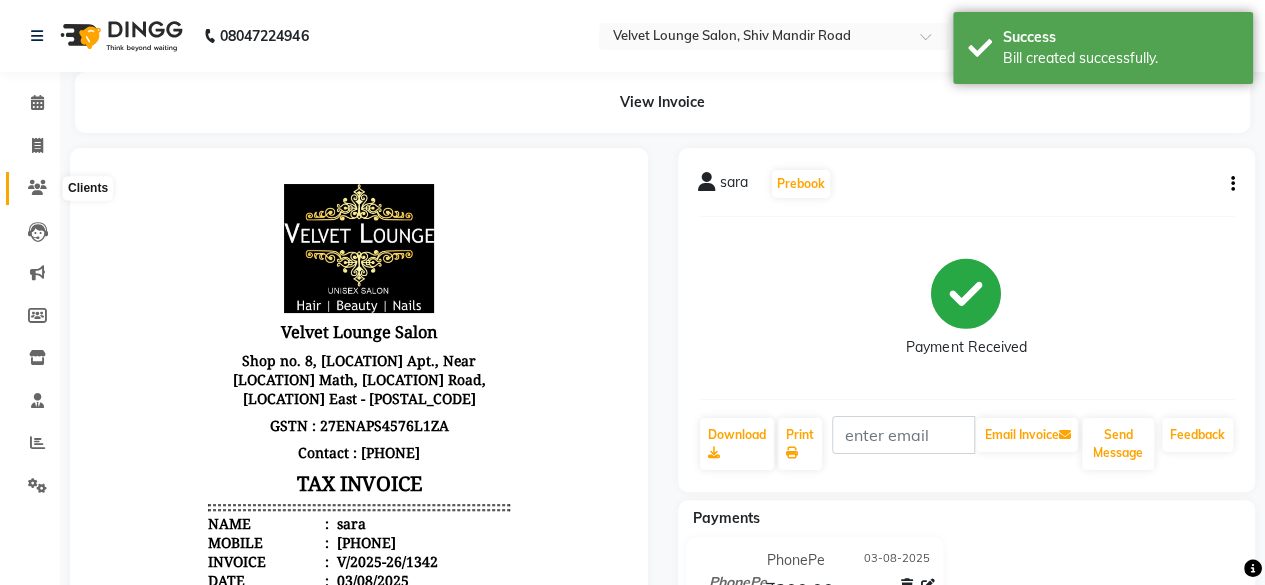 click 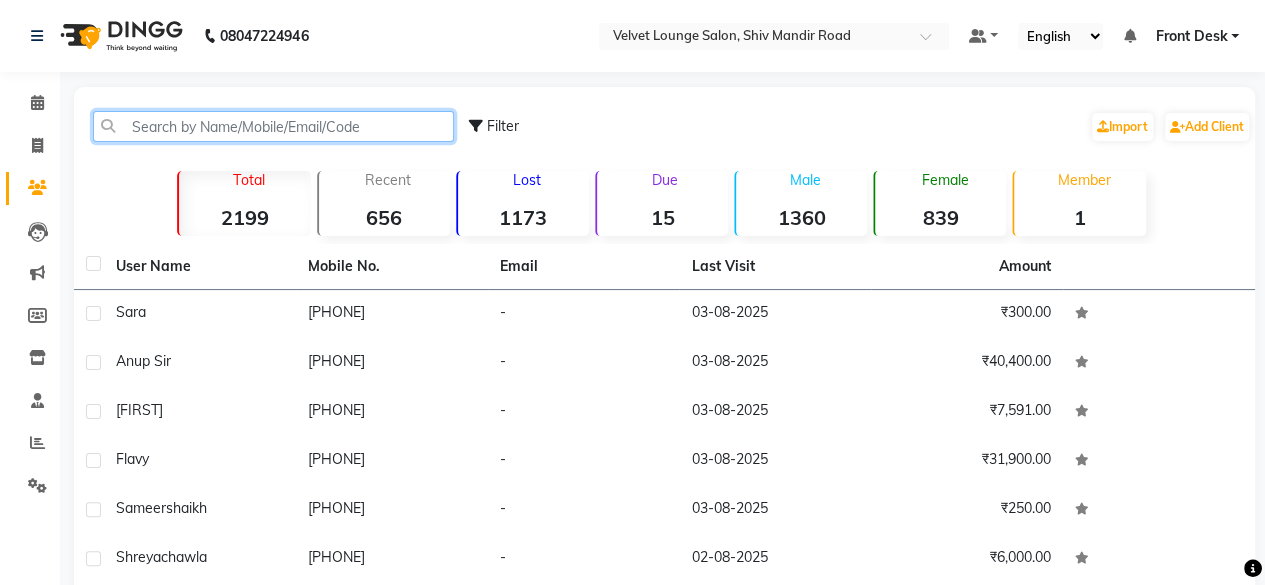 click 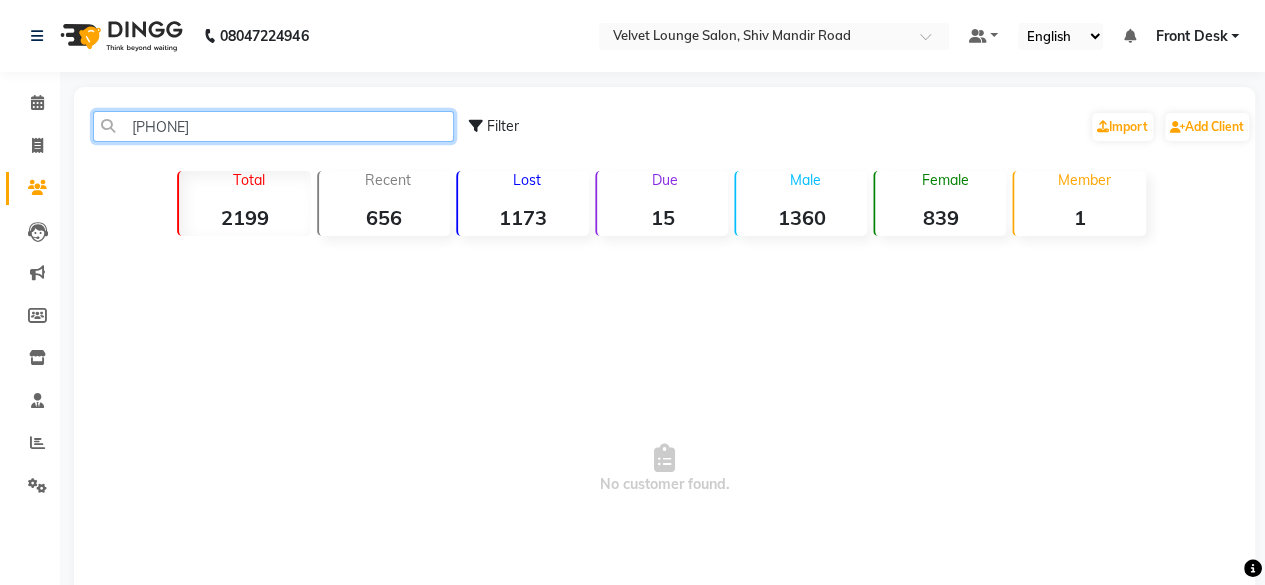 click on "[PHONE]" 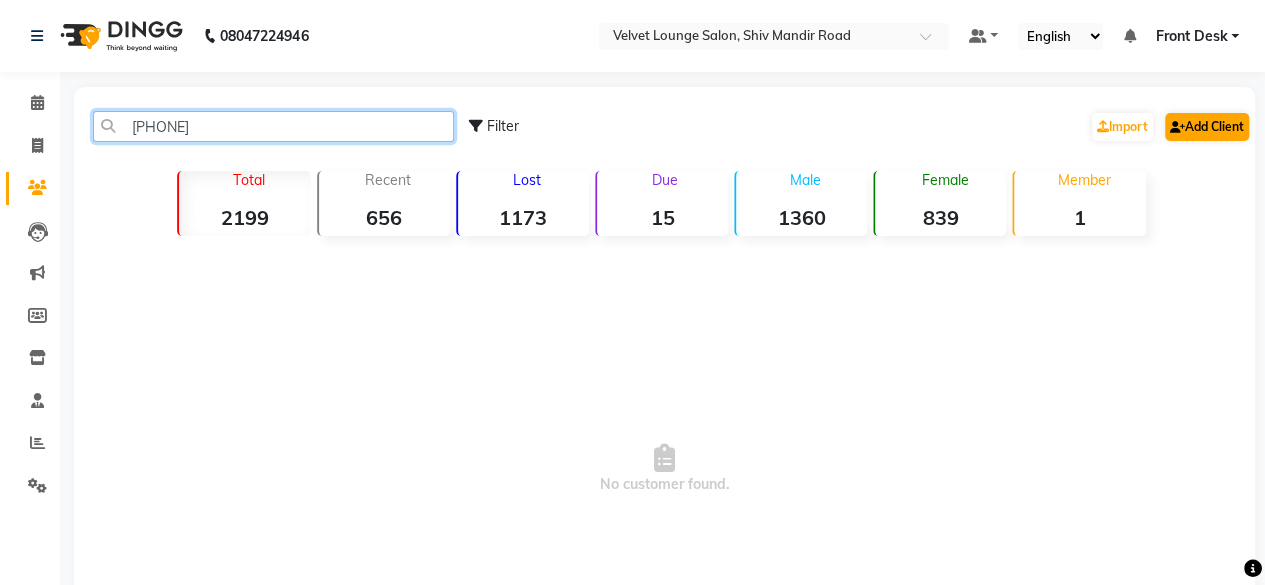type on "[PHONE]" 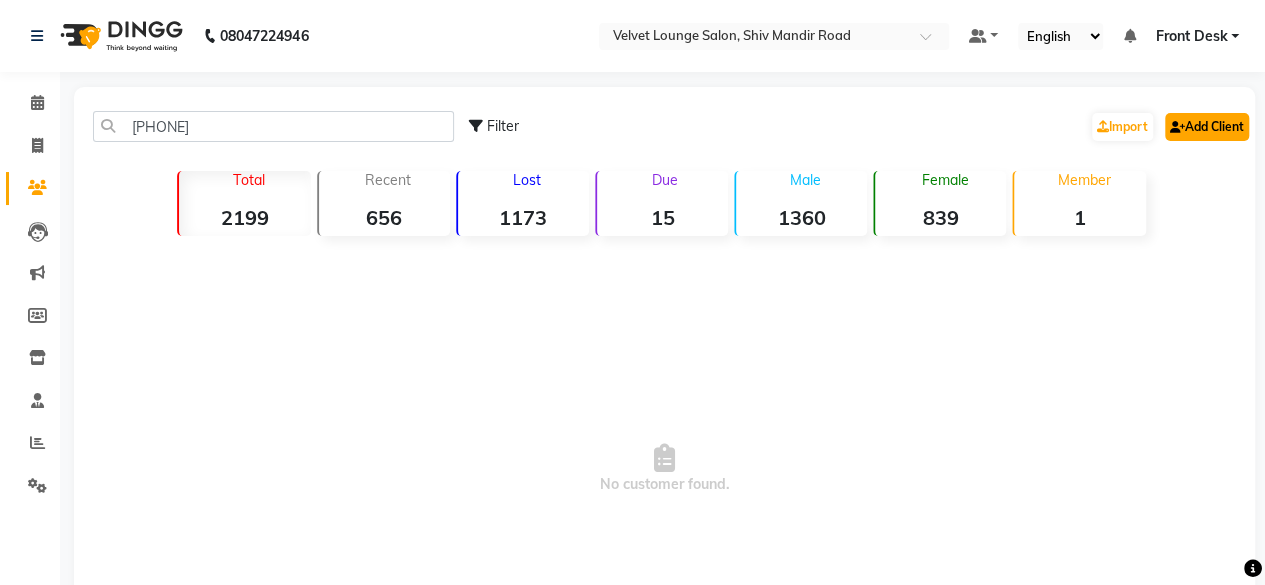 click on "Add Client" 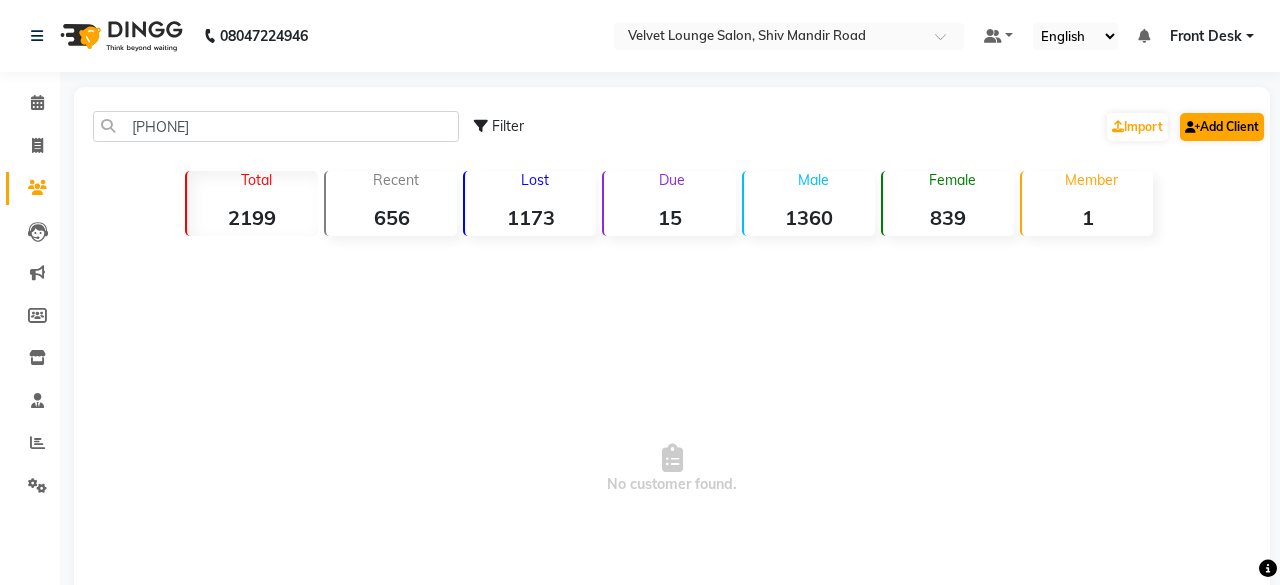select on "22" 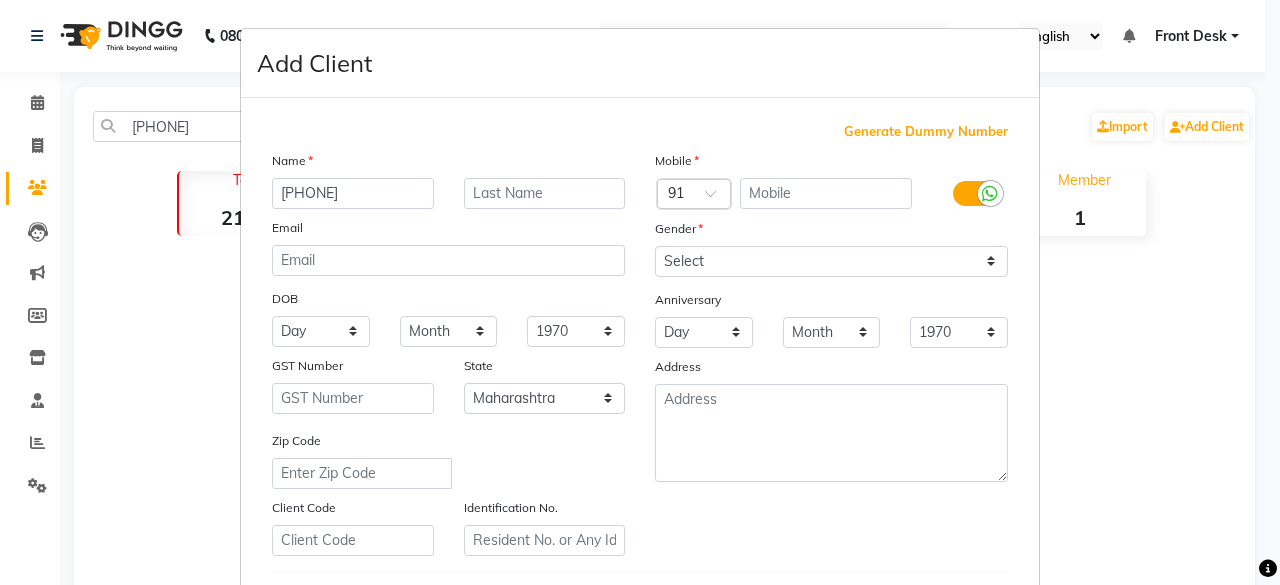 type on "[PHONE]" 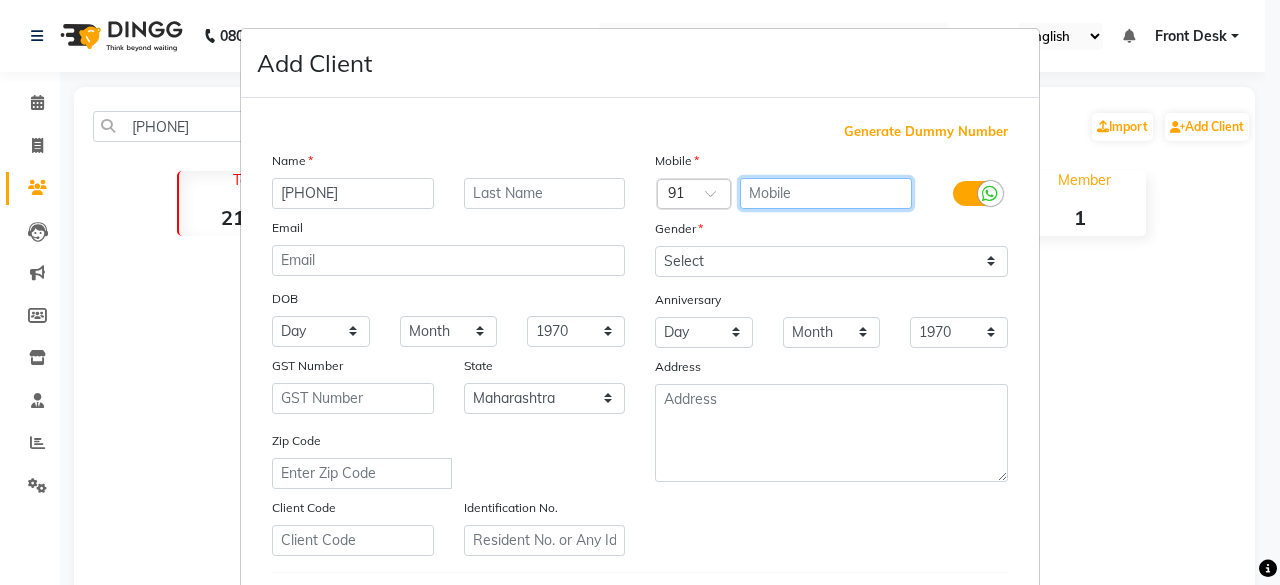 click at bounding box center (826, 193) 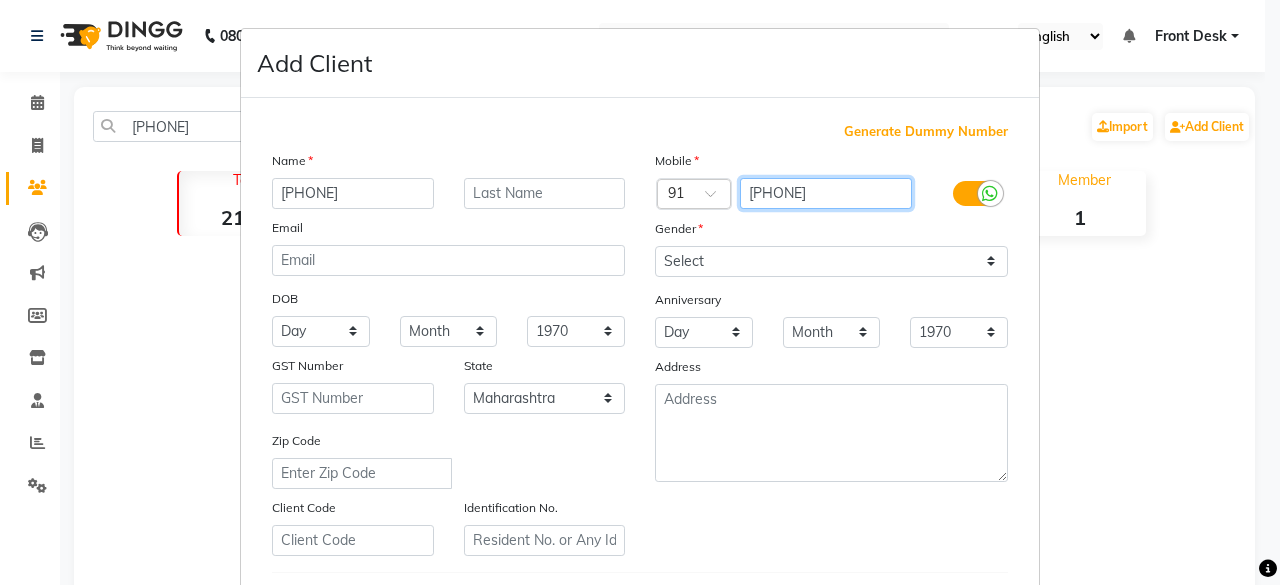 type on "[PHONE]" 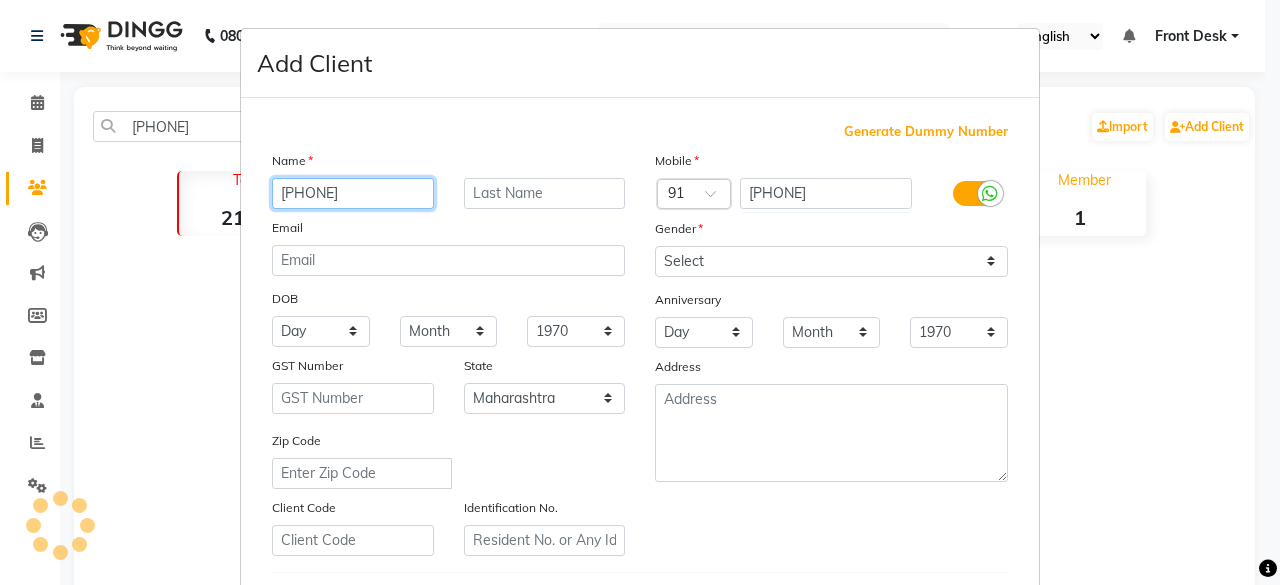 click on "[PHONE]" at bounding box center [353, 193] 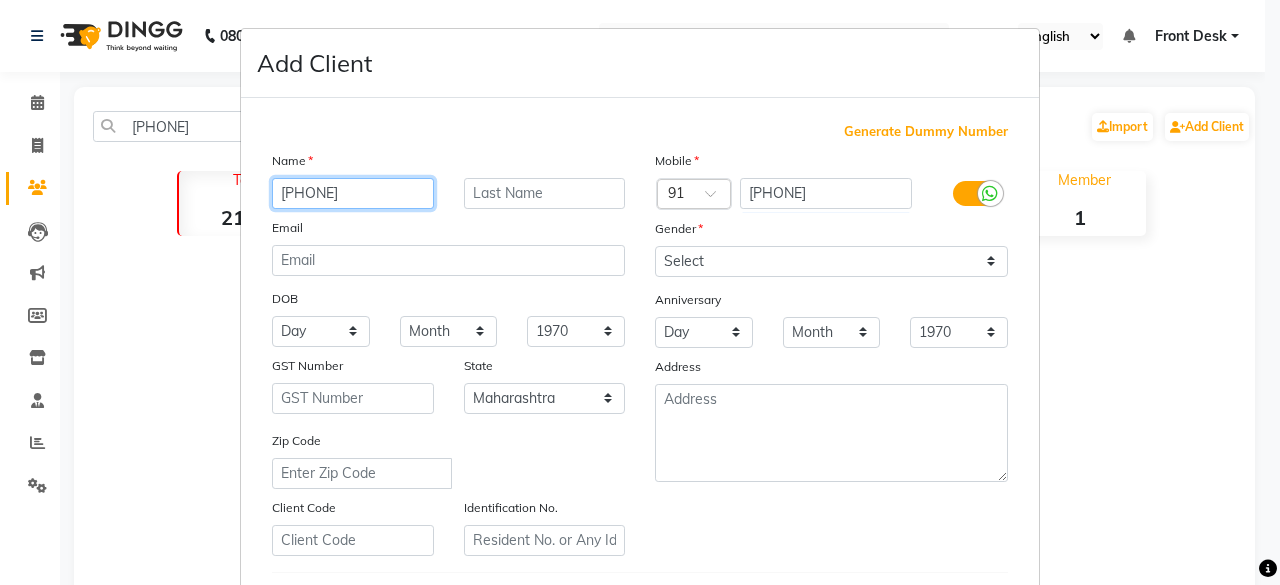 click on "[PHONE]" at bounding box center [353, 193] 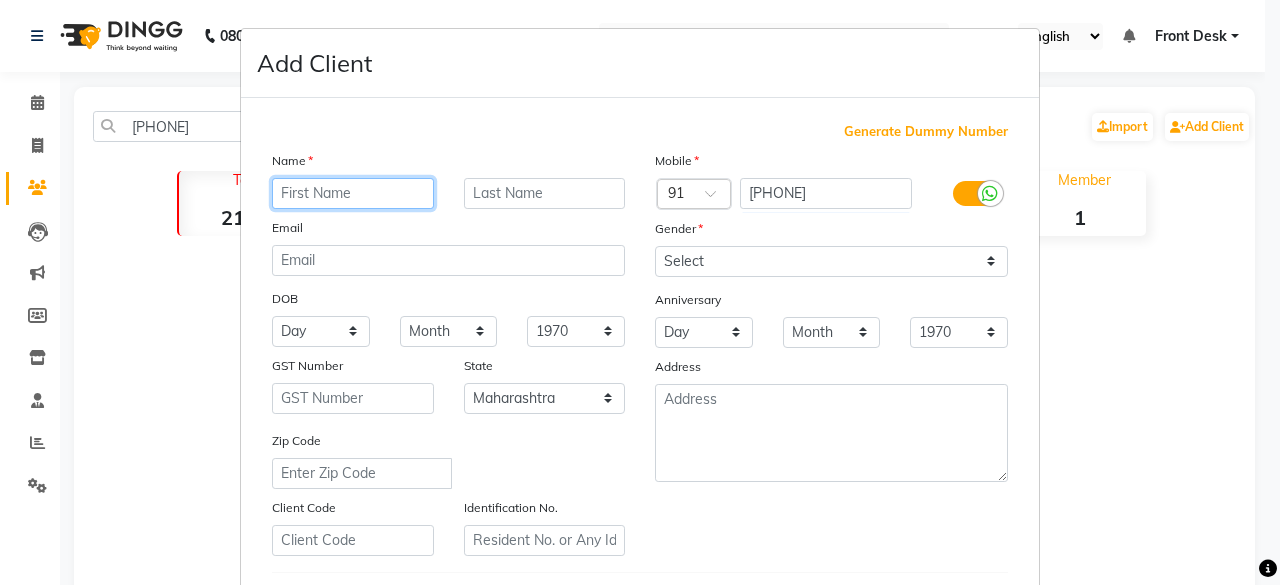 type on "\" 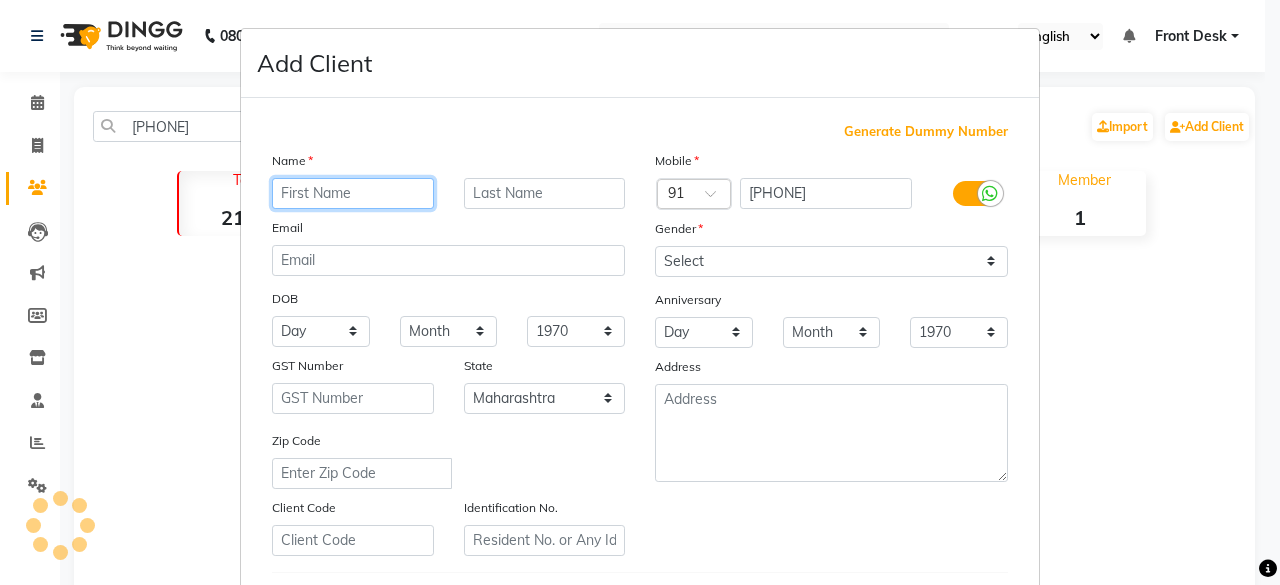 type on "c" 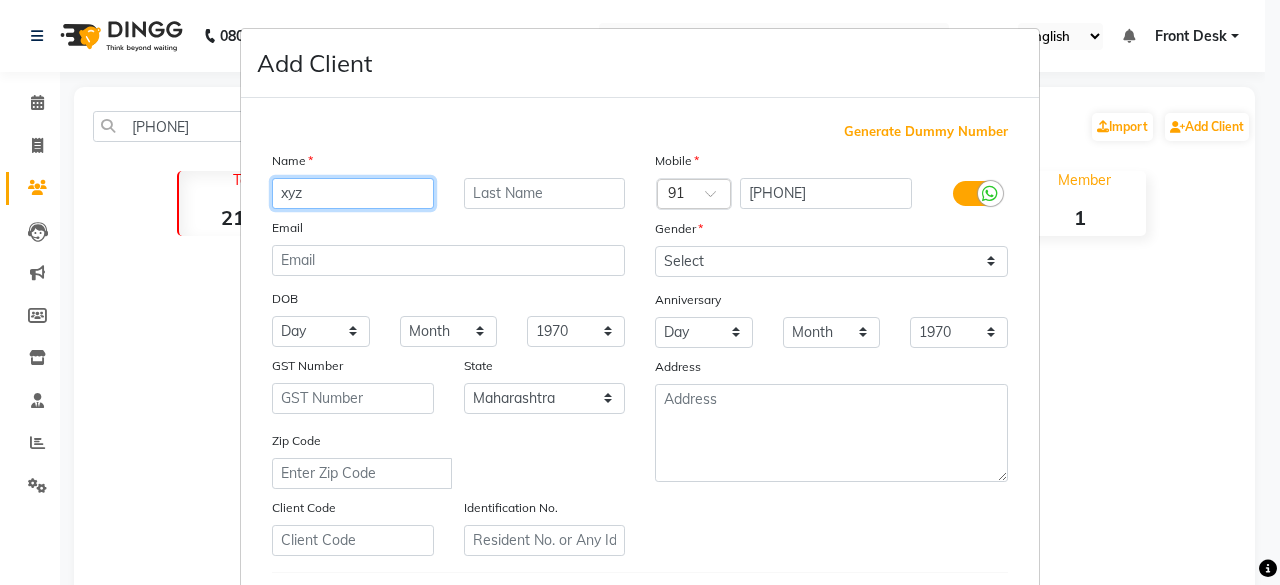 type on "xyz" 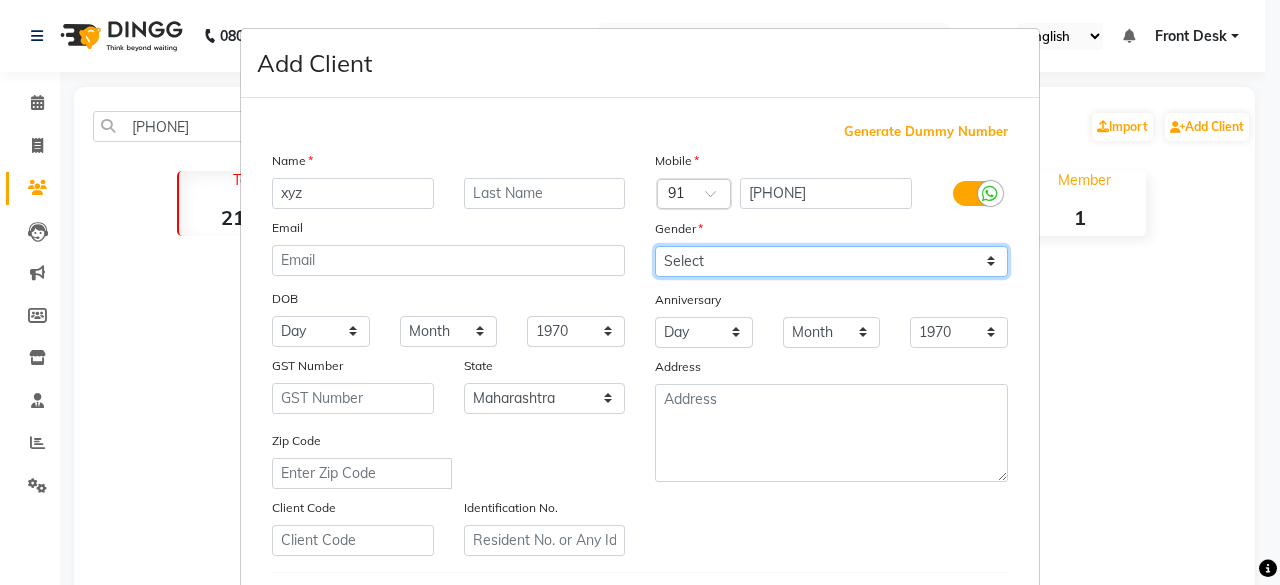 click on "Select Male Female Other Prefer Not To Say" at bounding box center [831, 261] 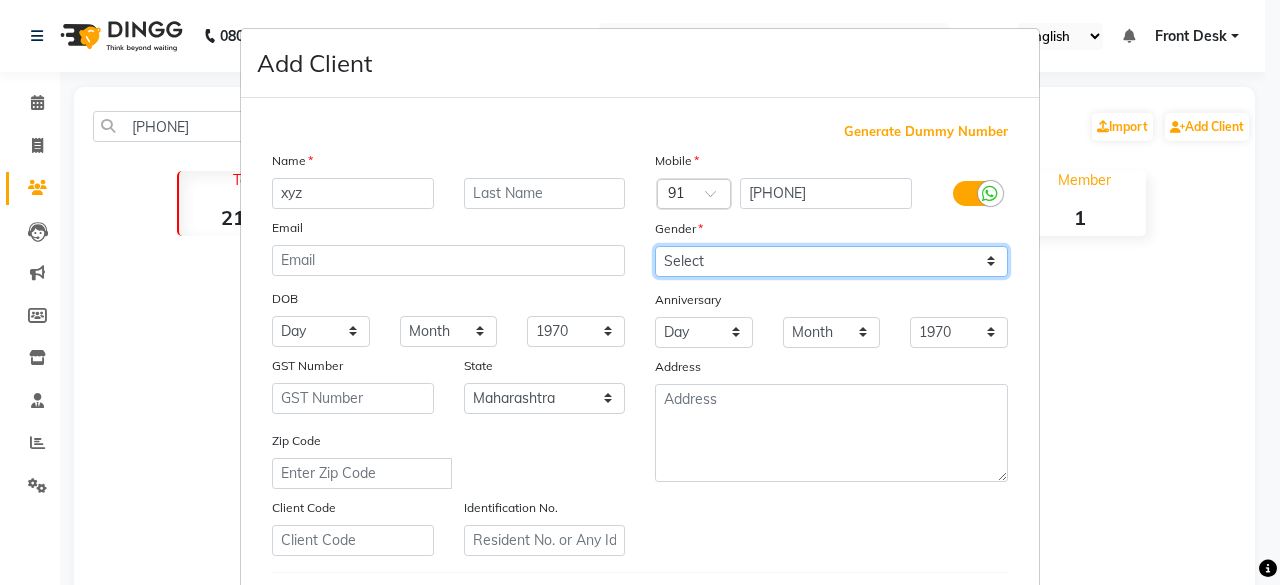 select on "male" 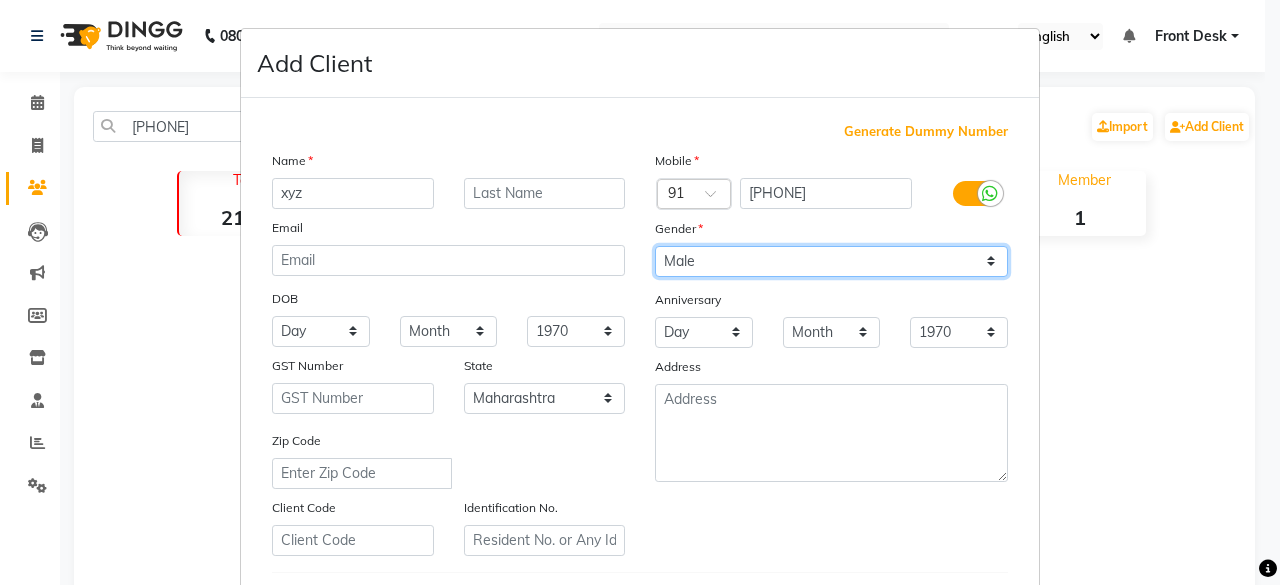 click on "Select Male Female Other Prefer Not To Say" at bounding box center (831, 261) 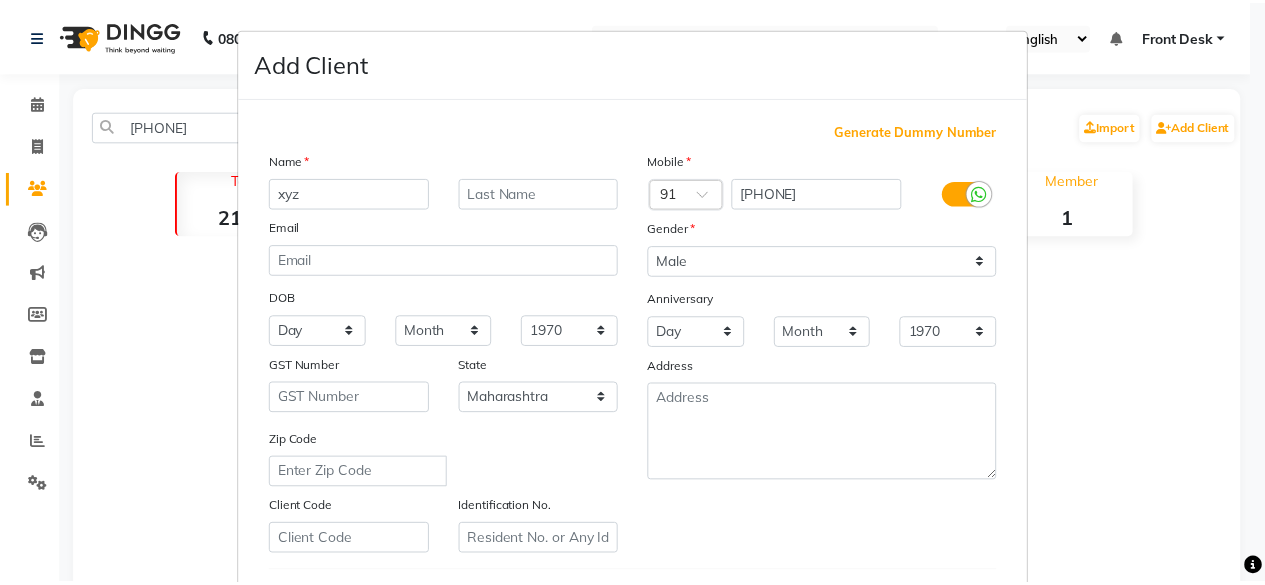 scroll, scrollTop: 334, scrollLeft: 0, axis: vertical 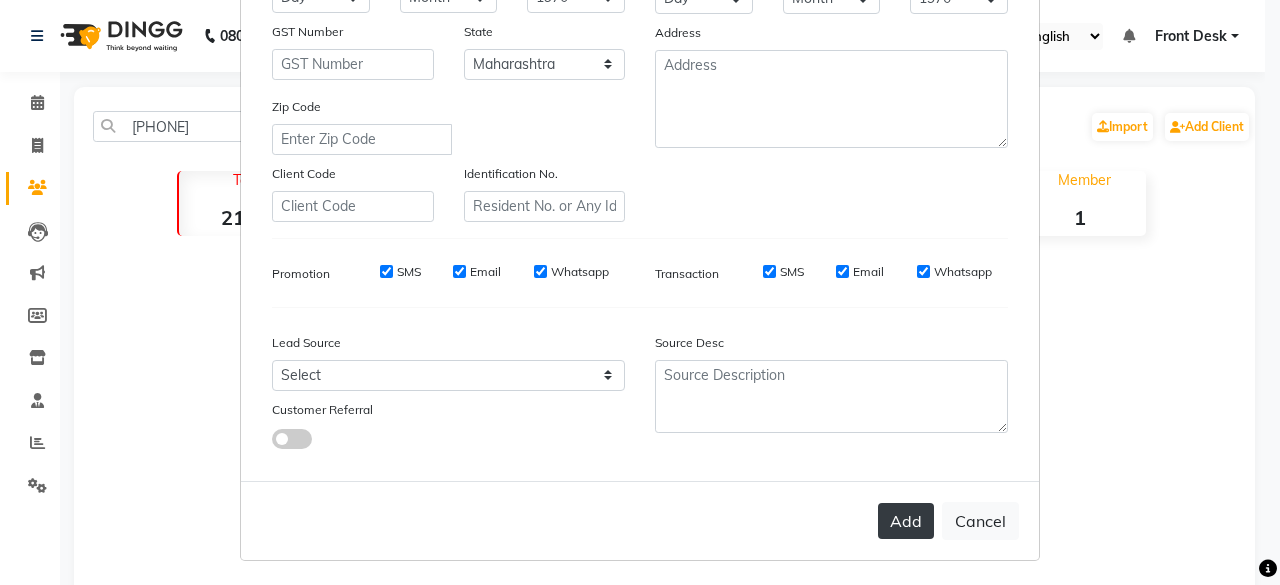 click on "Add" at bounding box center [906, 521] 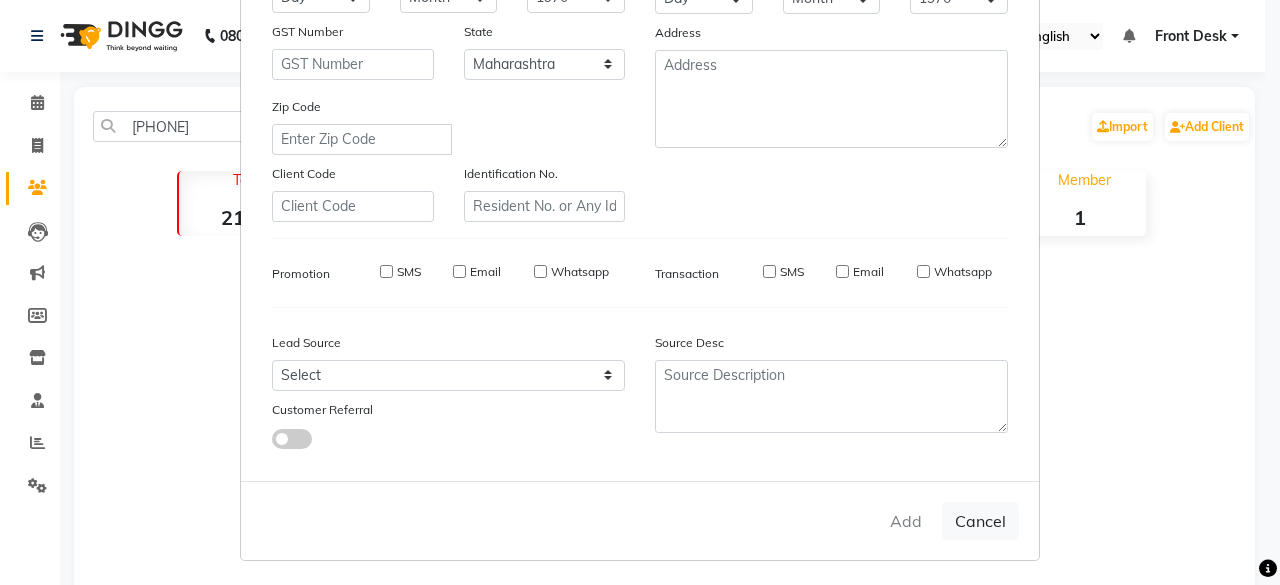 type 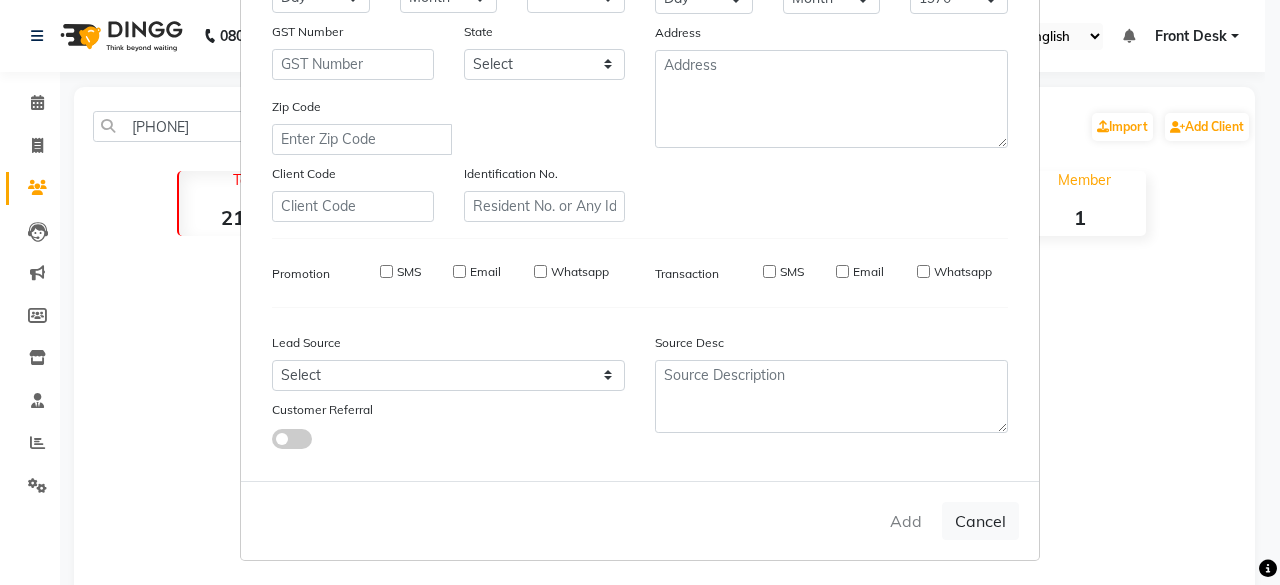 select 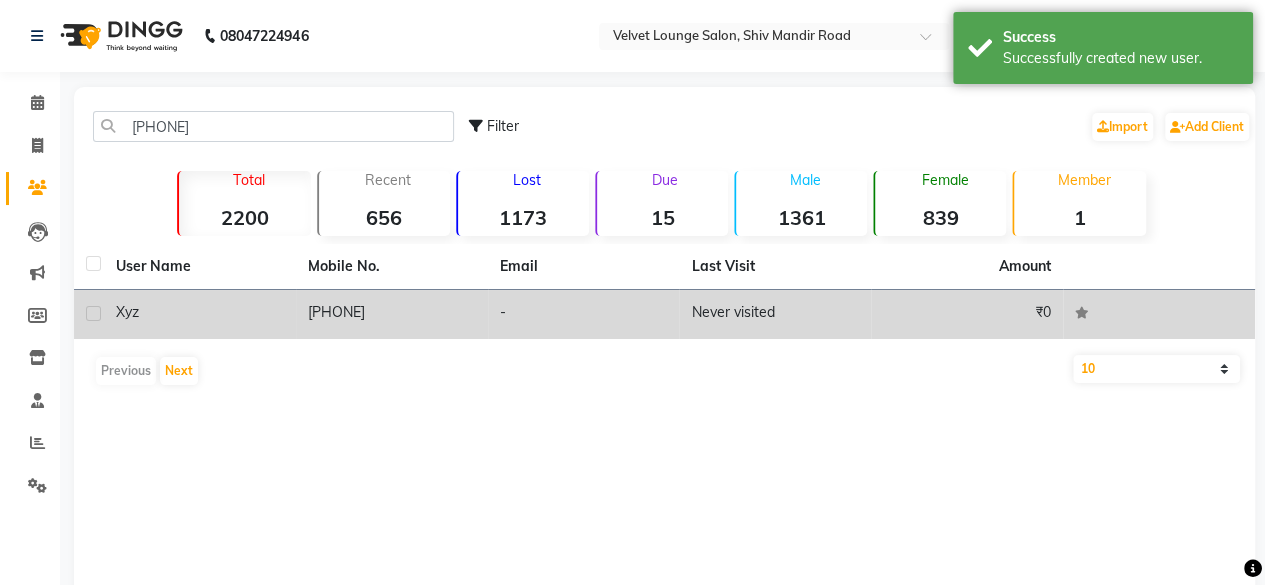 click on "Never visited" 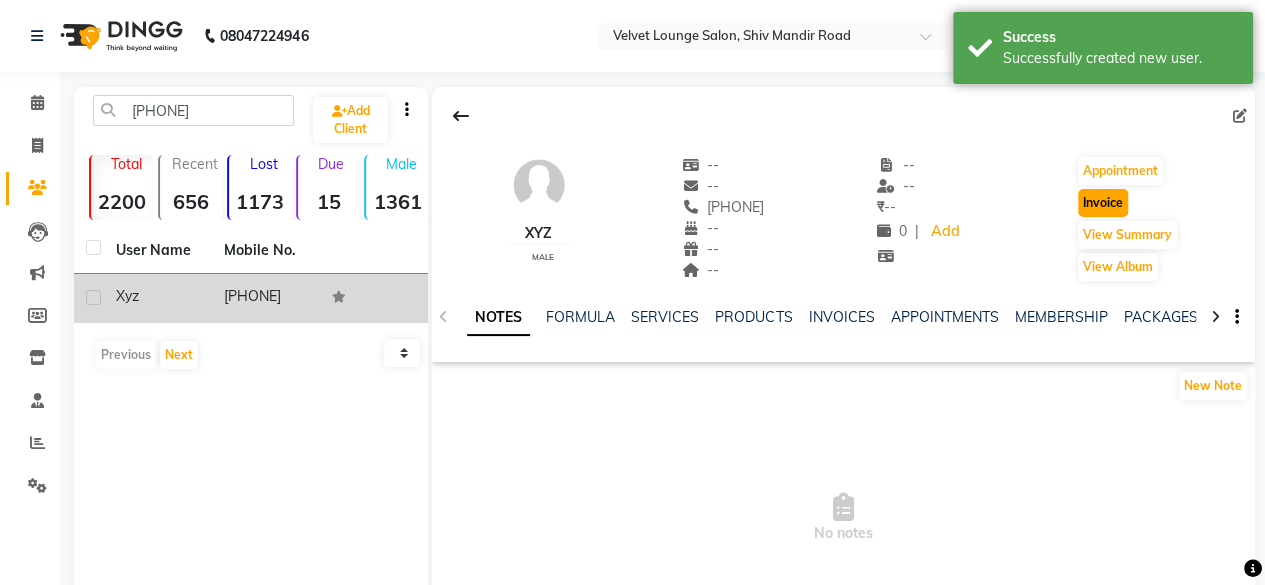 click on "Invoice" 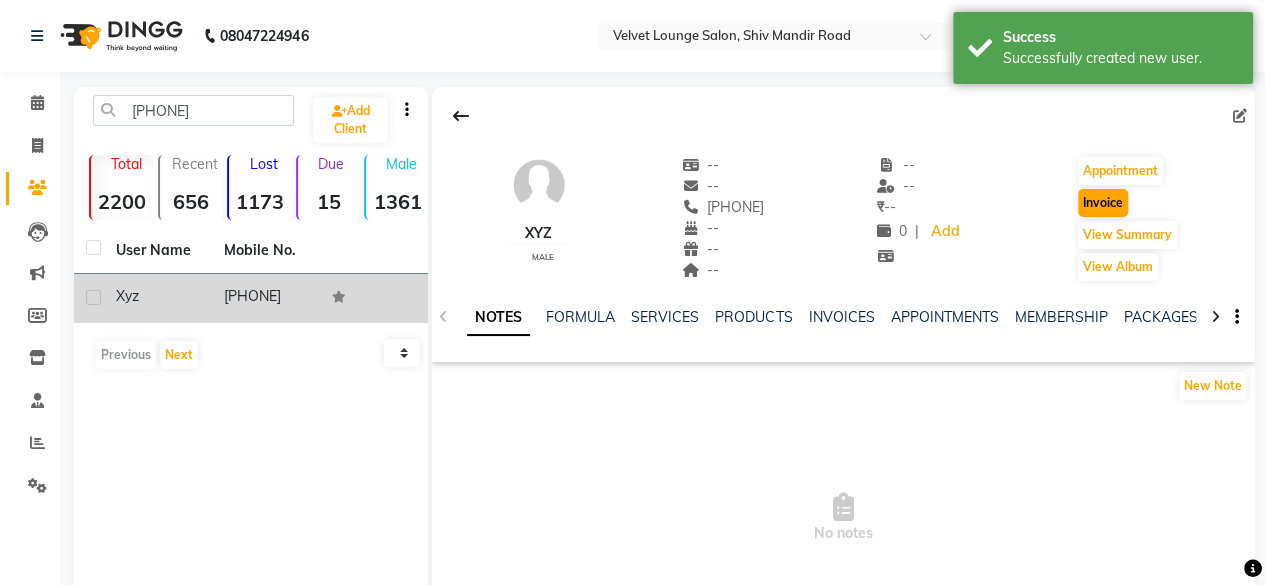 select on "5962" 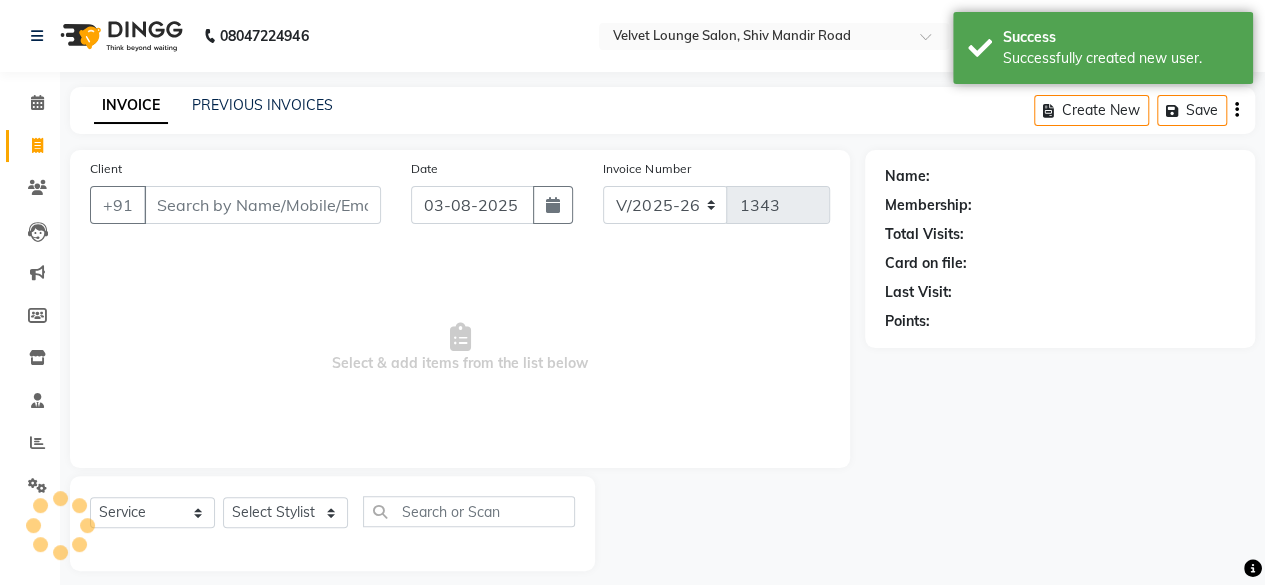 scroll, scrollTop: 15, scrollLeft: 0, axis: vertical 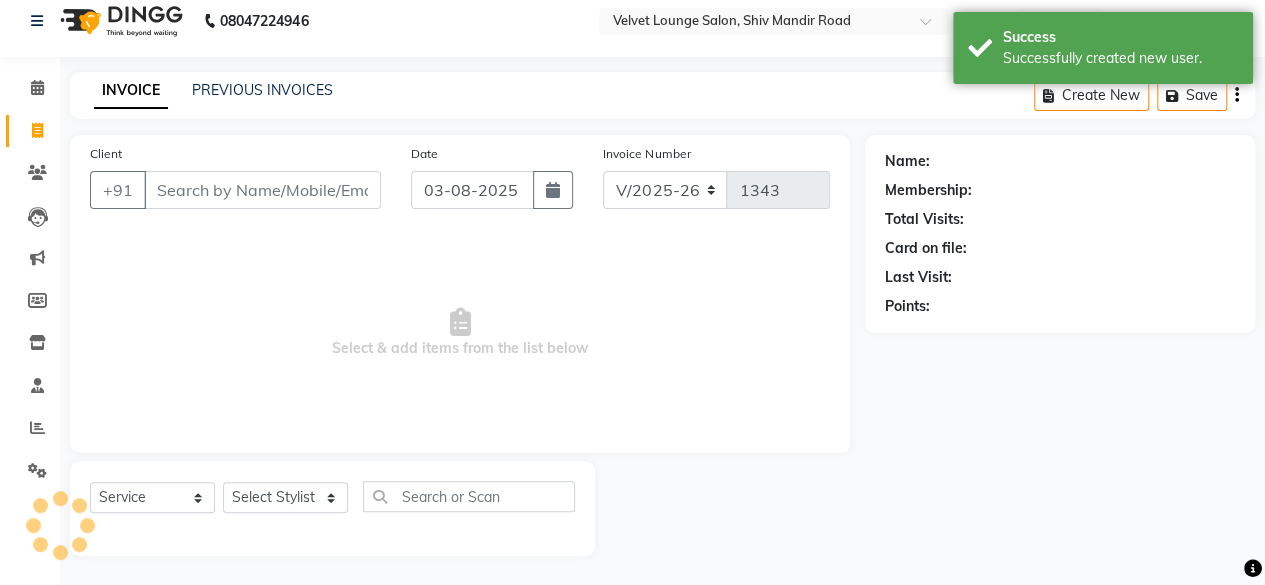 type on "[PHONE]" 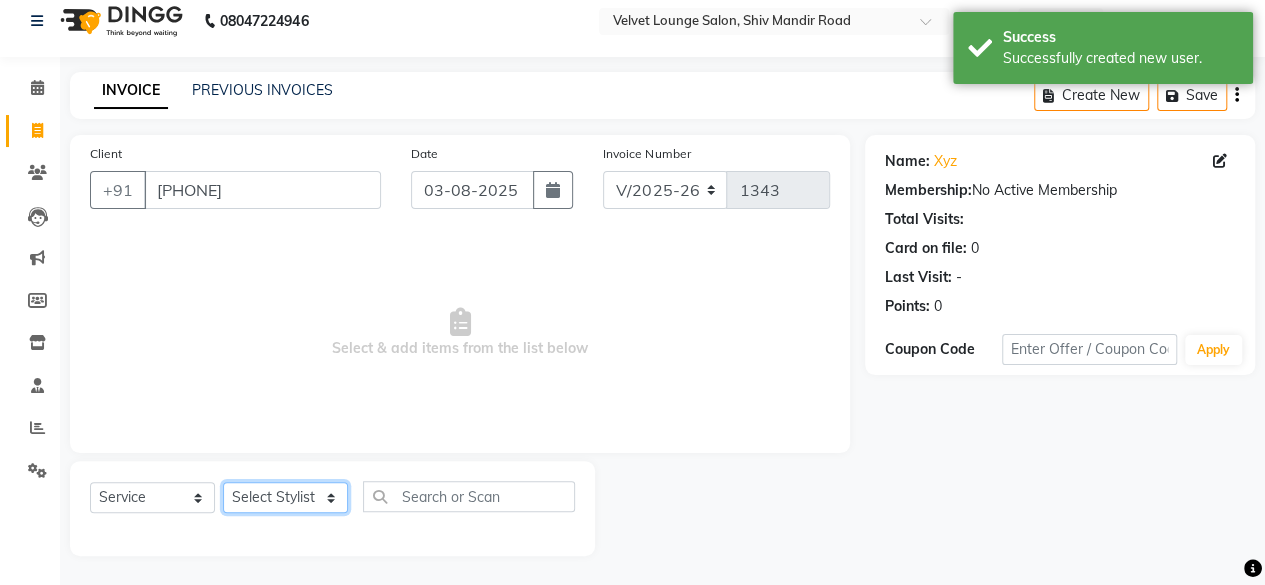 click on "Select Stylist Aadil zaher aman shah Arif ashish Front Desk Jaya jyoti madhu Manish MUSTAKIM pradnya Rohit SALMA SALMA shalu SHWETA vishal" 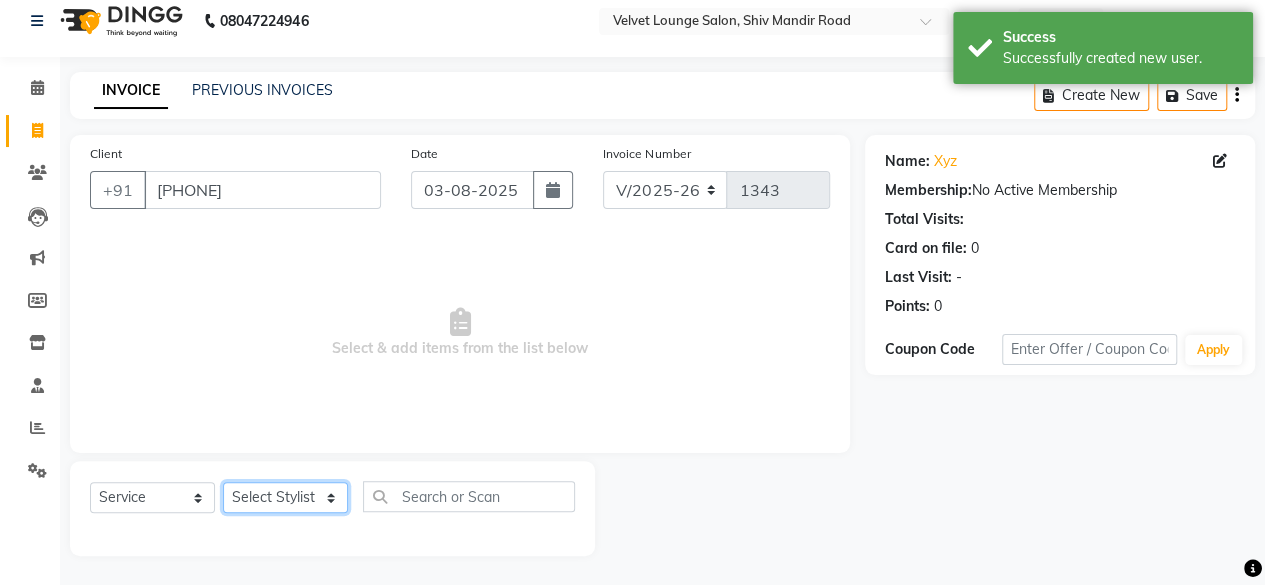 select on "[POSTAL_CODE]" 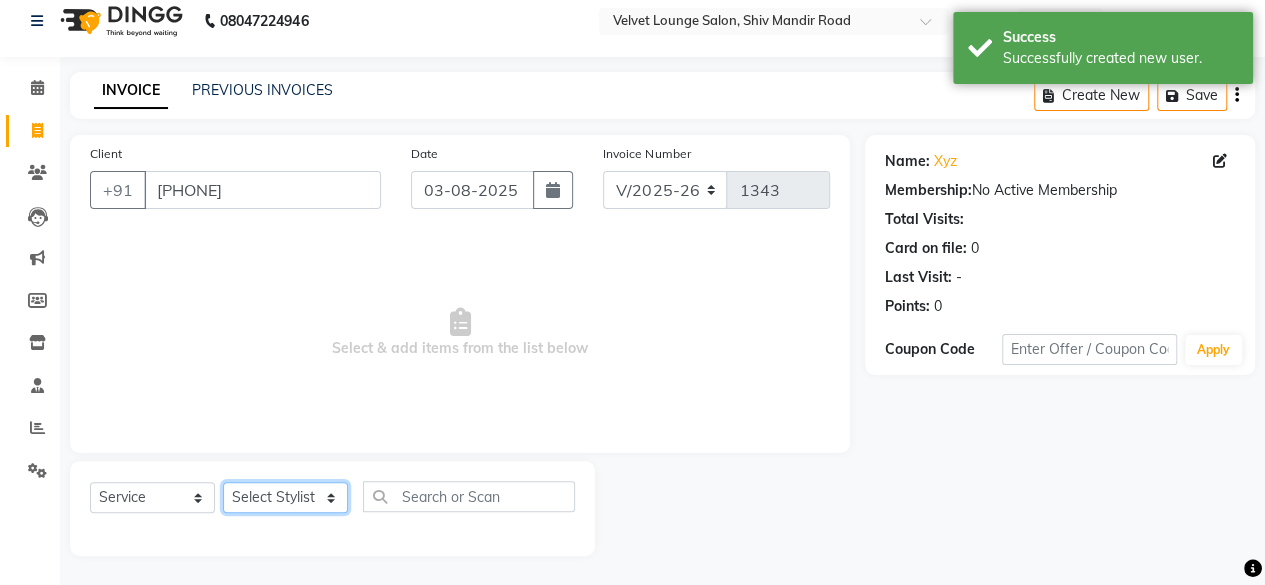 click on "Select Stylist Aadil zaher aman shah Arif ashish Front Desk Jaya jyoti madhu Manish MUSTAKIM pradnya Rohit SALMA SALMA shalu SHWETA vishal" 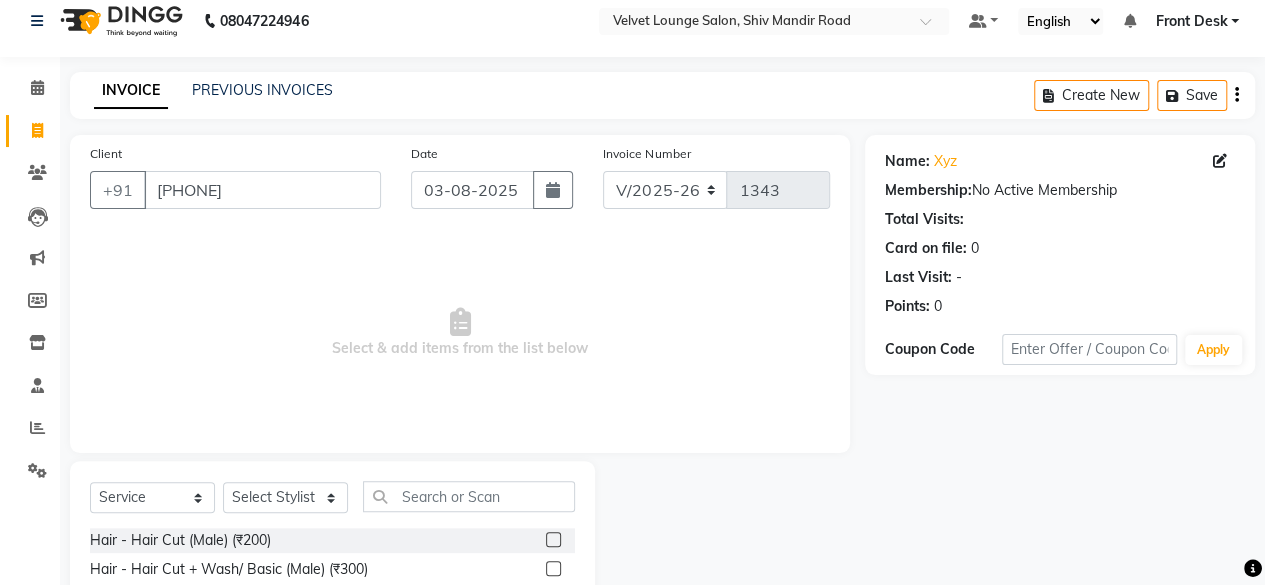 click 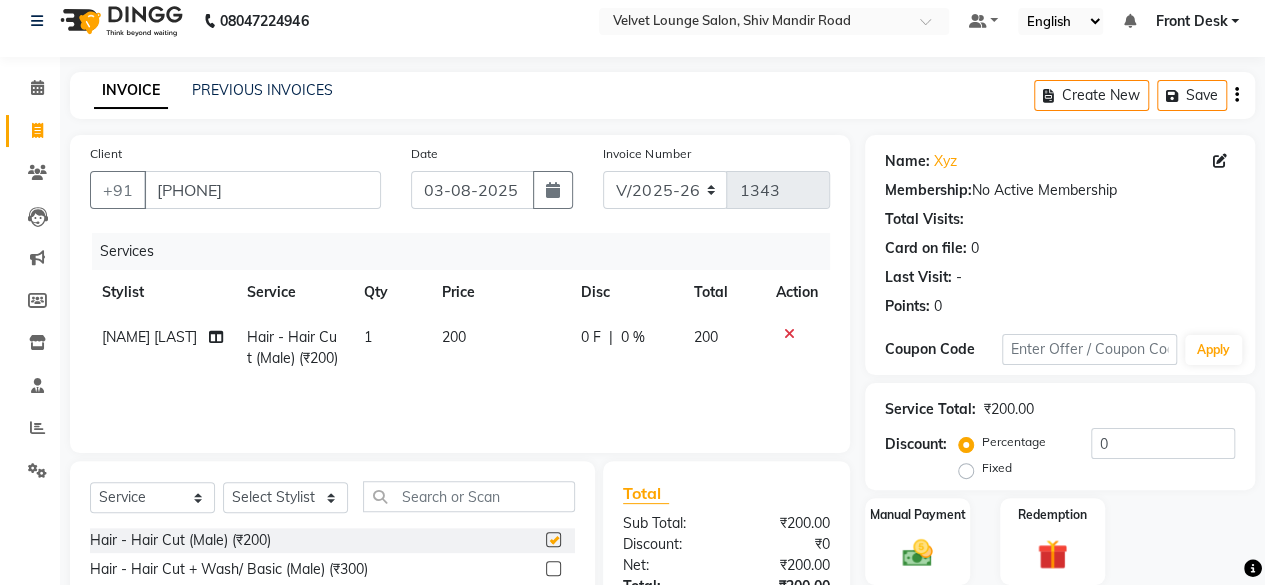 checkbox on "false" 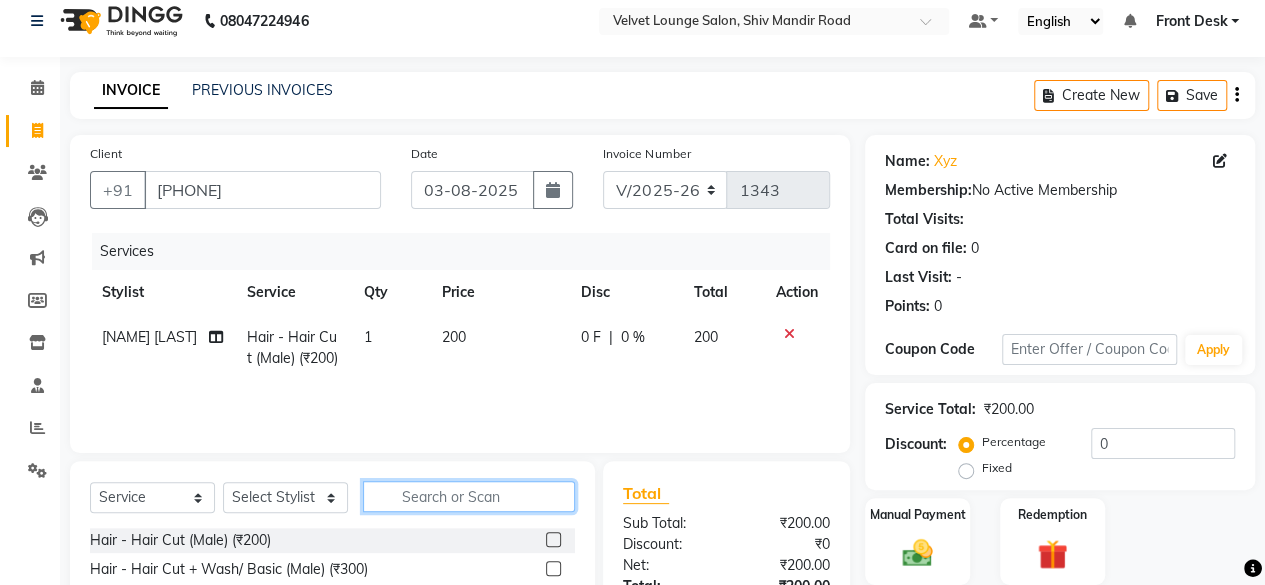 click 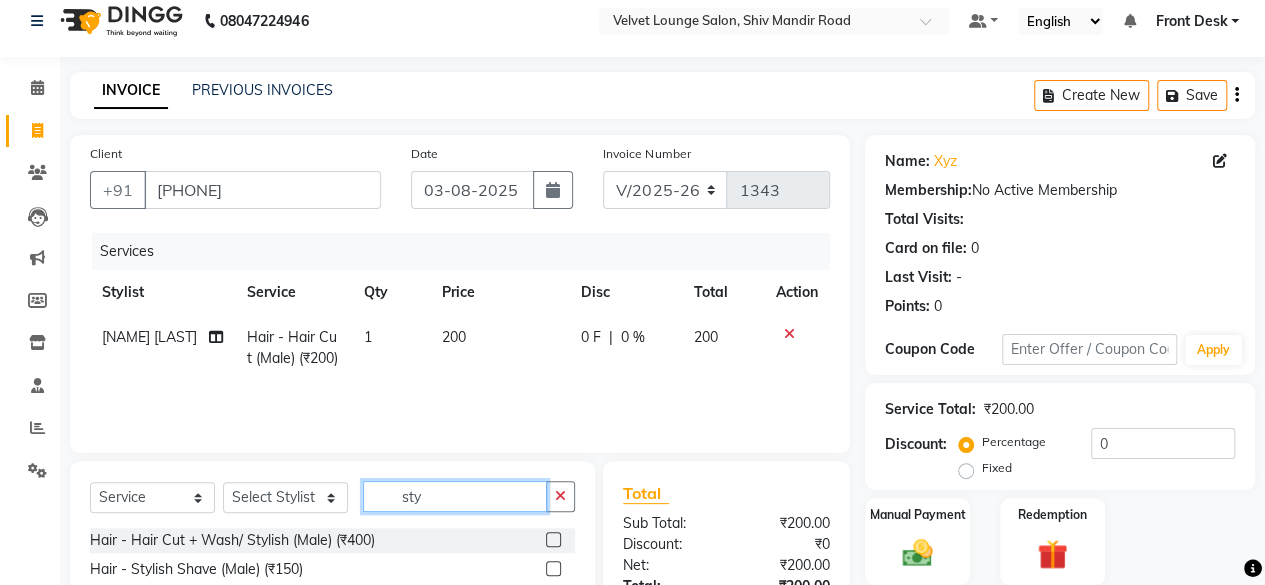 type on "sty" 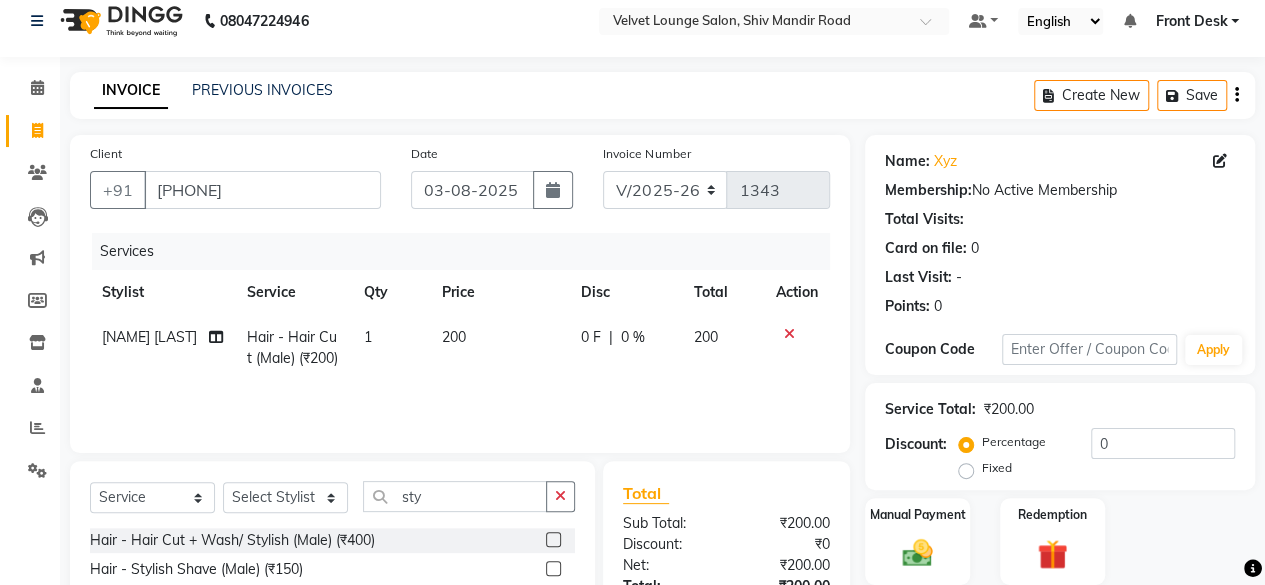 click 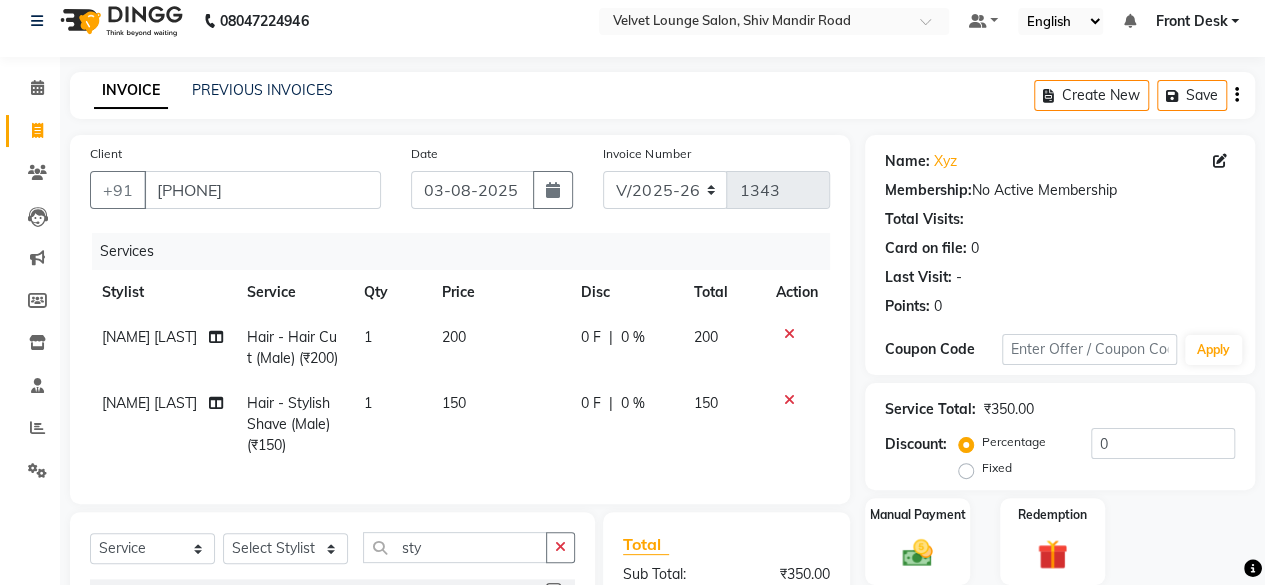 checkbox on "false" 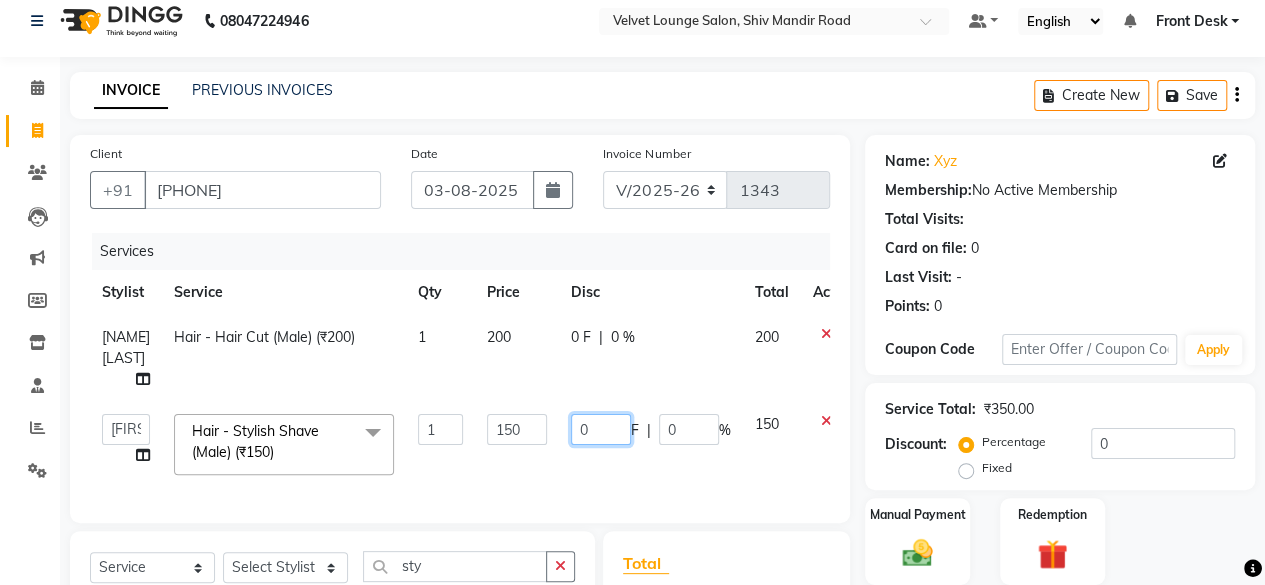 click on "0" 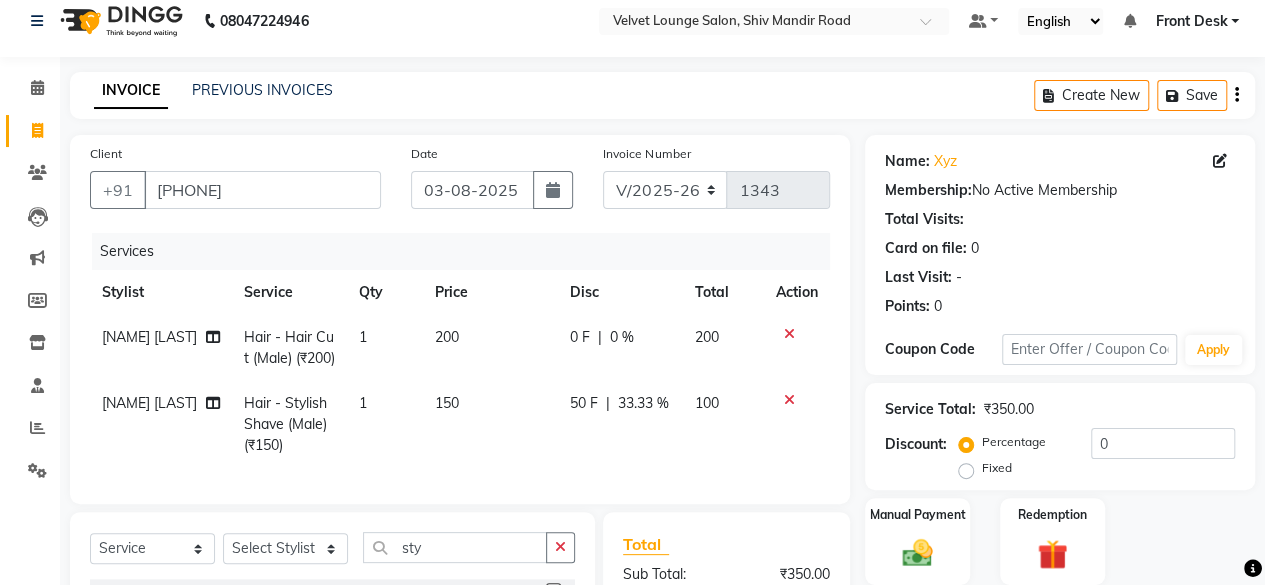 click on "[FIRST] [LAST] Hair - Hair Cut (Male) (₹200) 1 200 0 F | 0 % 200" 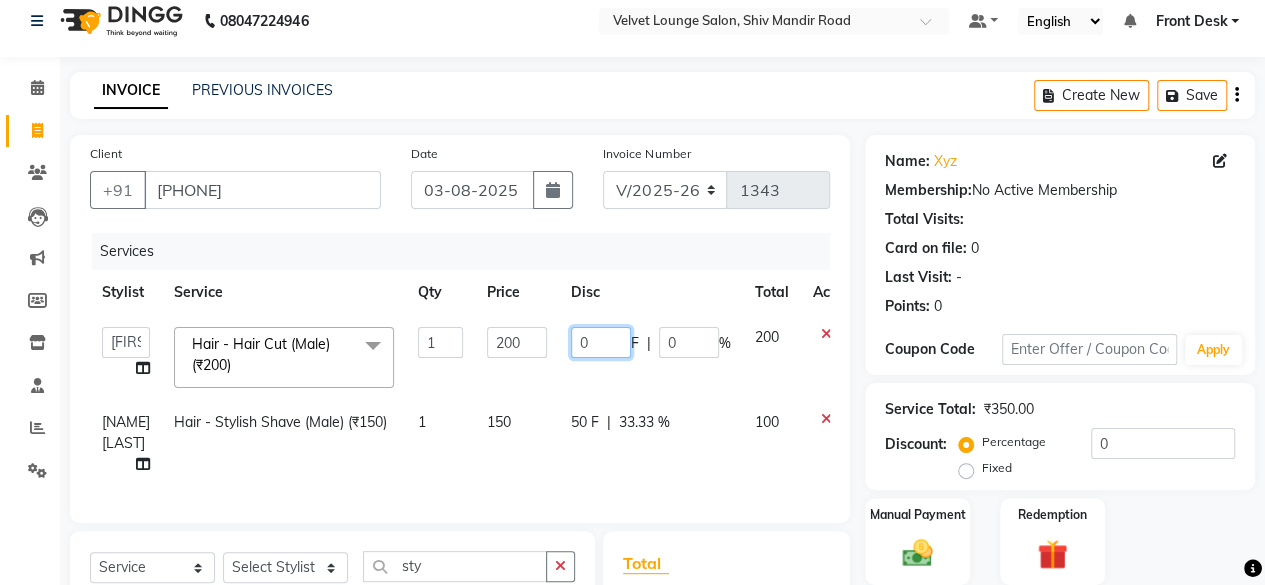 click on "0" 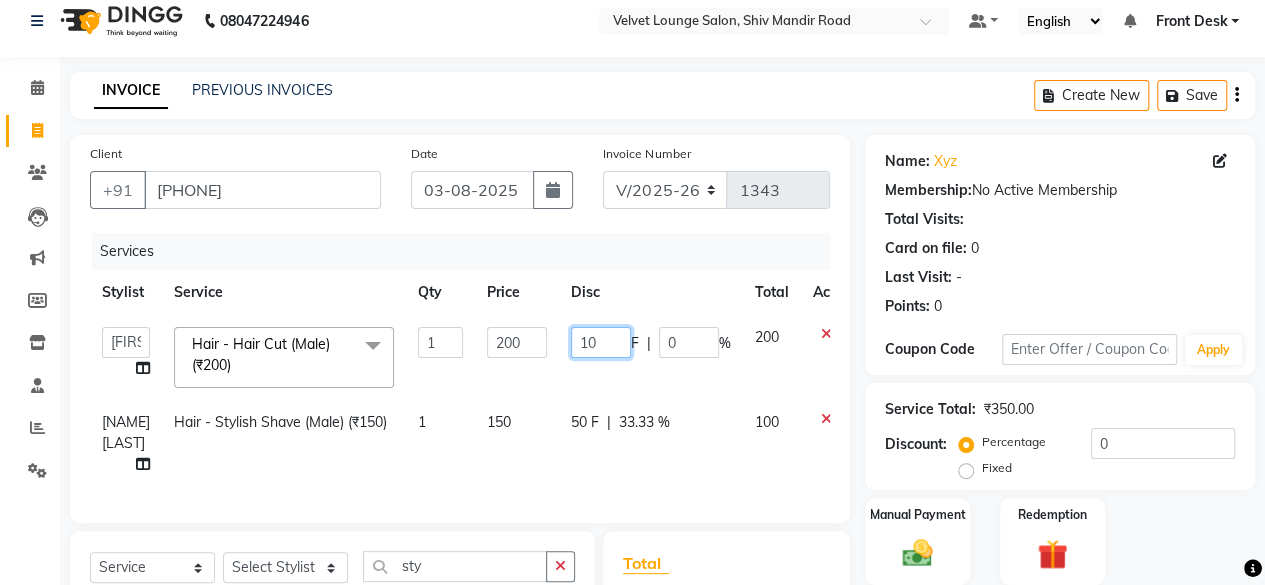 type on "100" 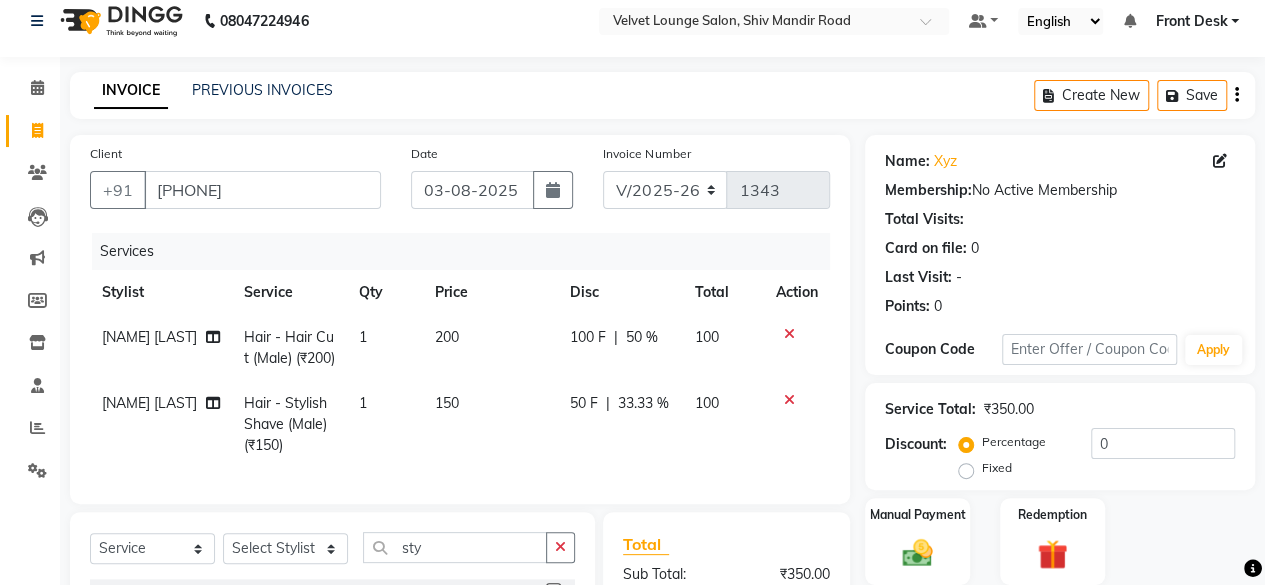 click 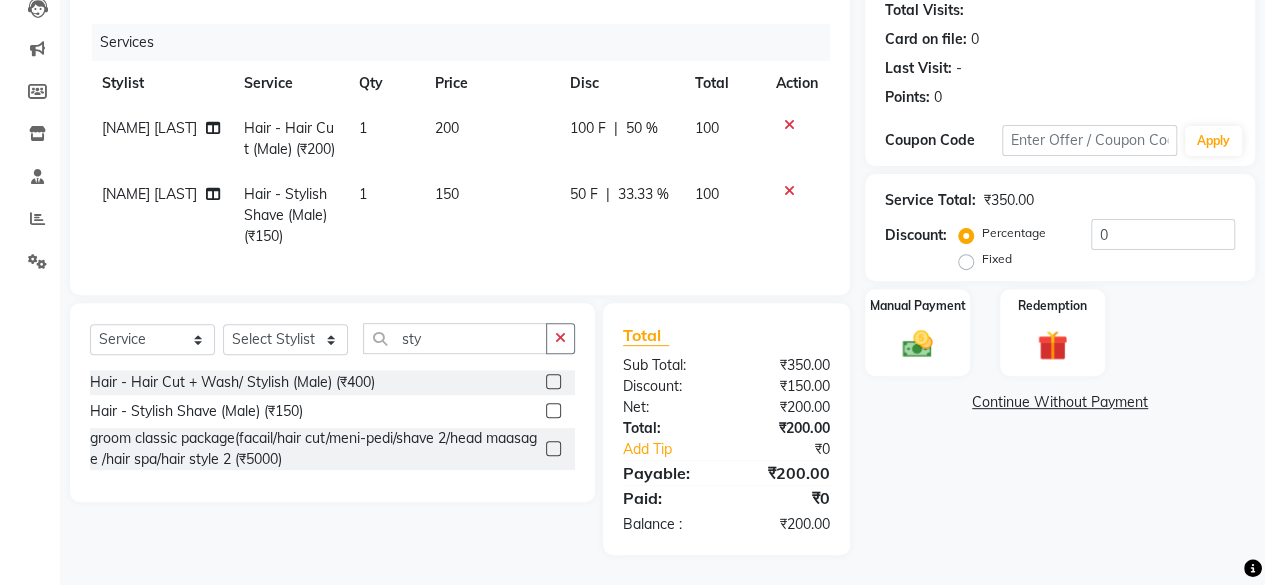 scroll, scrollTop: 258, scrollLeft: 0, axis: vertical 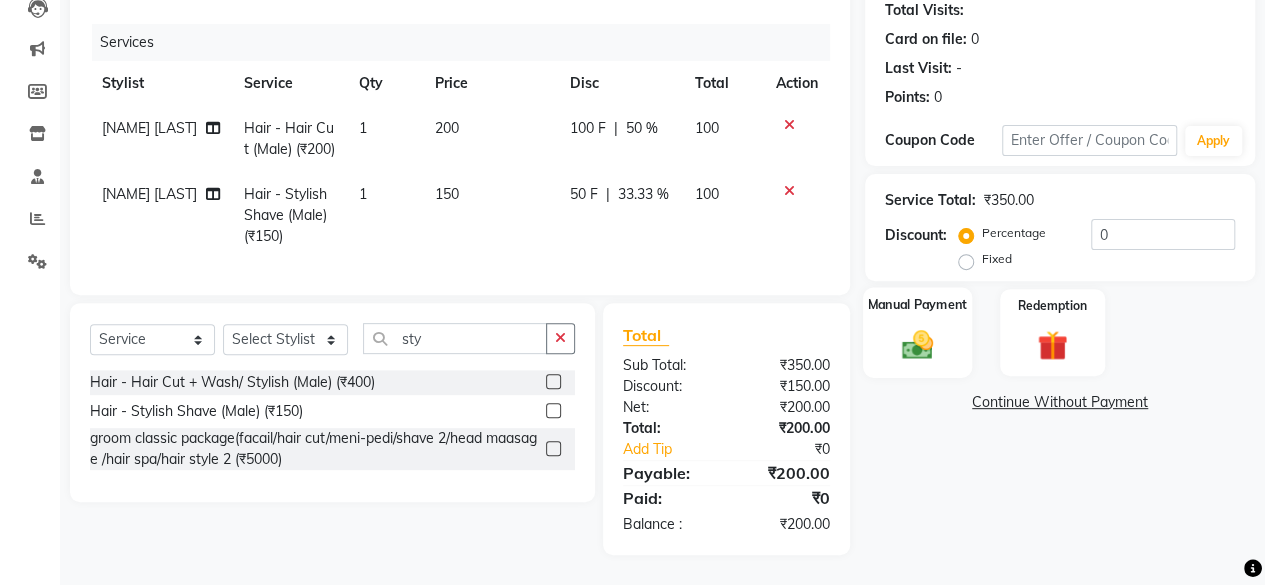click on "Manual Payment" 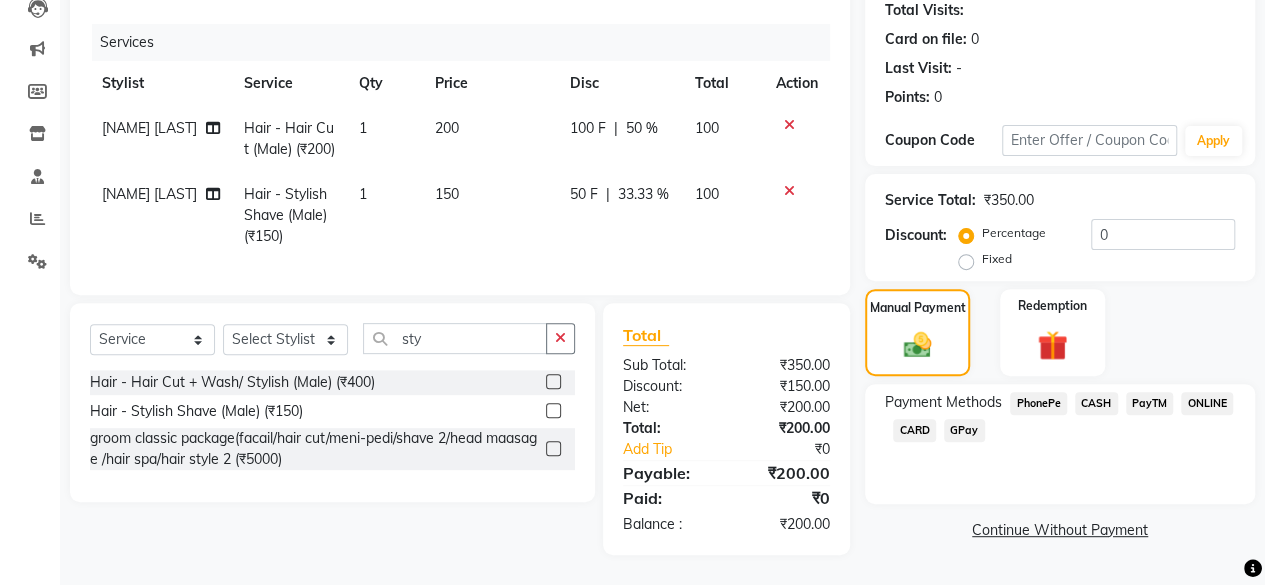 click on "CASH" 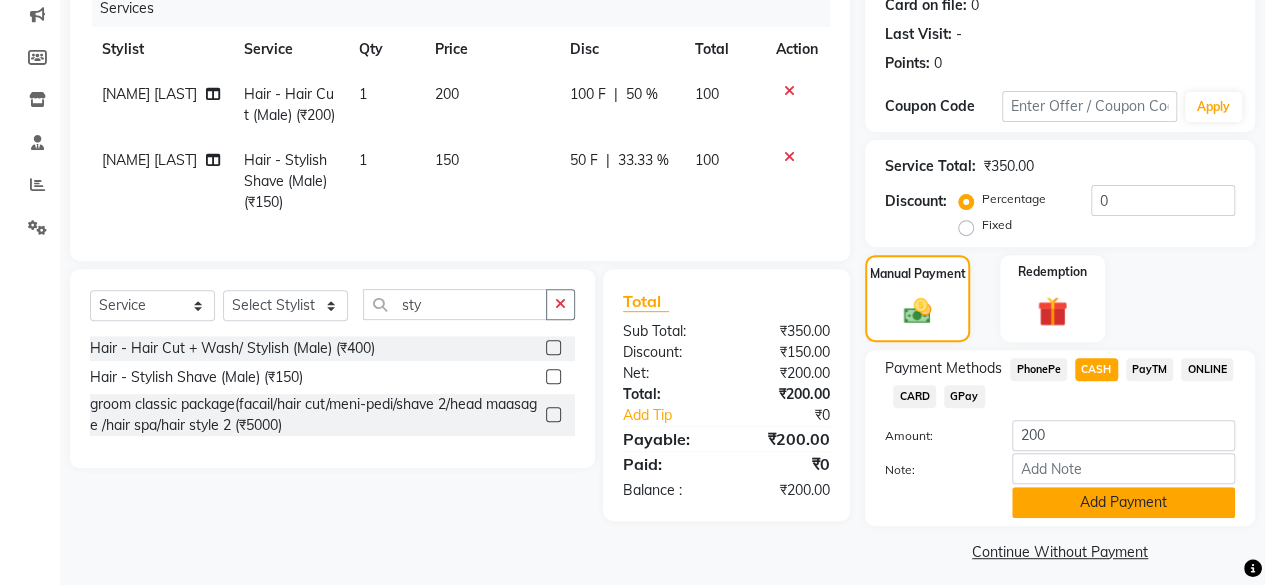 click on "Add Payment" 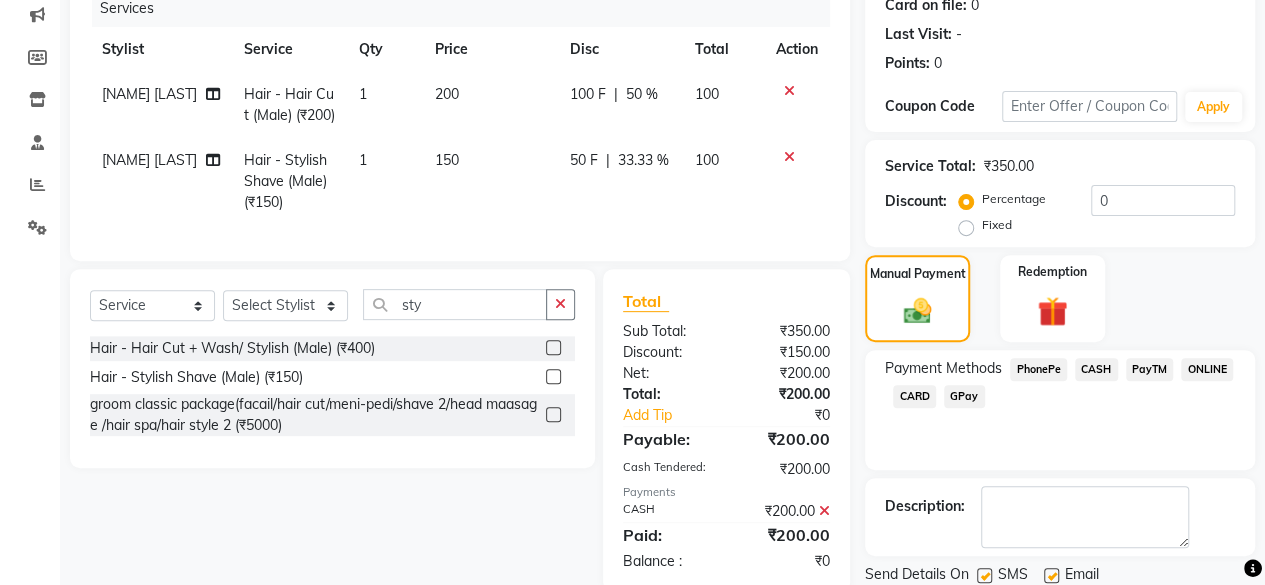 scroll, scrollTop: 329, scrollLeft: 0, axis: vertical 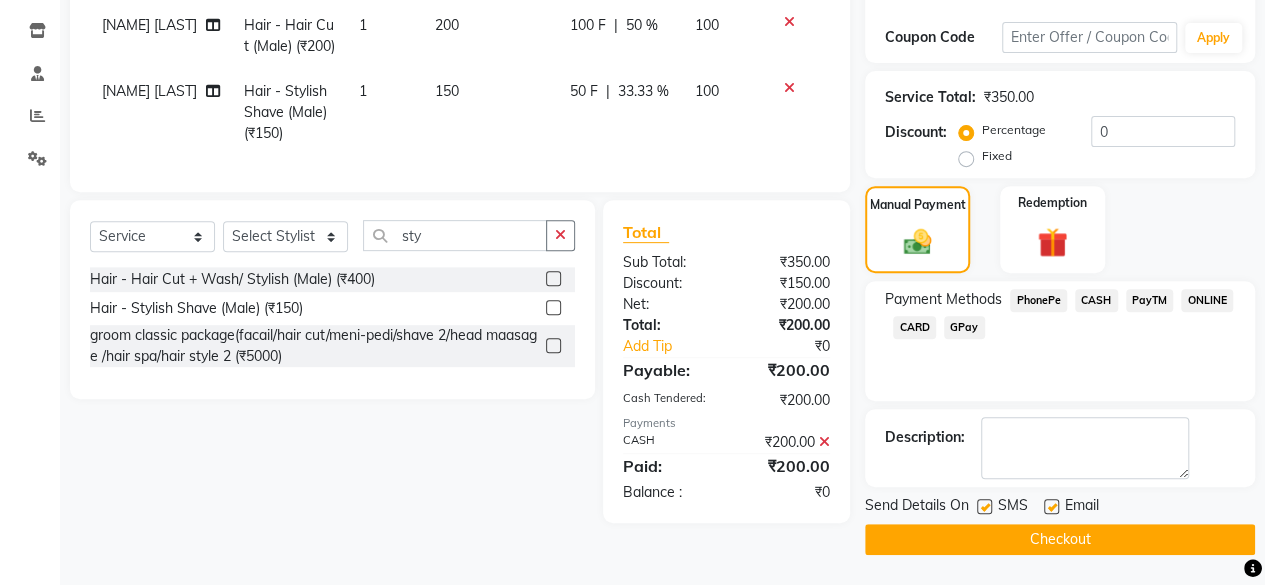 click on "Checkout" 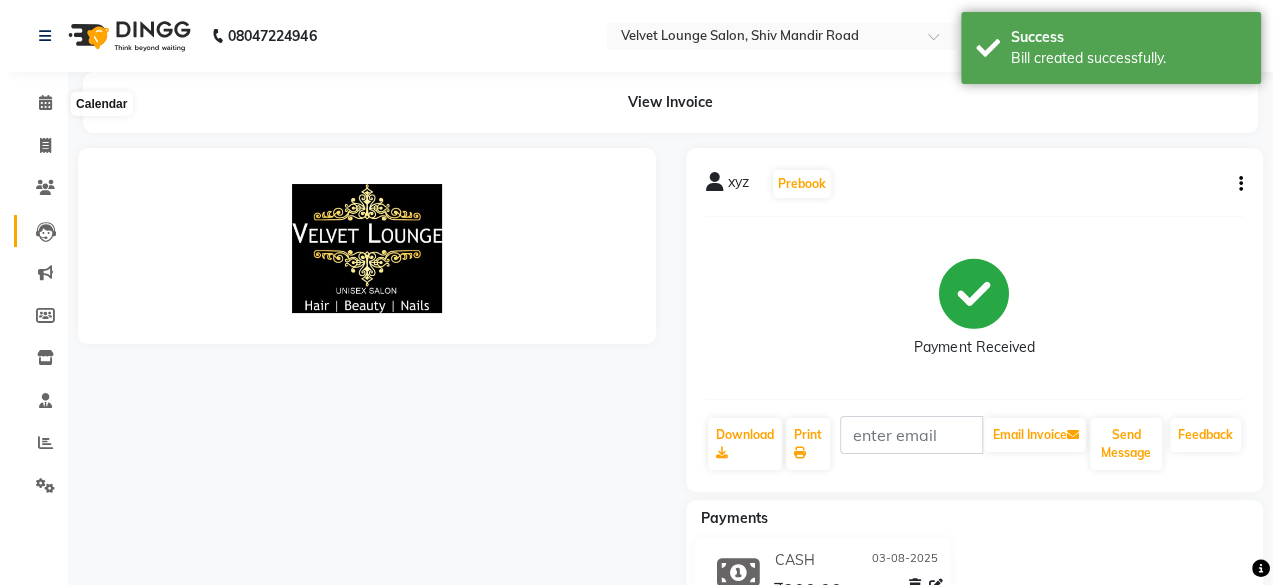 scroll, scrollTop: 0, scrollLeft: 0, axis: both 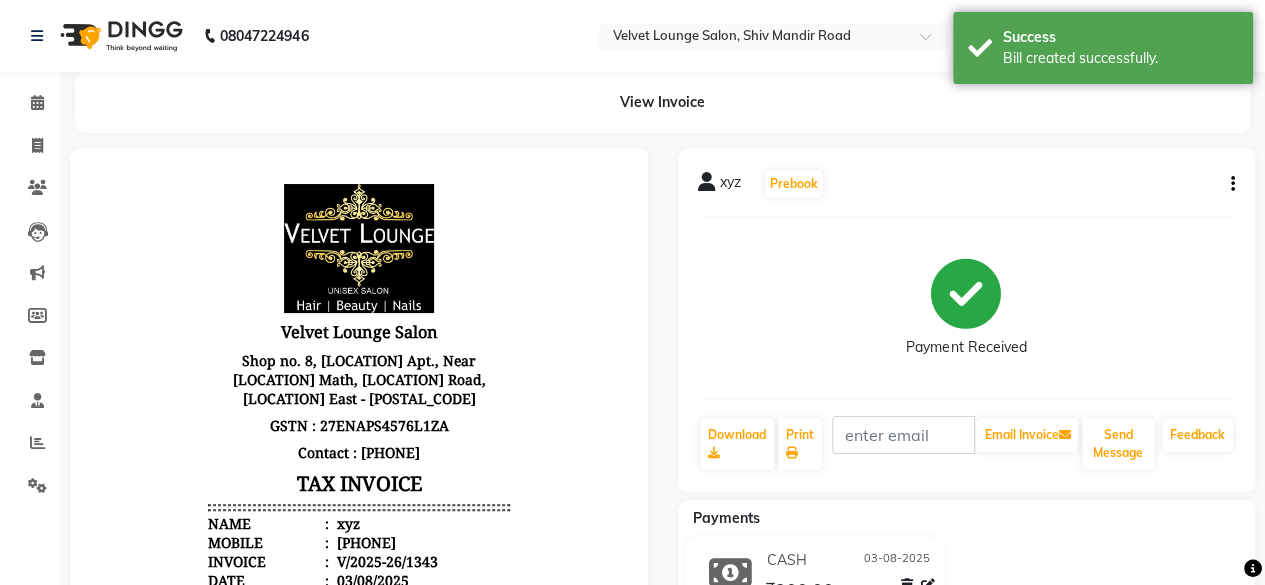 click on "Clients" 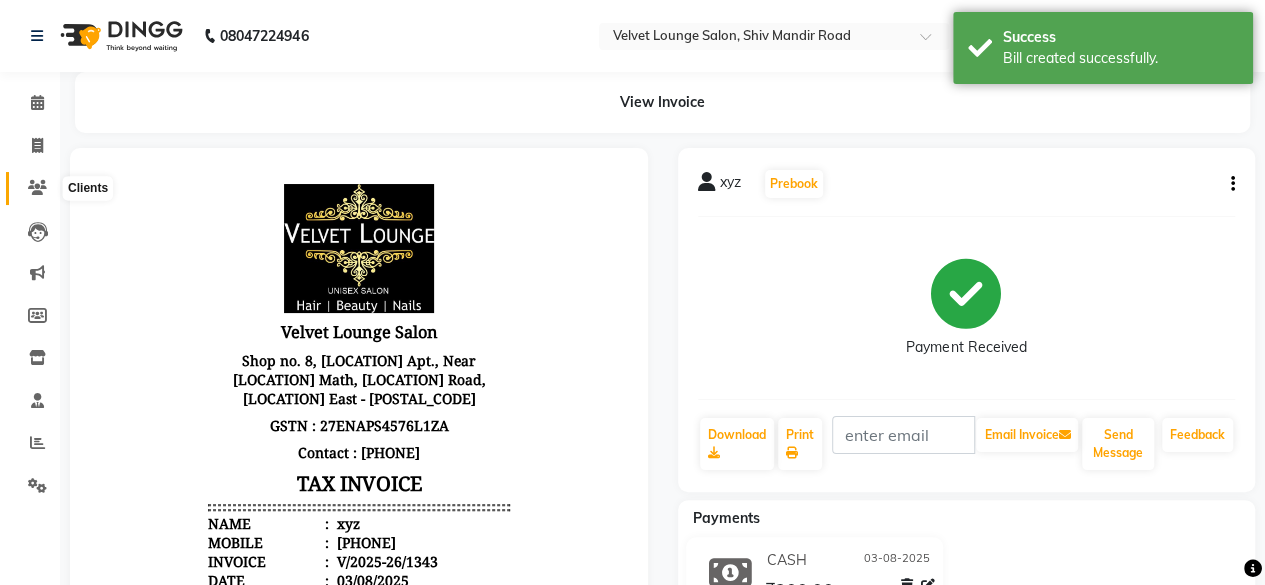 click 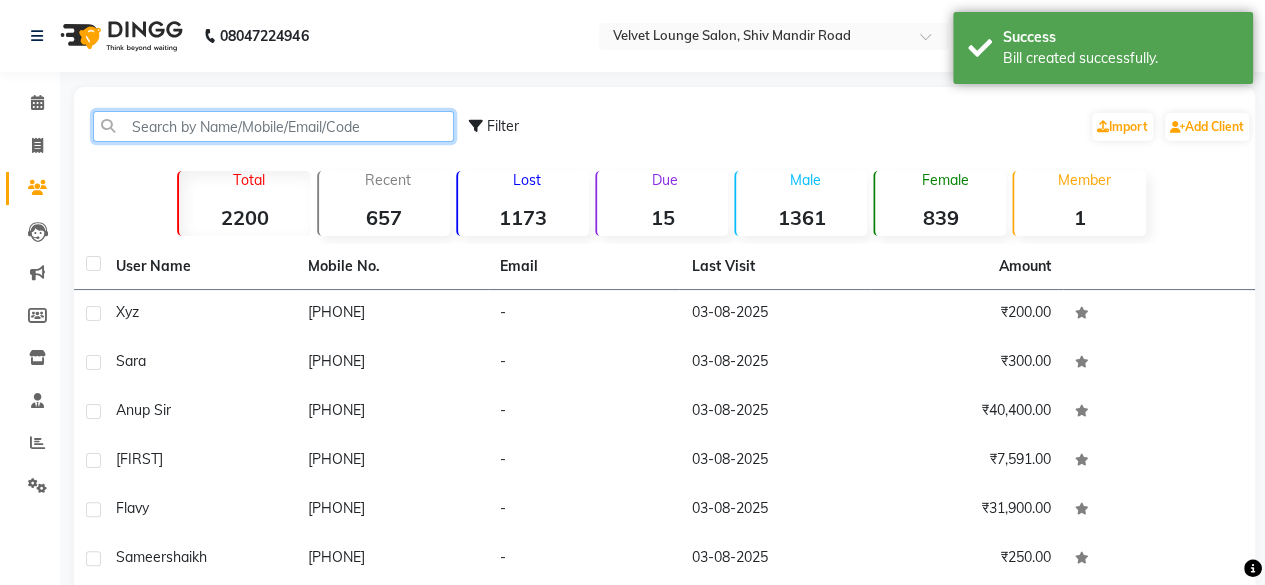click 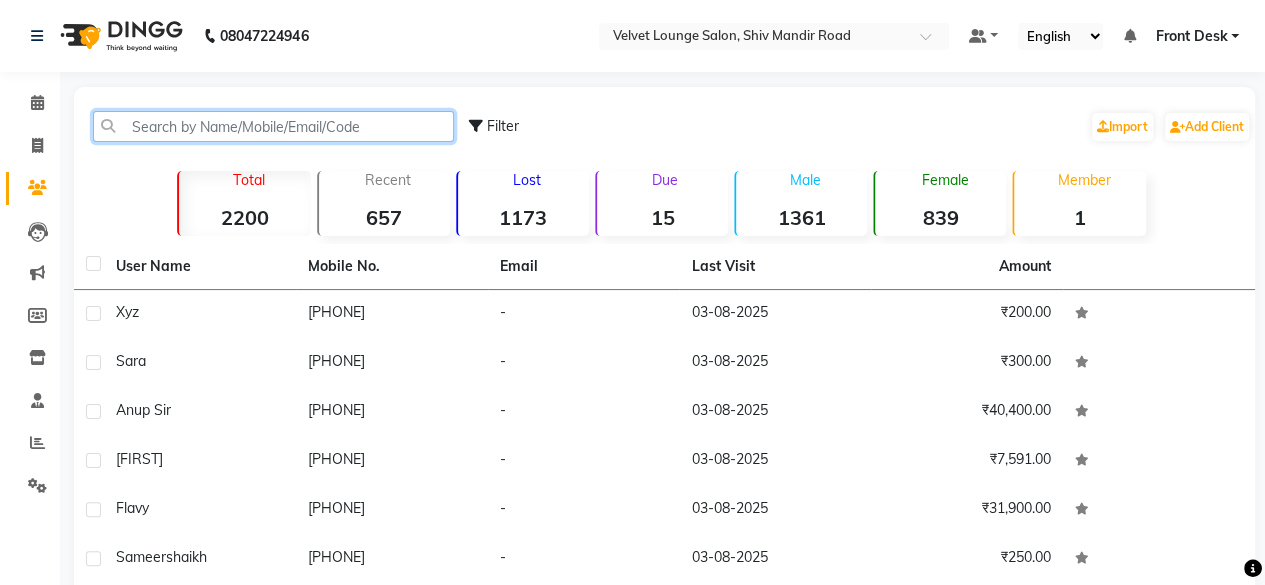 click 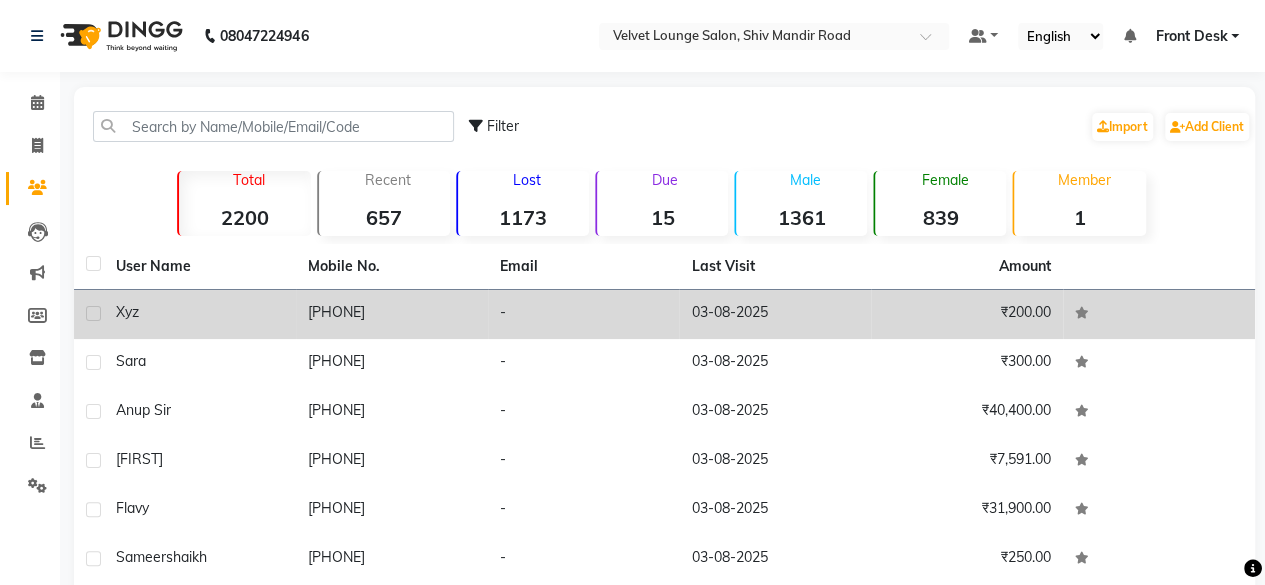 click on "[PHONE]" 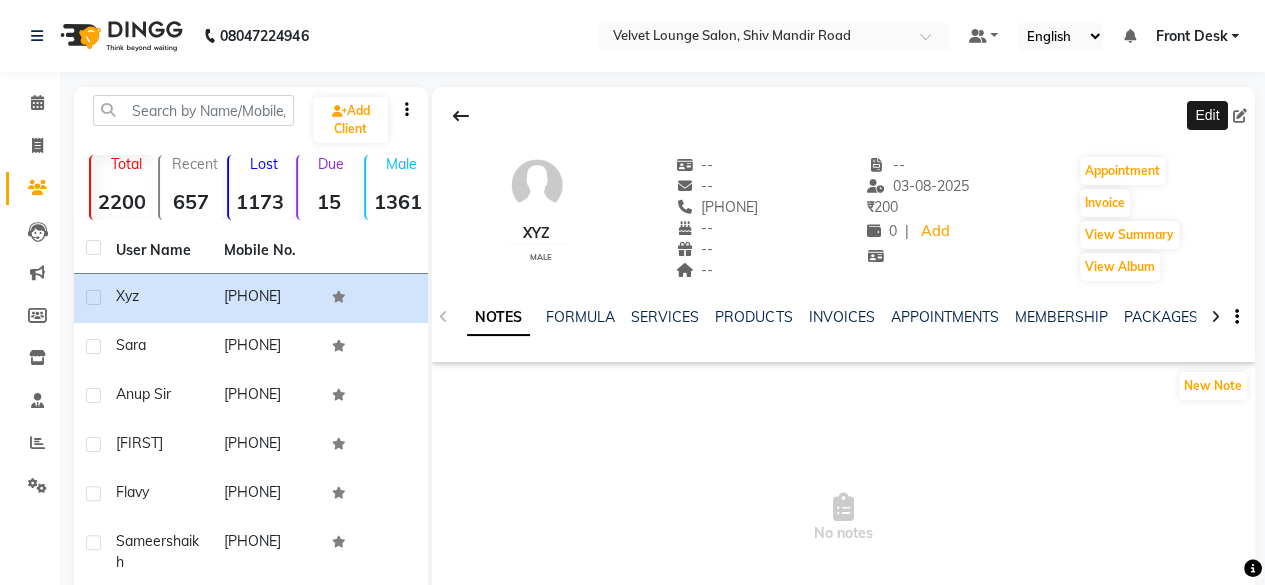 click 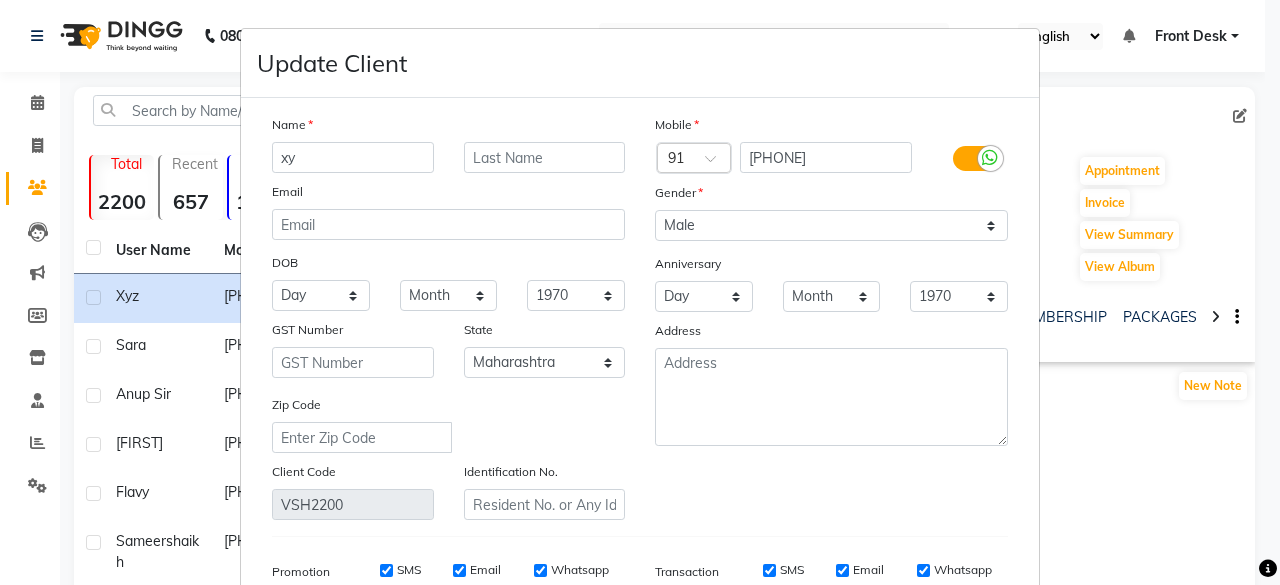 type on "x" 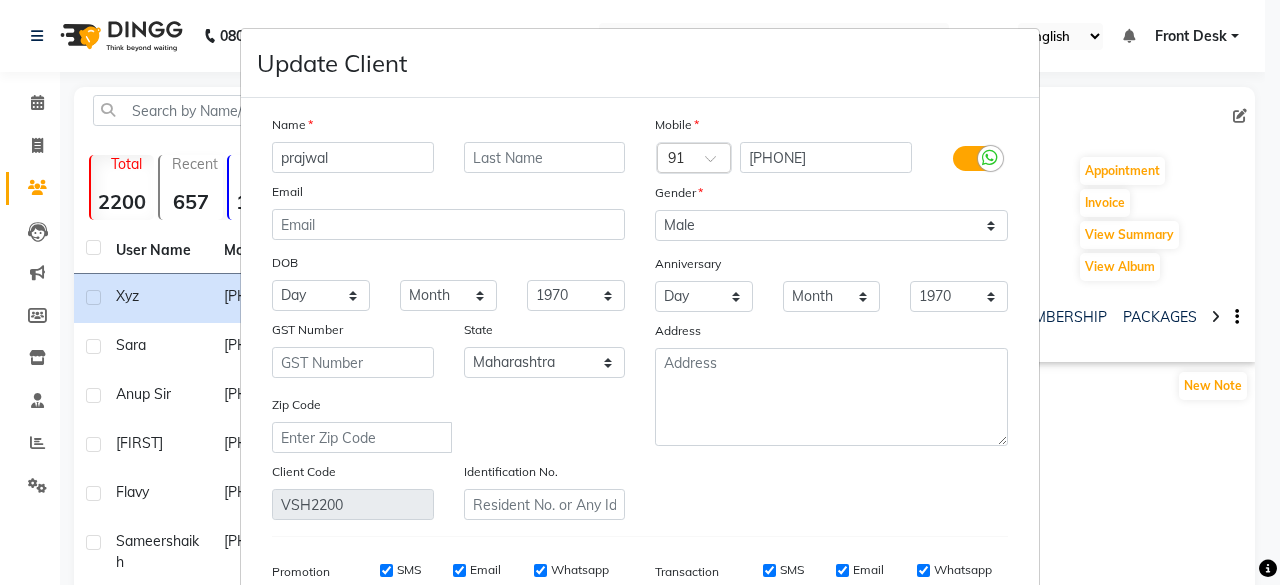type on "prajwal" 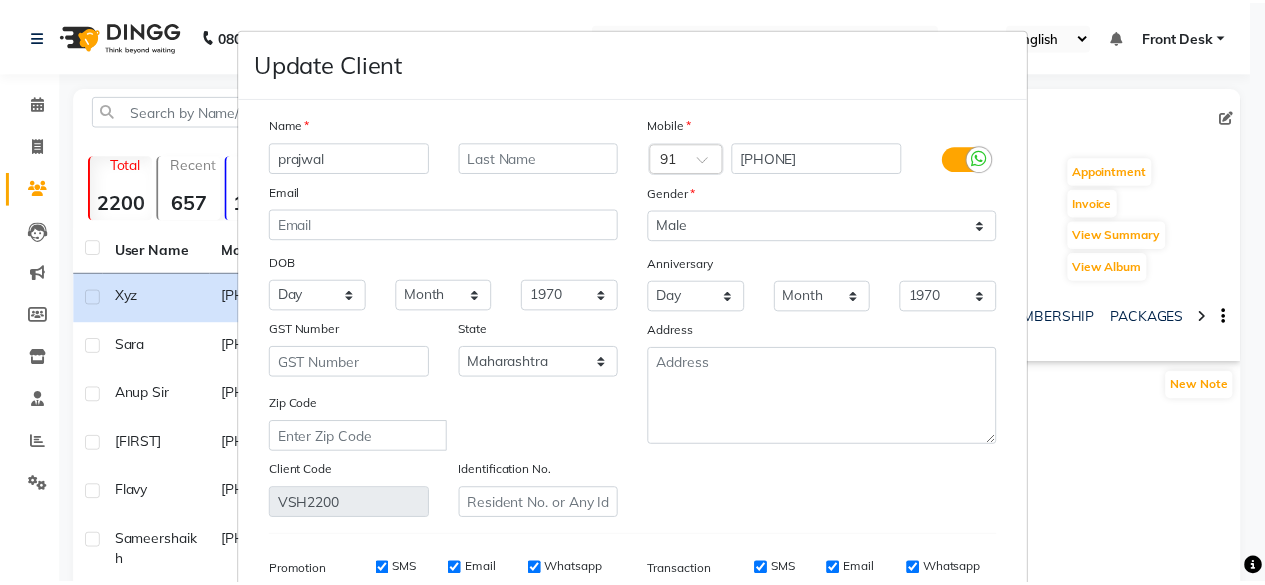 scroll, scrollTop: 299, scrollLeft: 0, axis: vertical 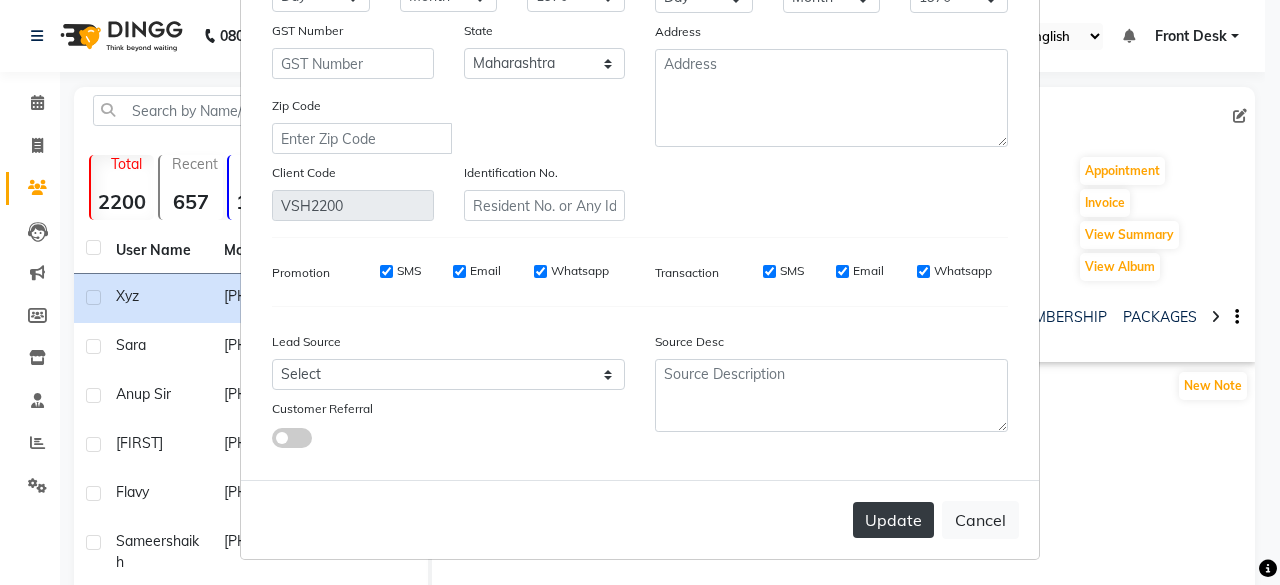 click on "Update" at bounding box center [893, 520] 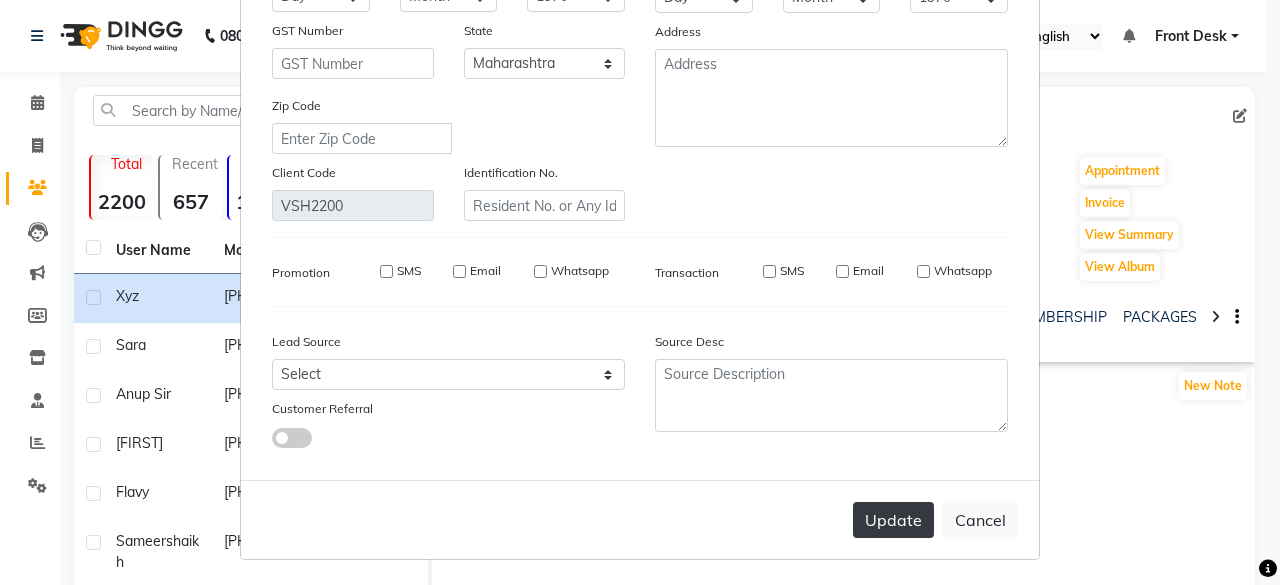 type 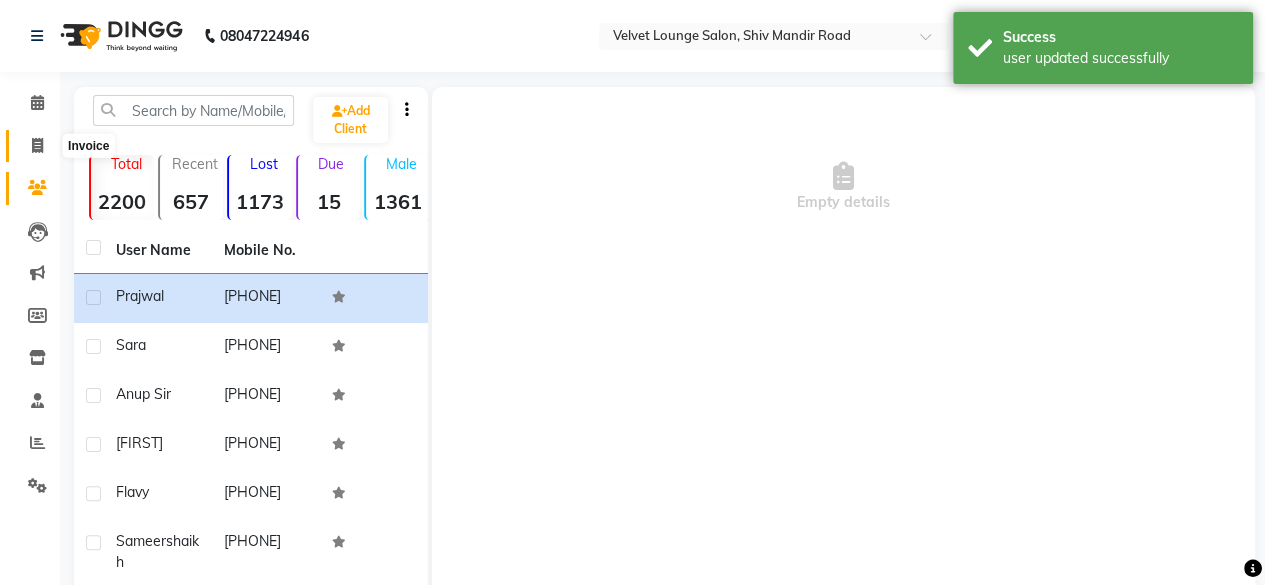 click 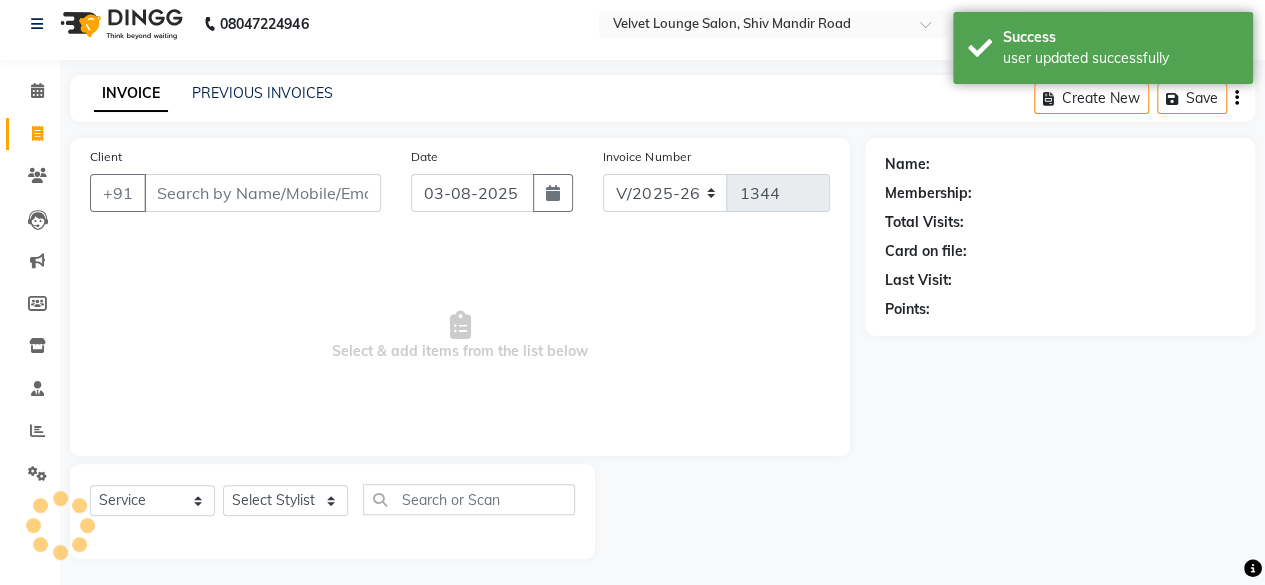 scroll, scrollTop: 15, scrollLeft: 0, axis: vertical 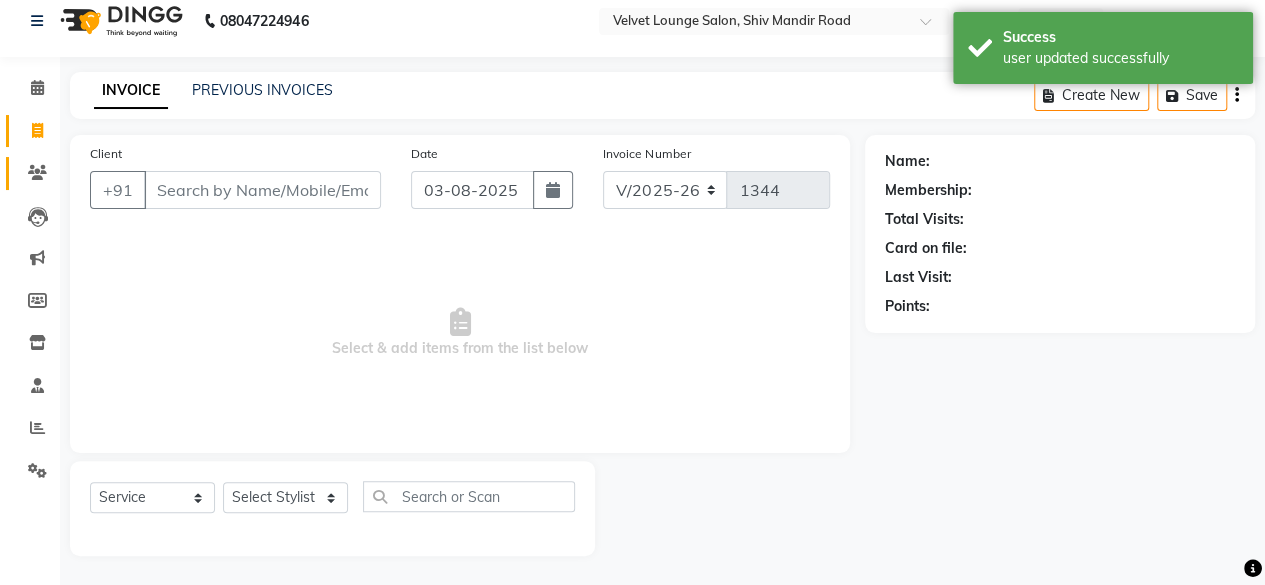 click on "Clients" 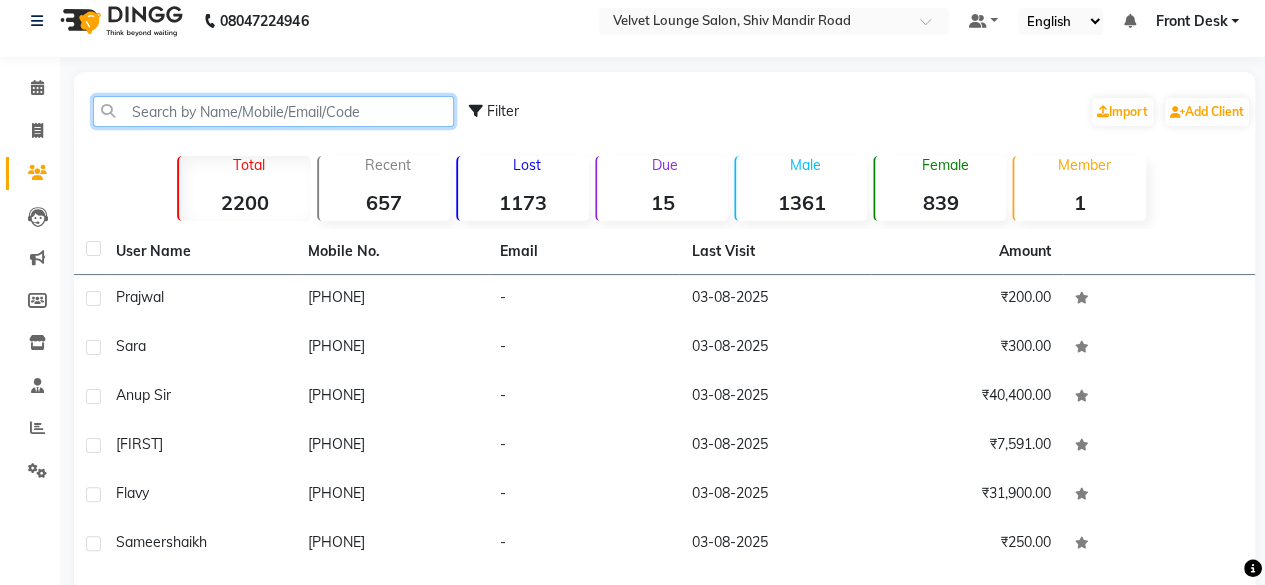 click 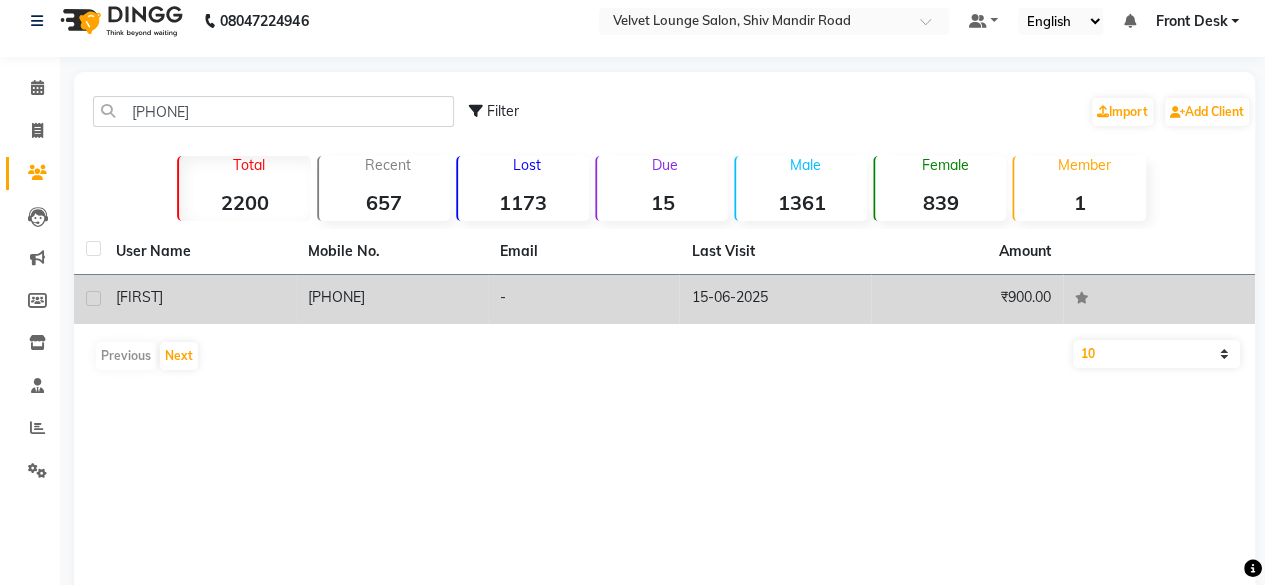 click on "-" 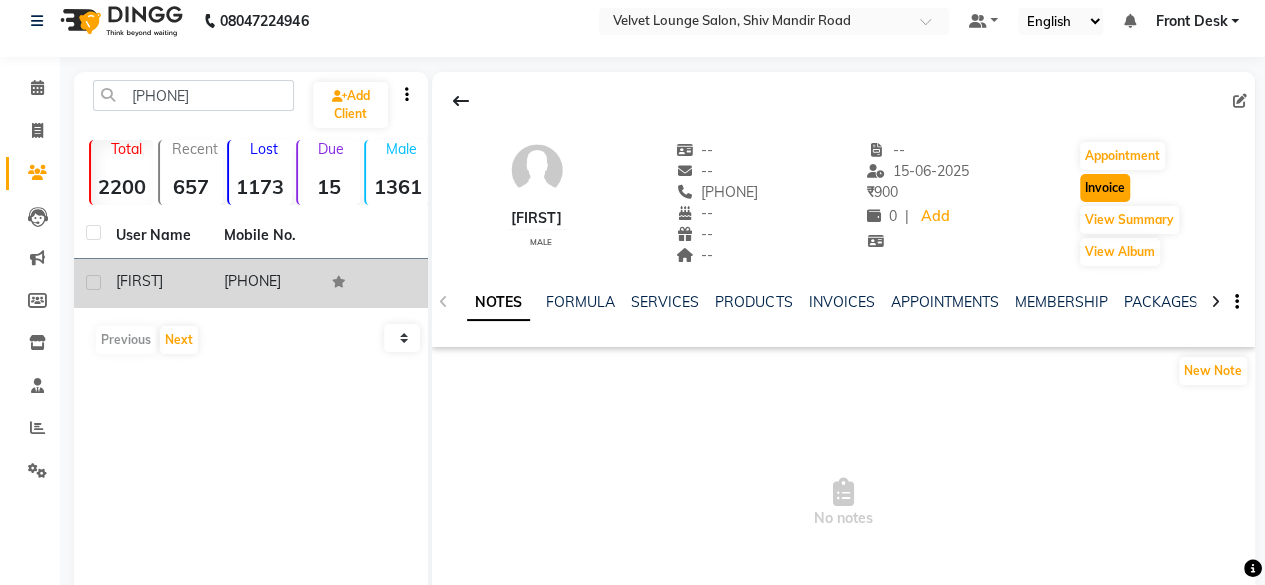 click on "Invoice" 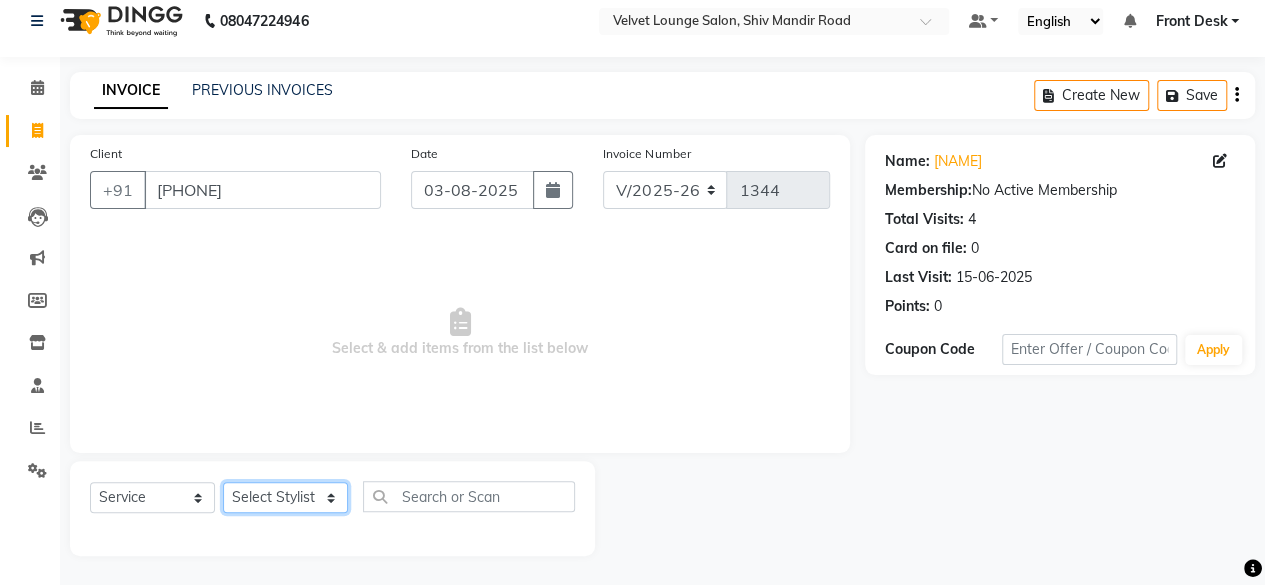 click on "Select Stylist Aadil zaher aman shah Arif ashish Front Desk Jaya jyoti madhu Manish MUSTAKIM pradnya Rohit SALMA SALMA shalu SHWETA vishal" 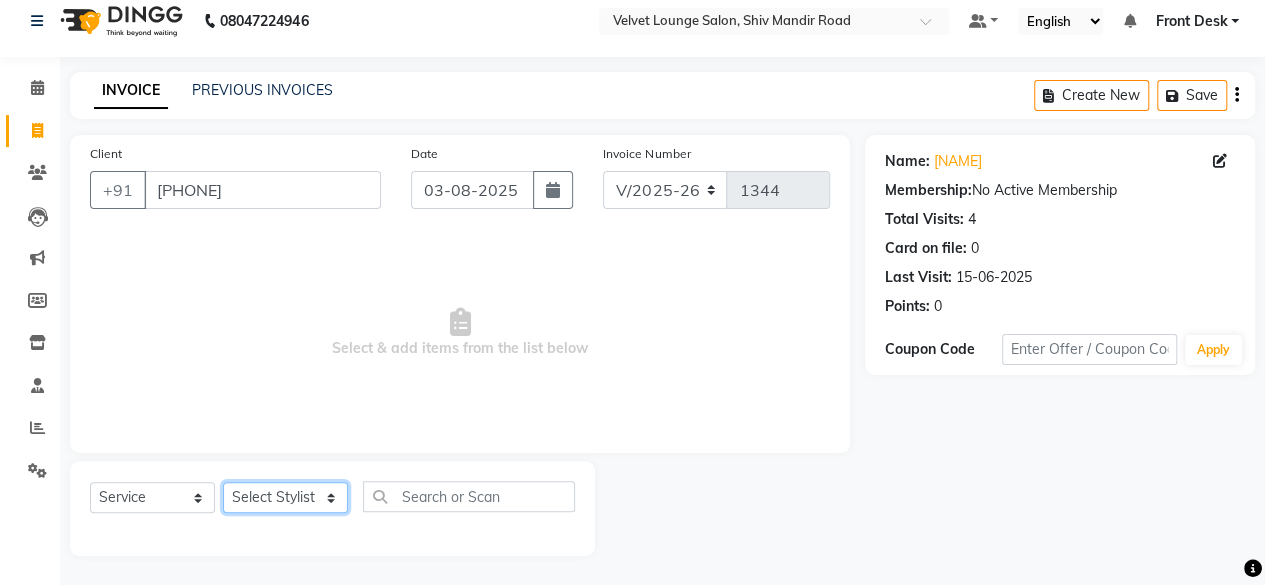 click on "Select Stylist Aadil zaher aman shah Arif ashish Front Desk Jaya jyoti madhu Manish MUSTAKIM pradnya Rohit SALMA SALMA shalu SHWETA vishal" 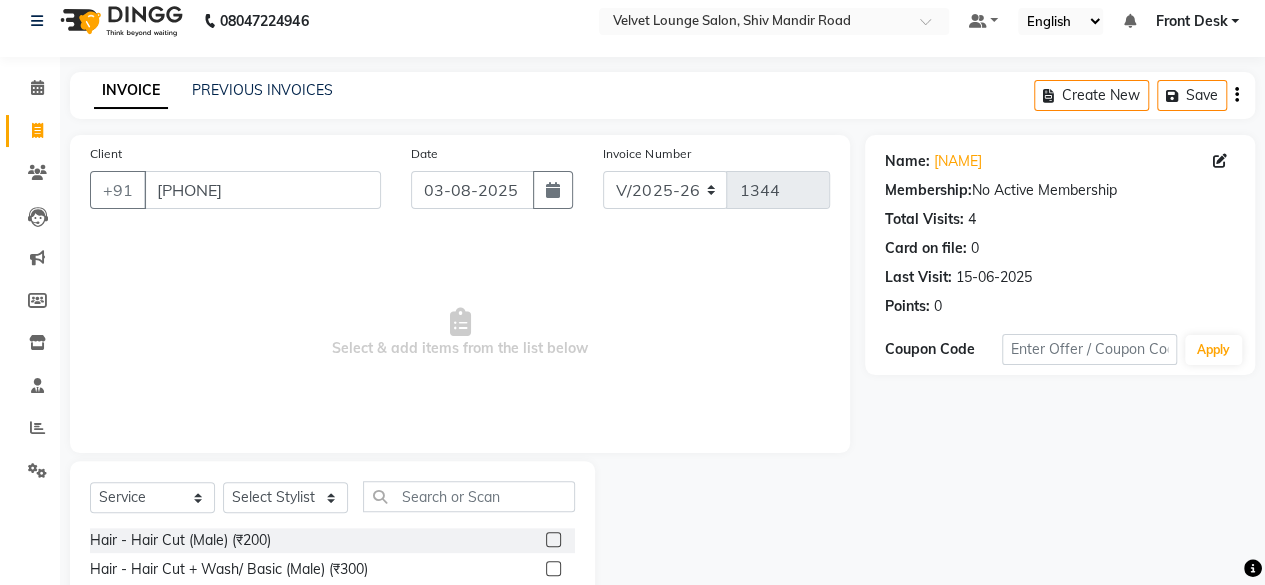 click 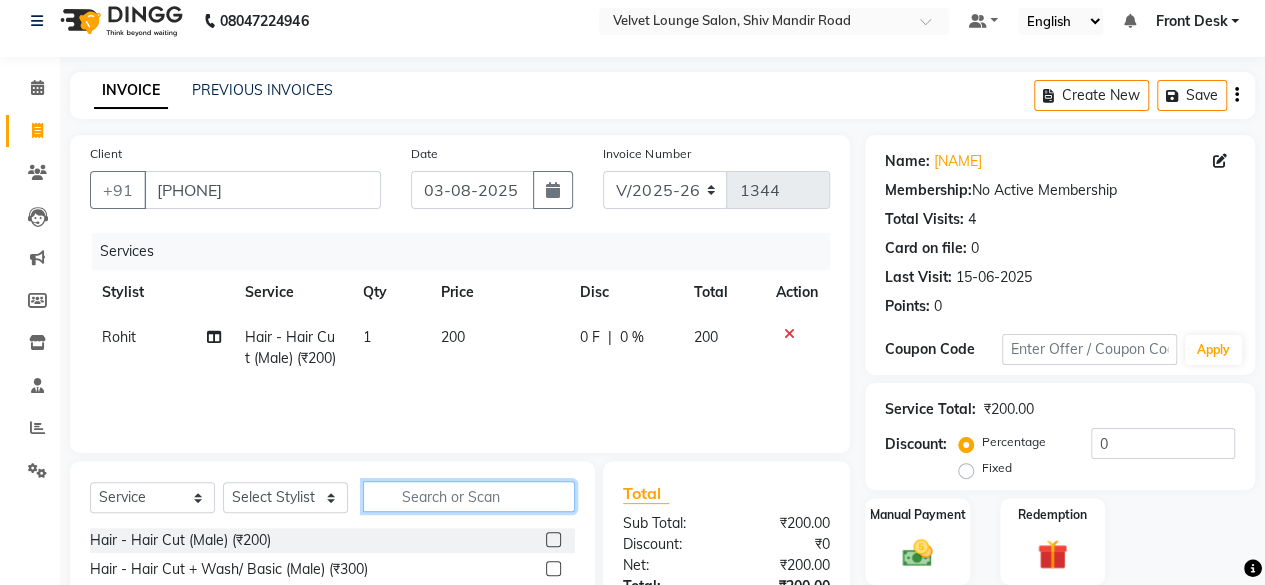 click 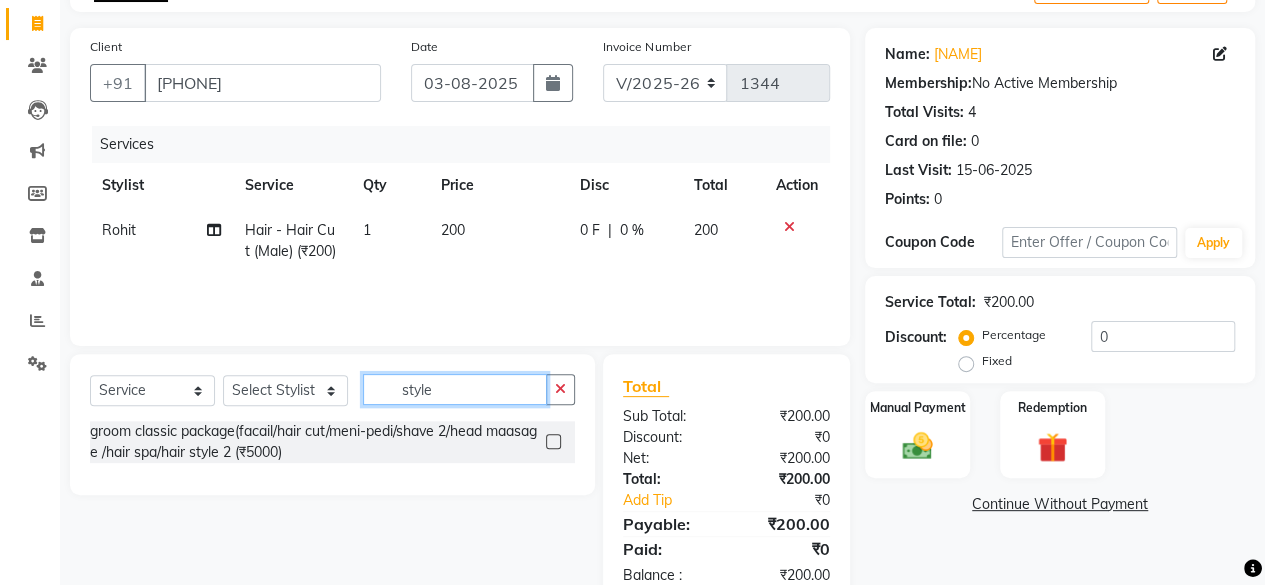 scroll, scrollTop: 172, scrollLeft: 0, axis: vertical 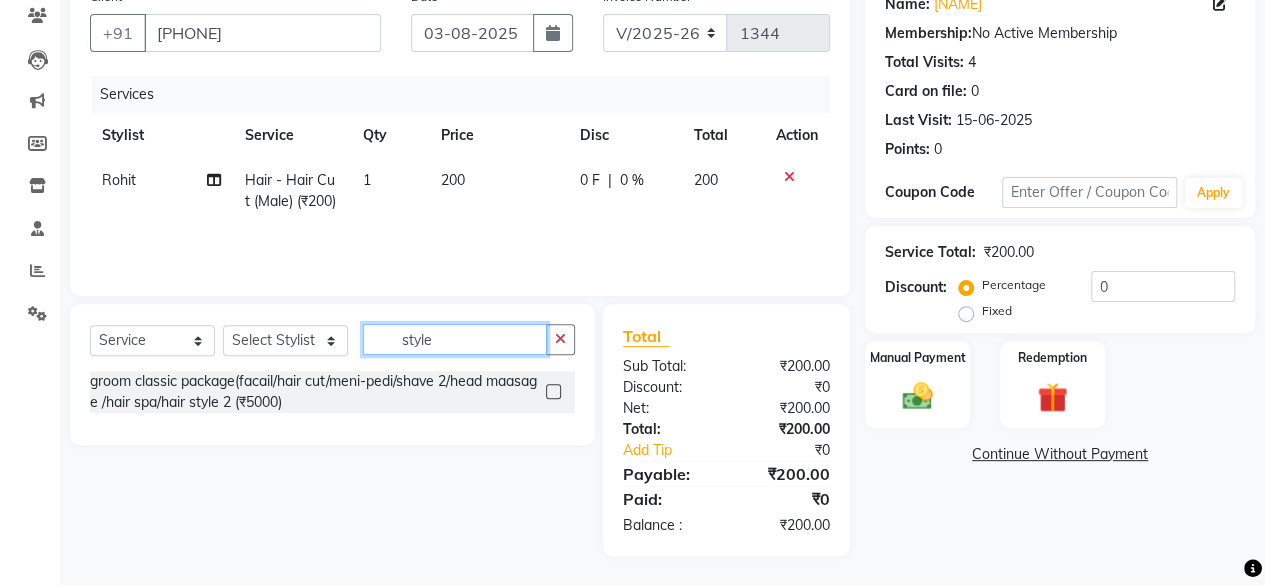 click on "style" 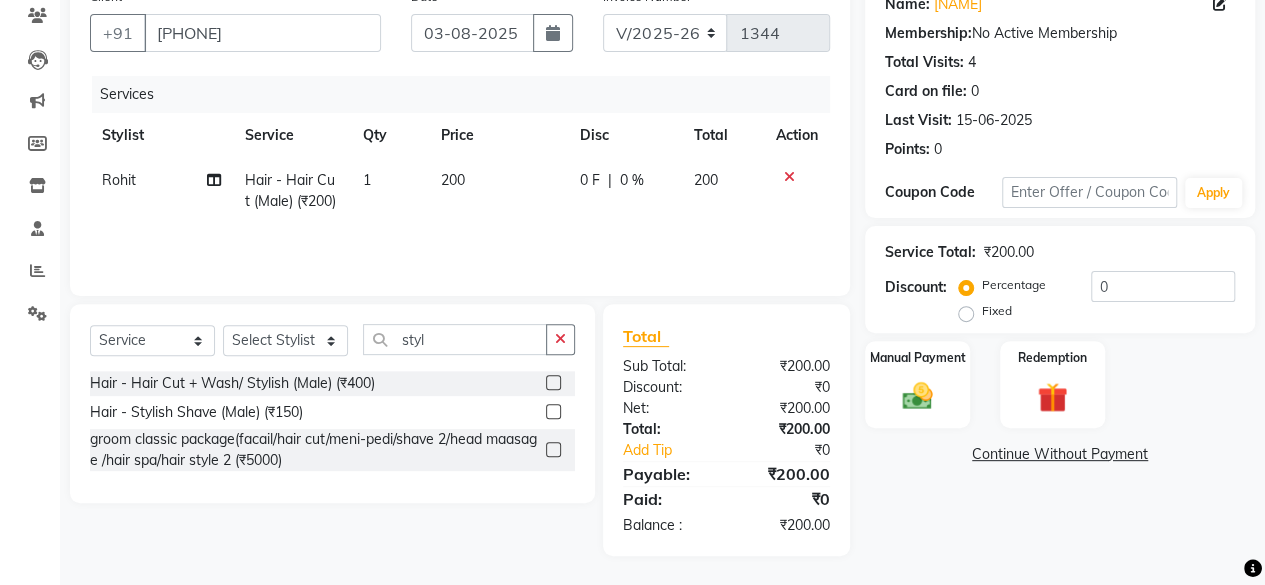 click 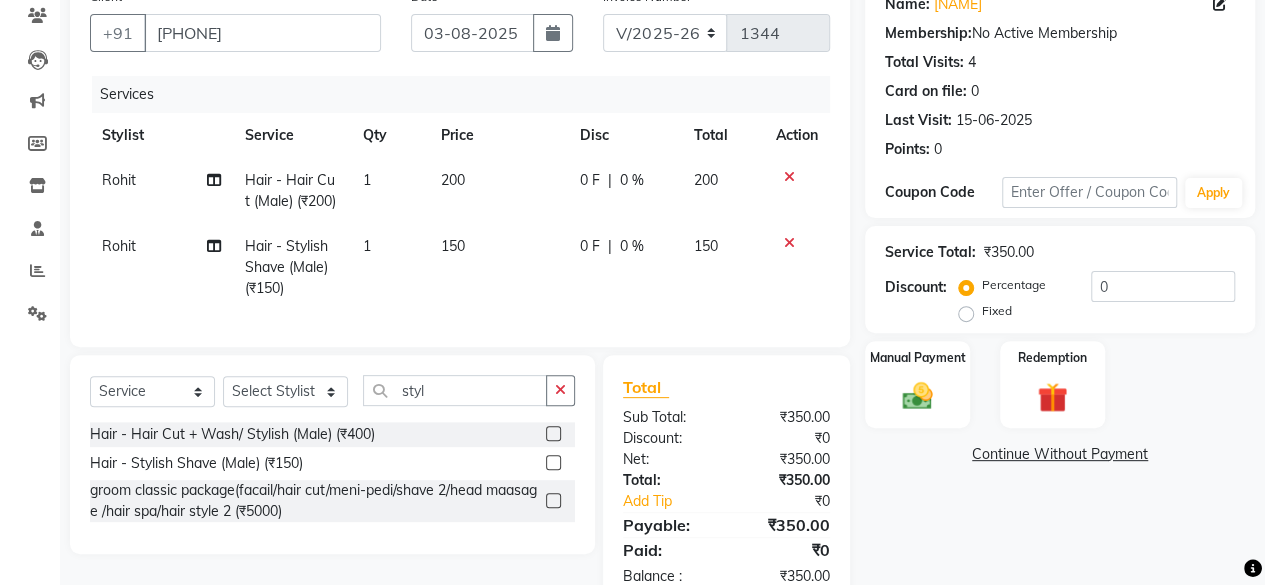 click on "0 F" 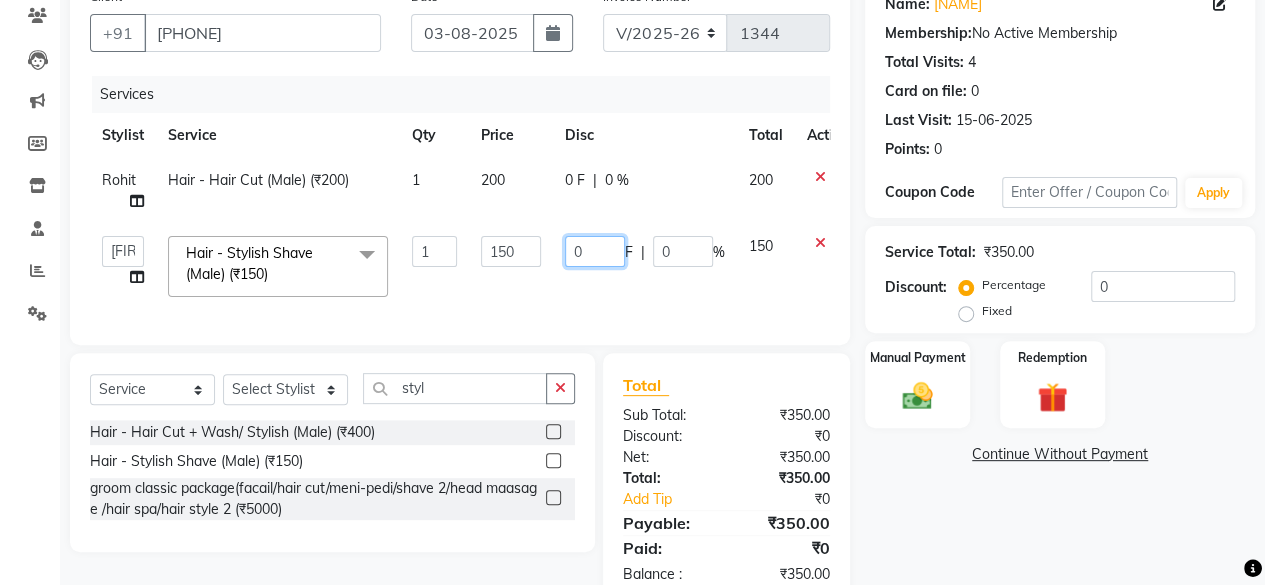 click on "0" 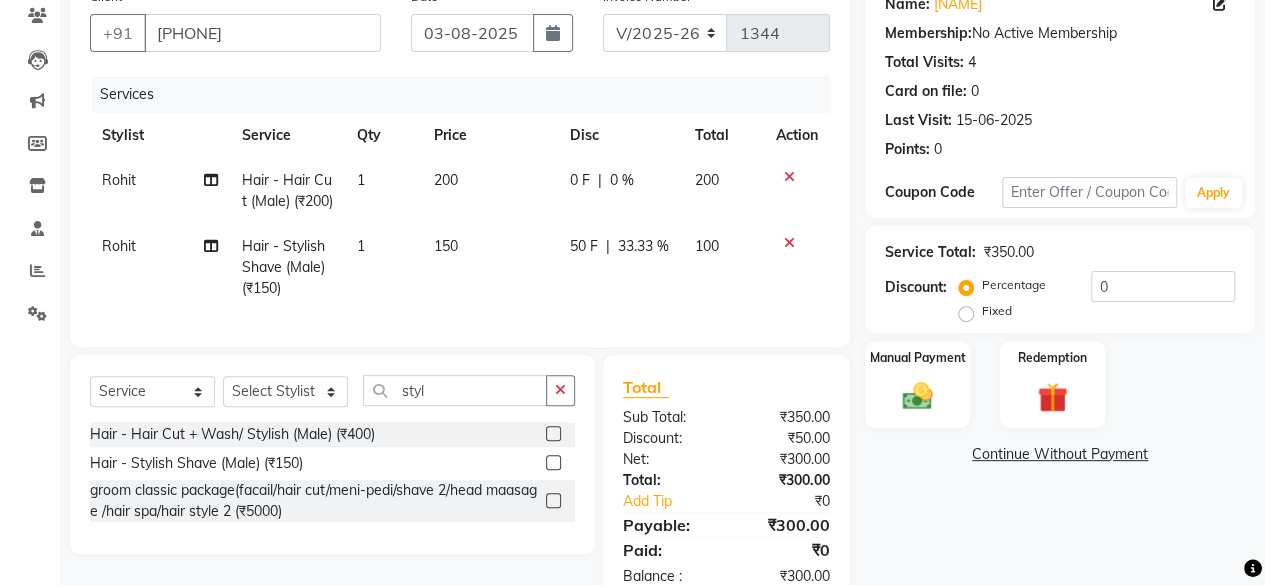 click on "50 F | 33.33 %" 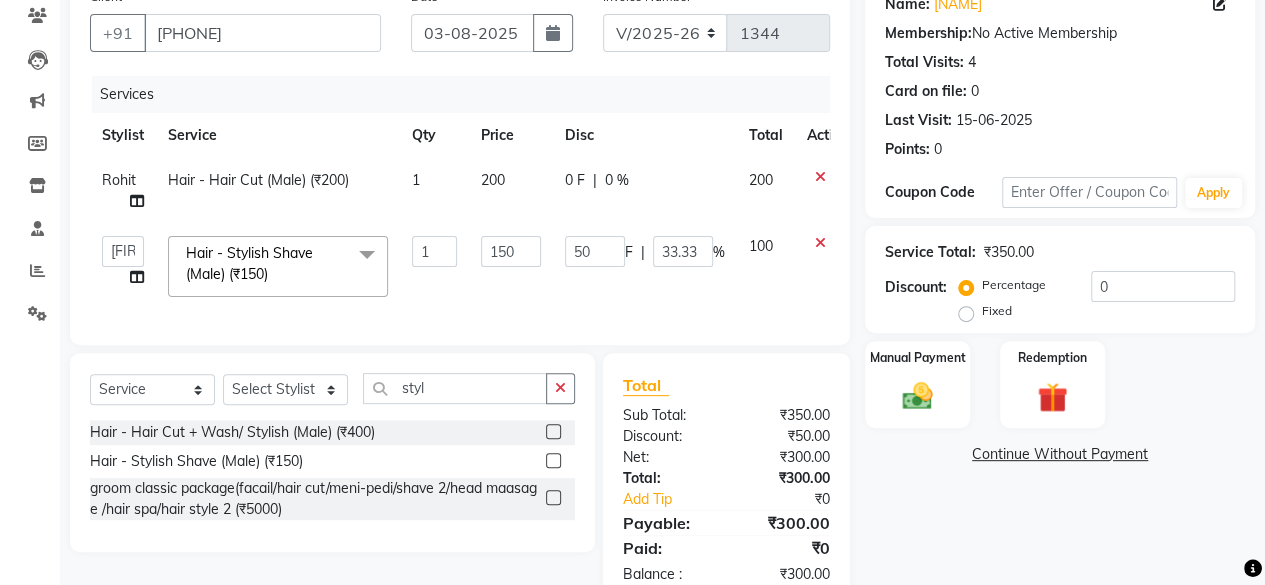 click on "0 F | 0 %" 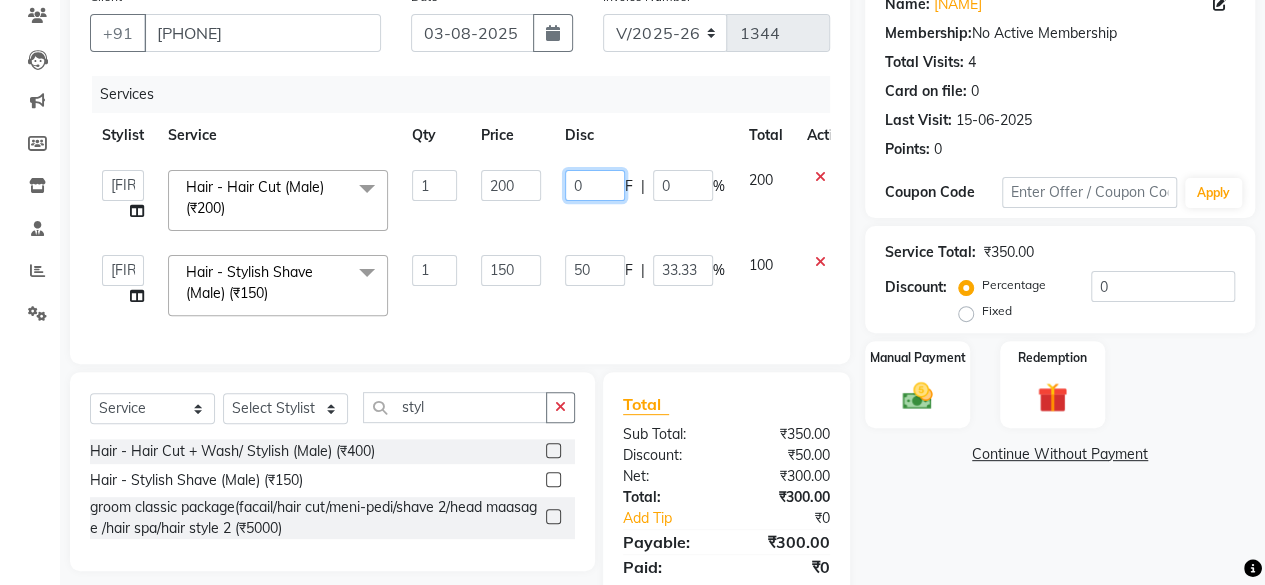 click on "0" 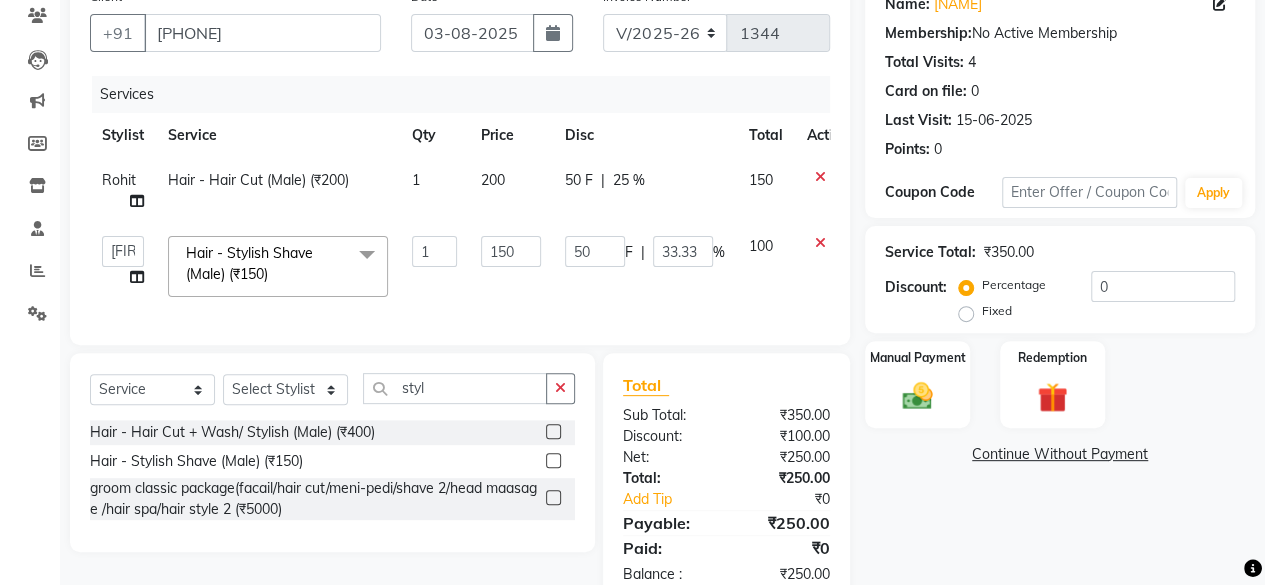 click on "Name: [FIRST] [LAST] Membership: No Active Membership Total Visits: 3 Card on file: 0 Last Visit: 02-08-2025 Points: 0 Coupon Code Apply Product Total: ₹1,200.00 Discount: Percentage Fixed 0 Manual Payment Redemption Continue Without Payment" 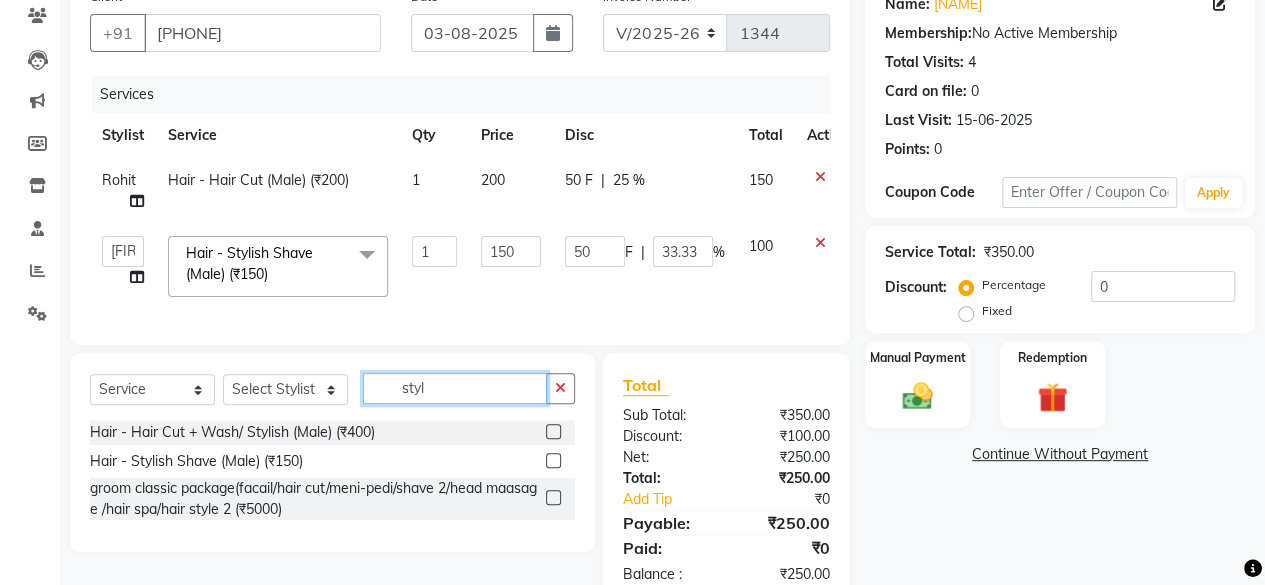 click on "styl" 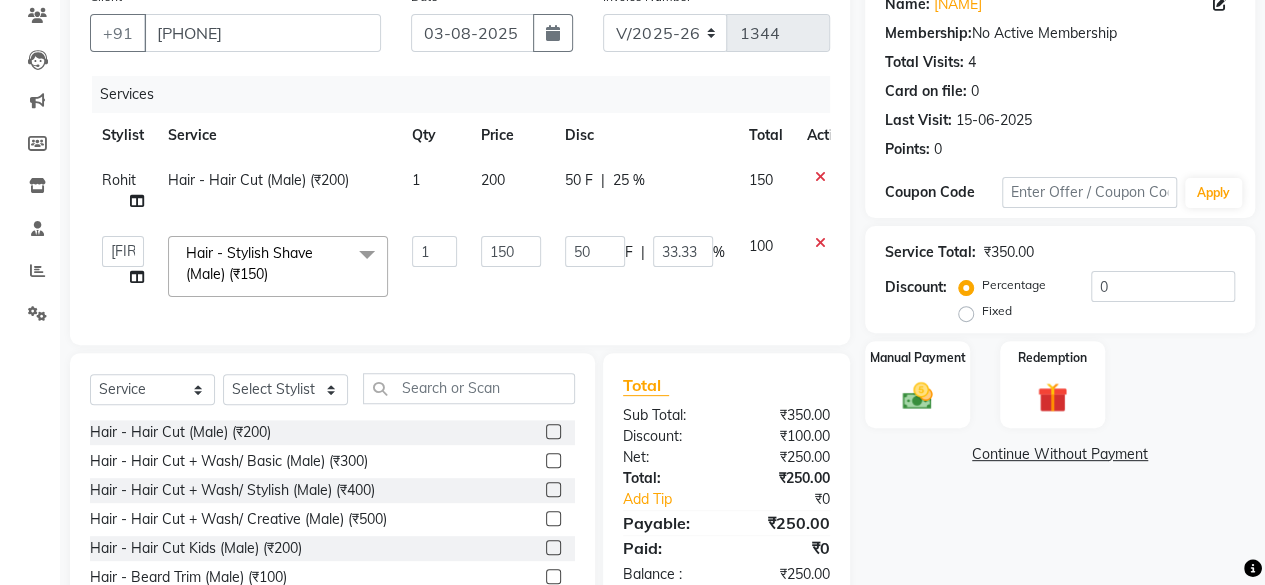 click on "50 F | 33.33 %" 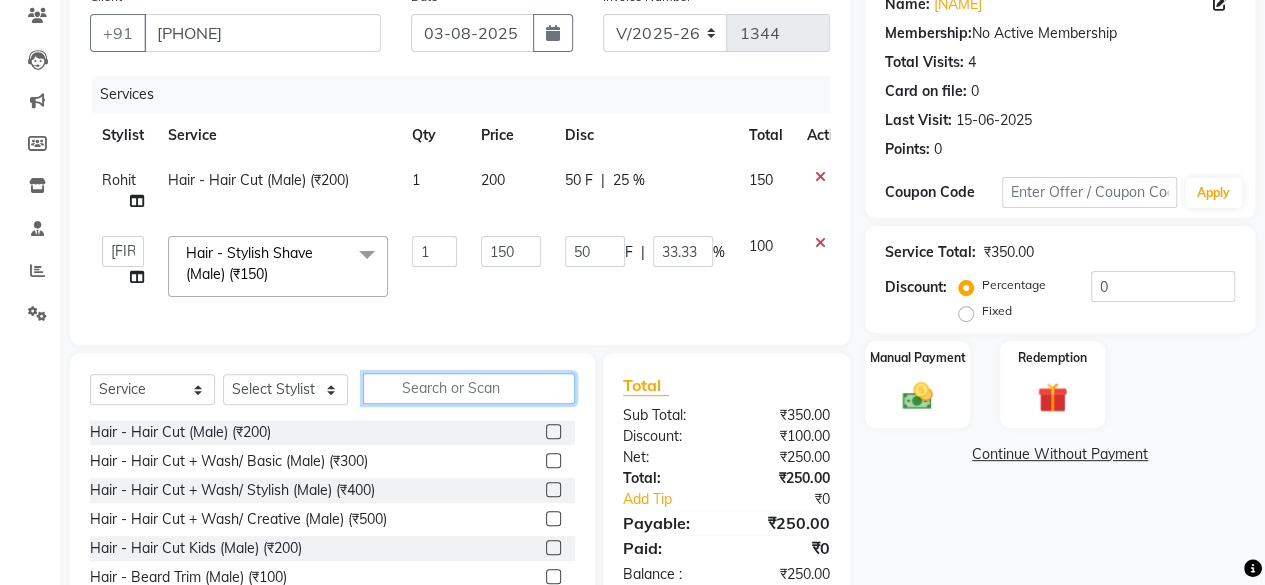 click 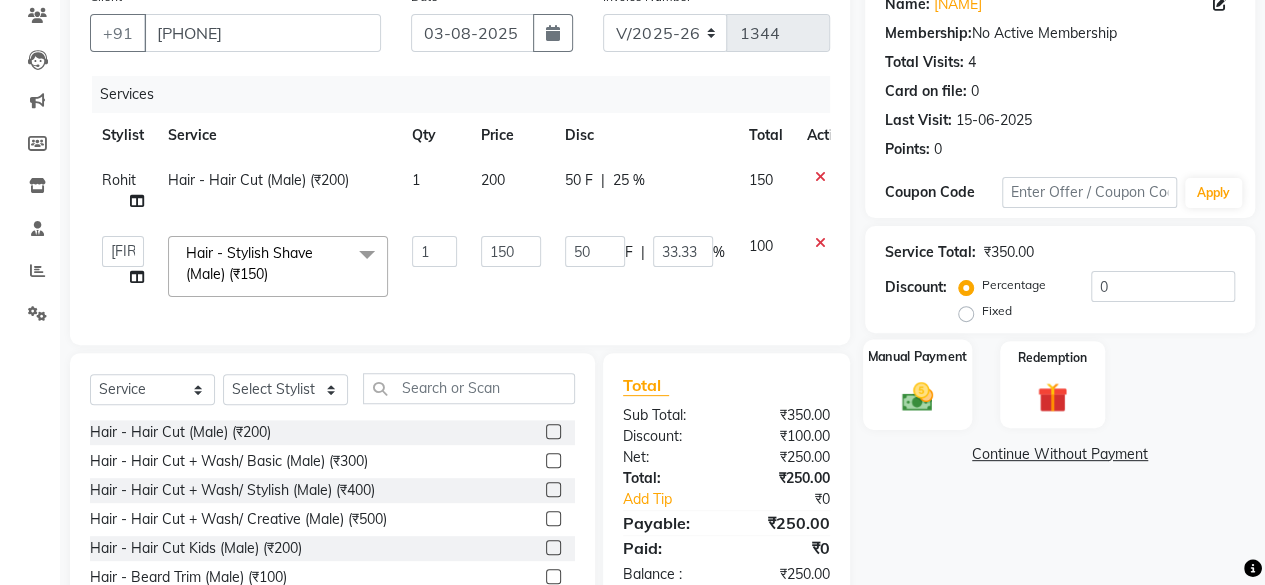 click on "Manual Payment" 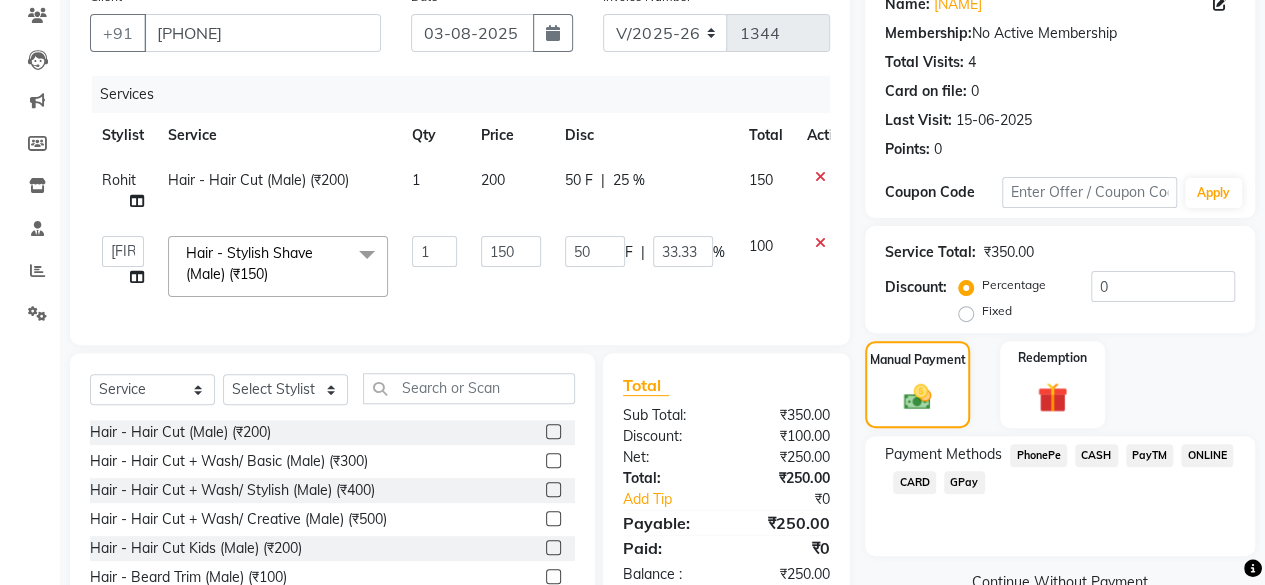 click on "PhonePe" 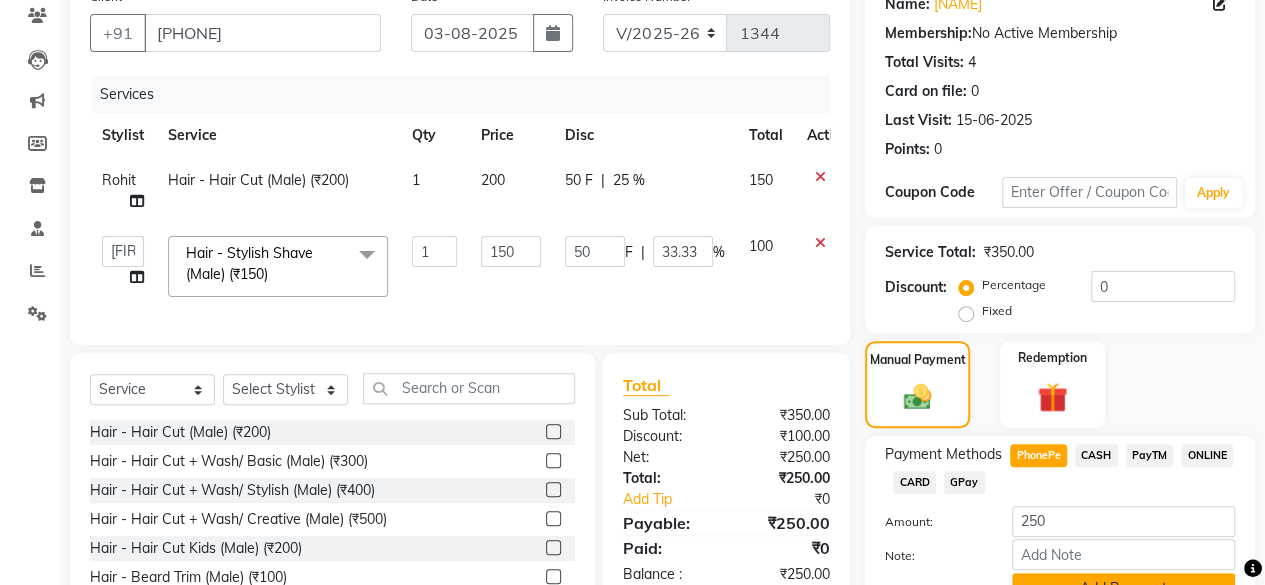 click on "Add Payment" 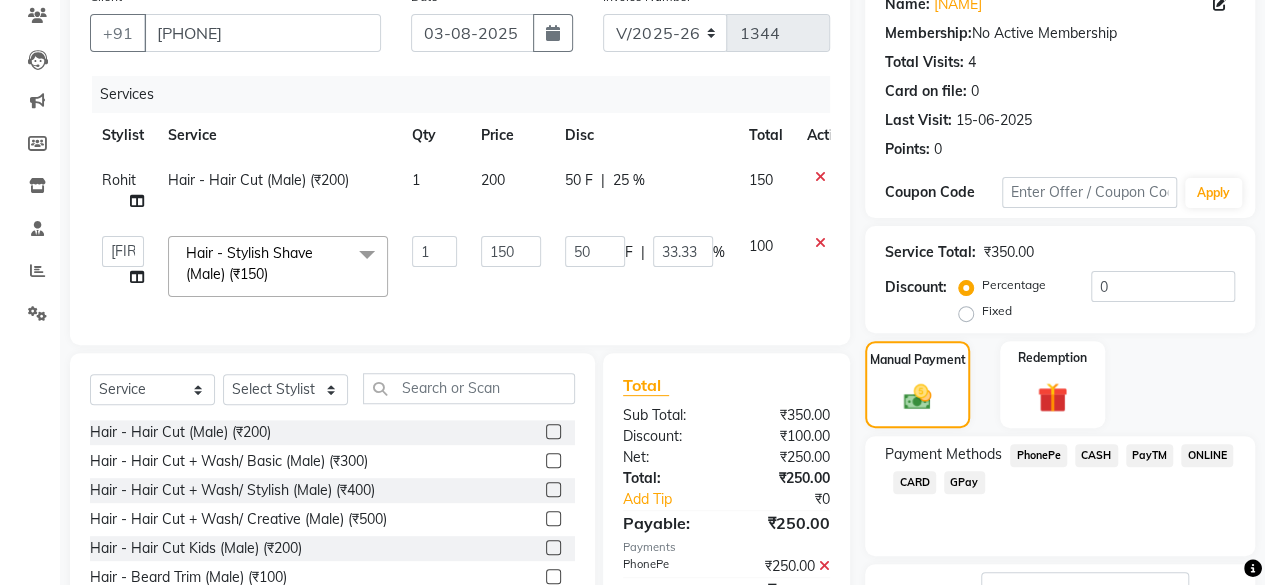 scroll, scrollTop: 324, scrollLeft: 0, axis: vertical 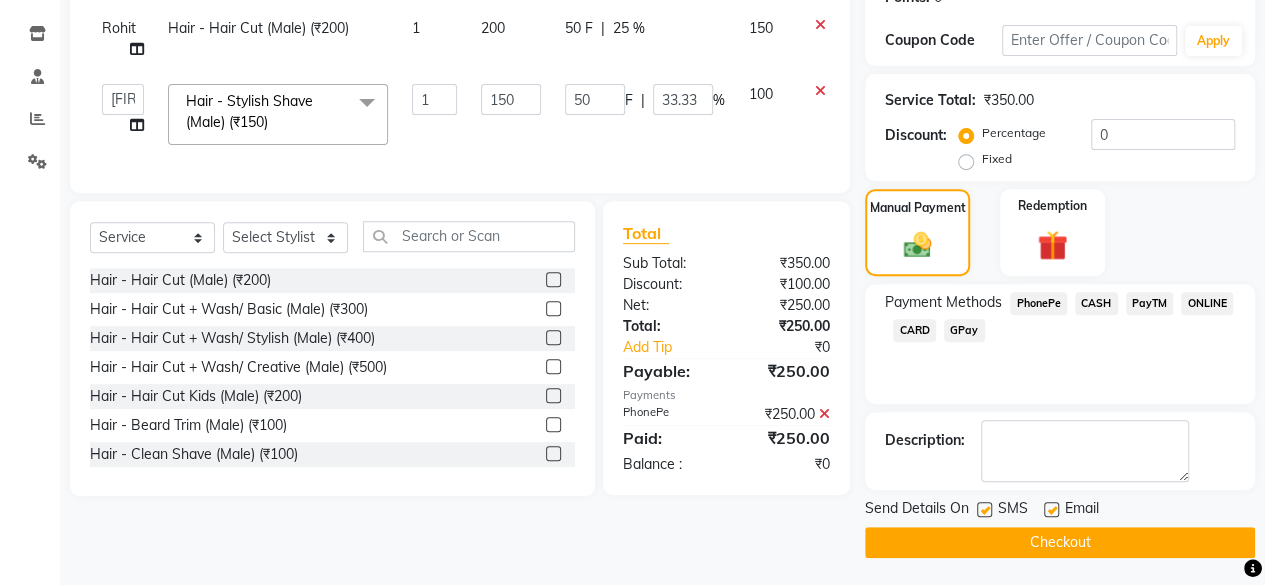 click on "Checkout" 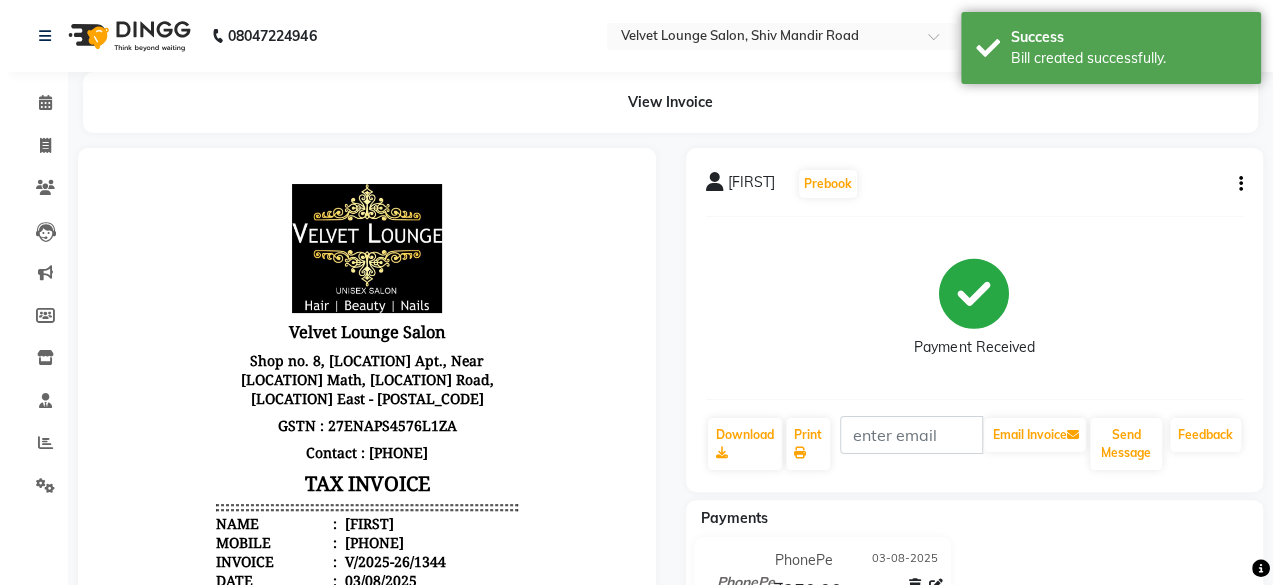 scroll, scrollTop: 0, scrollLeft: 0, axis: both 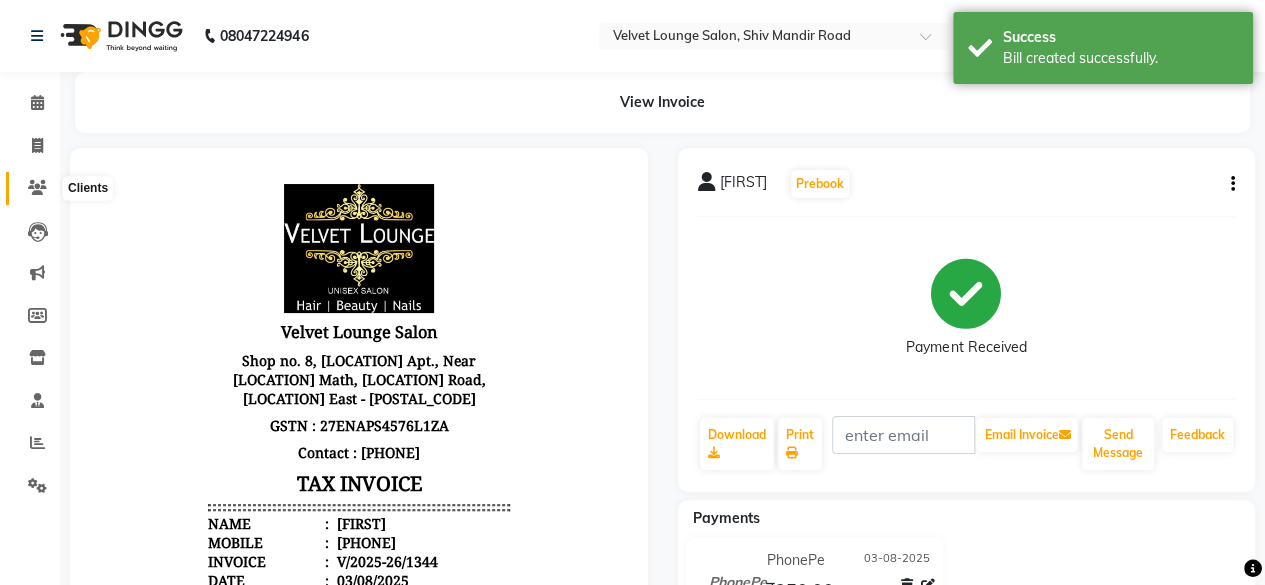 click 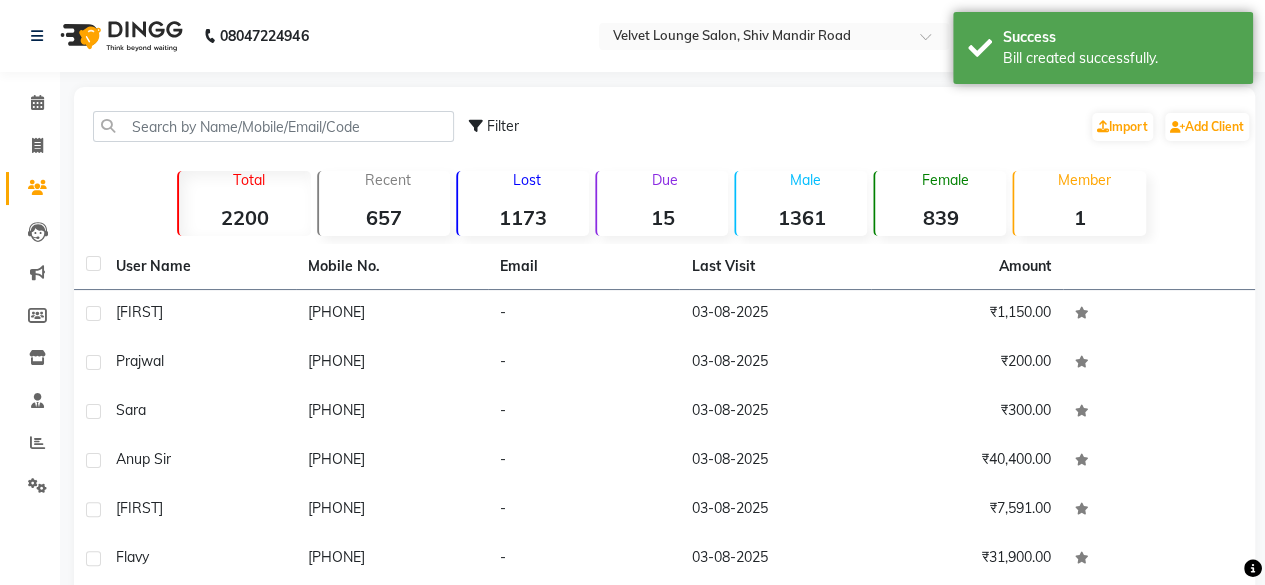 click on "Filter  Import   Add Client" 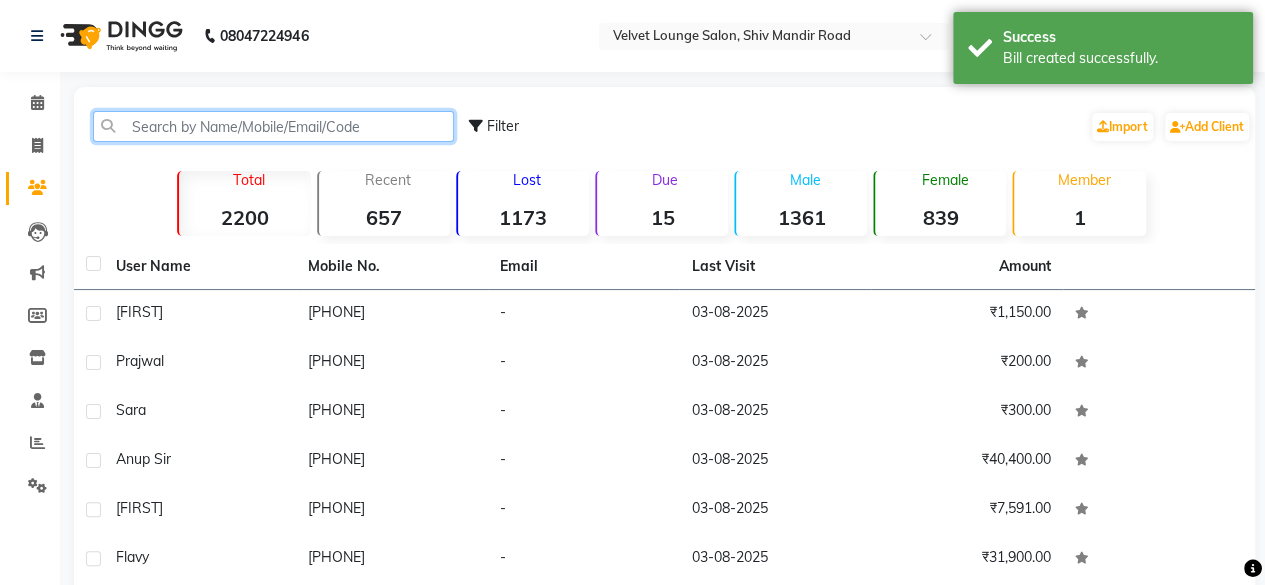 click 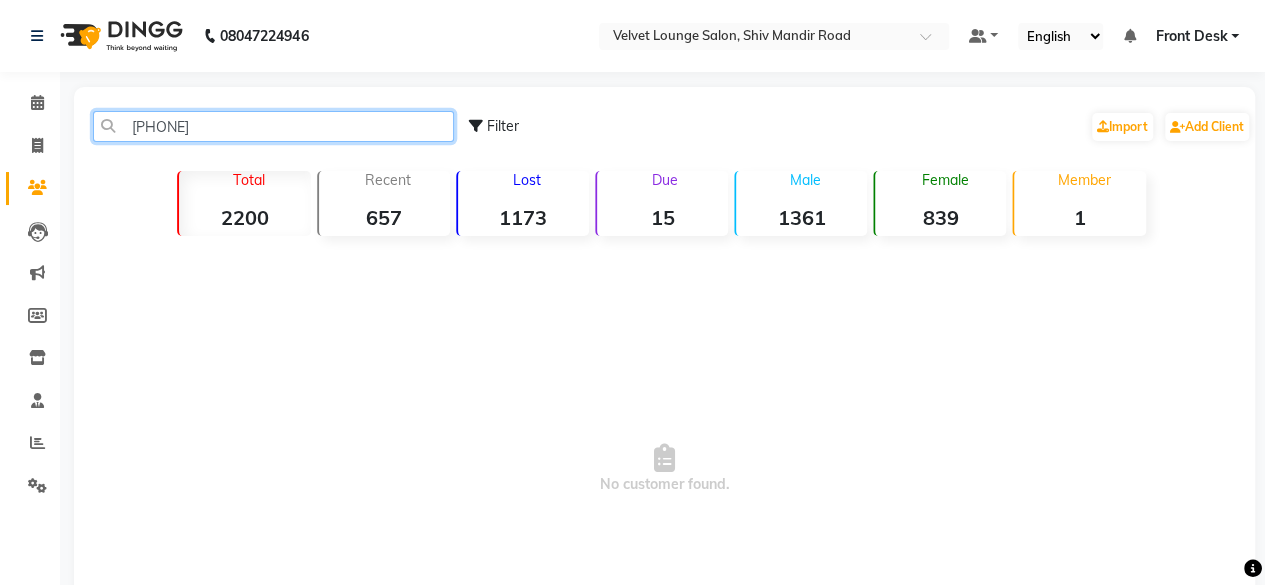 click on "[PHONE]" 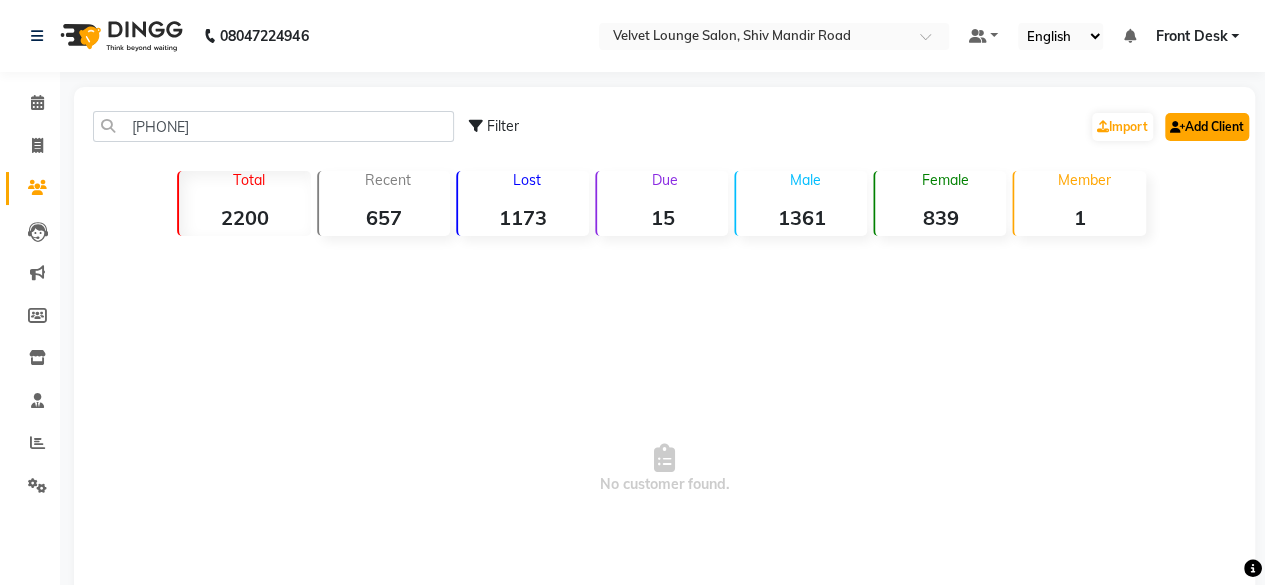 click on "Add Client" 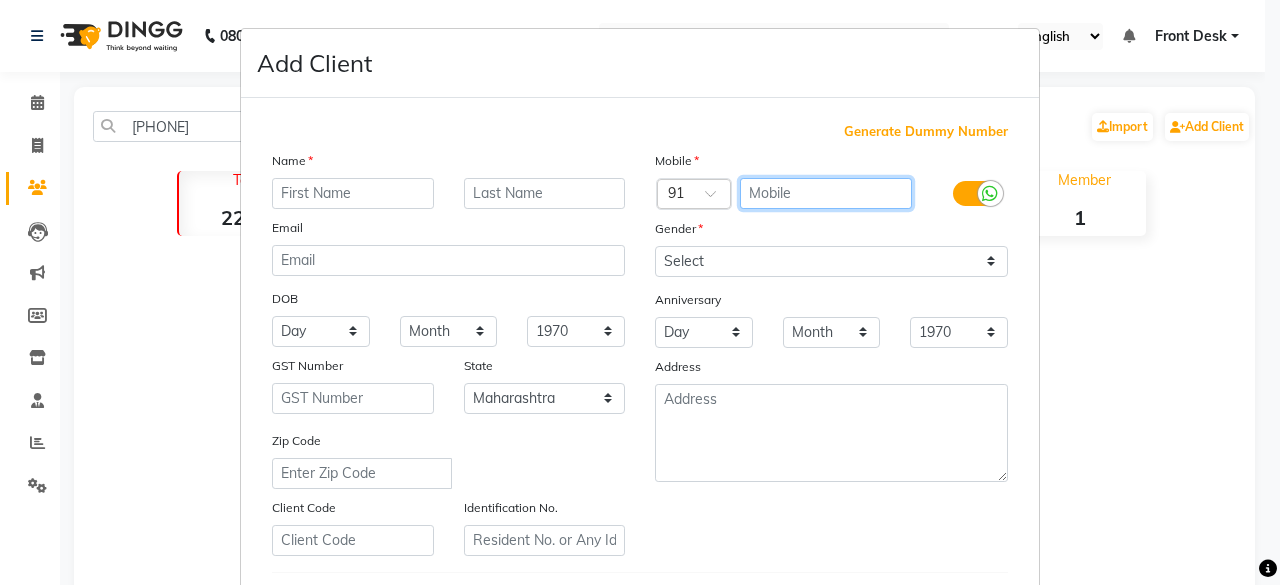click at bounding box center (826, 193) 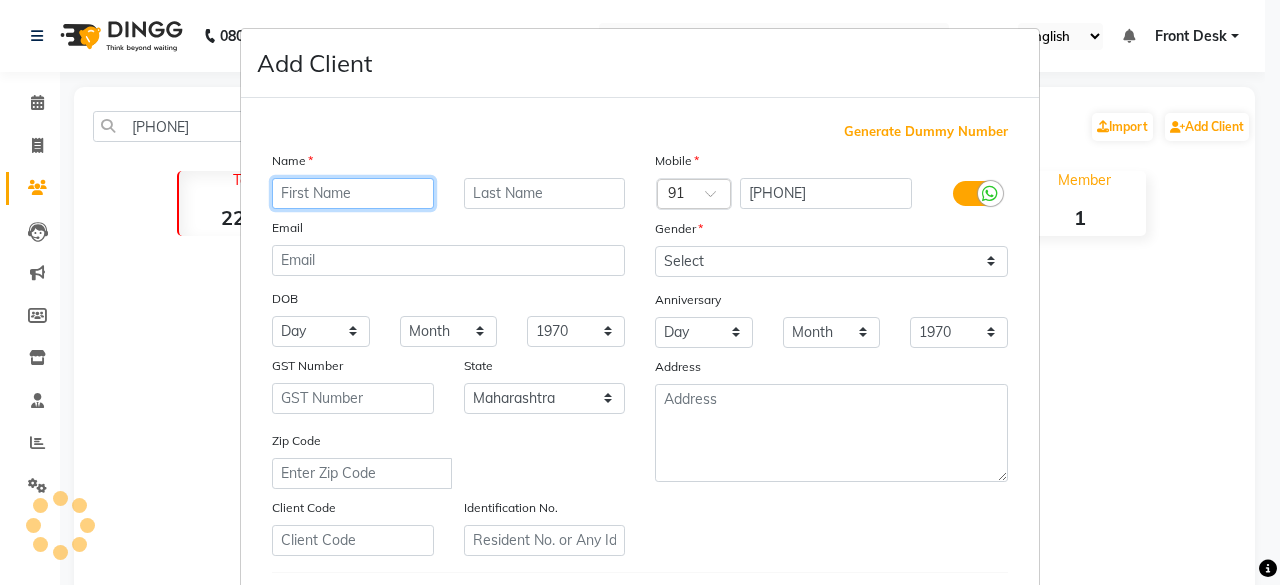 click at bounding box center (353, 193) 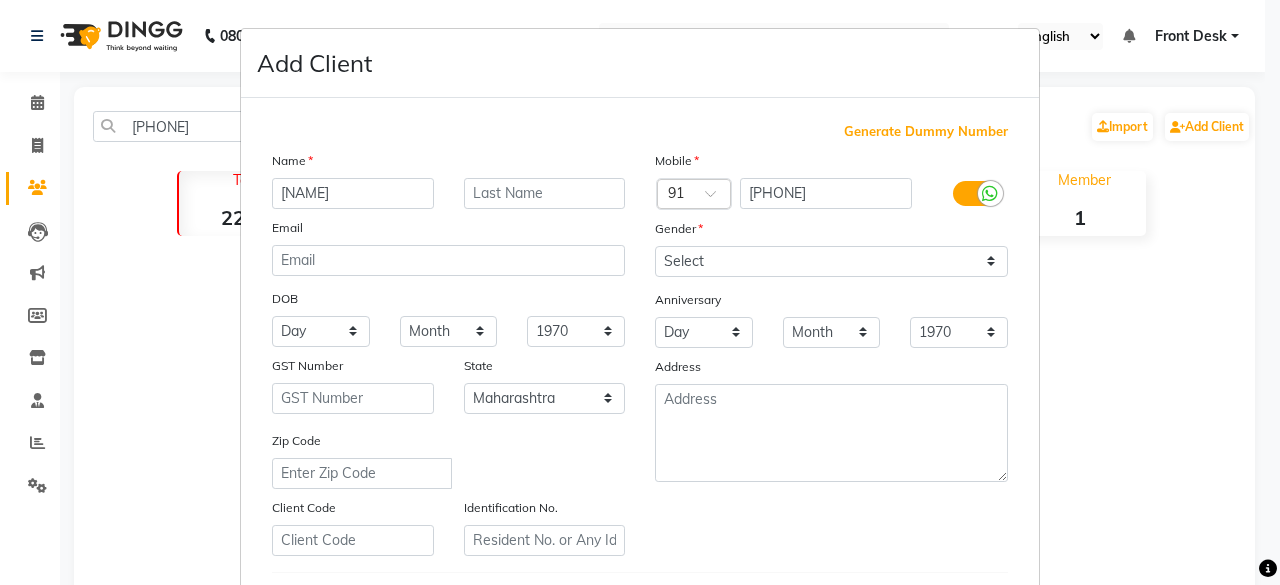 click on "Mobile Country Code × 91 9322206982 Gender Select Male Female Other Prefer Not To Say Anniversary Day 01 02 03 04 05 06 07 08 09 10 11 12 13 14 15 16 17 18 19 20 21 22 23 24 25 26 27 28 29 30 31 Month January February March April May June July August September October November December 1970 1971 1972 1973 1974 1975 1976 1977 1978 1979 1980 1981 1982 1983 1984 1985 1986 1987 1988 1989 1990 1991 1992 1993 1994 1995 1996 1997 1998 1999 2000 2001 2002 2003 2004 2005 2006 2007 2008 2009 2010 2011 2012 2013 2014 2015 2016 2017 2018 2019 2020 2021 2022 2023 2024 Address" at bounding box center [831, 353] 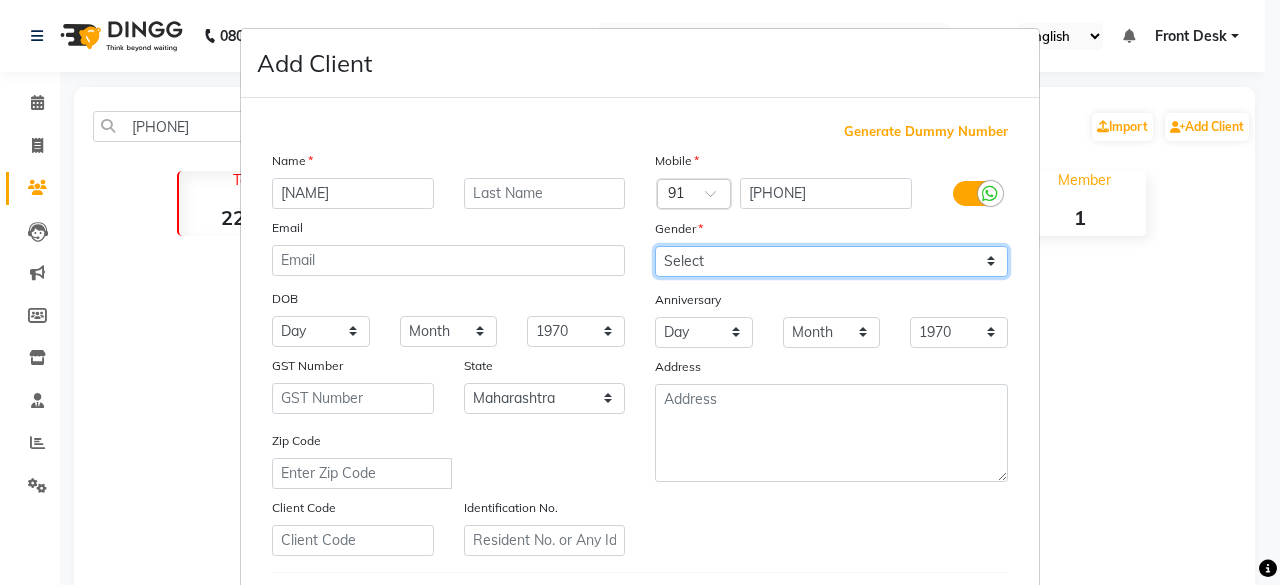 click on "Select Male Female Other Prefer Not To Say" at bounding box center [831, 261] 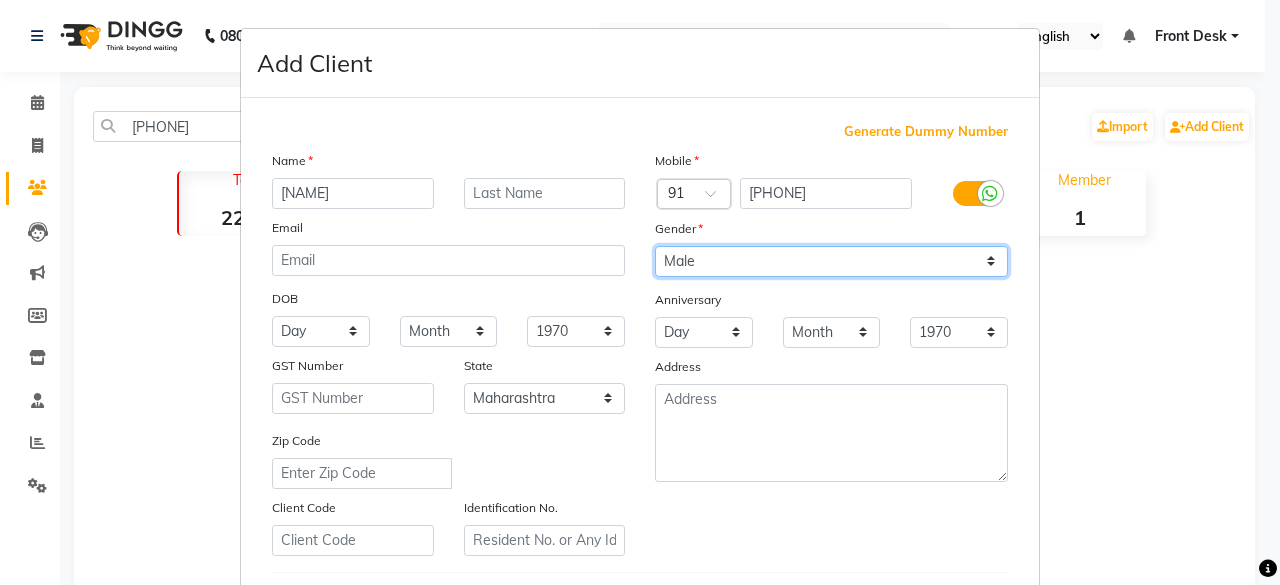 click on "Select Male Female Other Prefer Not To Say" at bounding box center (831, 261) 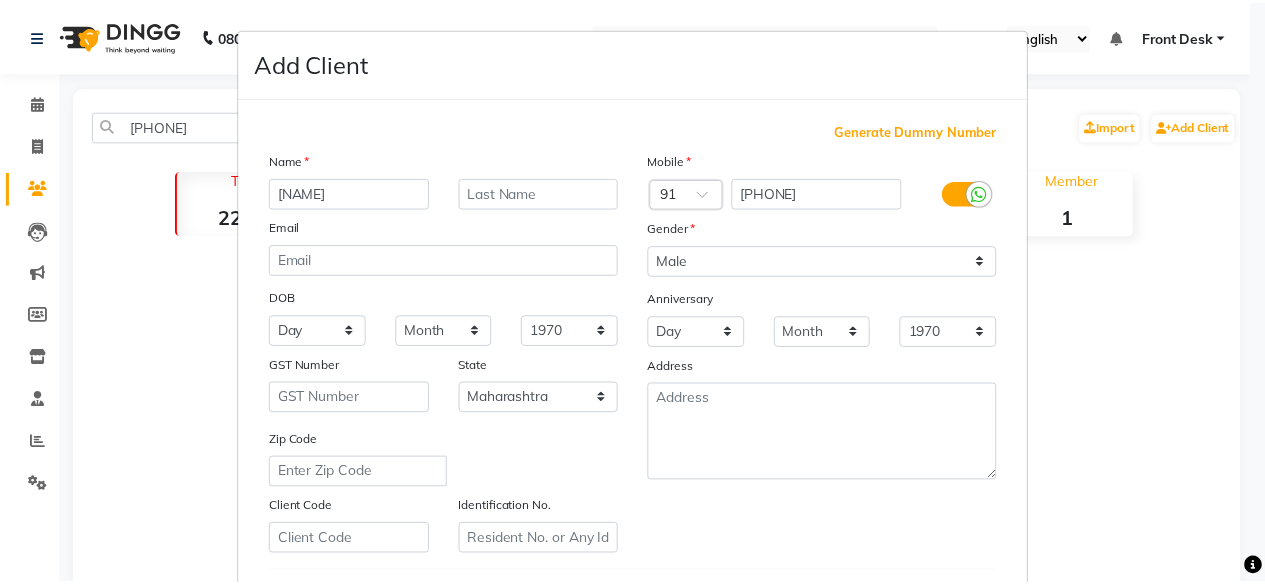 scroll, scrollTop: 334, scrollLeft: 0, axis: vertical 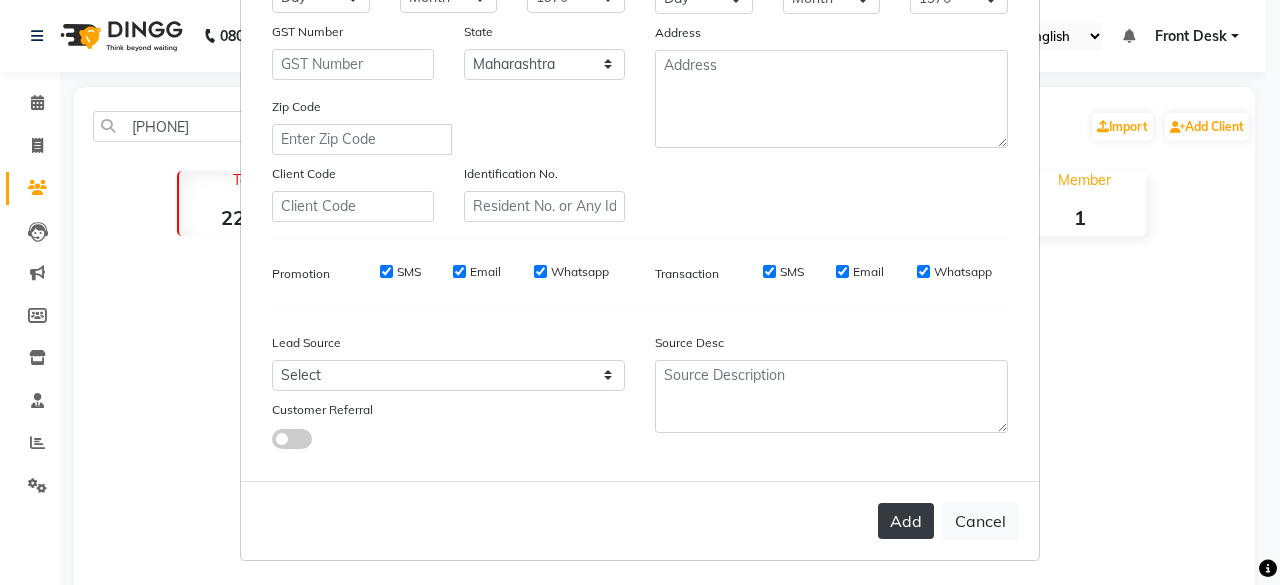 click on "Add" at bounding box center [906, 521] 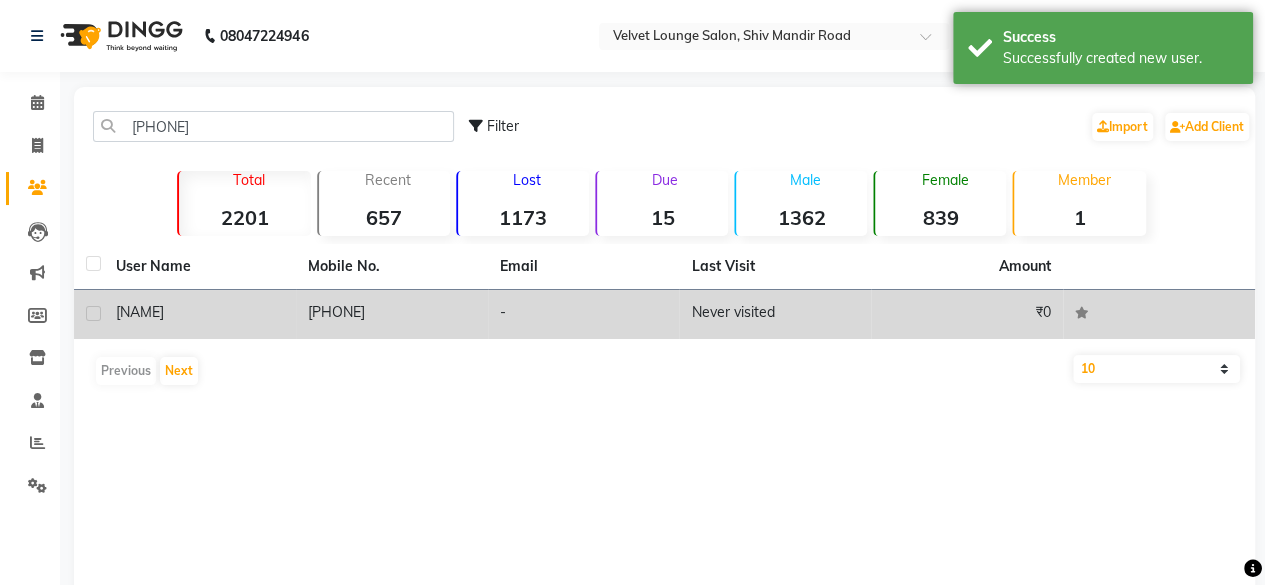 click on "Never visited" 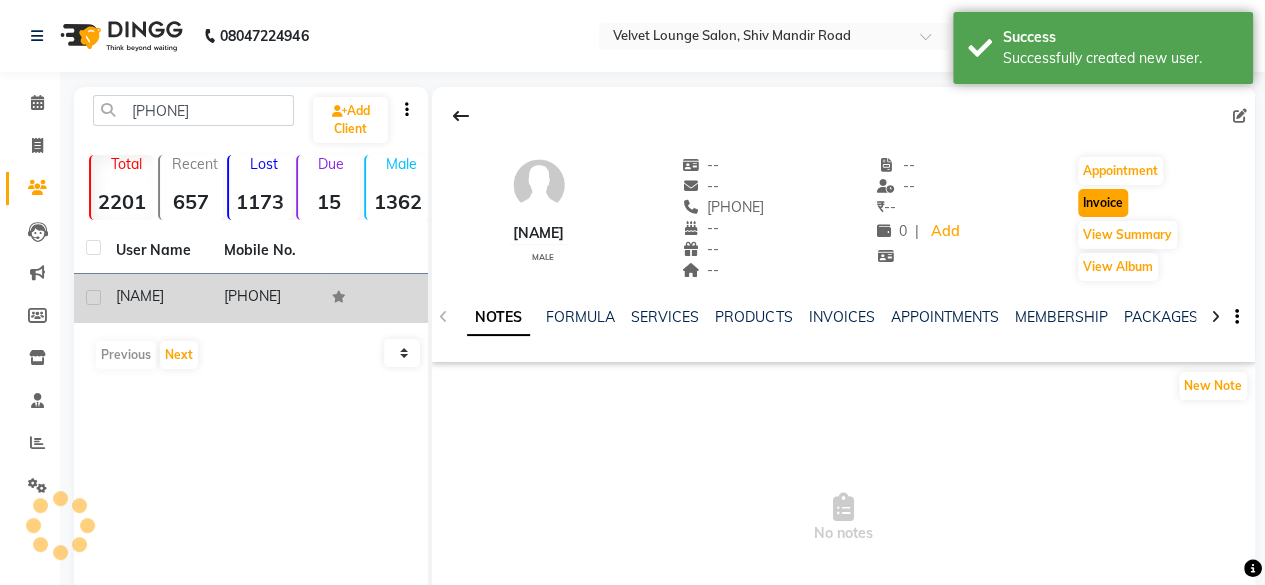 click on "Invoice" 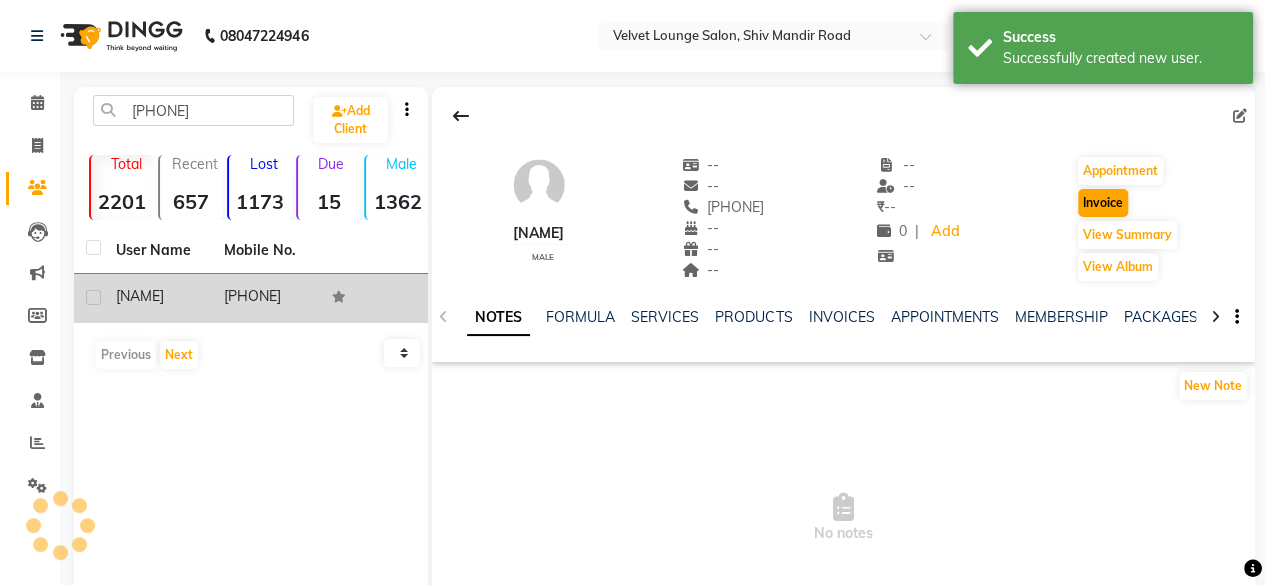 scroll, scrollTop: 15, scrollLeft: 0, axis: vertical 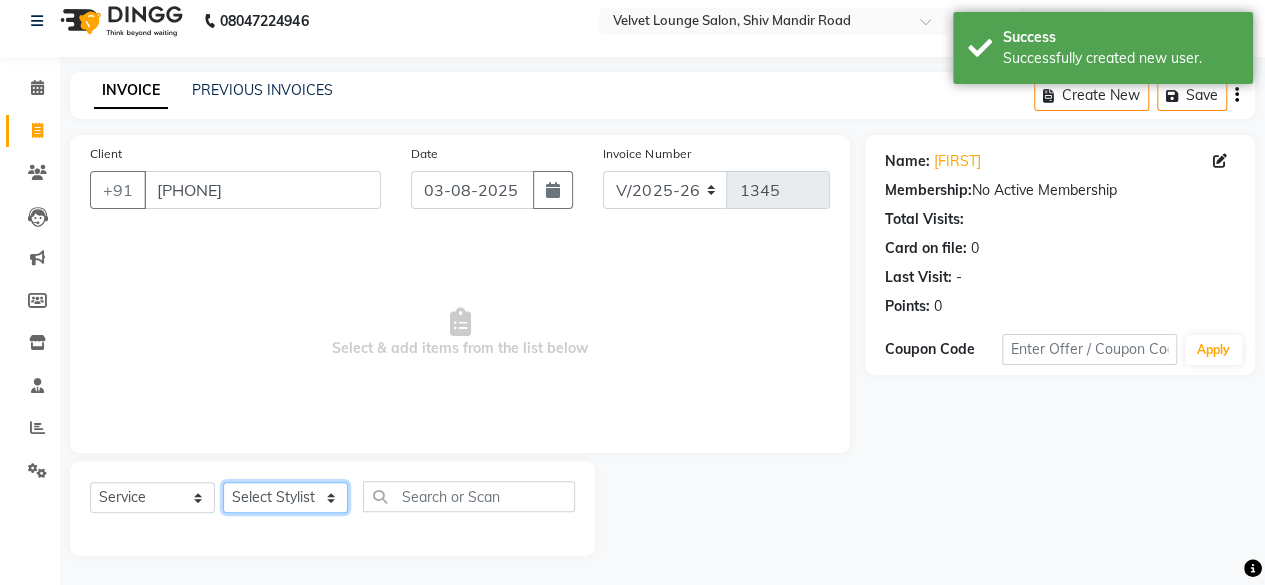 click on "Select Stylist Aadil zaher aman shah Arif ashish Front Desk Jaya jyoti madhu Manish MUSTAKIM pradnya Rohit SALMA SALMA shalu SHWETA vishal" 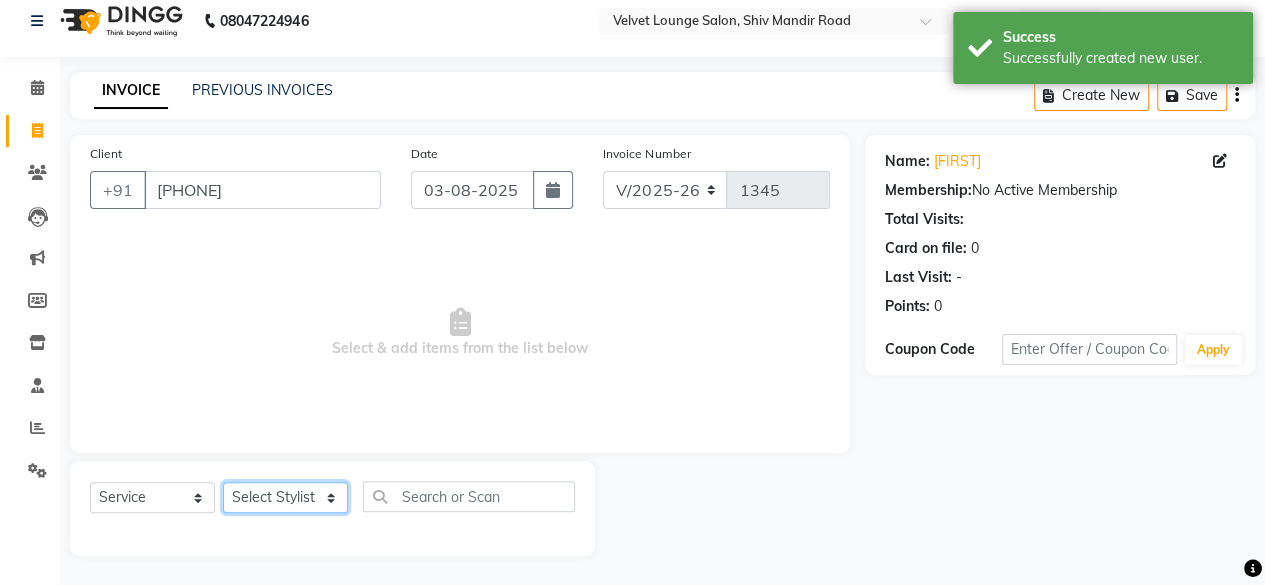 click on "Select Stylist Aadil zaher aman shah Arif ashish Front Desk Jaya jyoti madhu Manish MUSTAKIM pradnya Rohit SALMA SALMA shalu SHWETA vishal" 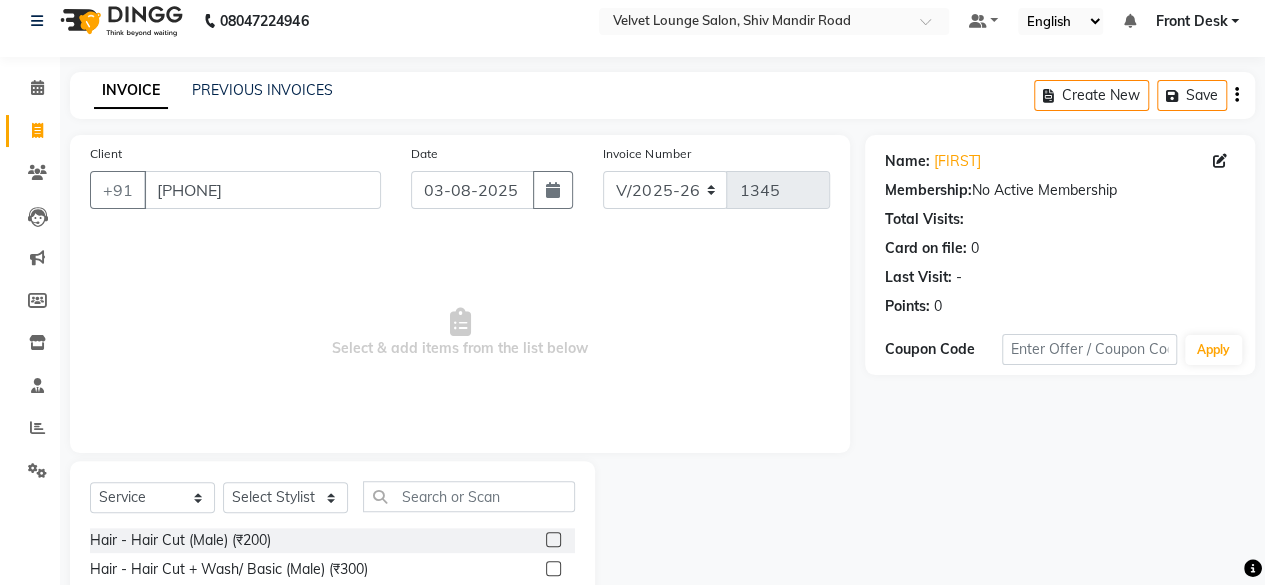 click 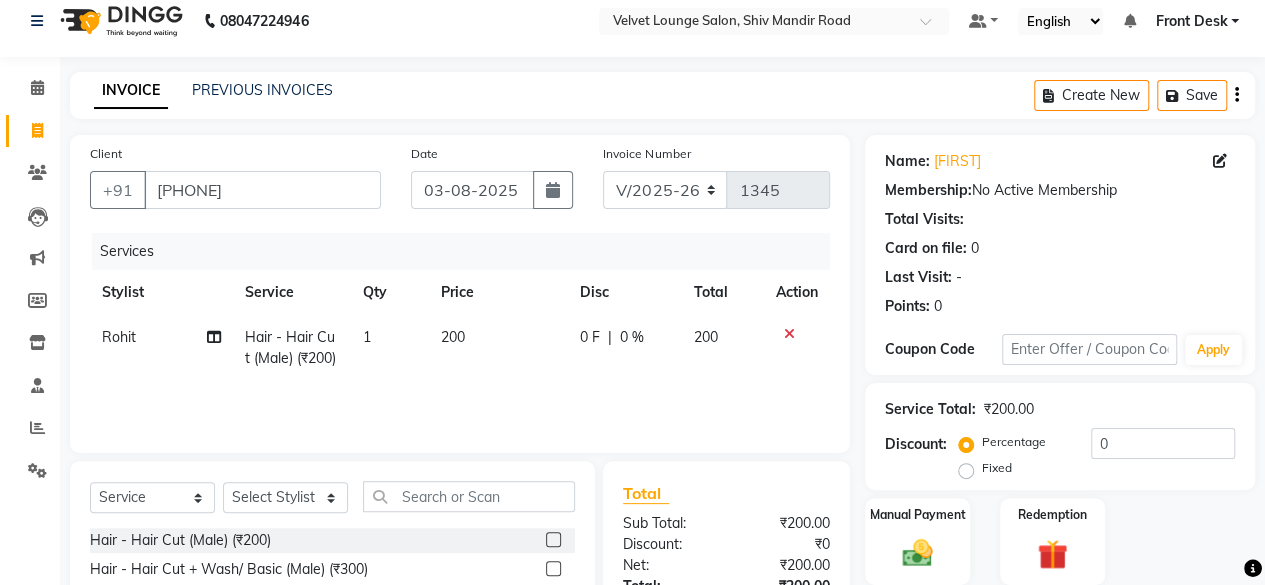 click on "0 F | 0 %" 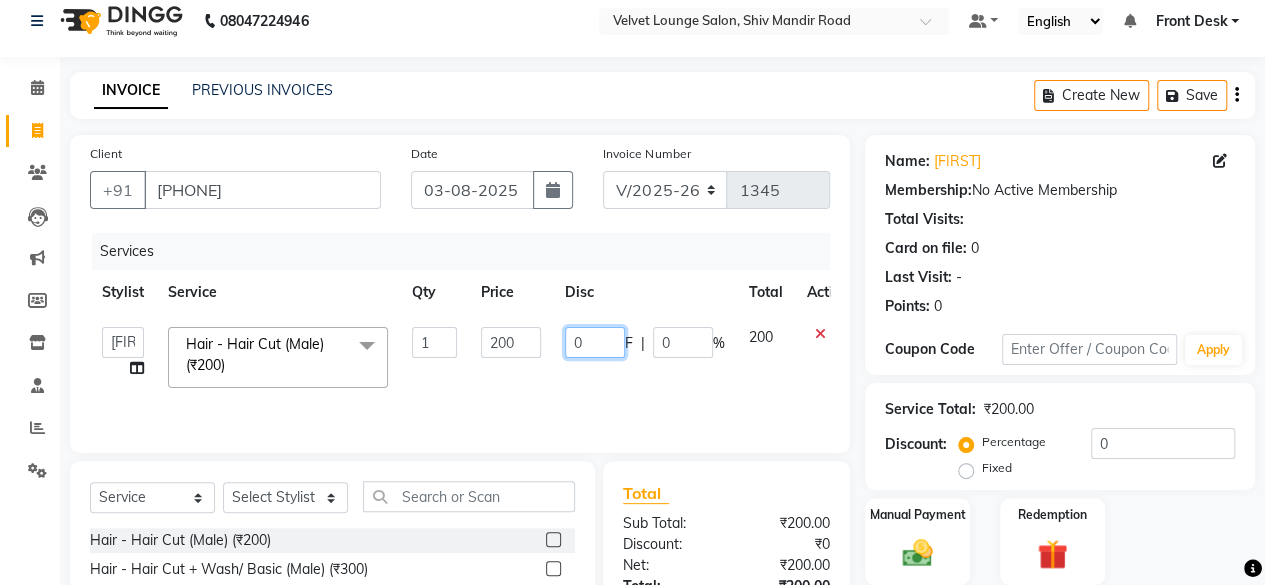 click on "0" 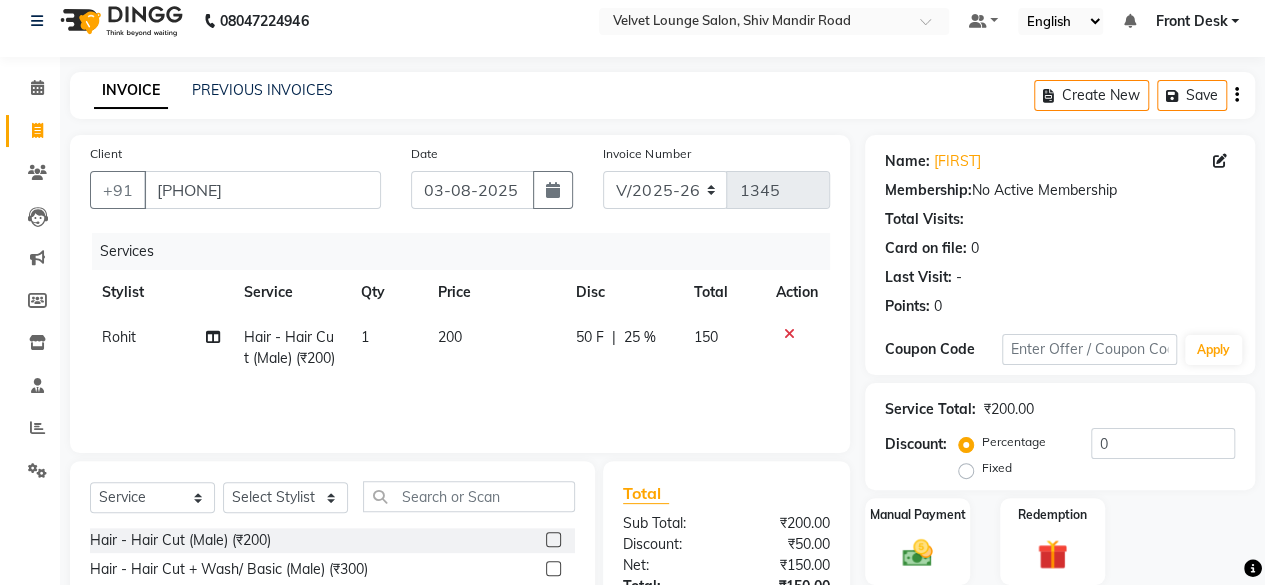 click on "Total Sub Total: ₹200.00 Discount: ₹50.00 Net: ₹150.00 Total: ₹150.00 Add Tip ₹0 Payable: ₹150.00 Paid: ₹0 Balance   : ₹150.00" 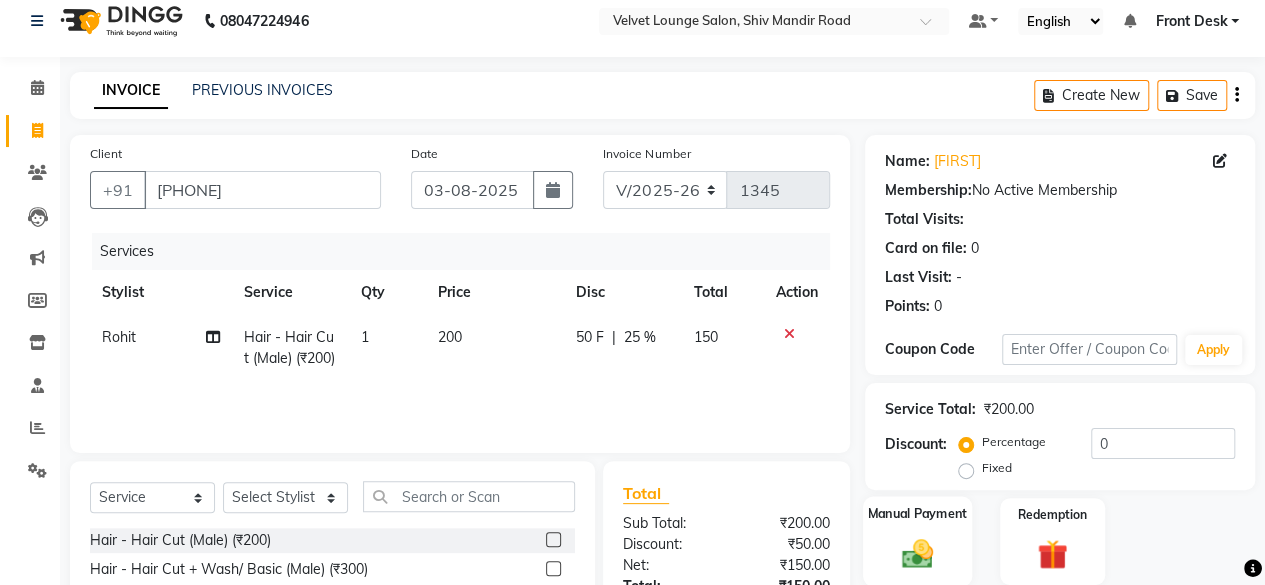 click 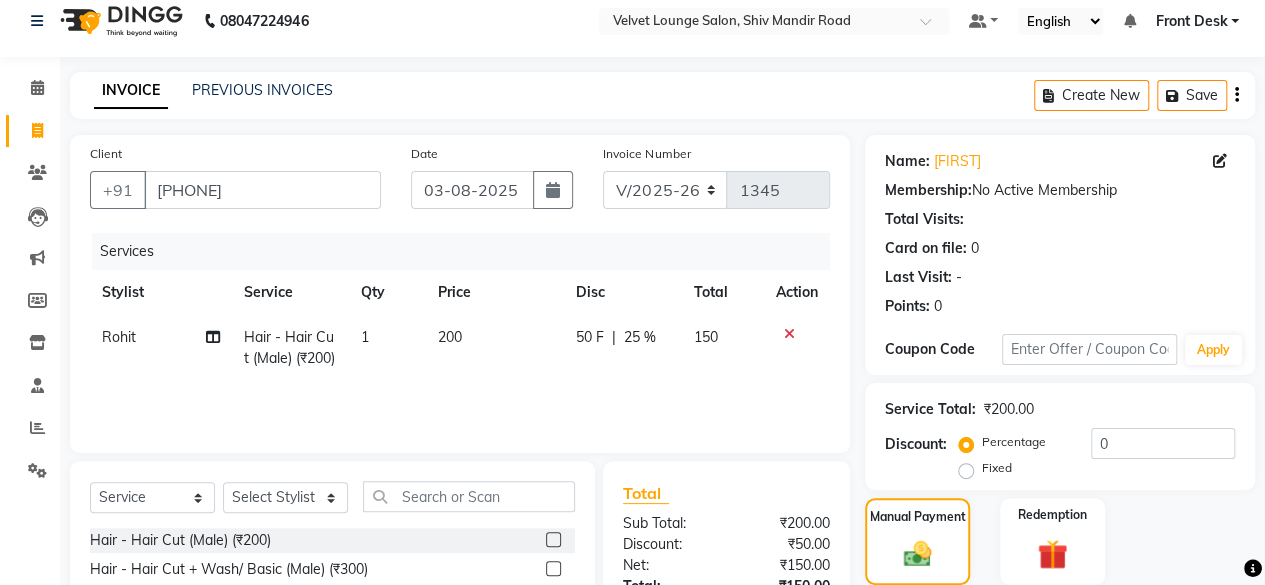 scroll, scrollTop: 215, scrollLeft: 0, axis: vertical 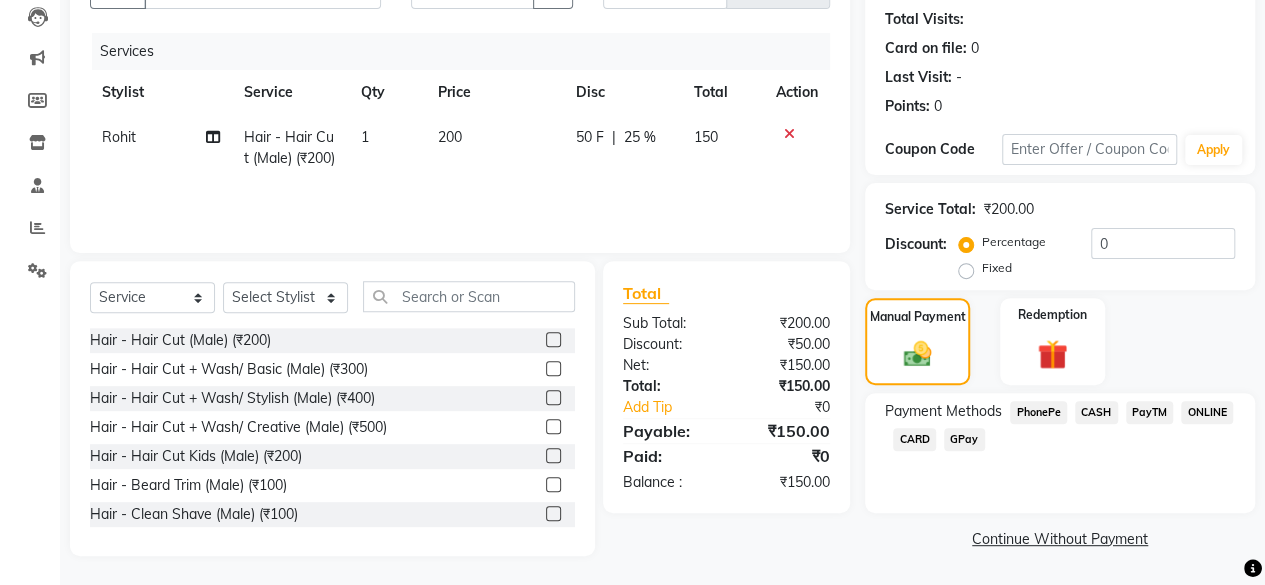 click on "PhonePe" 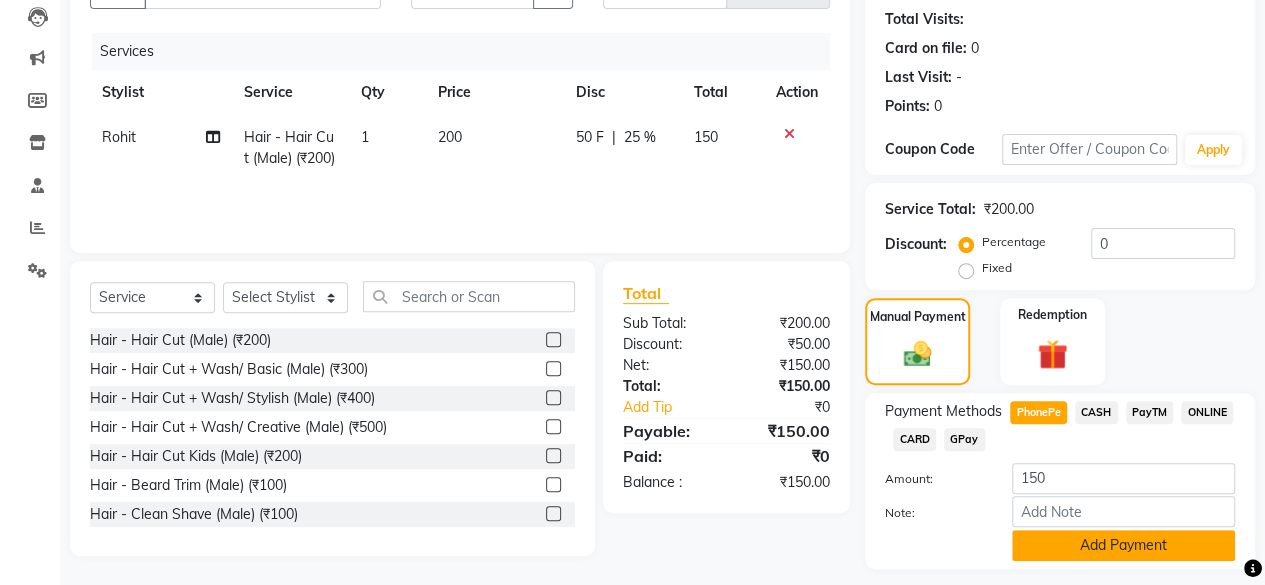 click on "Add Payment" 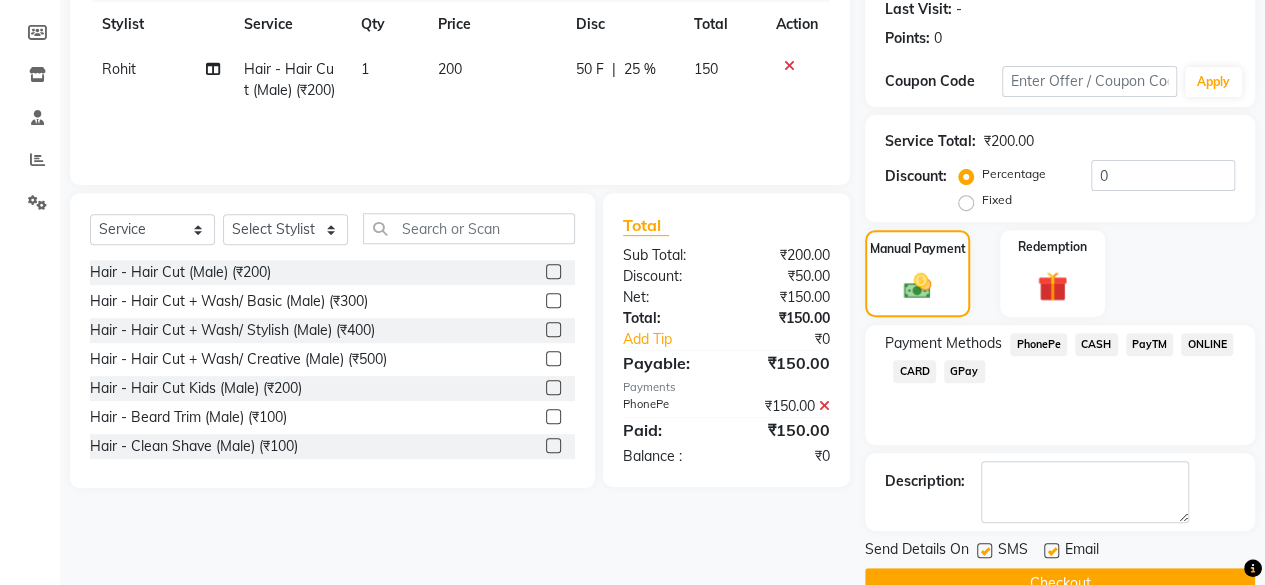 scroll, scrollTop: 324, scrollLeft: 0, axis: vertical 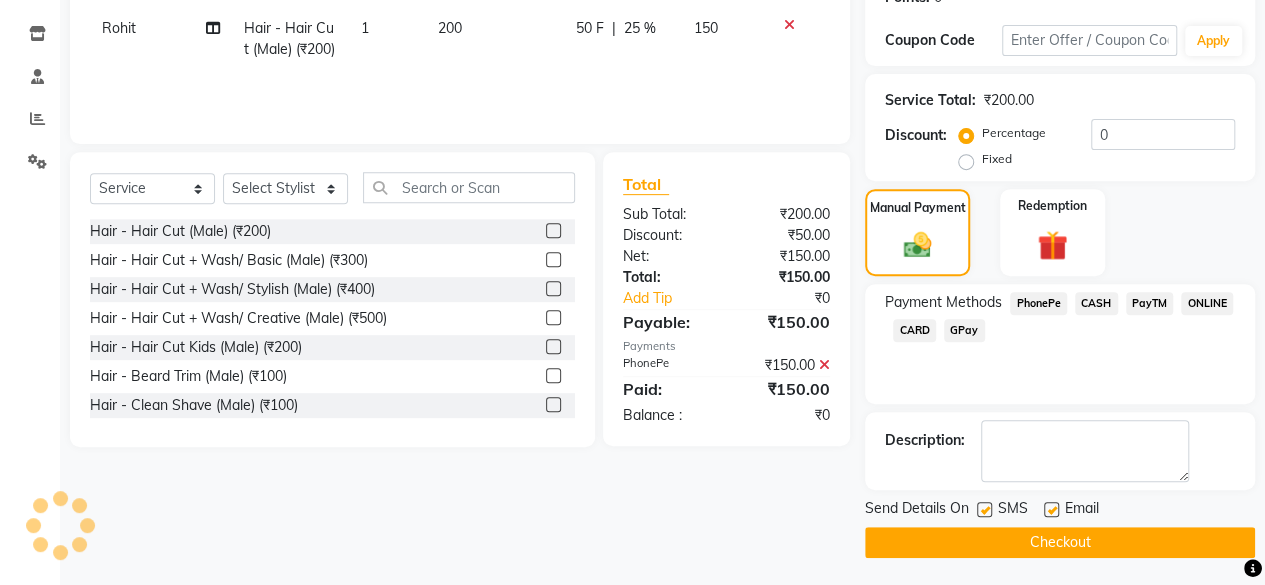 click on "Checkout" 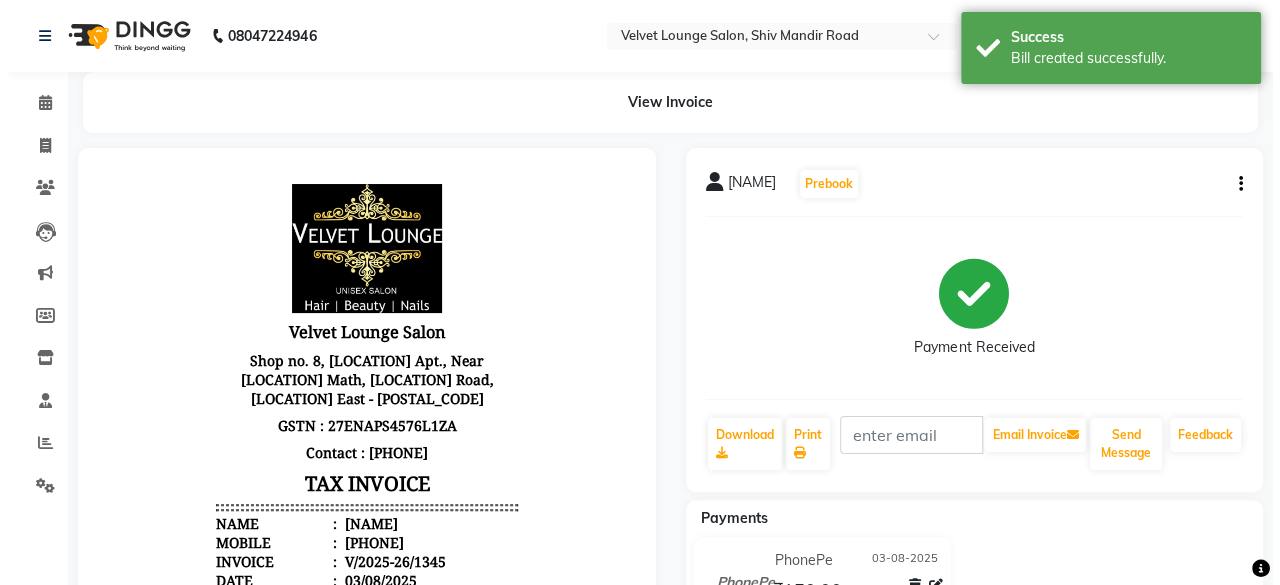 scroll, scrollTop: 0, scrollLeft: 0, axis: both 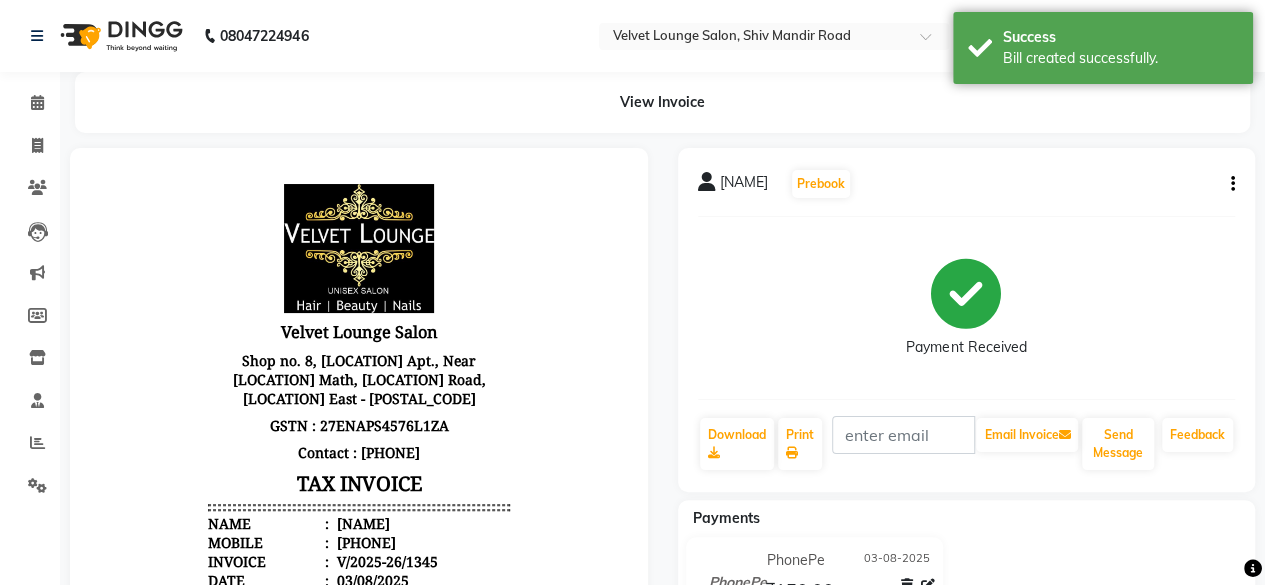 click on "Payments PhonePe [DATE] ₹150.00 Added on [DATE]" 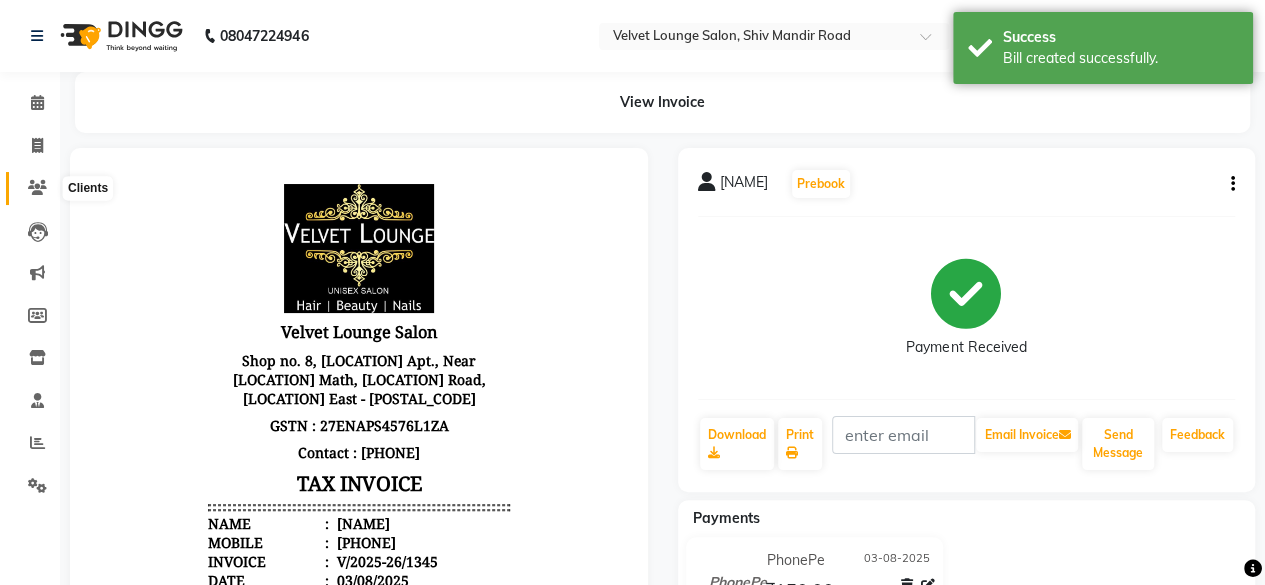 click 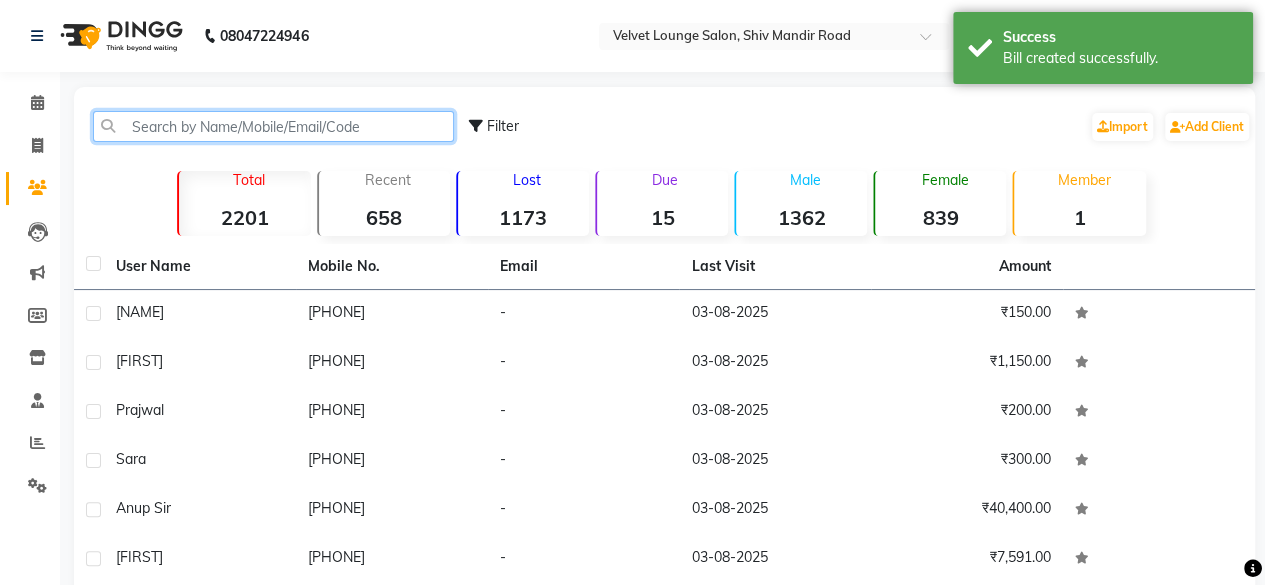 click 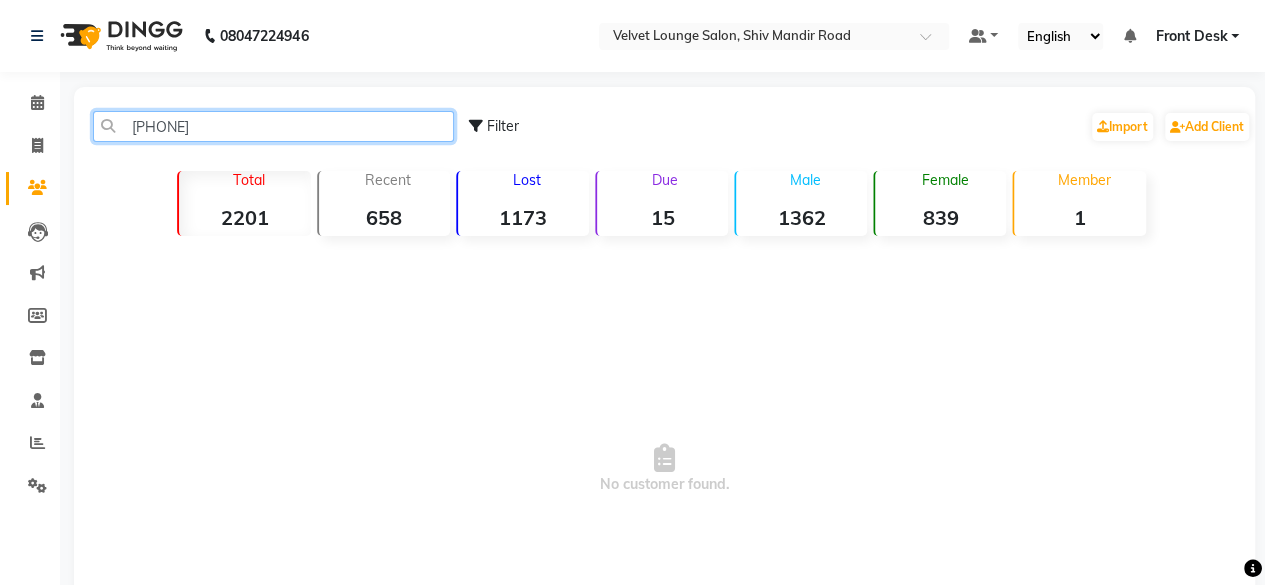 click on "[PHONE]" 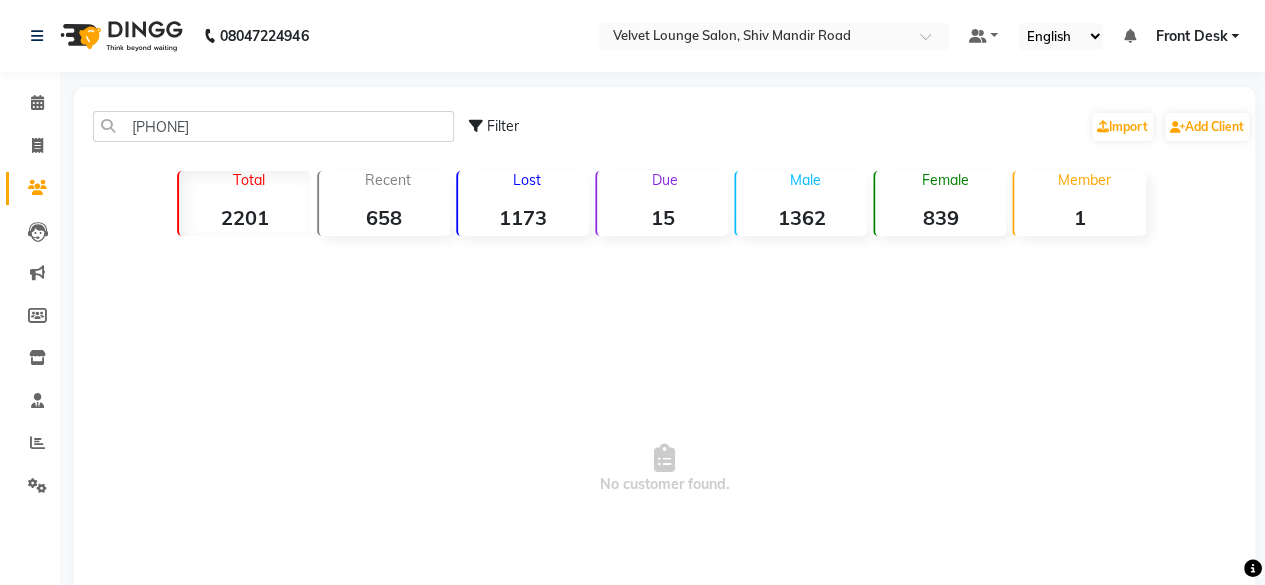 drag, startPoint x: 309, startPoint y: 159, endPoint x: 280, endPoint y: 125, distance: 44.687805 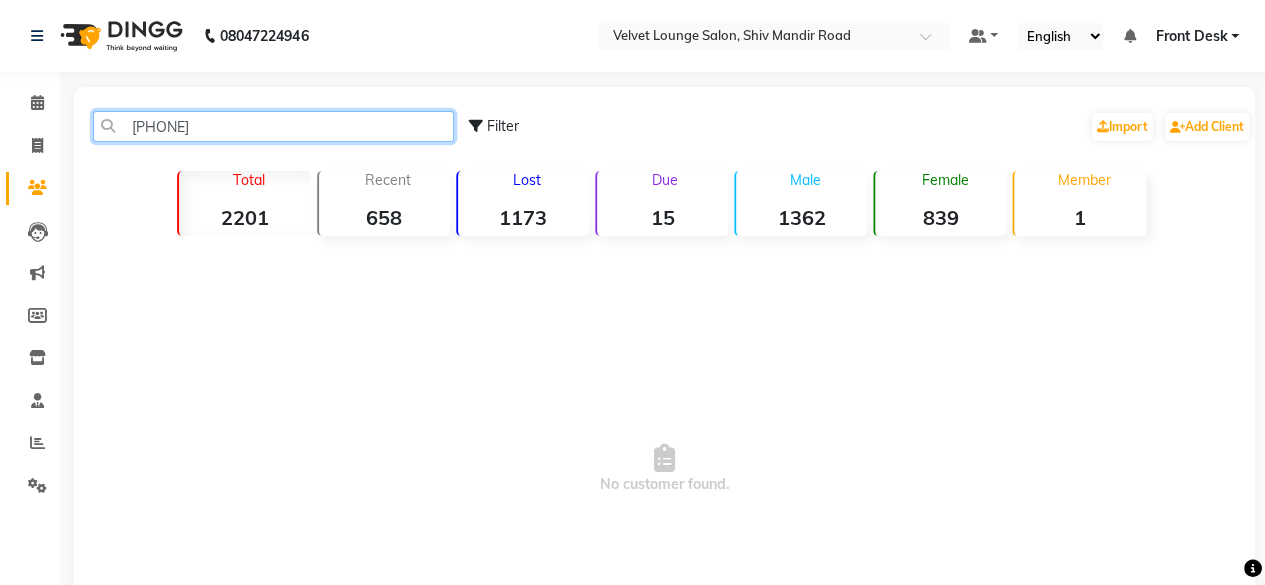 click on "[PHONE]" 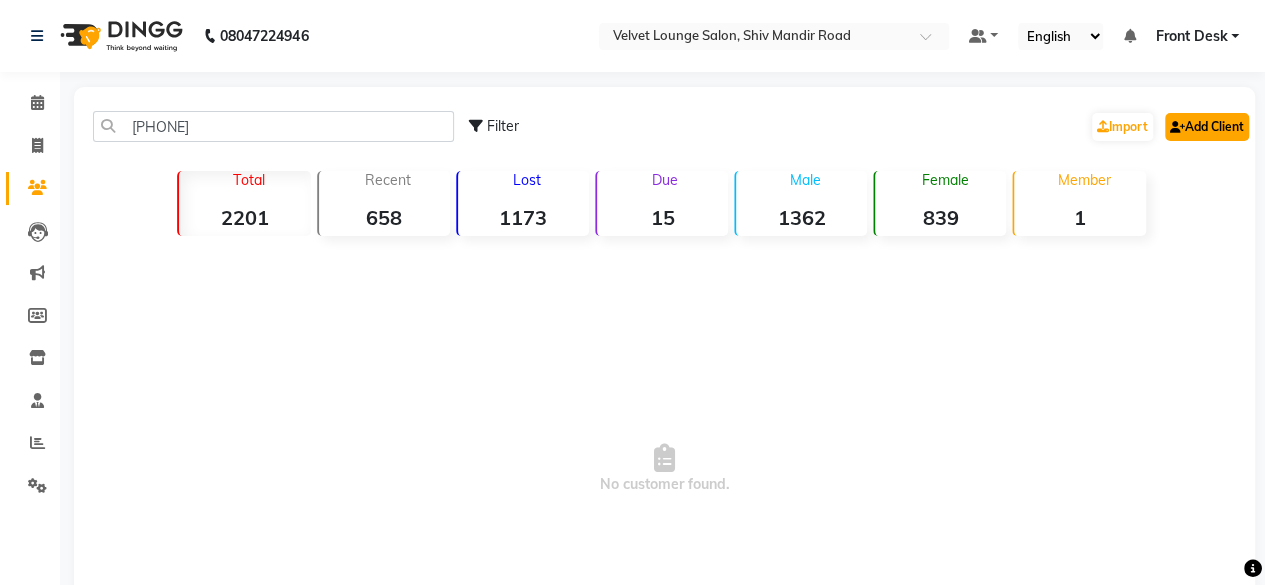 click on "Add Client" 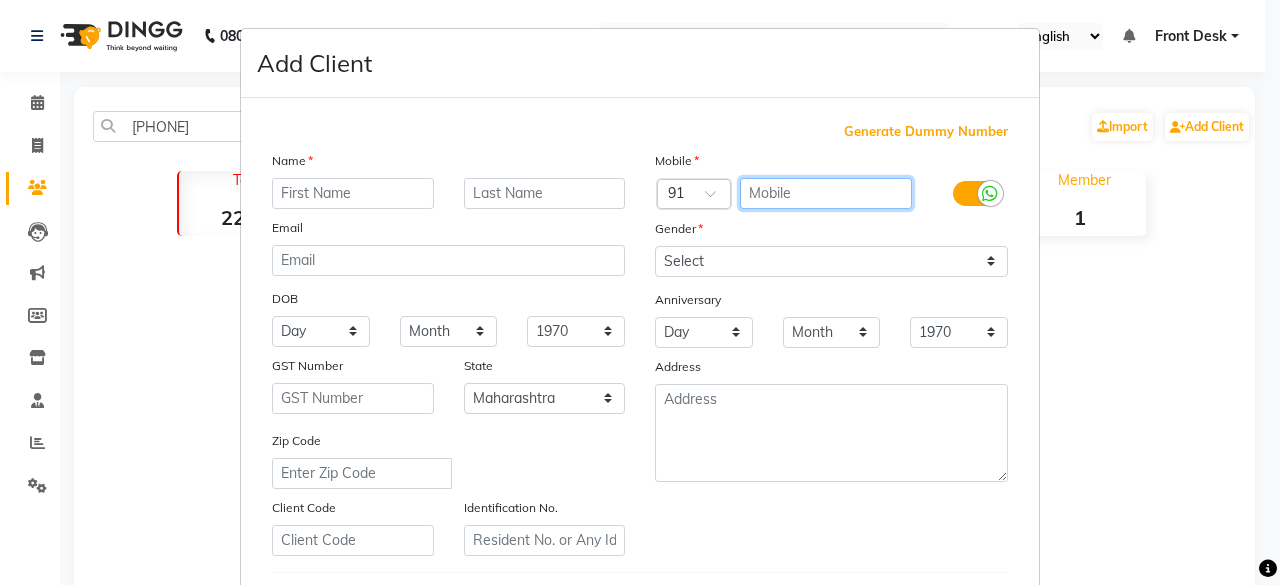 click at bounding box center [826, 193] 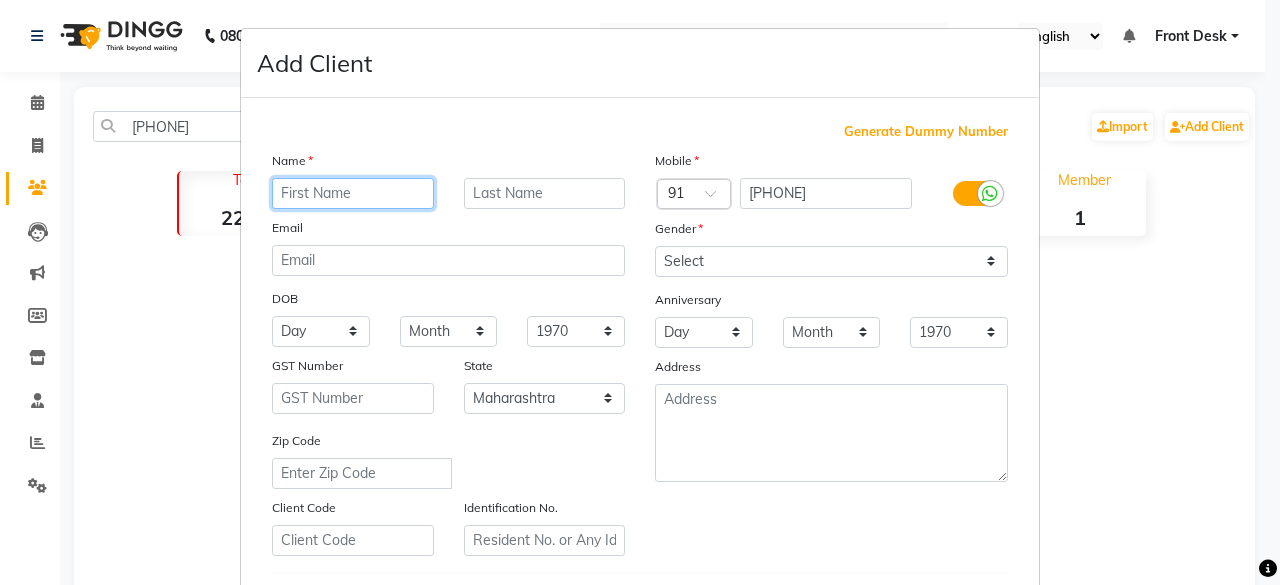 click at bounding box center [353, 193] 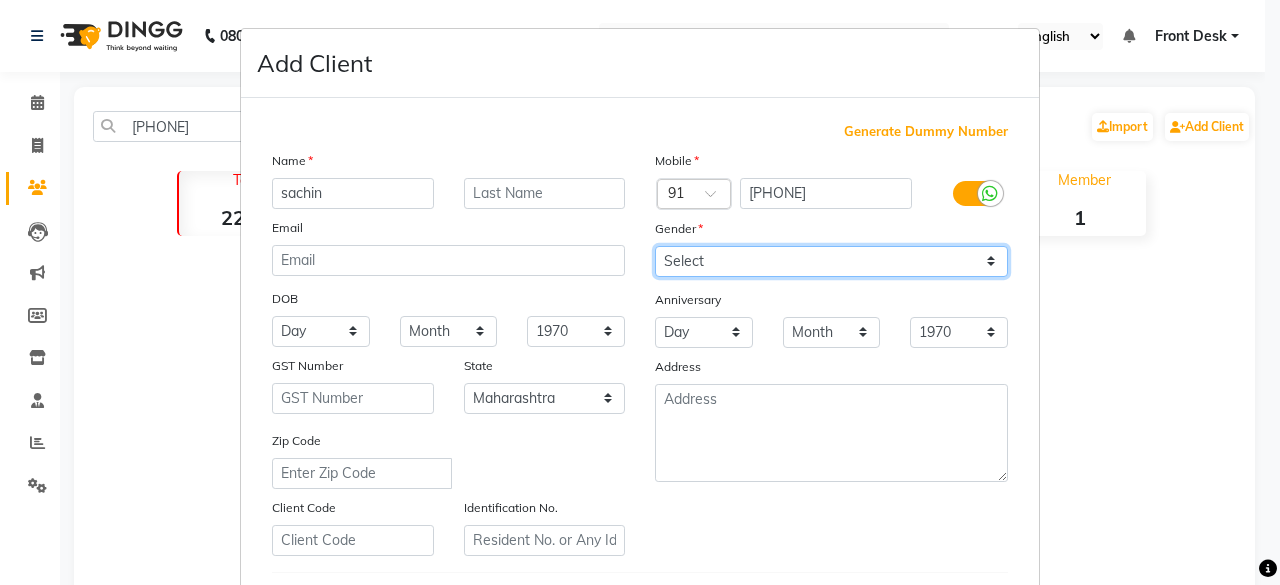 click on "Select Male Female Other Prefer Not To Say" at bounding box center (831, 261) 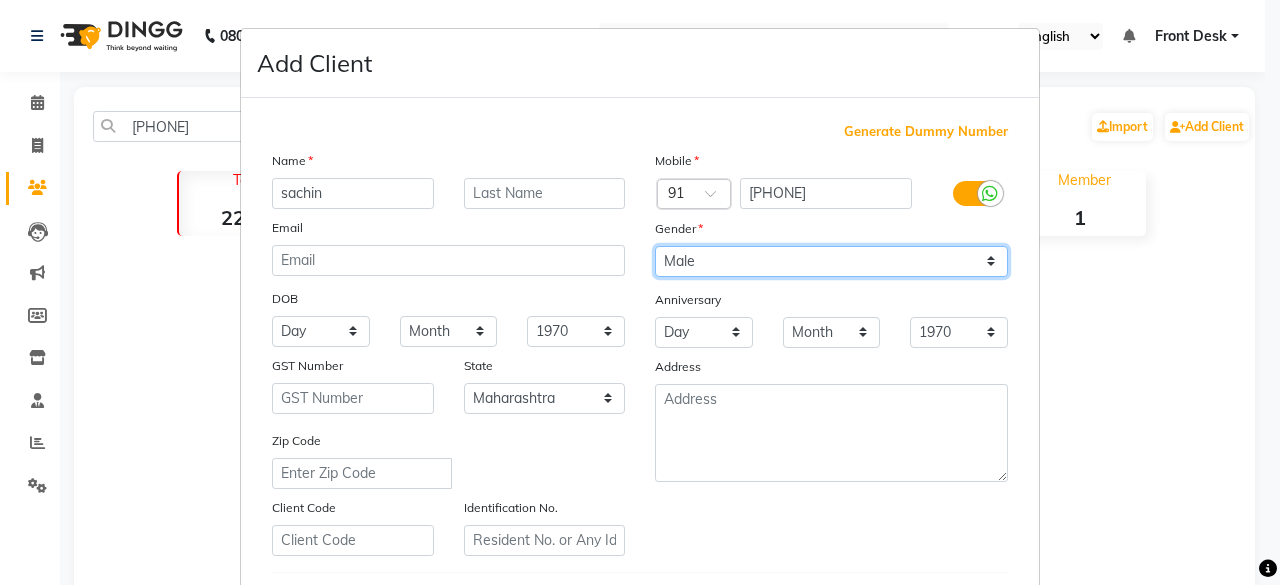 click on "Select Male Female Other Prefer Not To Say" at bounding box center [831, 261] 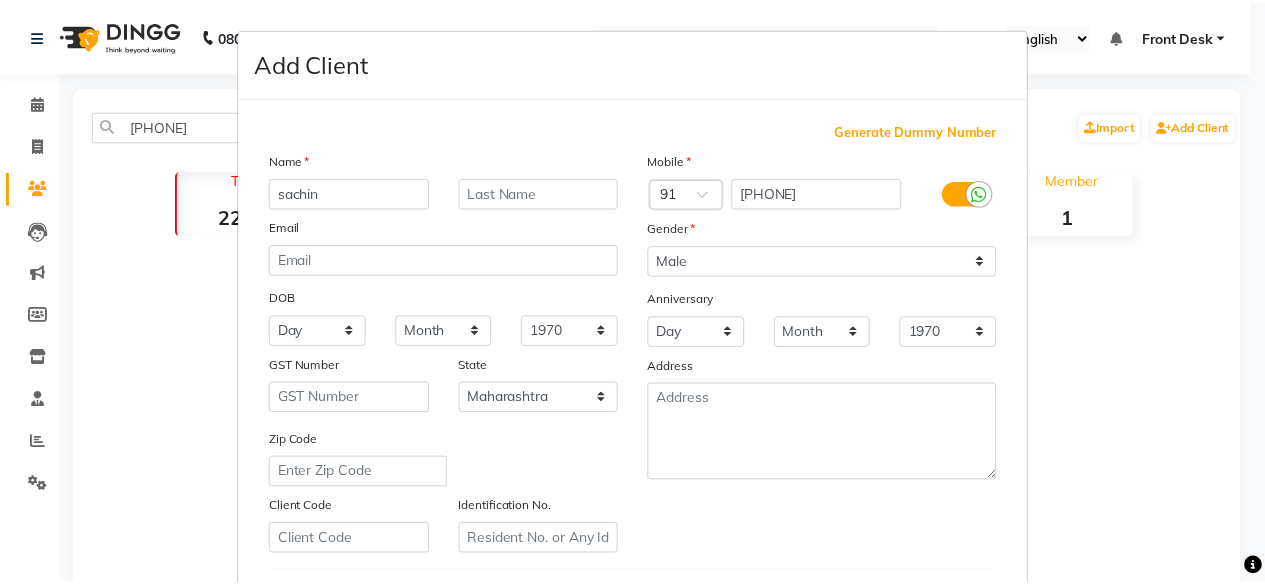 scroll, scrollTop: 334, scrollLeft: 0, axis: vertical 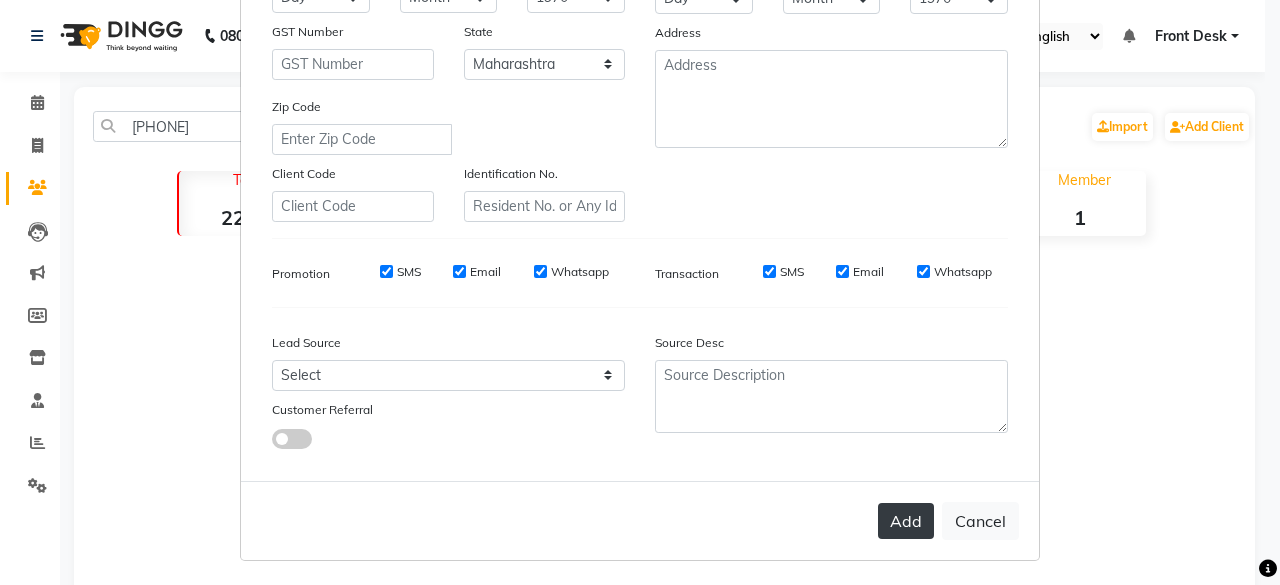 click on "Add" at bounding box center (906, 521) 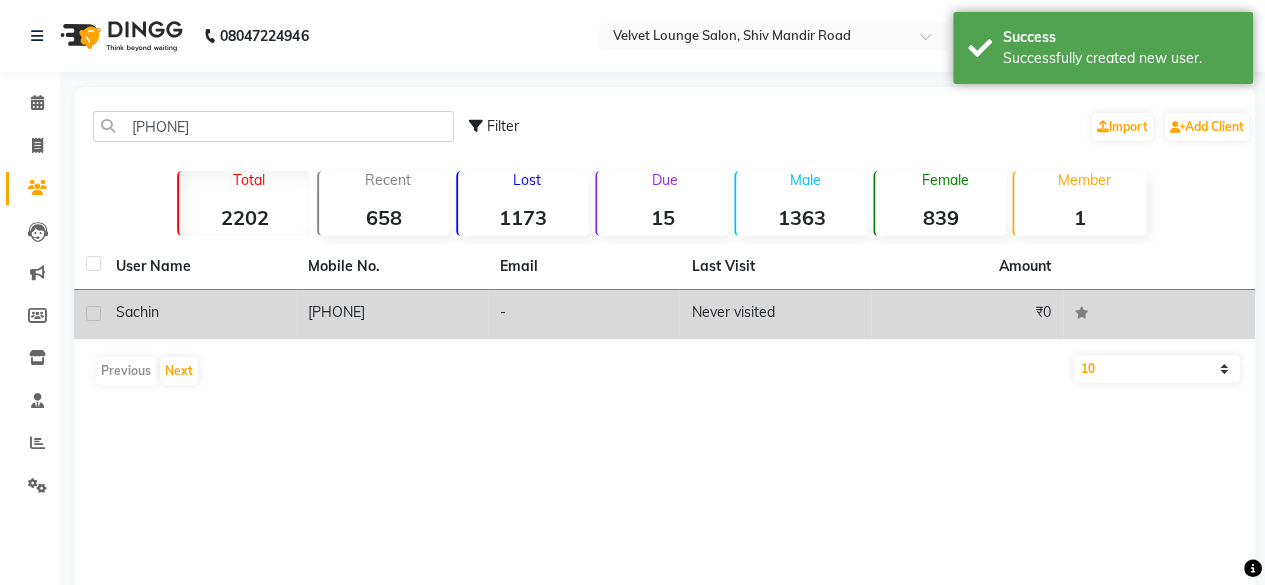 click on "Never visited" 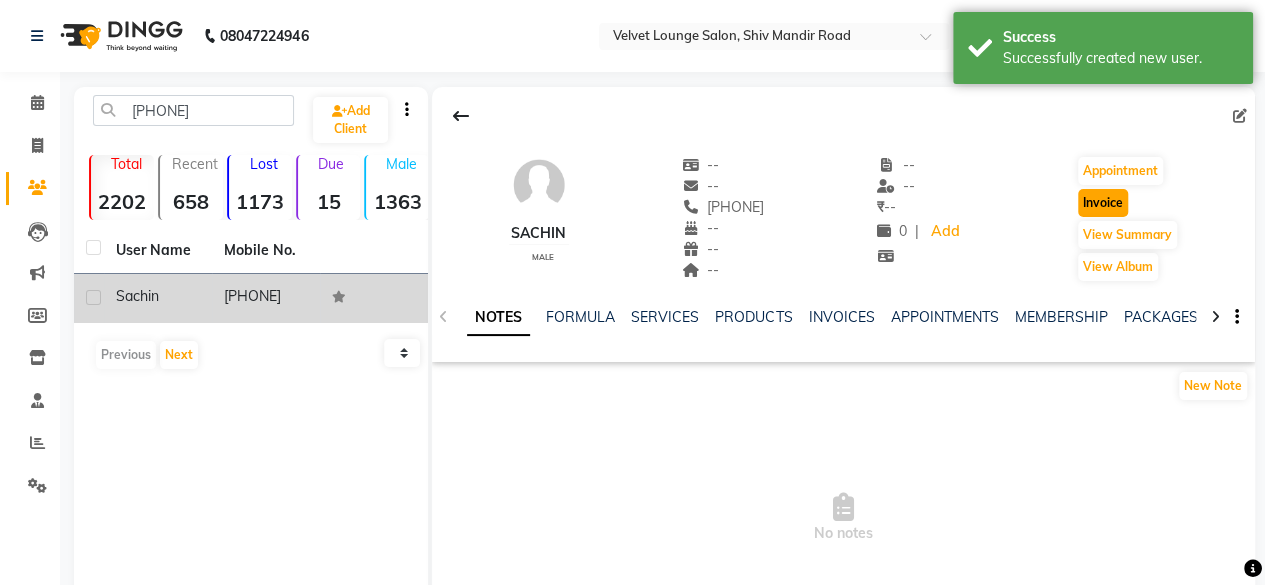 click on "Invoice" 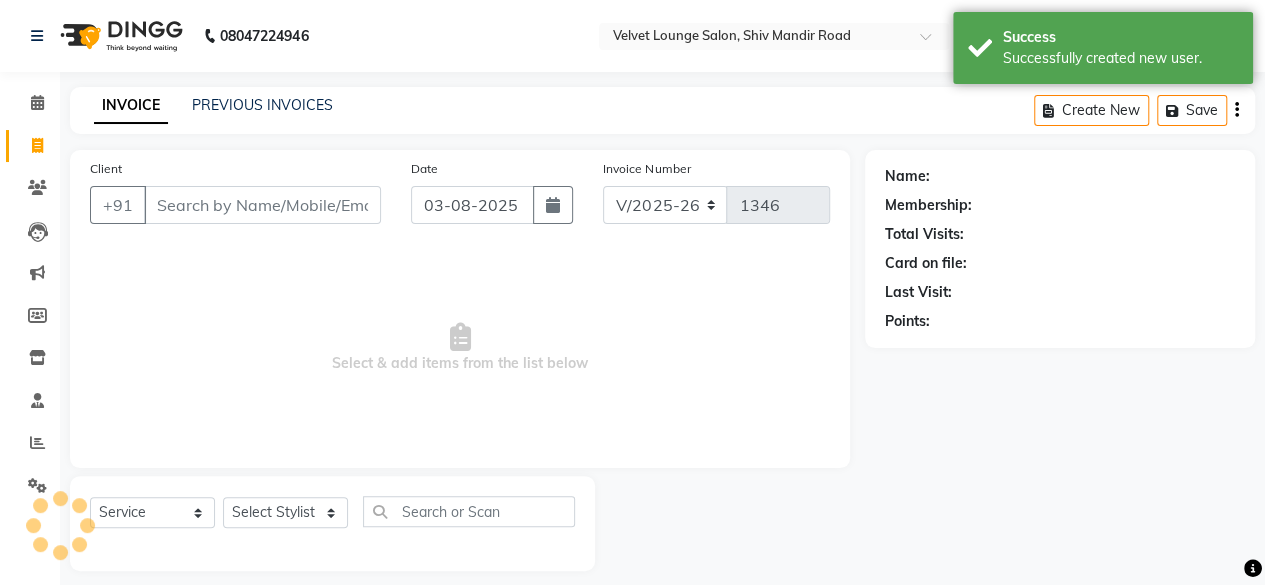 scroll, scrollTop: 15, scrollLeft: 0, axis: vertical 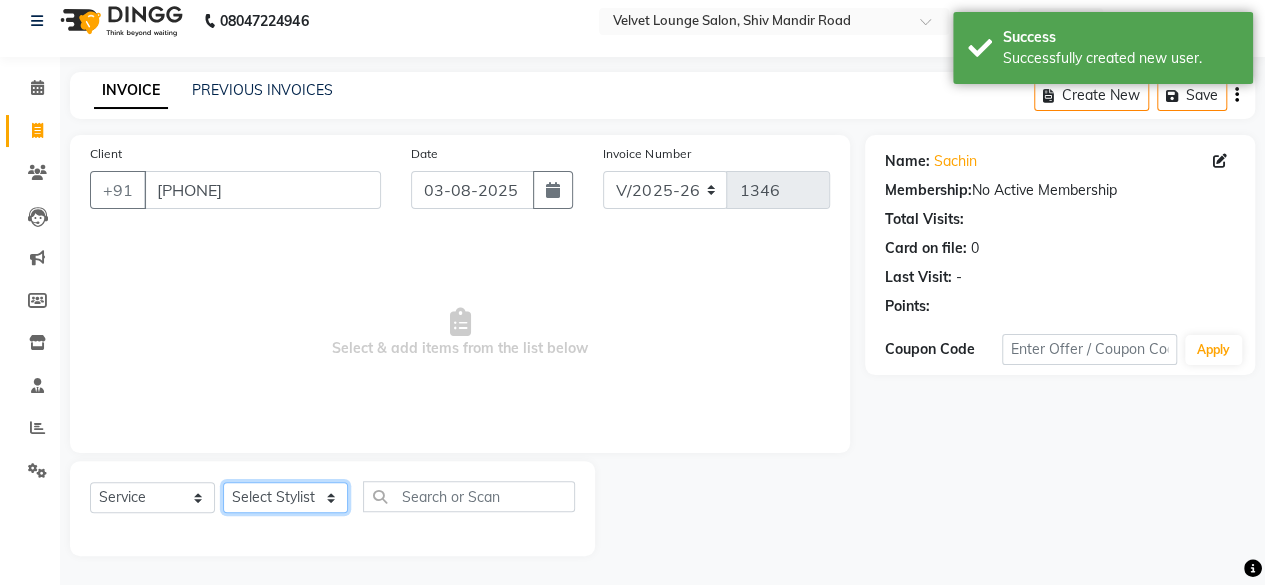 click on "Select Stylist Aadil zaher aman shah Arif ashish Front Desk Jaya jyoti madhu Manish MUSTAKIM pradnya Rohit SALMA SALMA shalu SHWETA vishal" 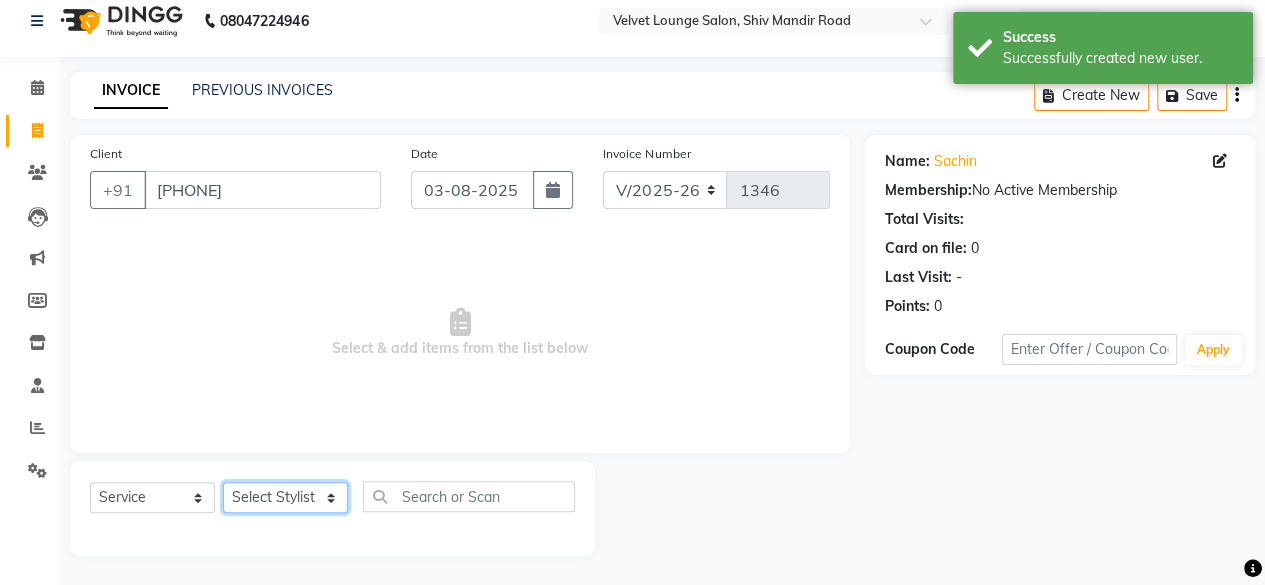 click on "Select Stylist Aadil zaher aman shah Arif ashish Front Desk Jaya jyoti madhu Manish MUSTAKIM pradnya Rohit SALMA SALMA shalu SHWETA vishal" 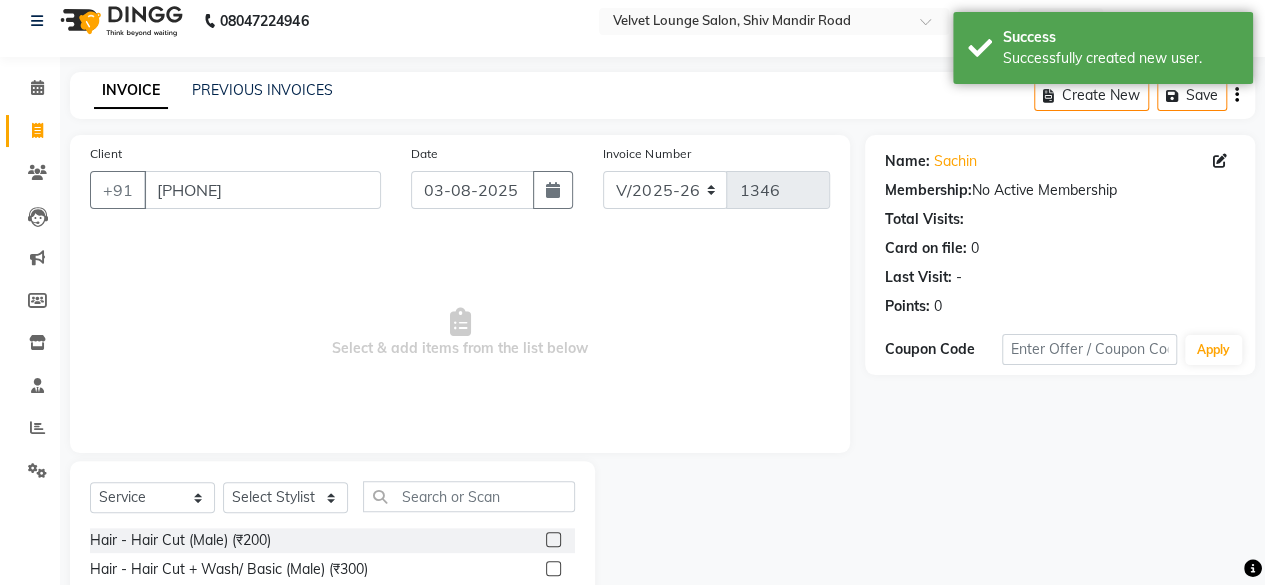 click on "Select Service Product Membership Package Voucher Prepaid Gift Card Select Stylist Aadil zaher aman shah Arif ashish Front Desk Jaya jyoti madhu Manish MUSTAKIM pradnya Rohit SALMA SALMA shalu SHWETA vishal" 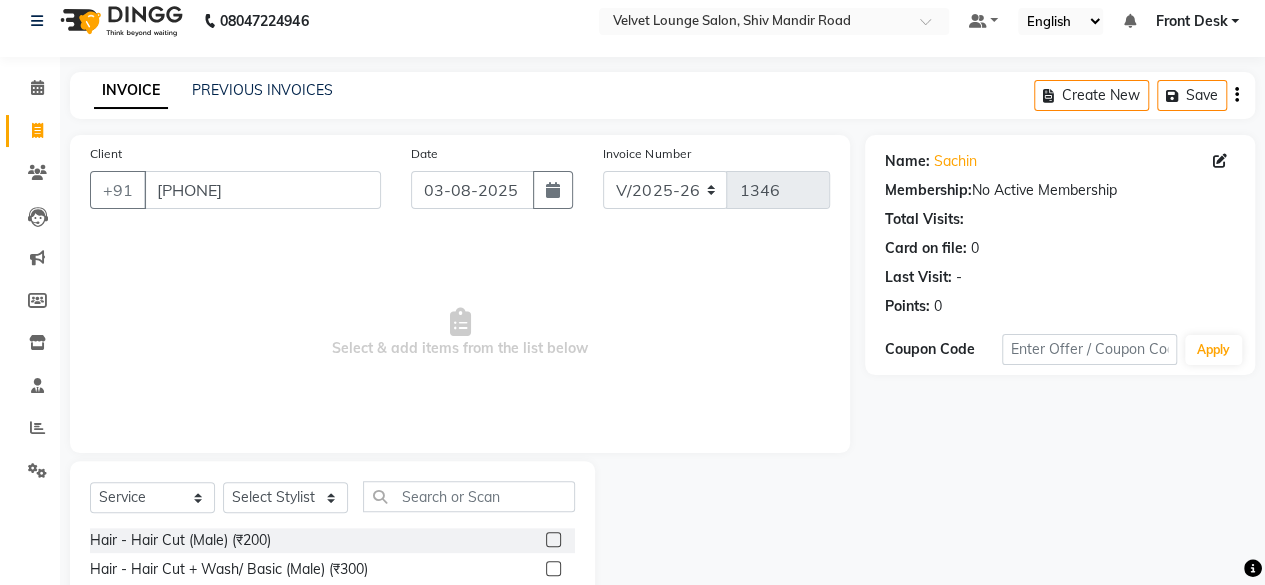 click 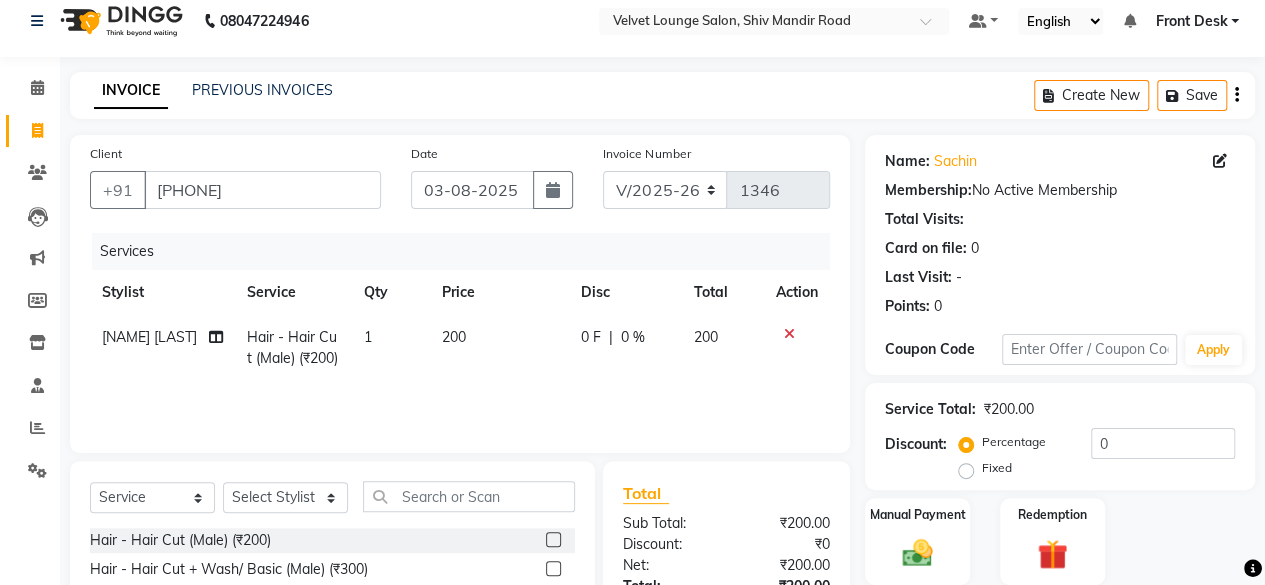 click on "200" 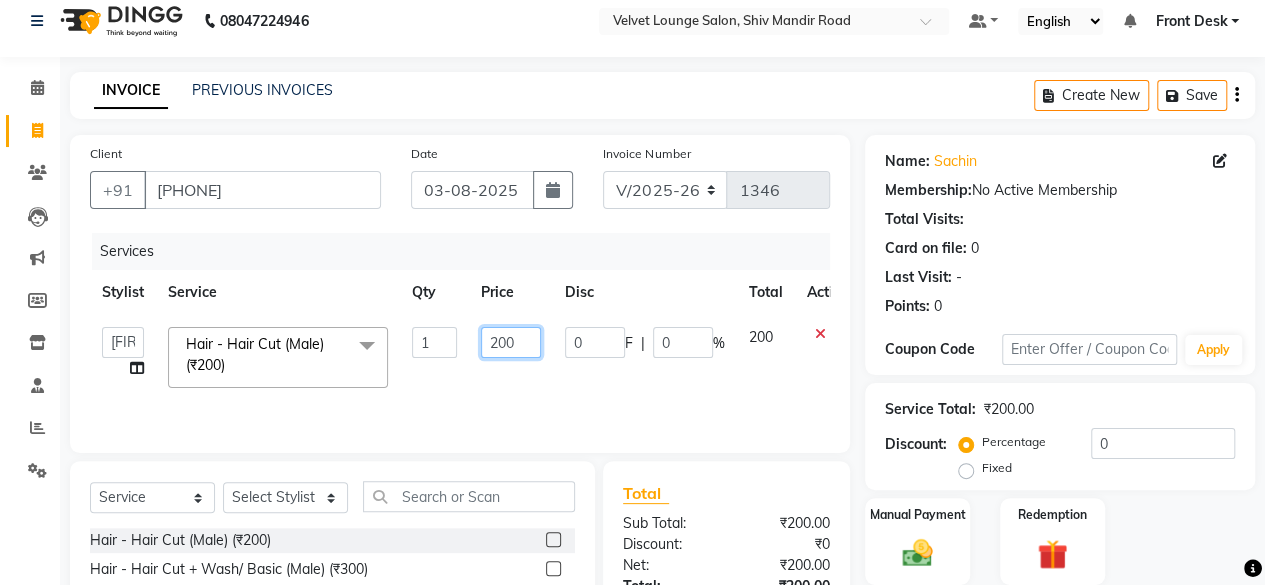 click on "200" 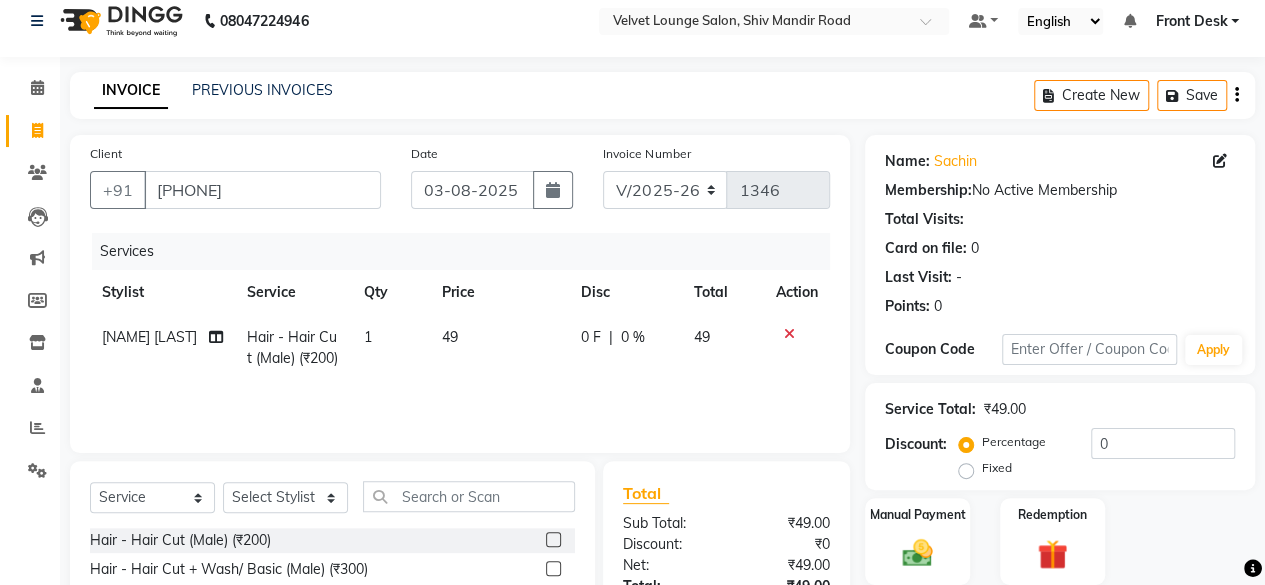 click on "₹0" 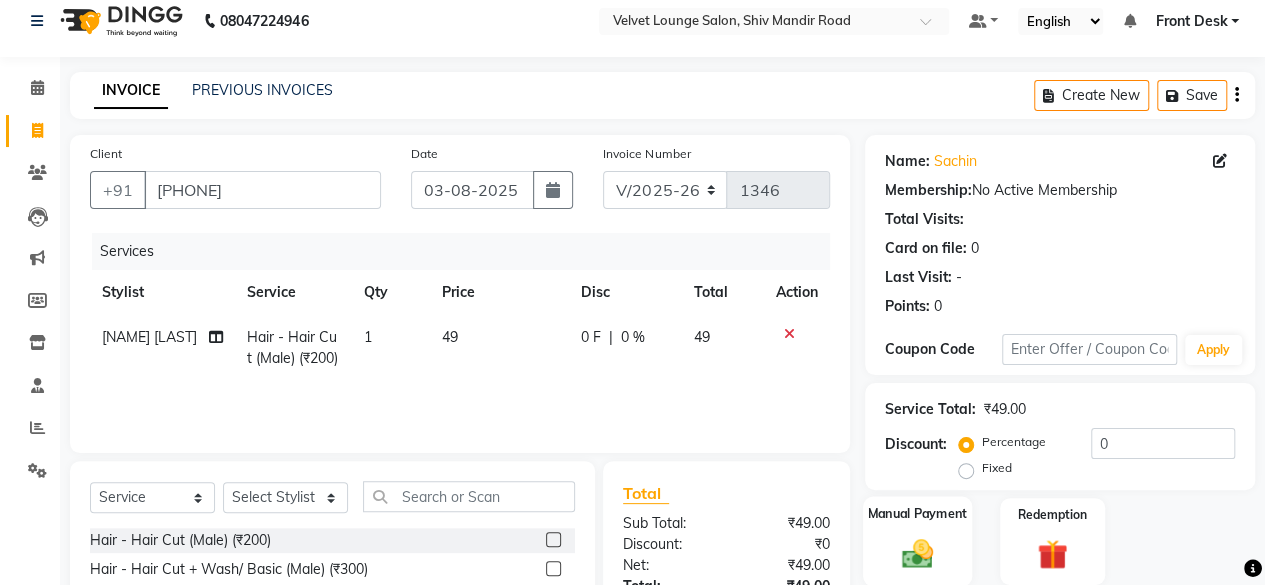 click on "Manual Payment" 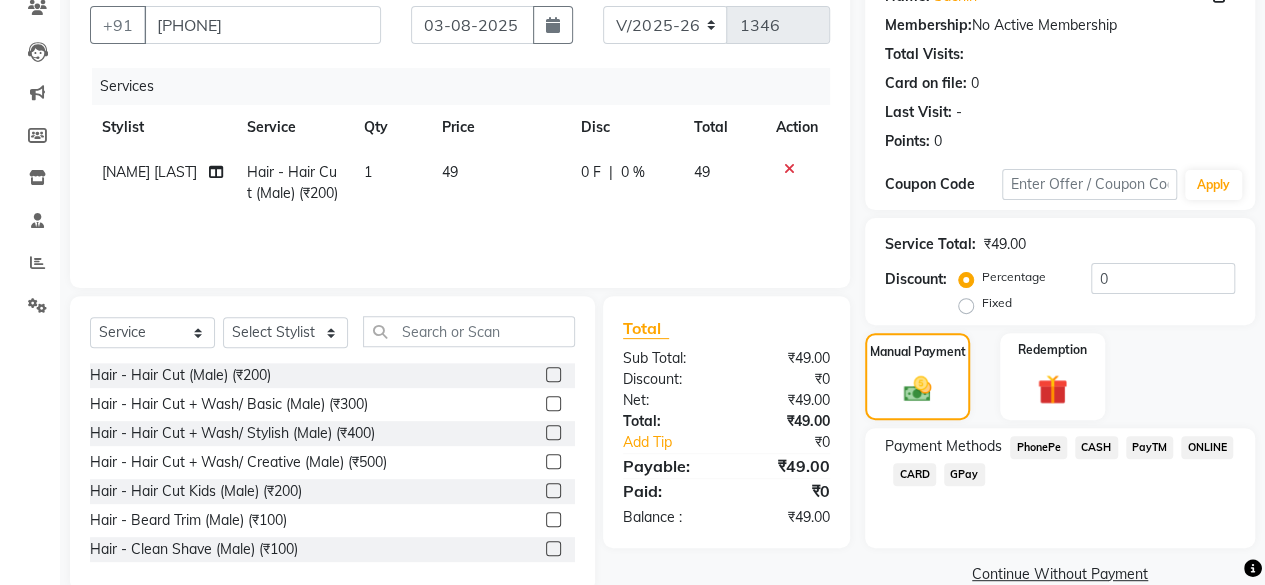 scroll, scrollTop: 215, scrollLeft: 0, axis: vertical 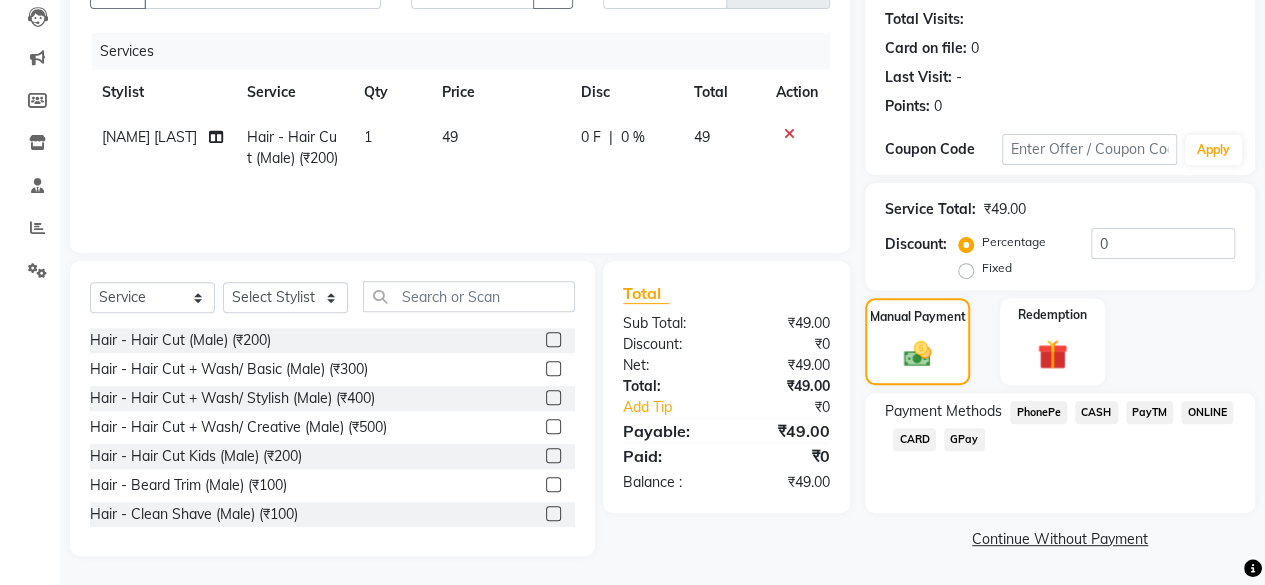 click on "PhonePe" 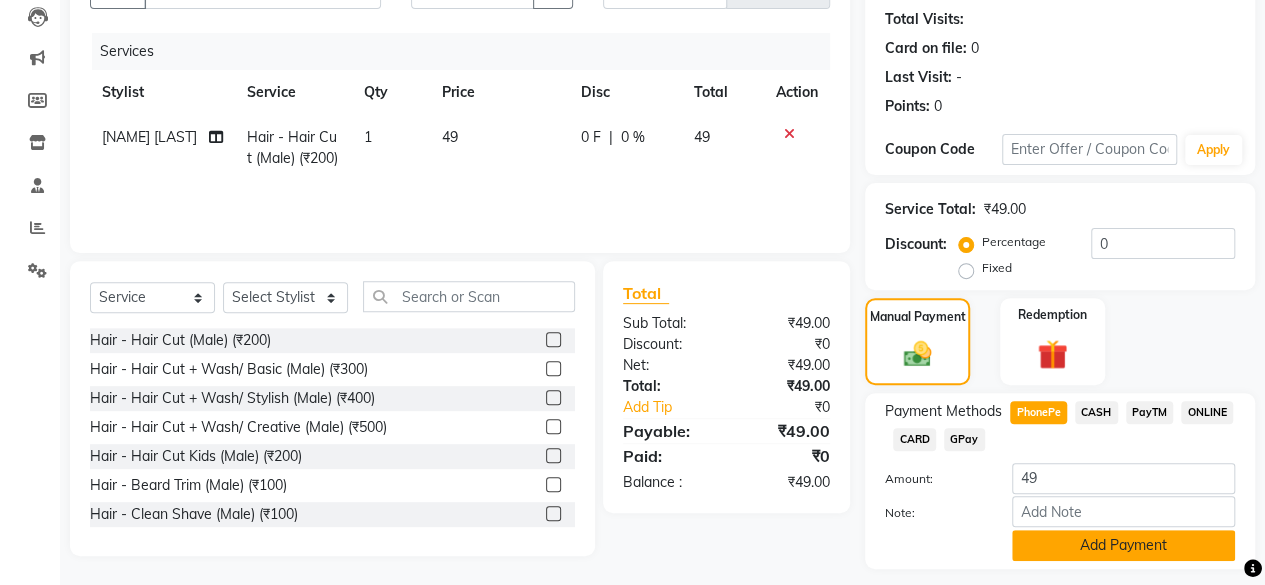 click on "Add Payment" 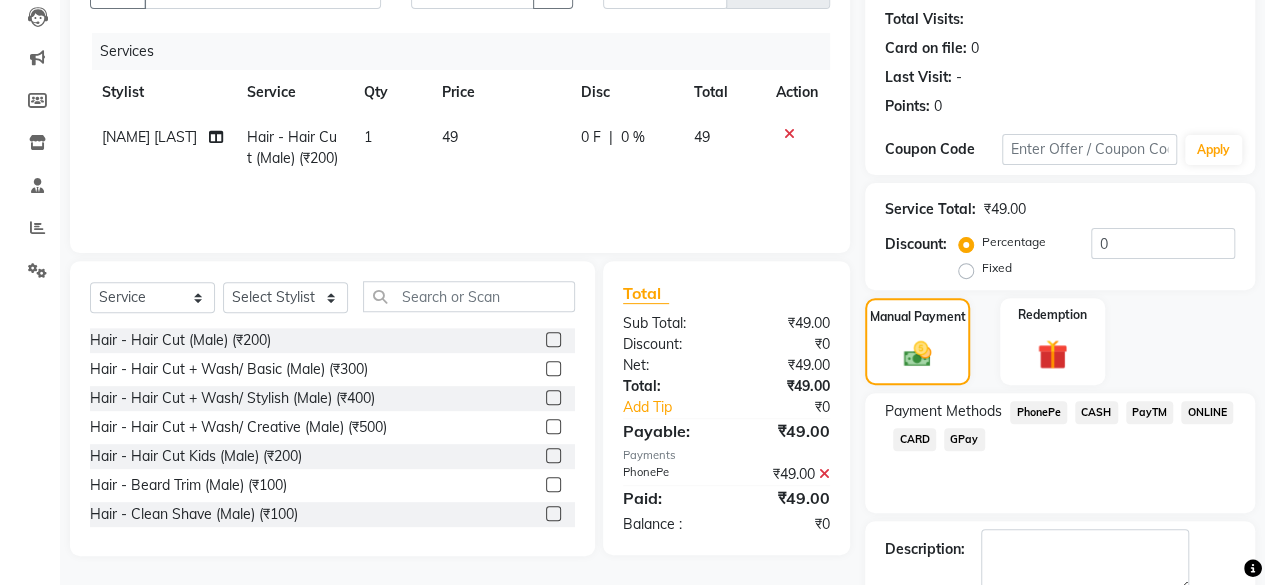 scroll, scrollTop: 324, scrollLeft: 0, axis: vertical 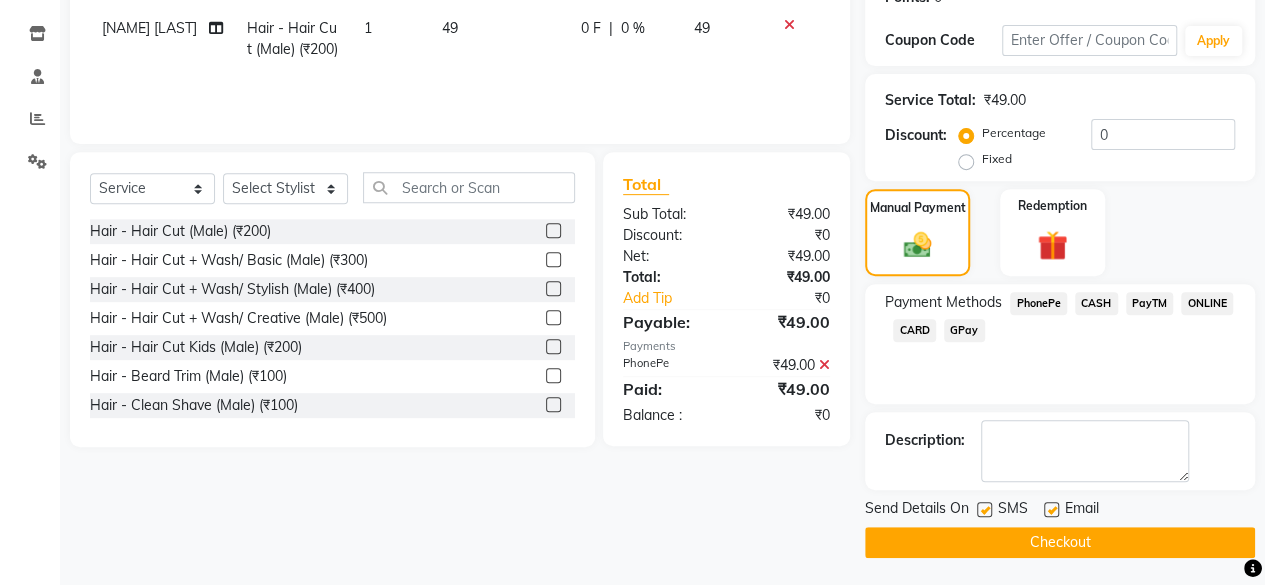 click on "Checkout" 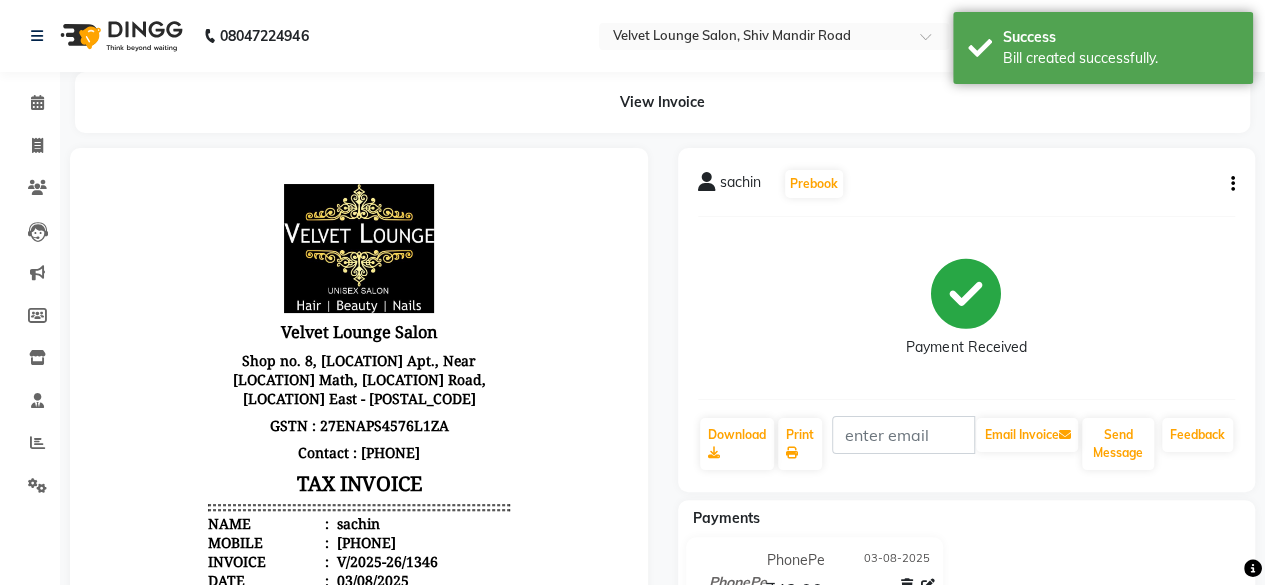 scroll, scrollTop: 0, scrollLeft: 0, axis: both 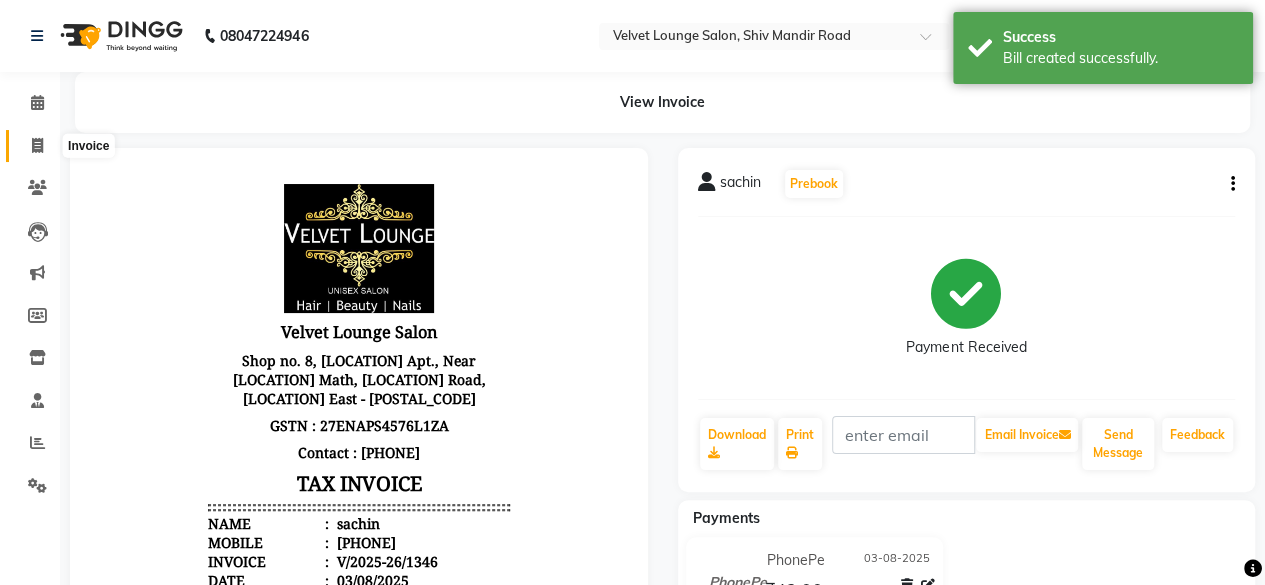 click 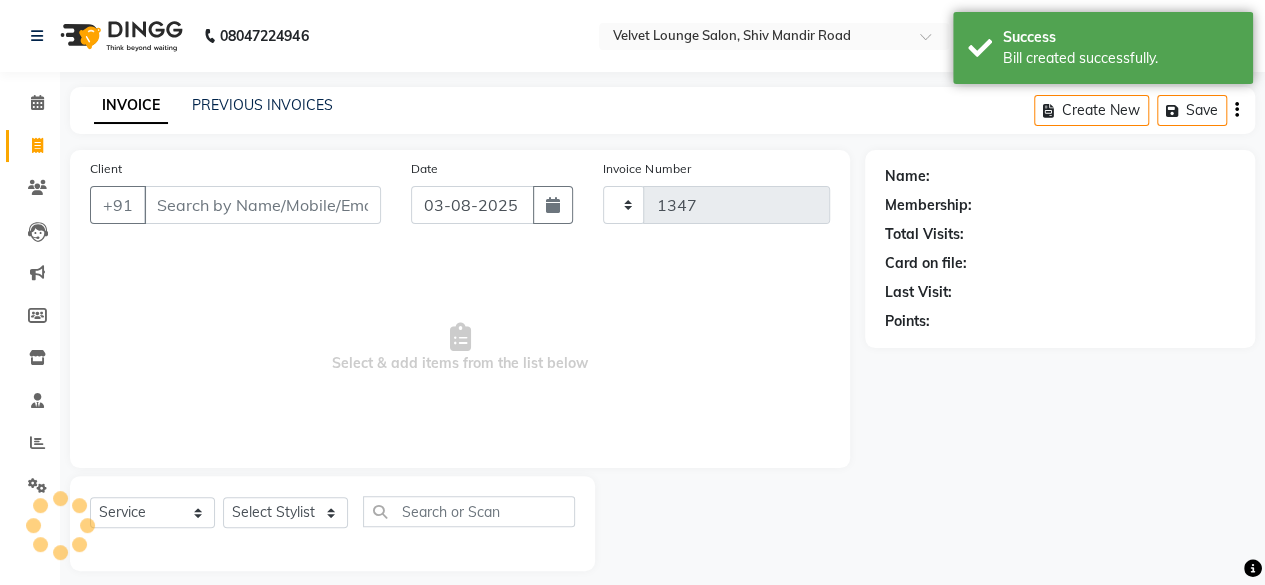 scroll, scrollTop: 15, scrollLeft: 0, axis: vertical 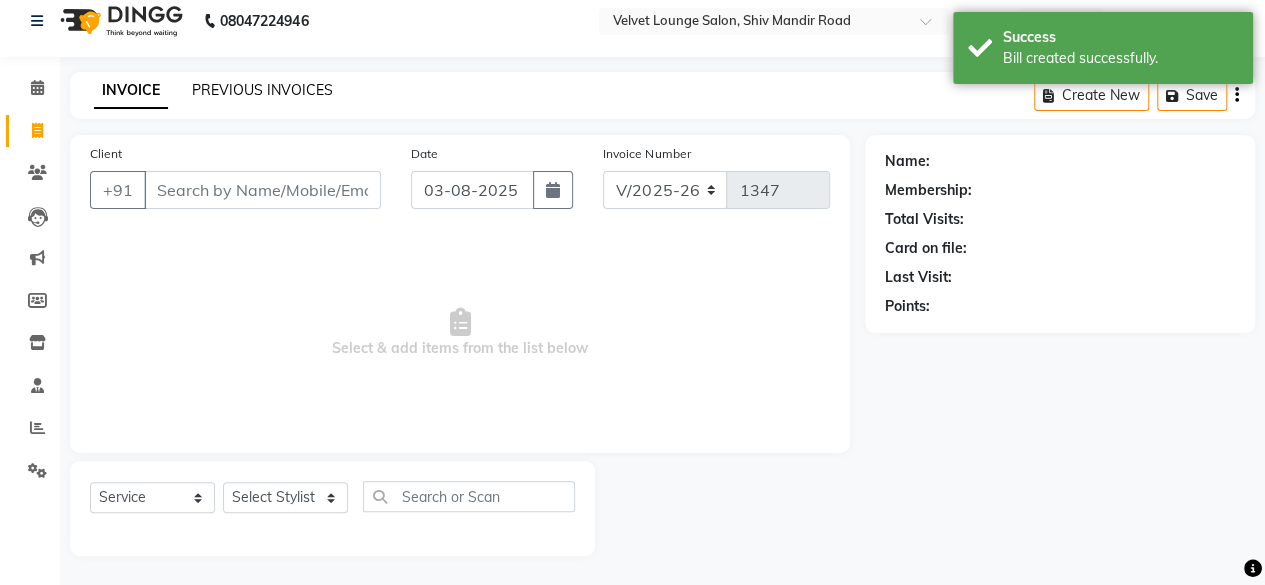click on "PREVIOUS INVOICES" 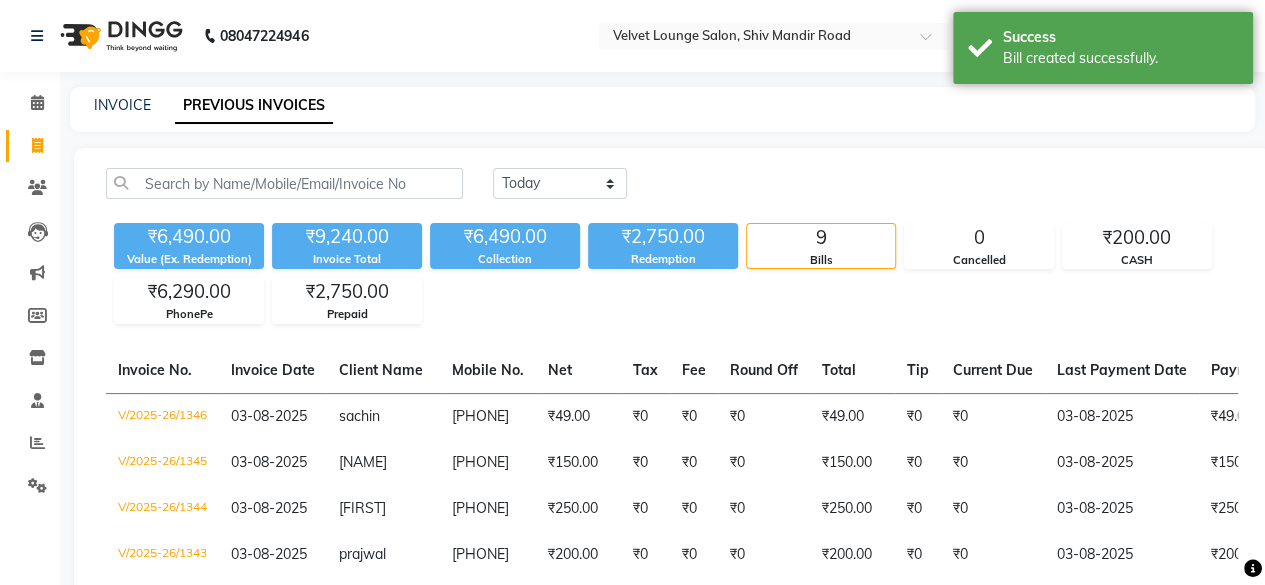 click on "Today Yesterday Custom Range" 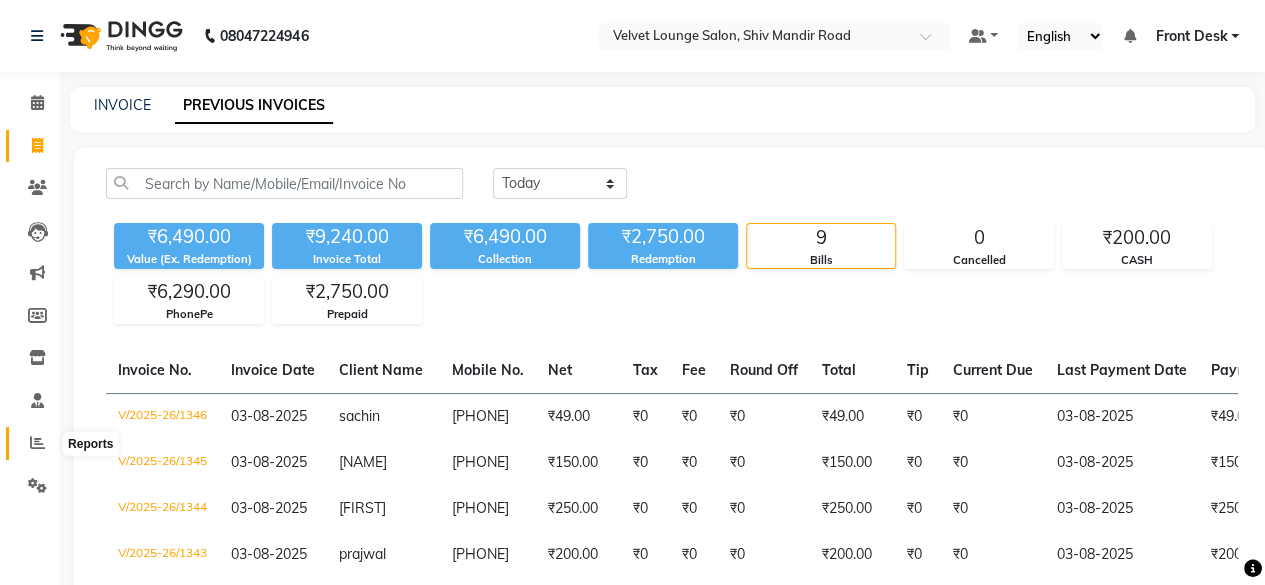 click 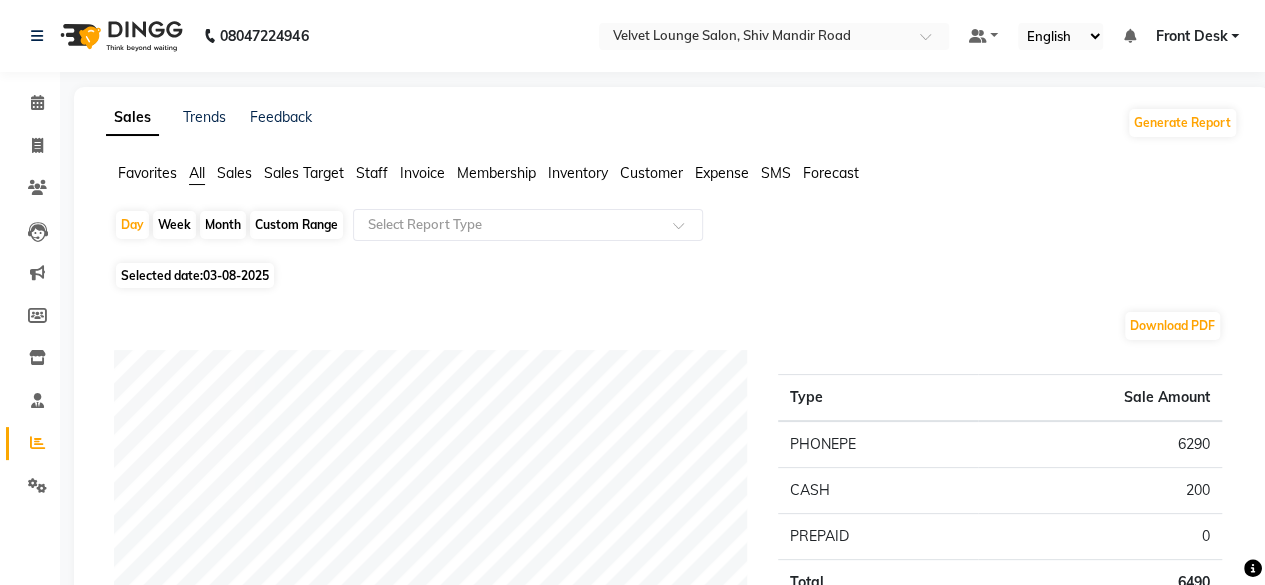 click on "Month" 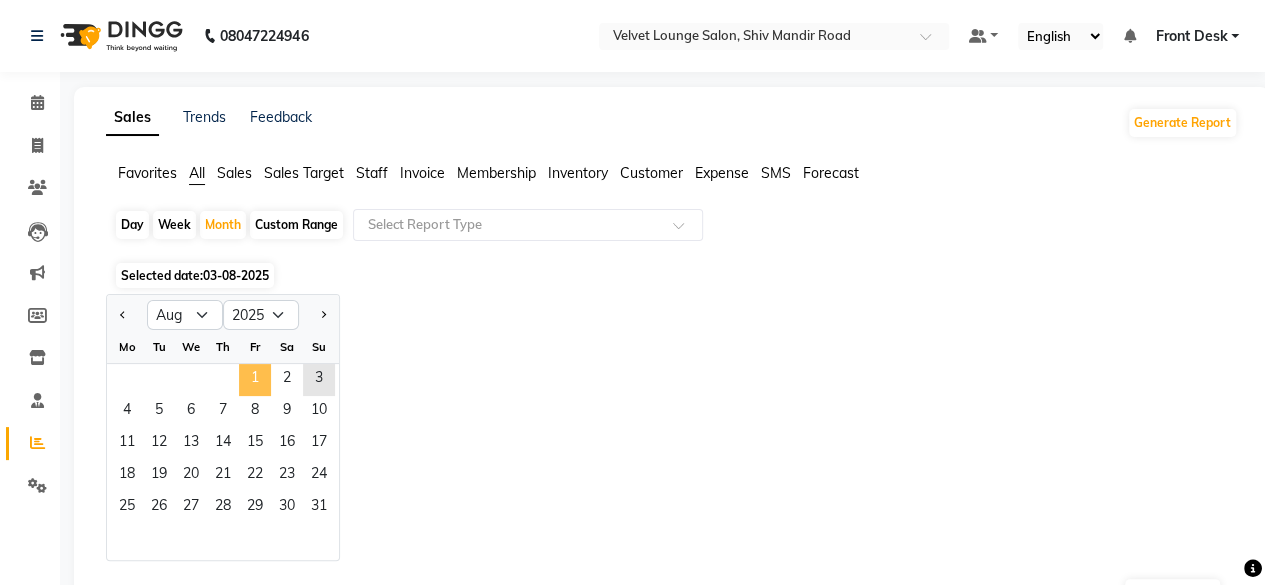 click on "1" 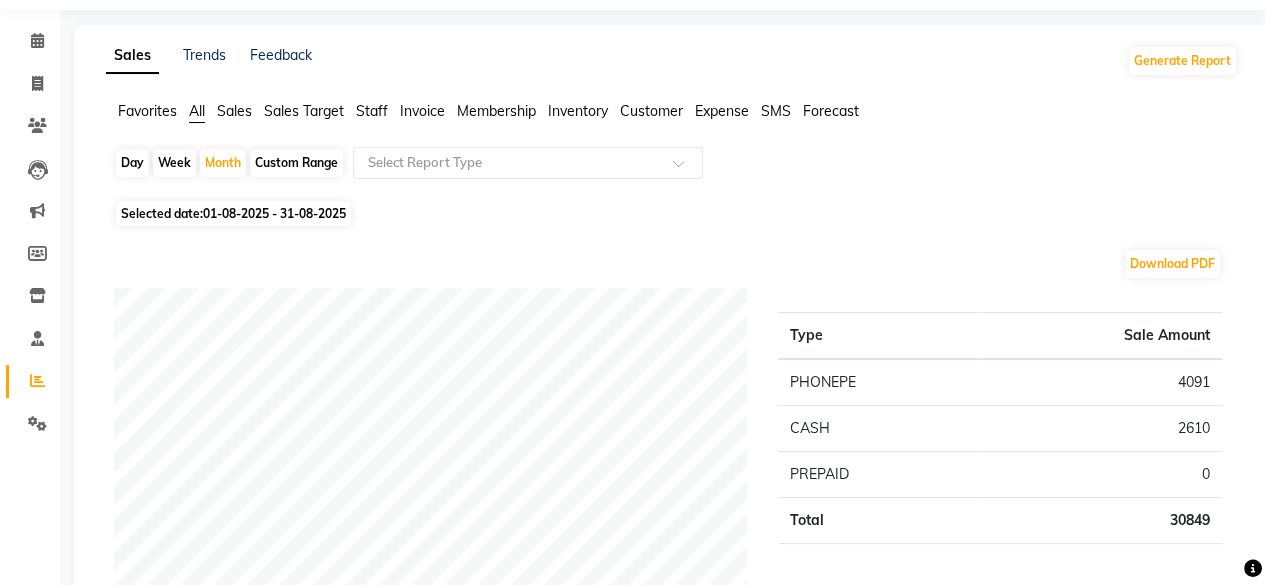 scroll, scrollTop: 80, scrollLeft: 0, axis: vertical 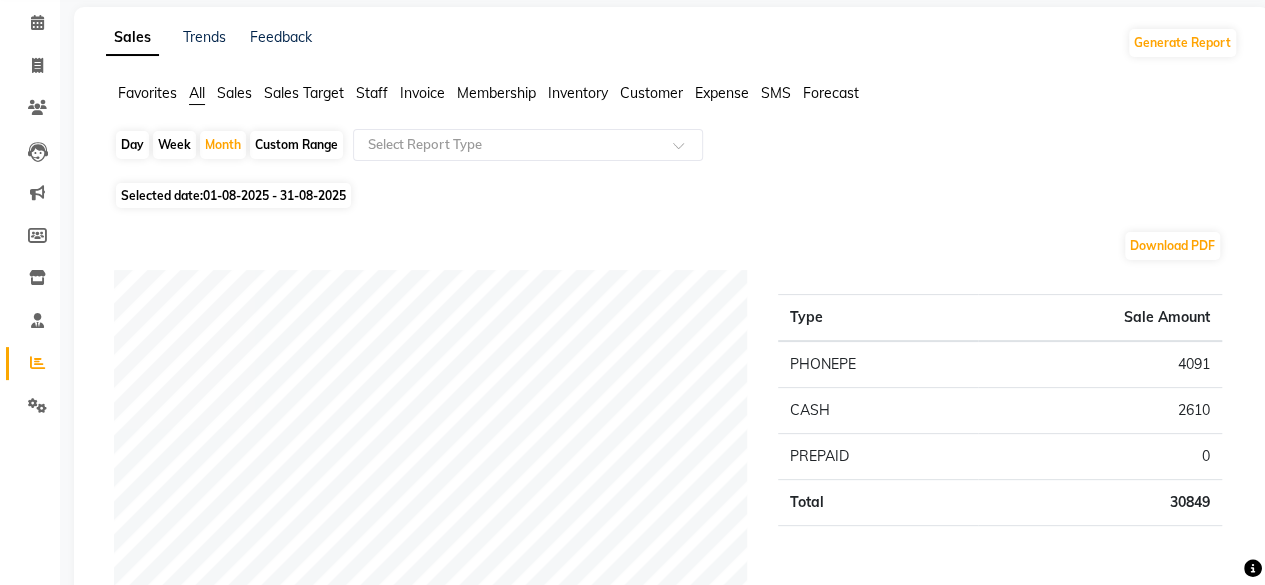 click on "Staff" 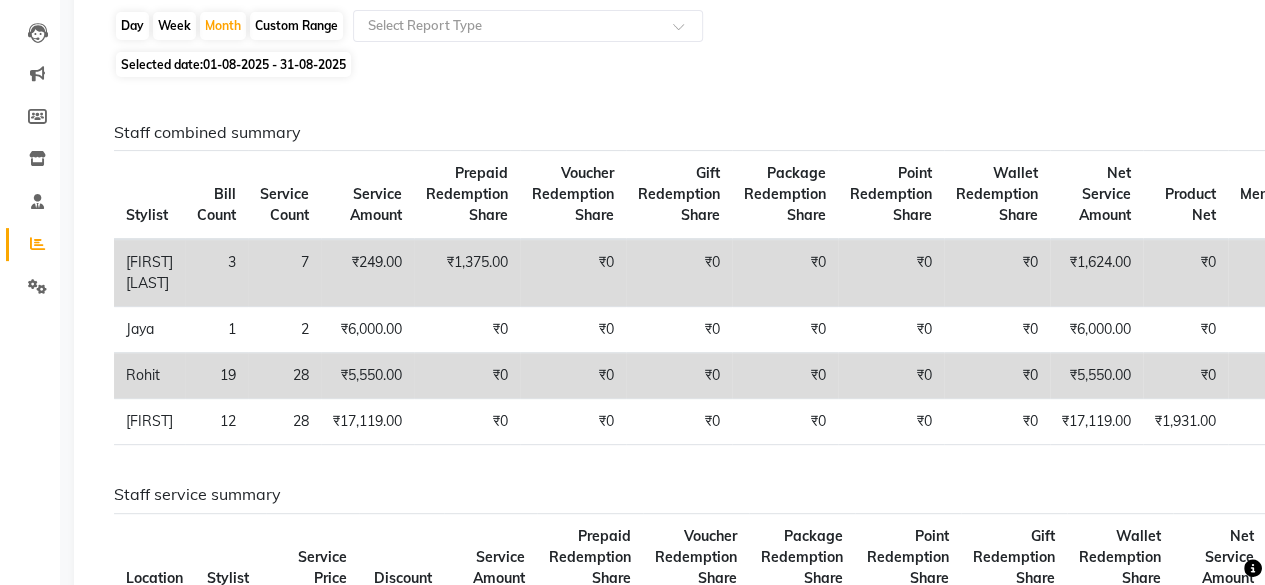 scroll, scrollTop: 200, scrollLeft: 0, axis: vertical 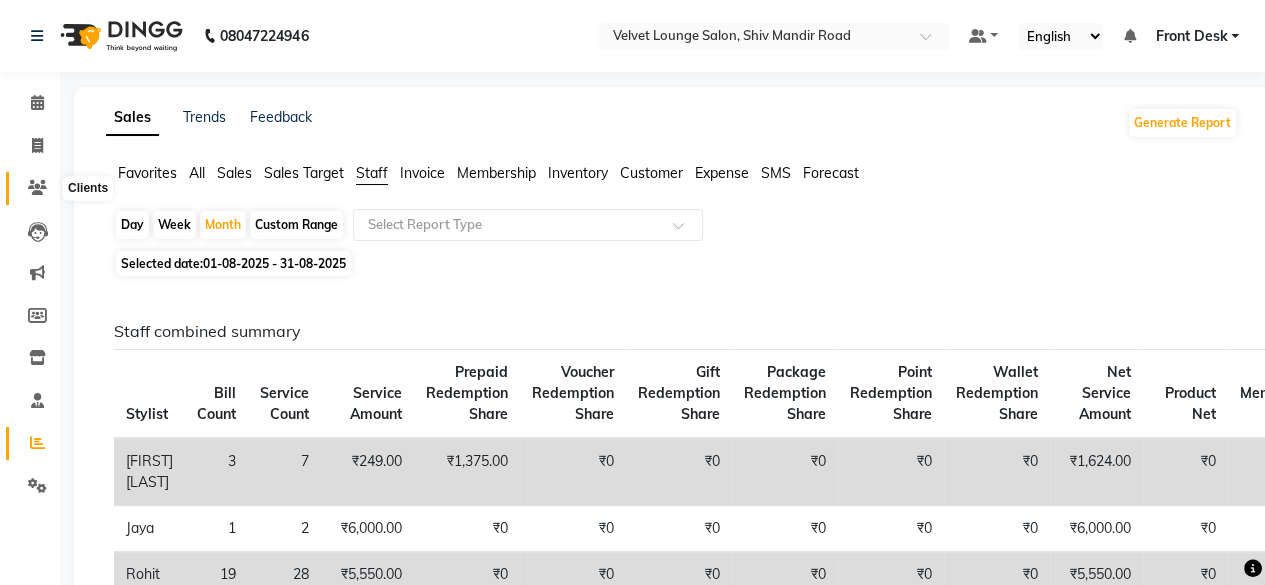 click 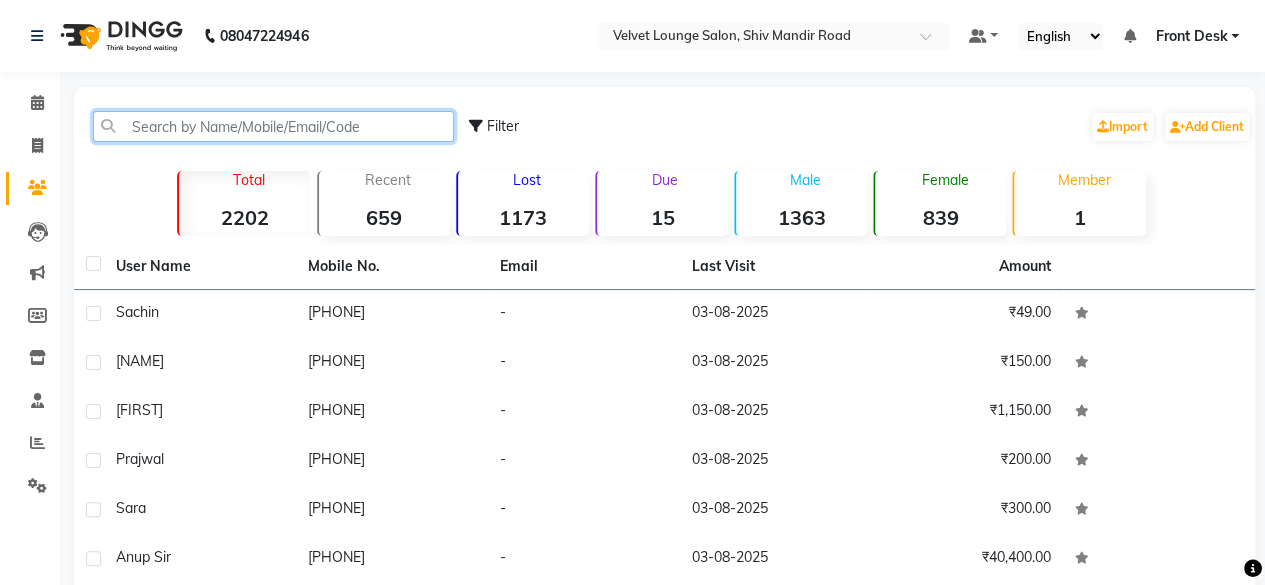 click 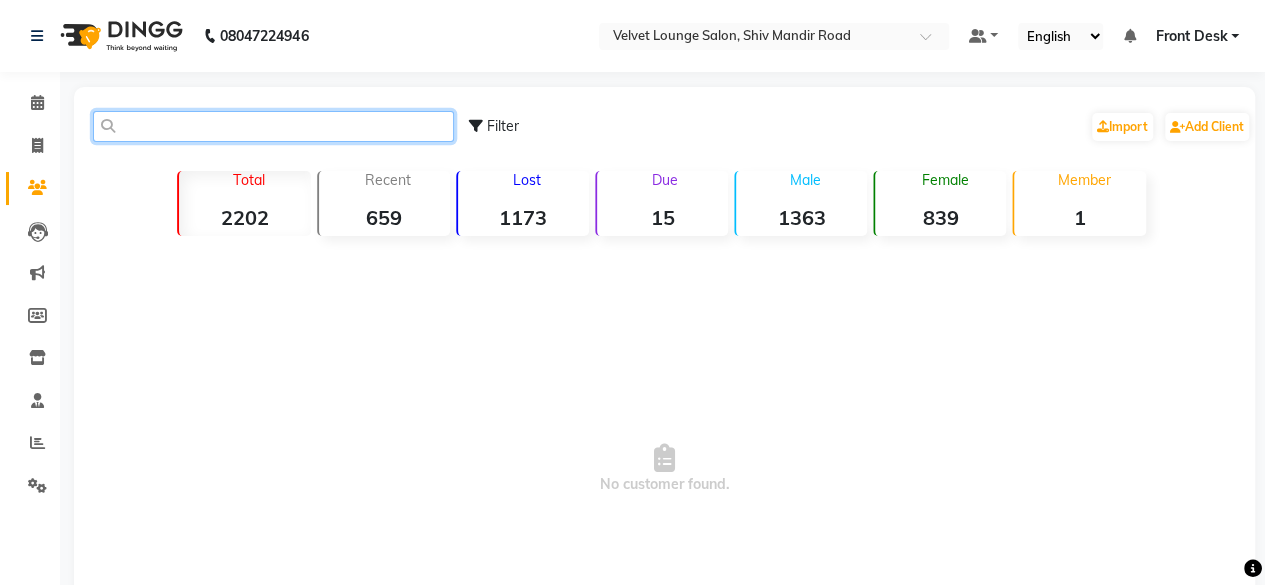 click 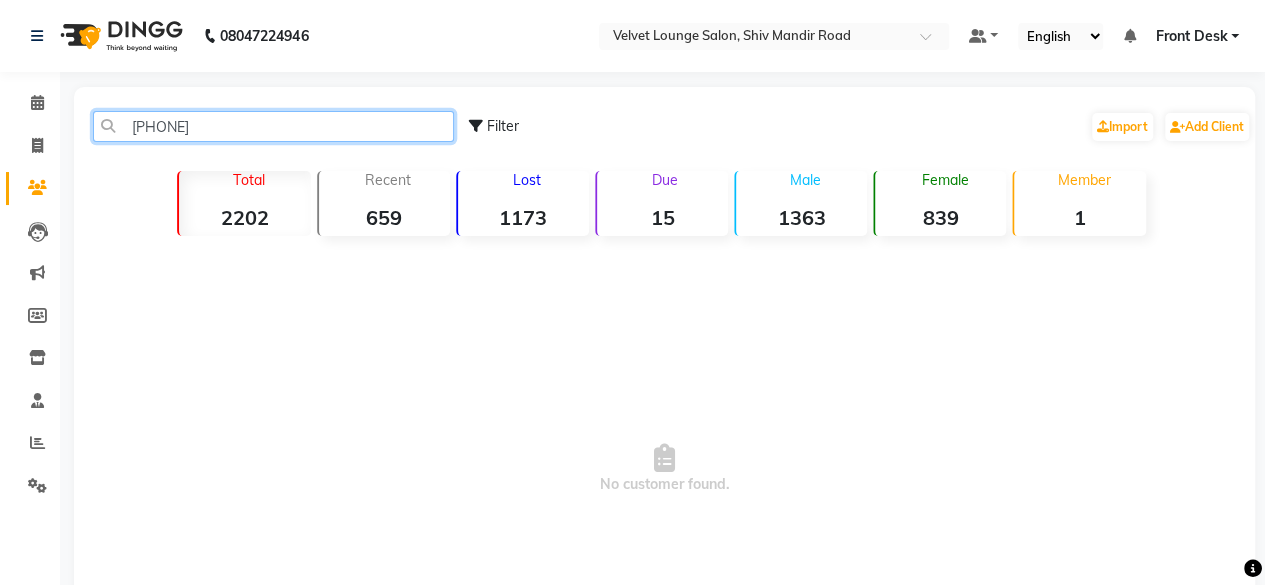 click on "[PHONE]" 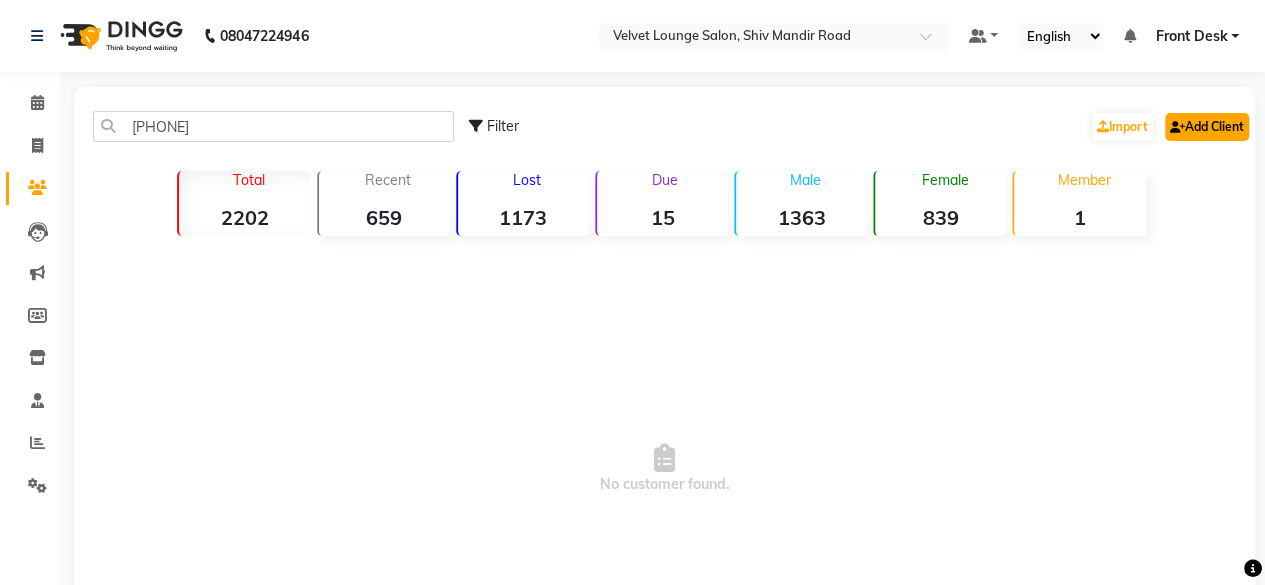 click on "Add Client" 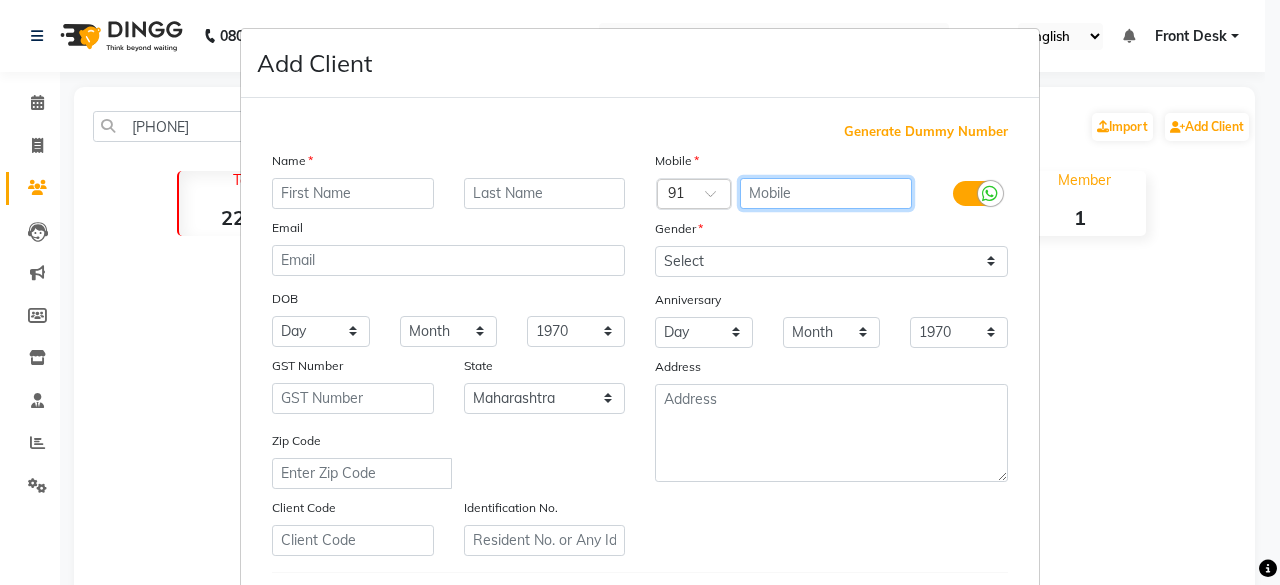 click at bounding box center [826, 193] 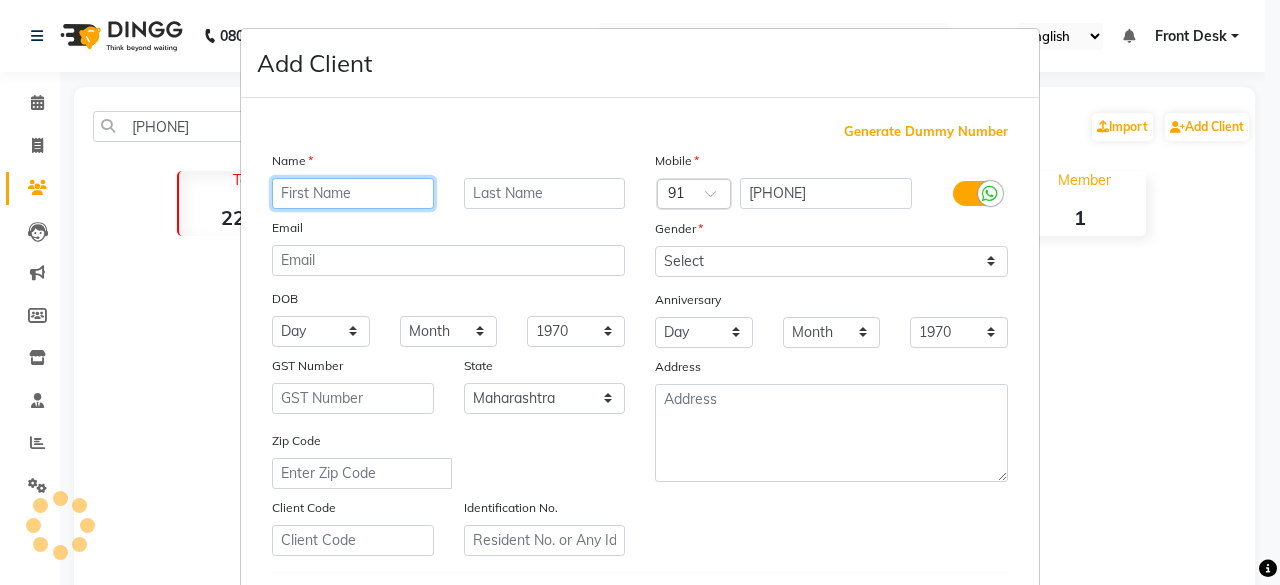 click at bounding box center [353, 193] 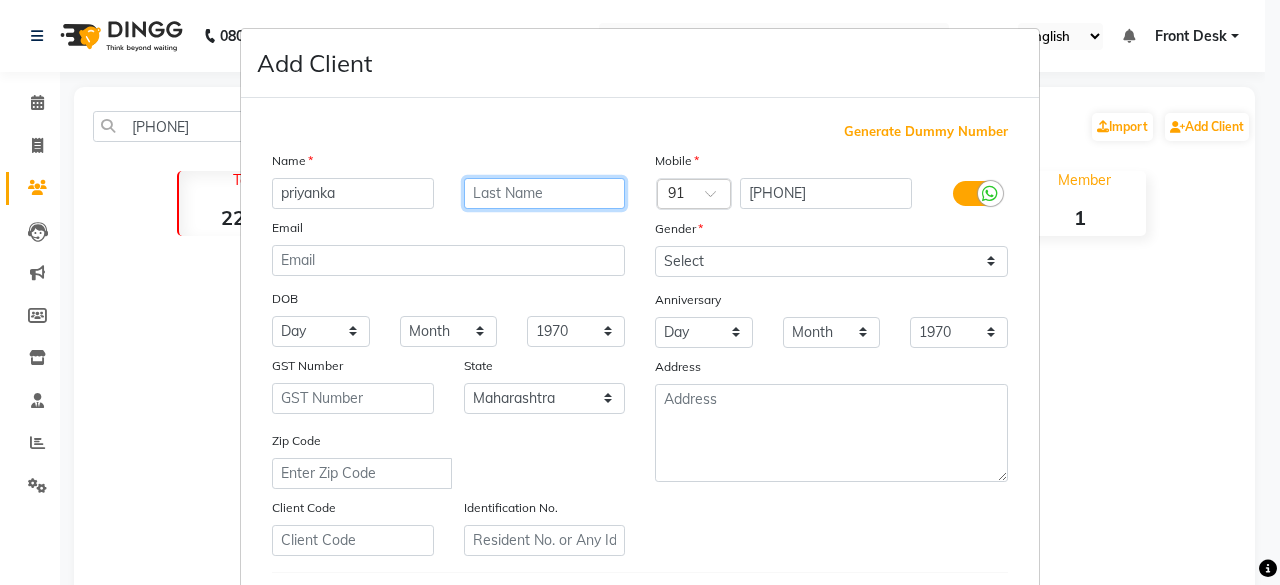 click at bounding box center (545, 193) 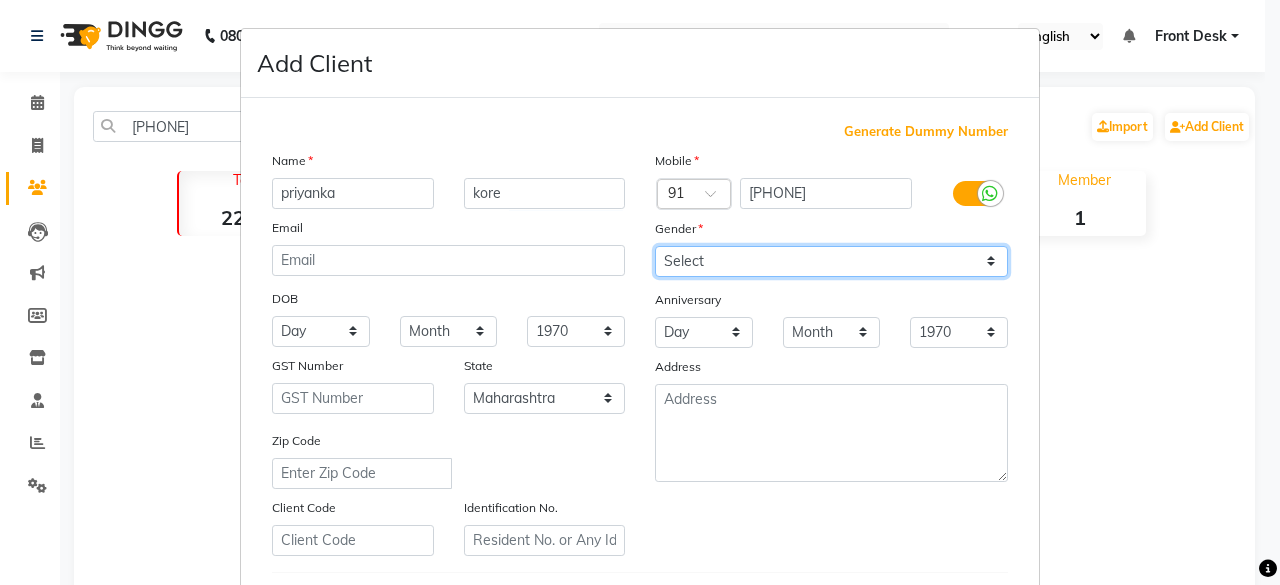 click on "Select Male Female Other Prefer Not To Say" at bounding box center [831, 261] 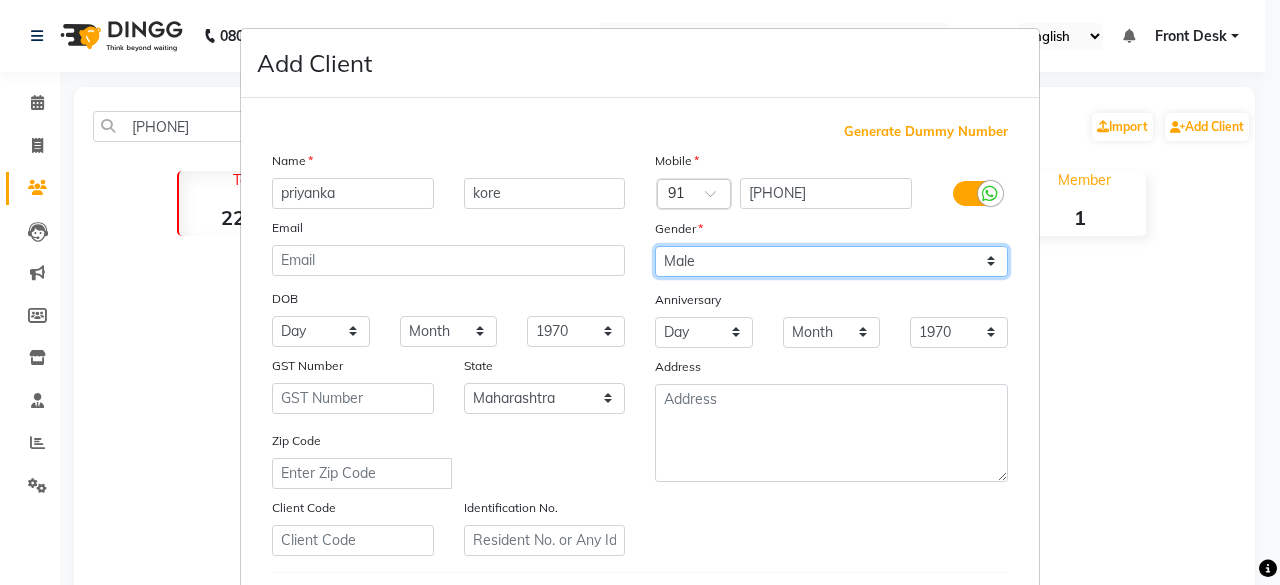 click on "Select Male Female Other Prefer Not To Say" at bounding box center [831, 261] 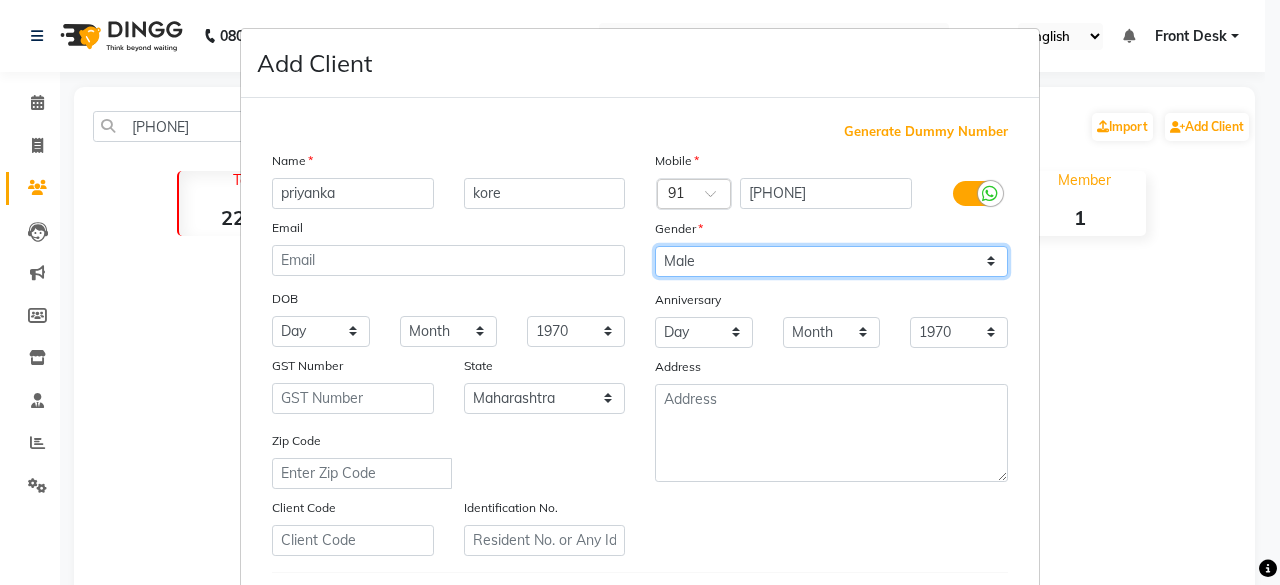 click on "Select Male Female Other Prefer Not To Say" at bounding box center (831, 261) 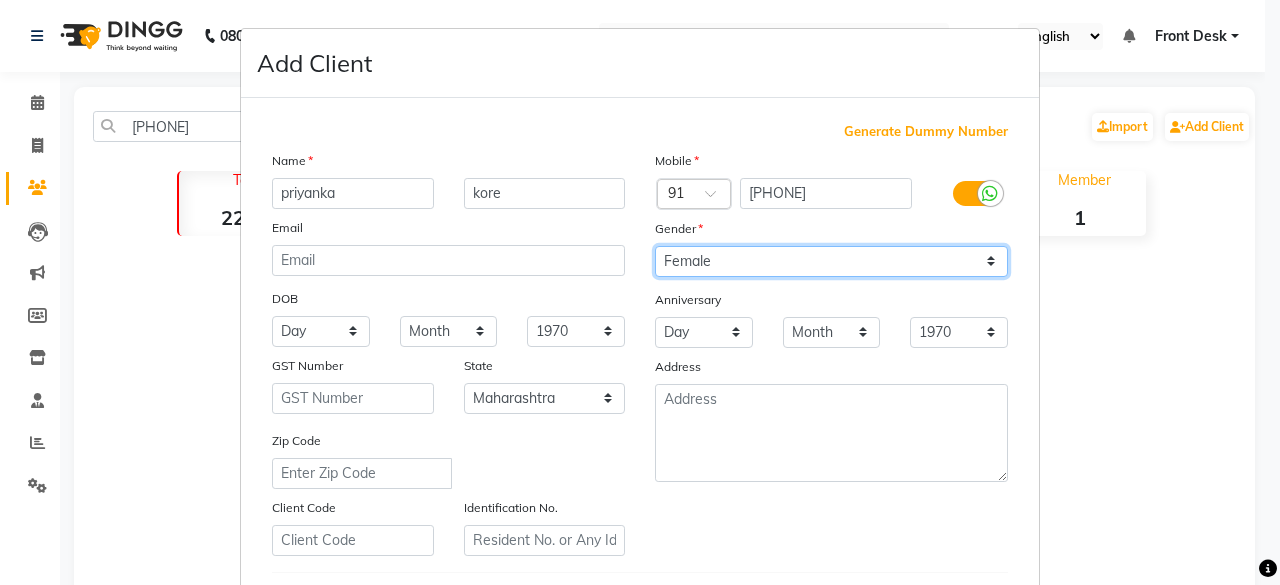 click on "Select Male Female Other Prefer Not To Say" at bounding box center (831, 261) 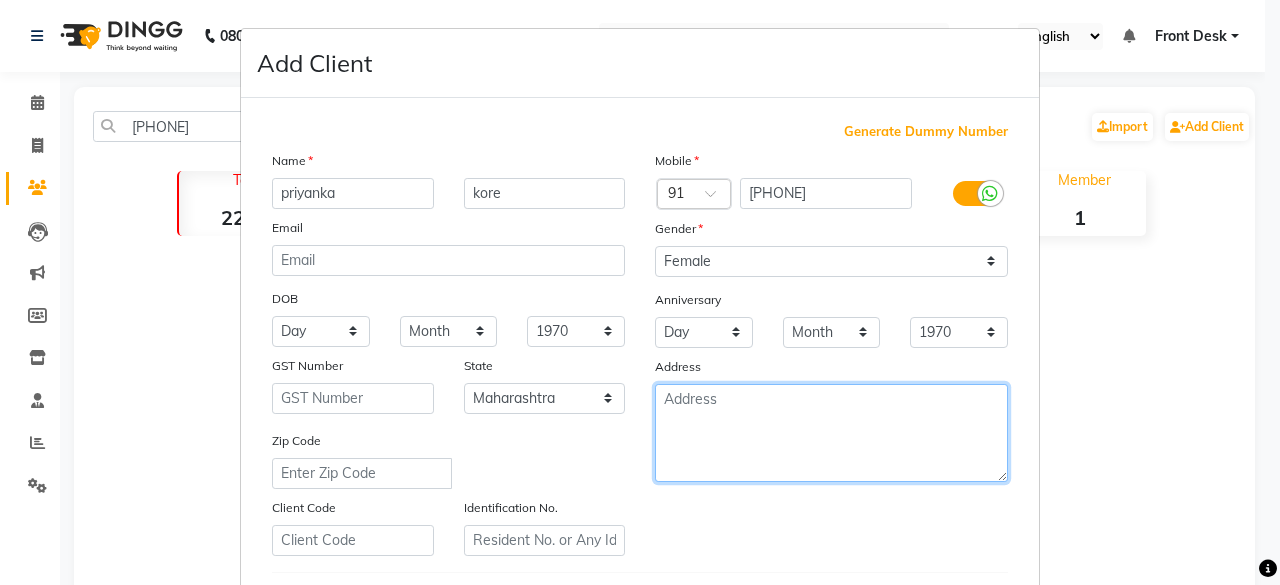 click at bounding box center [831, 433] 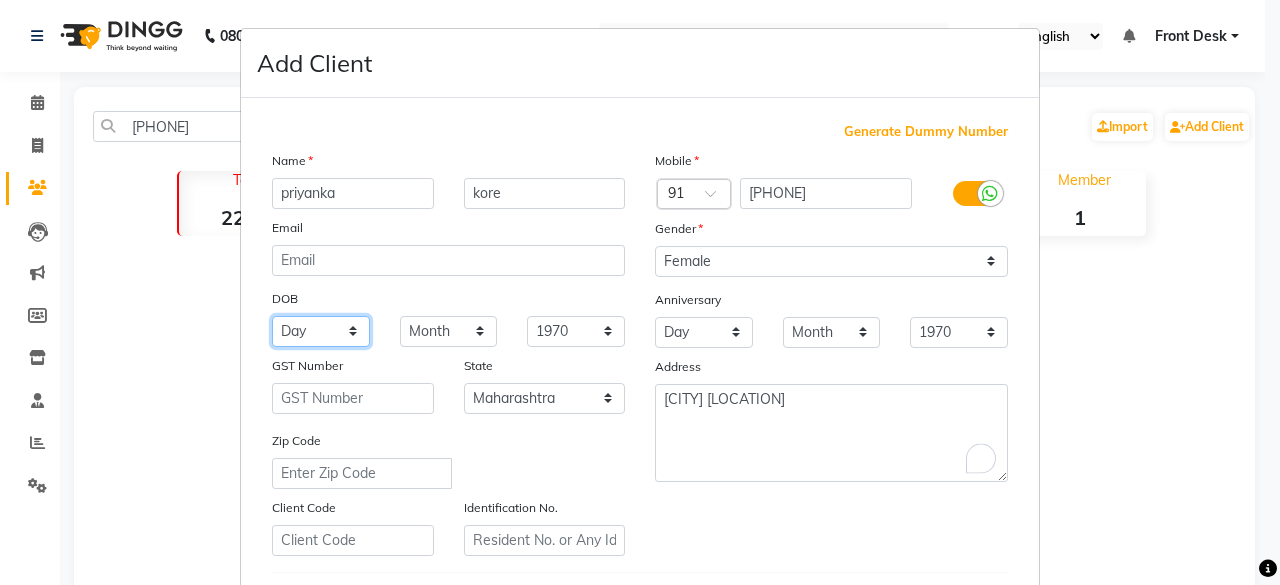 click on "Day 01 02 03 04 05 06 07 08 09 10 11 12 13 14 15 16 17 18 19 20 21 22 23 24 25 26 27 28 29 30 31" at bounding box center (321, 331) 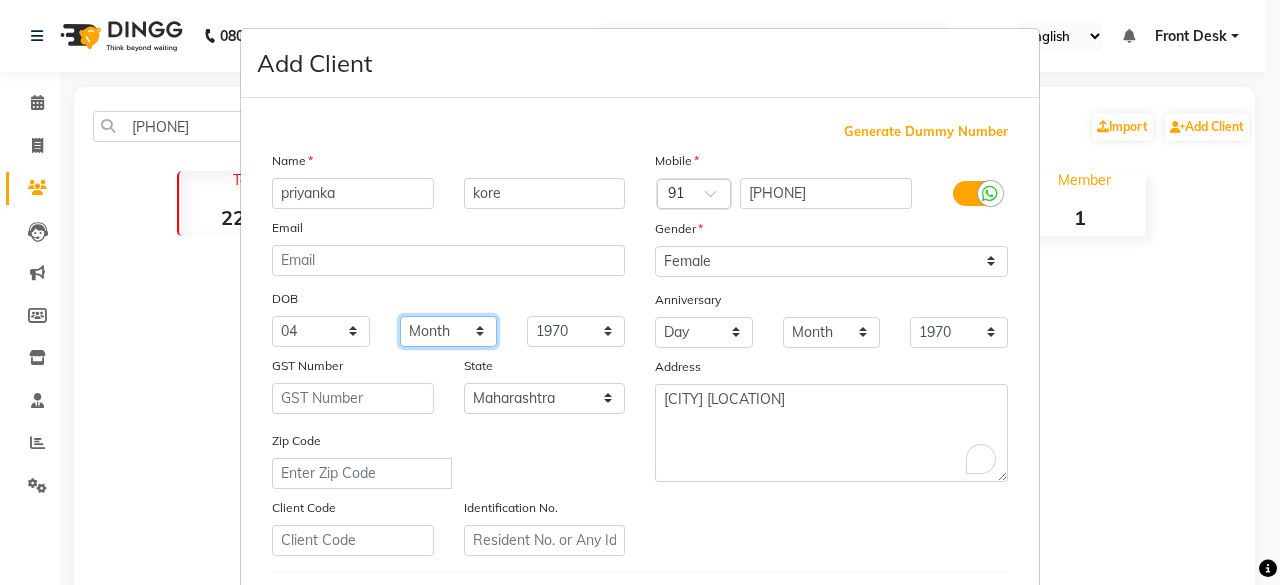 click on "Month January February March April May June July August September October November December" at bounding box center [449, 331] 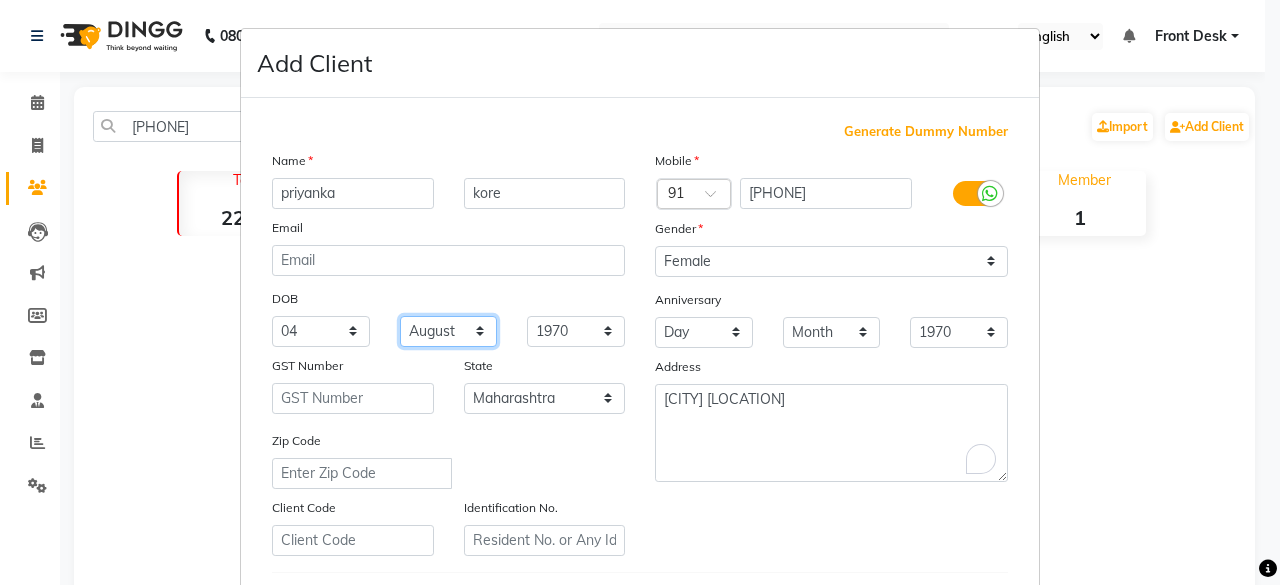 click on "Month January February March April May June July August September October November December" at bounding box center [449, 331] 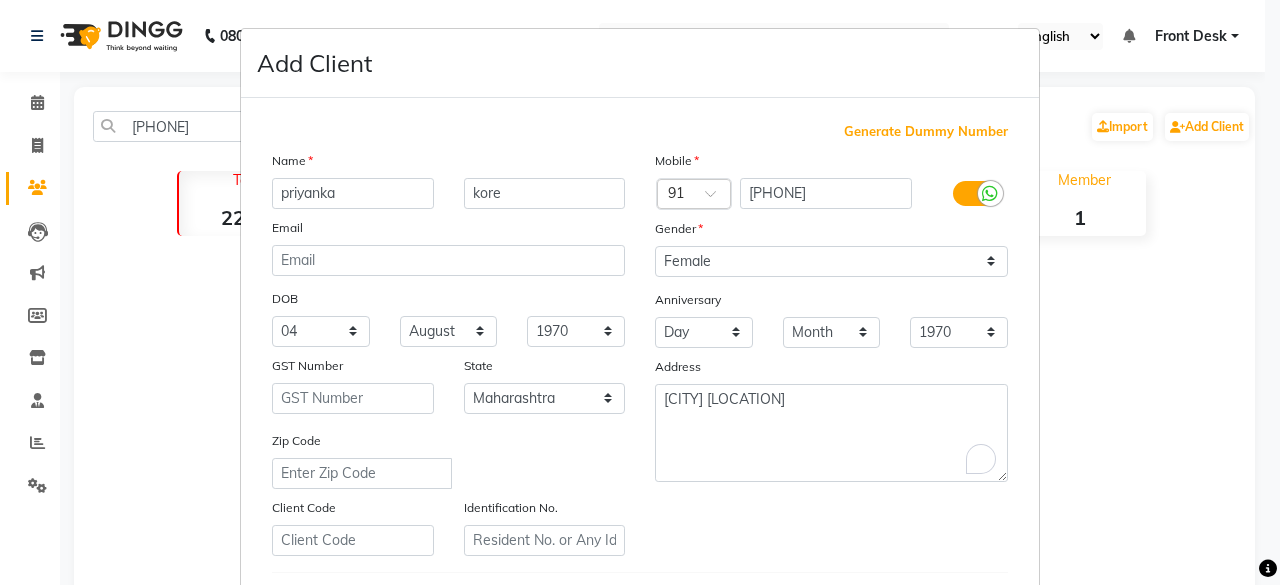 drag, startPoint x: 310, startPoint y: 312, endPoint x: 227, endPoint y: 285, distance: 87.28116 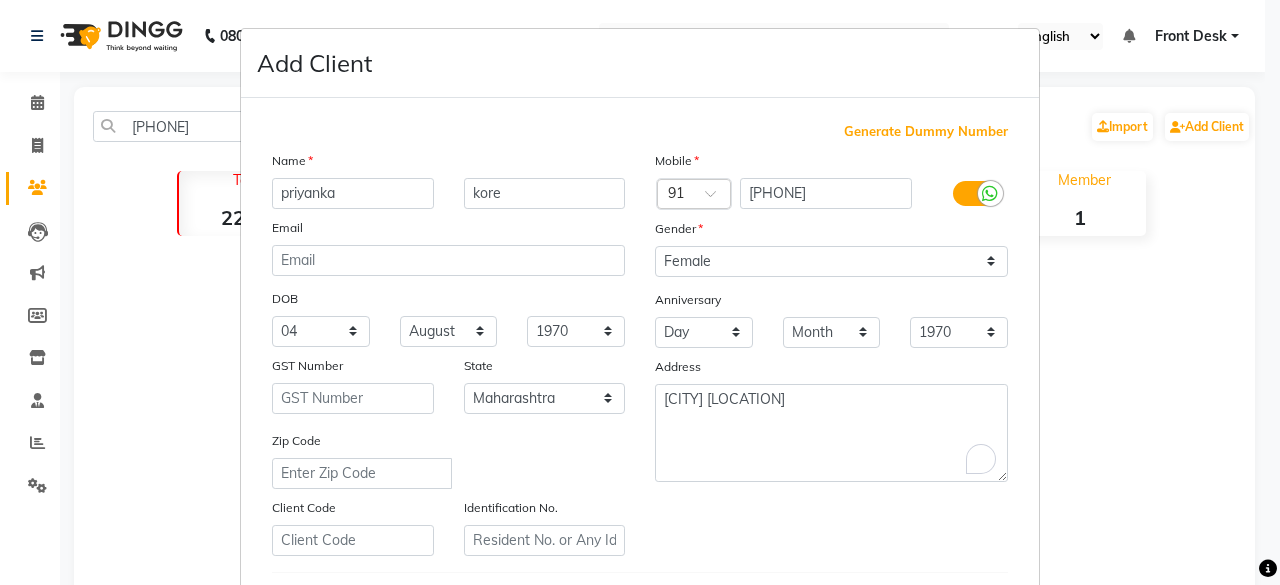 click on "Add Client Generate Dummy Number Name [FIRST] [LAST] Email DOB Day 01 02 03 04 05 06 07 08 09 10 11 12 13 14 15 16 17 18 19 20 21 22 23 24 25 26 27 28 29 30 31 Month January February March April May June July August September October November December 1940 1941 1942 1943 1944 1945 1946 1947 1948 1949 1950 1951 1952 1953 1954 1955 1956 1957 1958 1959 1960 1961 1962 1963 1964 1965 1966 1967 1968 1969 1970 1971 1972 1973 1974 1975 1976 1977 1978 1979 1980 1981 1982 1983 1984 1985 1986 1987 1988 1989 1990 1991 1992 1993 1994 1995 1996 1997 1998 1999 2000 2001 2002 2003 2004 2005 2006 2007 2008 2009 2010 2011 2012 2013 2014 2015 2016 2017 2018 2019 2020 2021 2022 2023 2024 GST Number State Select Andaman and Nicobar Islands Andhra Pradesh Arunachal Pradesh Assam Bihar Chandigarh Chhattisgarh Dadra and Nagar Haveli Daman and Diu Delhi Goa Gujarat Haryana Himachal Pradesh Jammu and Kashmir Jharkhand Karnataka Kerala Lakshadweep Madhya Pradesh Maharashtra Manipur Meghalaya Mizoram Nagaland Odisha Pondicherry Punjab ×" at bounding box center (640, 292) 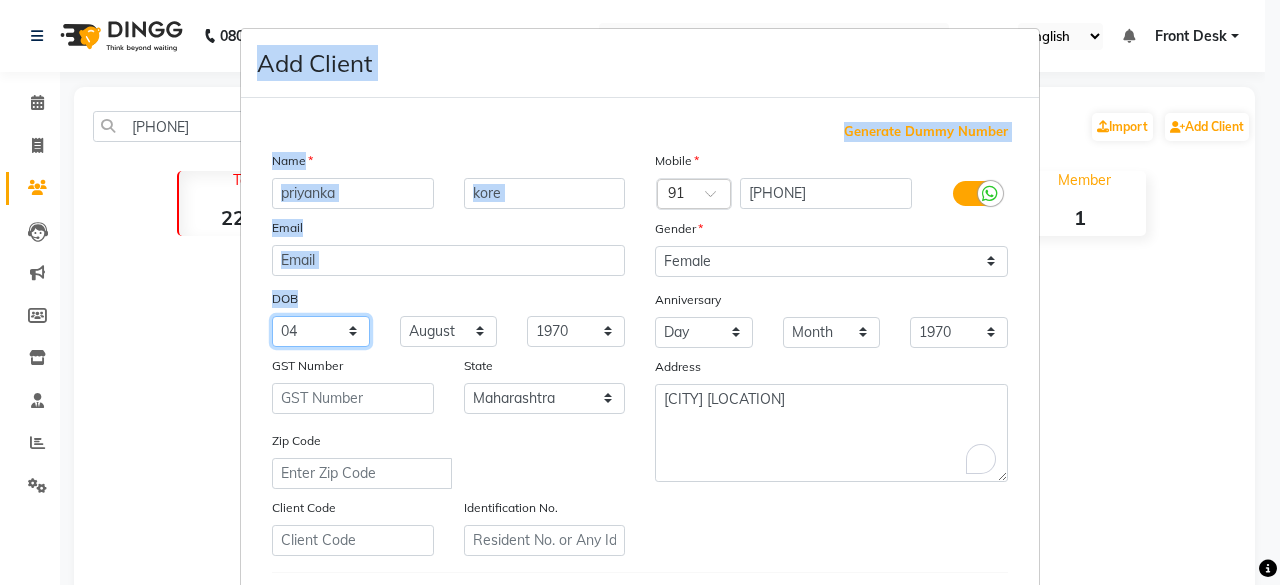 click on "Day 01 02 03 04 05 06 07 08 09 10 11 12 13 14 15 16 17 18 19 20 21 22 23 24 25 26 27 28 29 30 31" at bounding box center [321, 331] 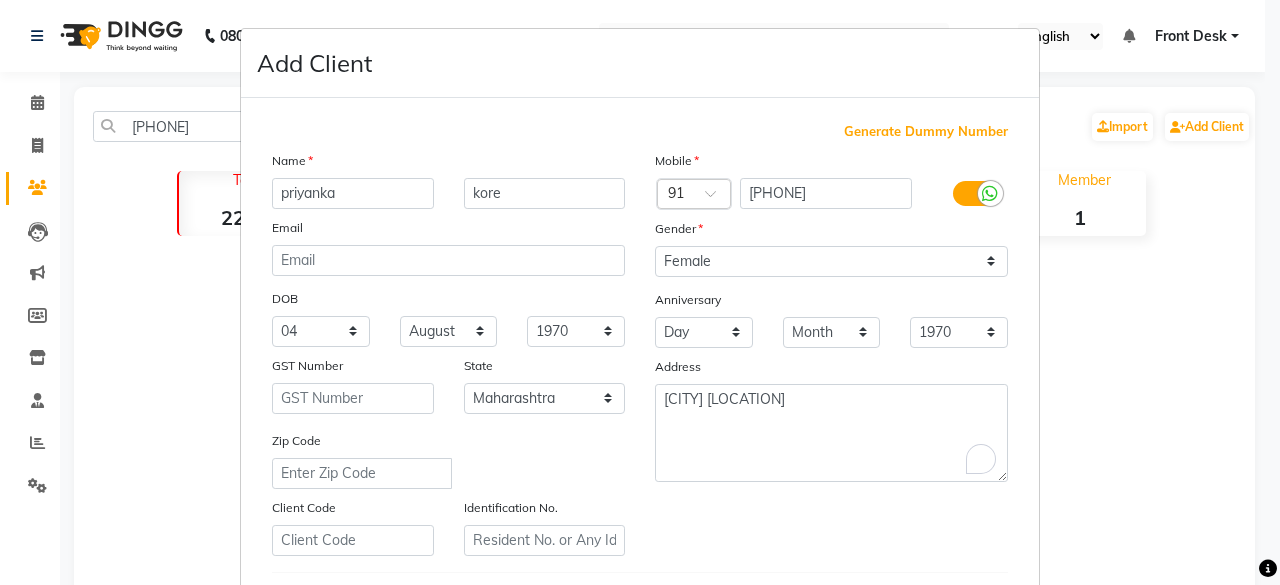 click on "DOB" at bounding box center [448, 300] 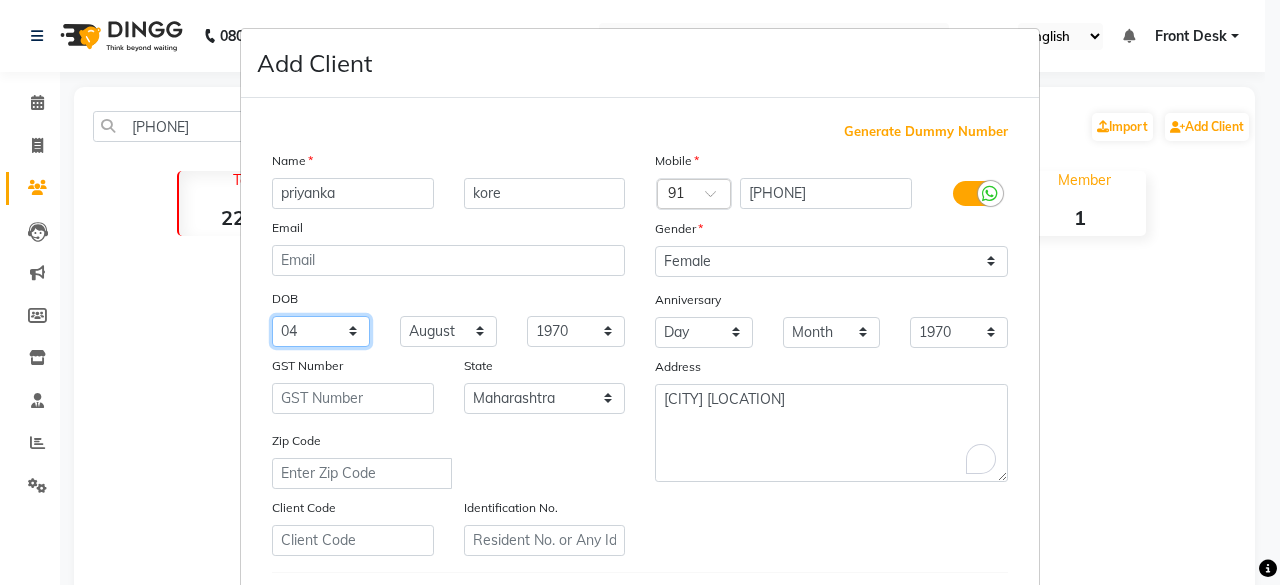 click on "Day 01 02 03 04 05 06 07 08 09 10 11 12 13 14 15 16 17 18 19 20 21 22 23 24 25 26 27 28 29 30 31" at bounding box center [321, 331] 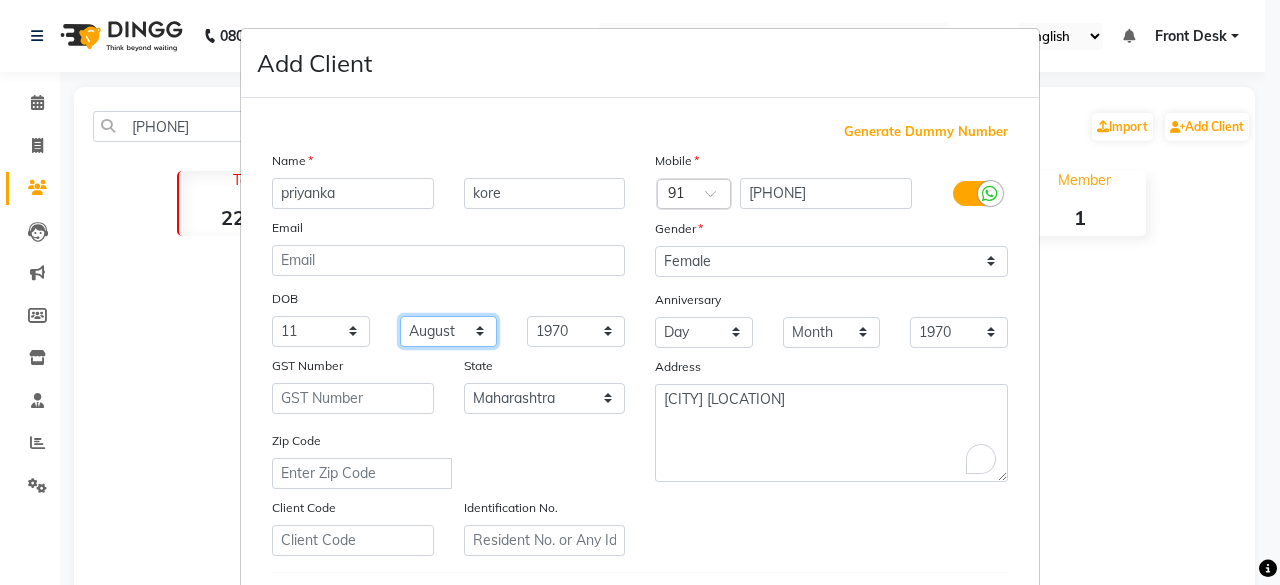 click on "Month January February March April May June July August September October November December" at bounding box center [449, 331] 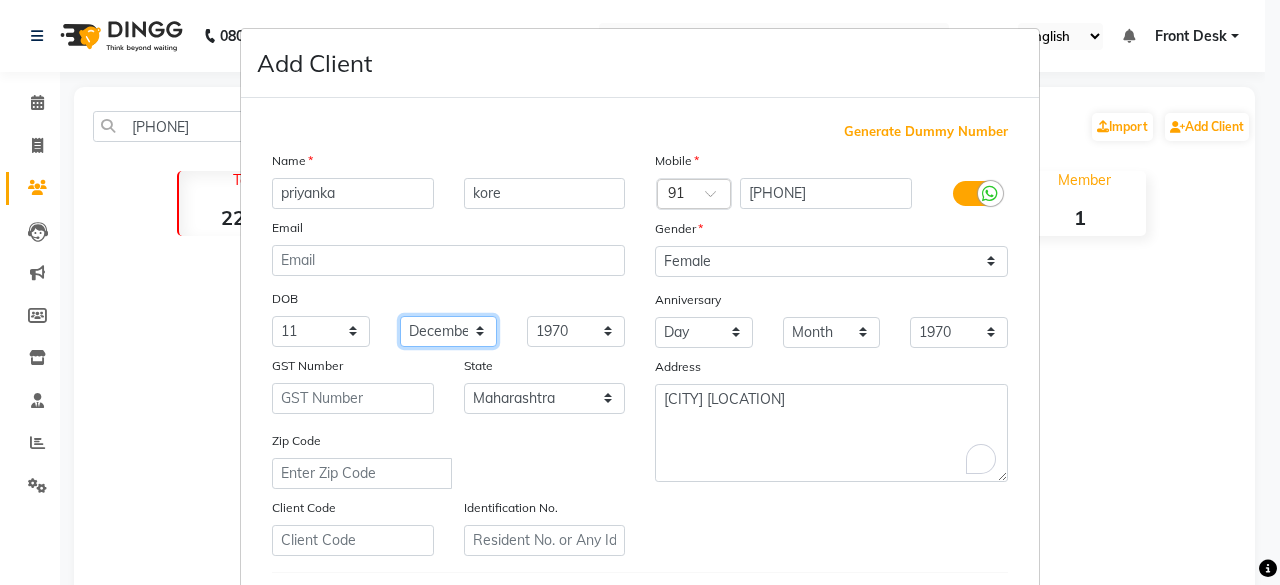 click on "Month January February March April May June July August September October November December" at bounding box center [449, 331] 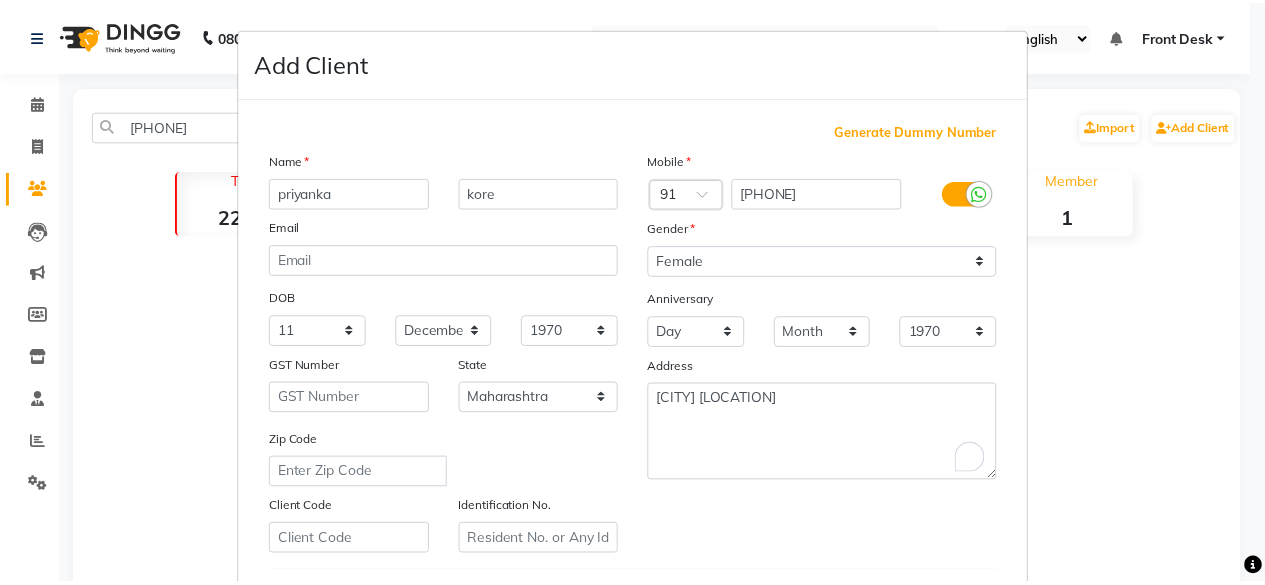 scroll, scrollTop: 334, scrollLeft: 0, axis: vertical 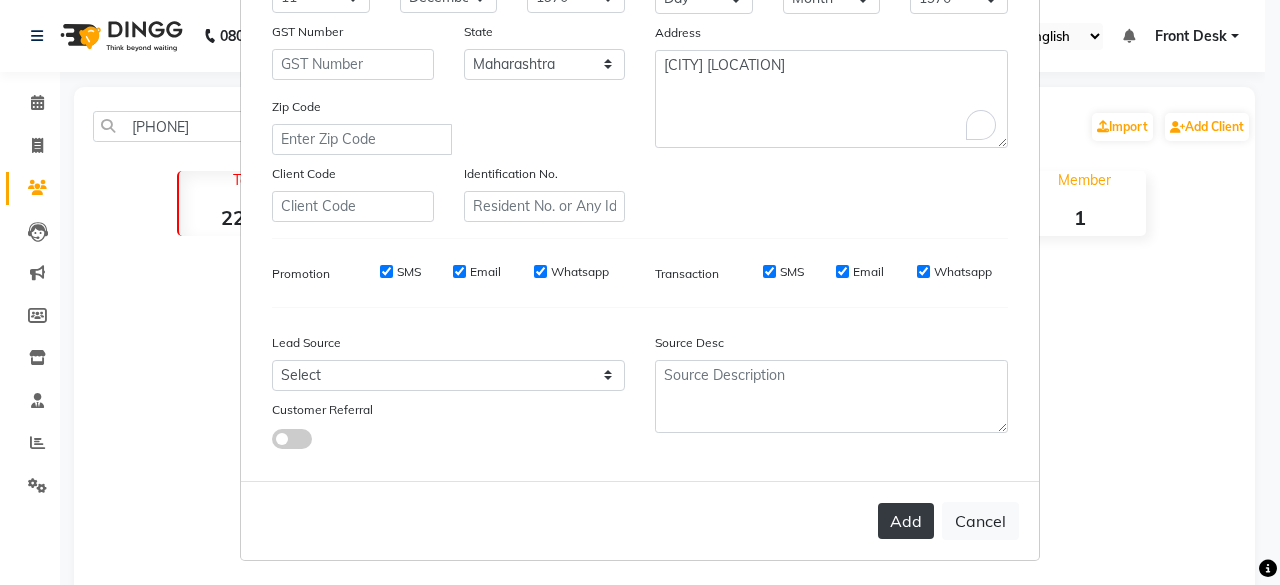 click on "Add" at bounding box center [906, 521] 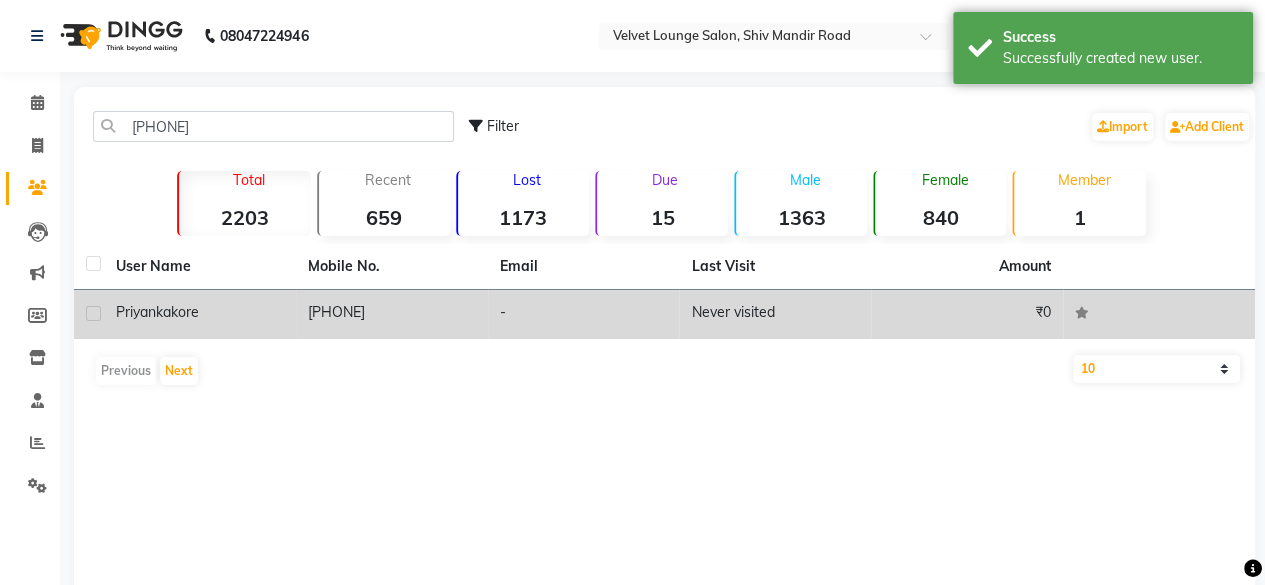 click on "₹0" 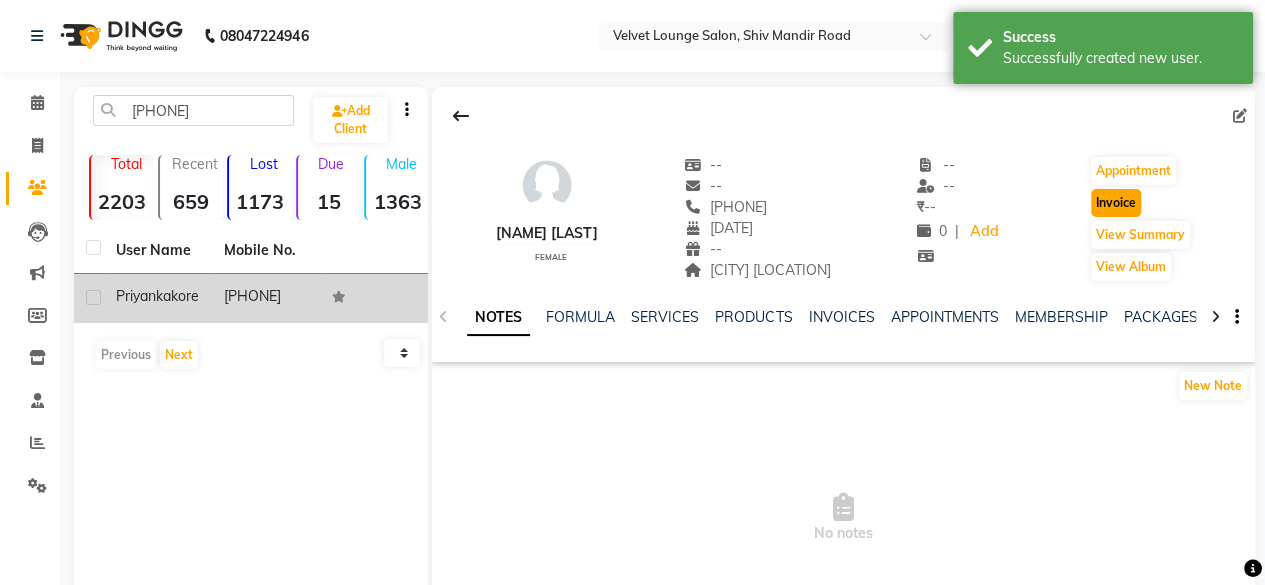 click on "Invoice" 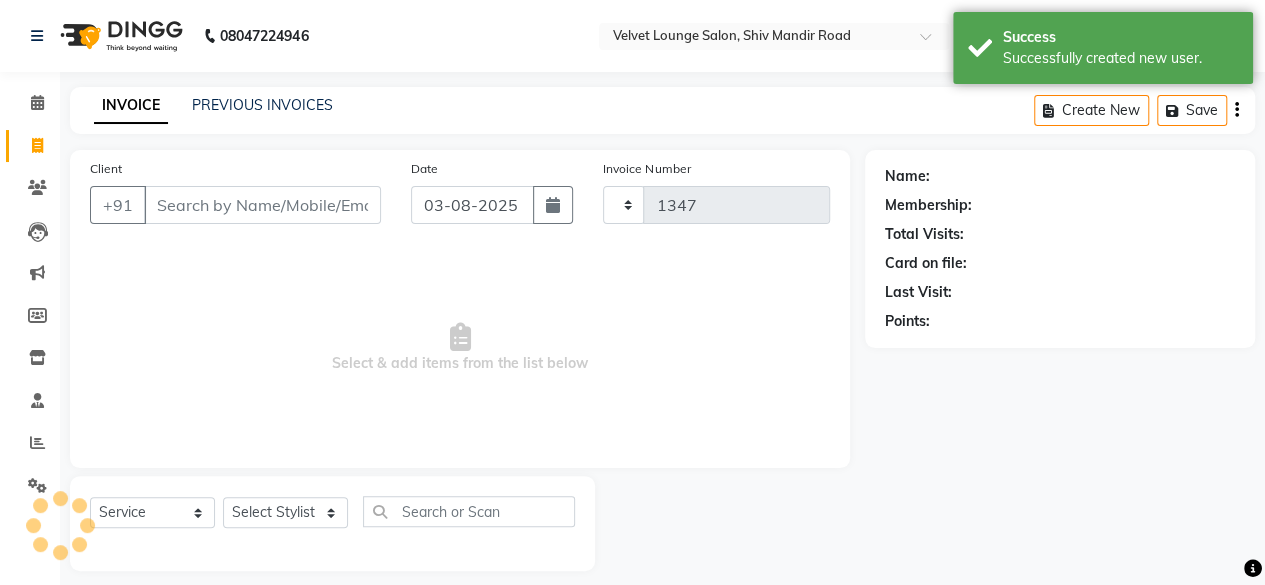 scroll, scrollTop: 15, scrollLeft: 0, axis: vertical 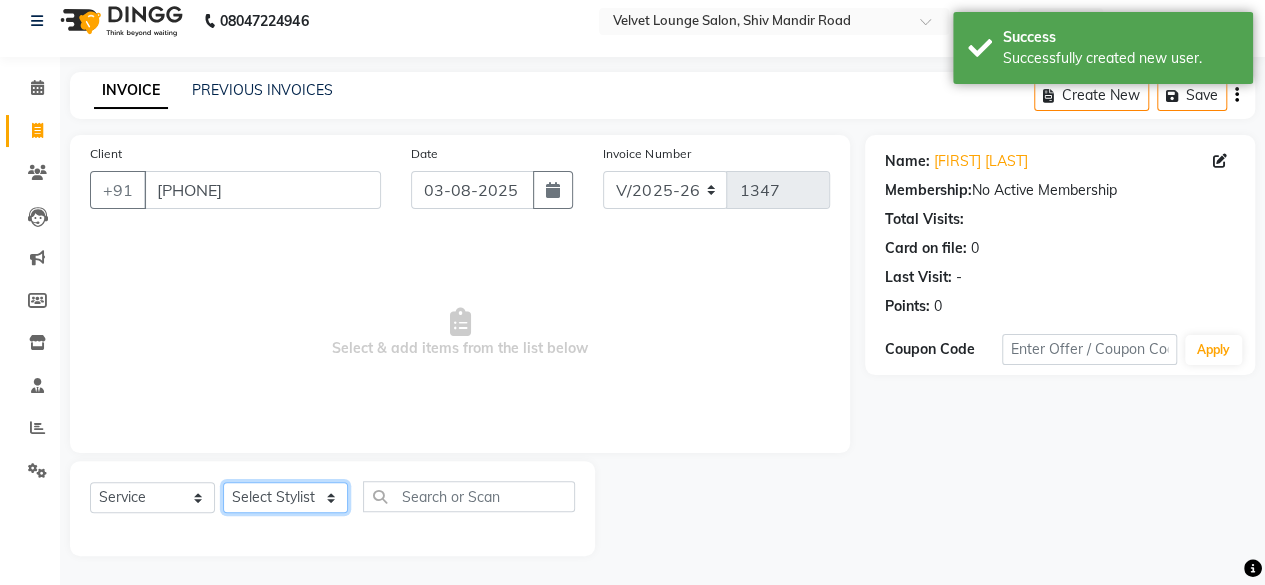 click on "Select Stylist Aadil zaher aman shah Arif ashish Front Desk Jaya jyoti madhu Manish MUSTAKIM pradnya Rohit SALMA SALMA shalu SHWETA vishal" 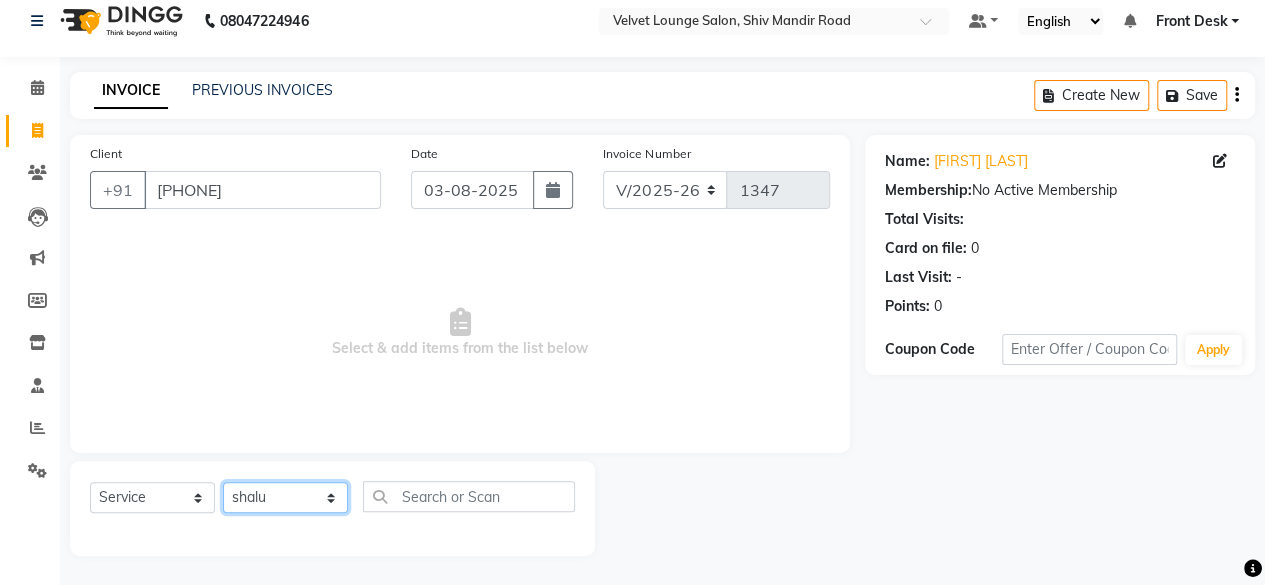 click on "Select Stylist Aadil zaher aman shah Arif ashish Front Desk Jaya jyoti madhu Manish MUSTAKIM pradnya Rohit SALMA SALMA shalu SHWETA vishal" 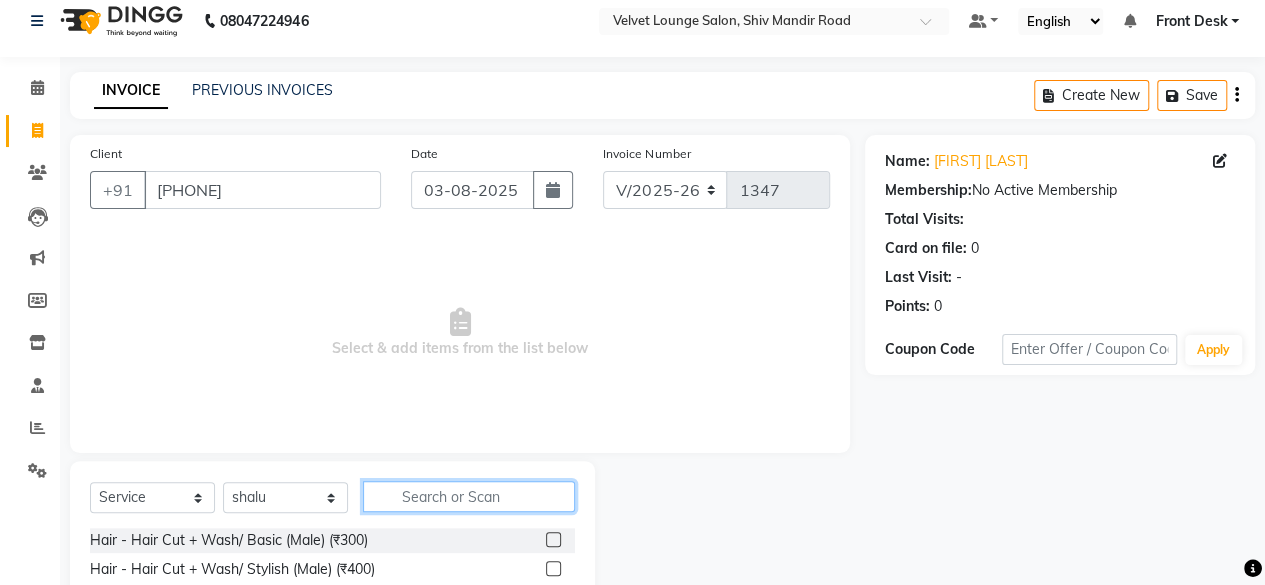 click 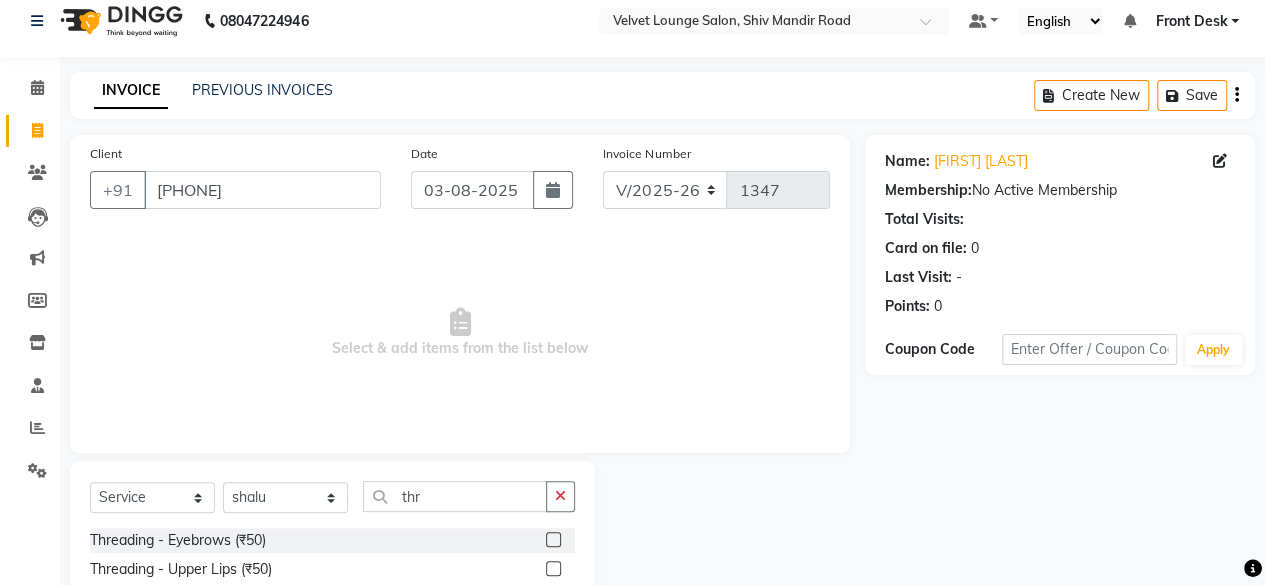 click 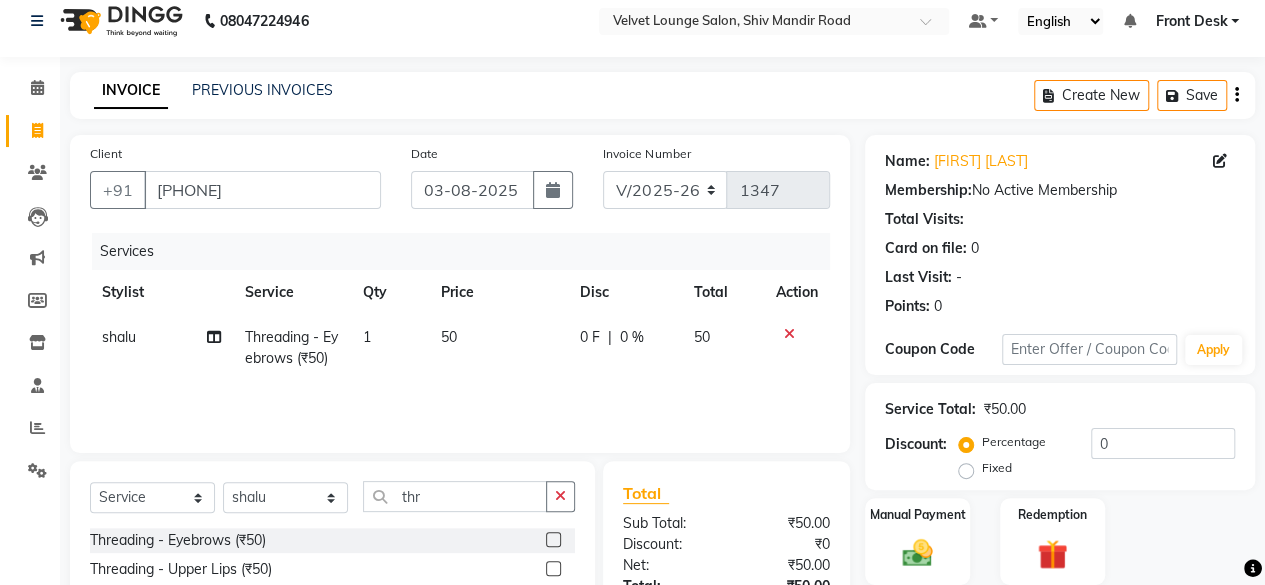 click on "0 F" 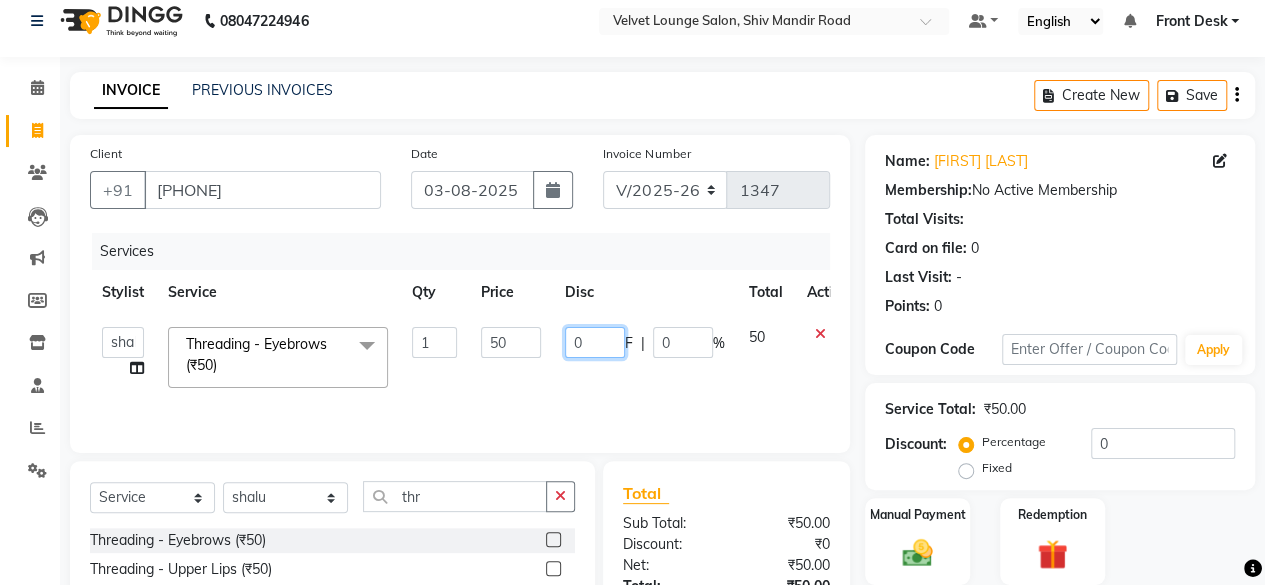 click on "0" 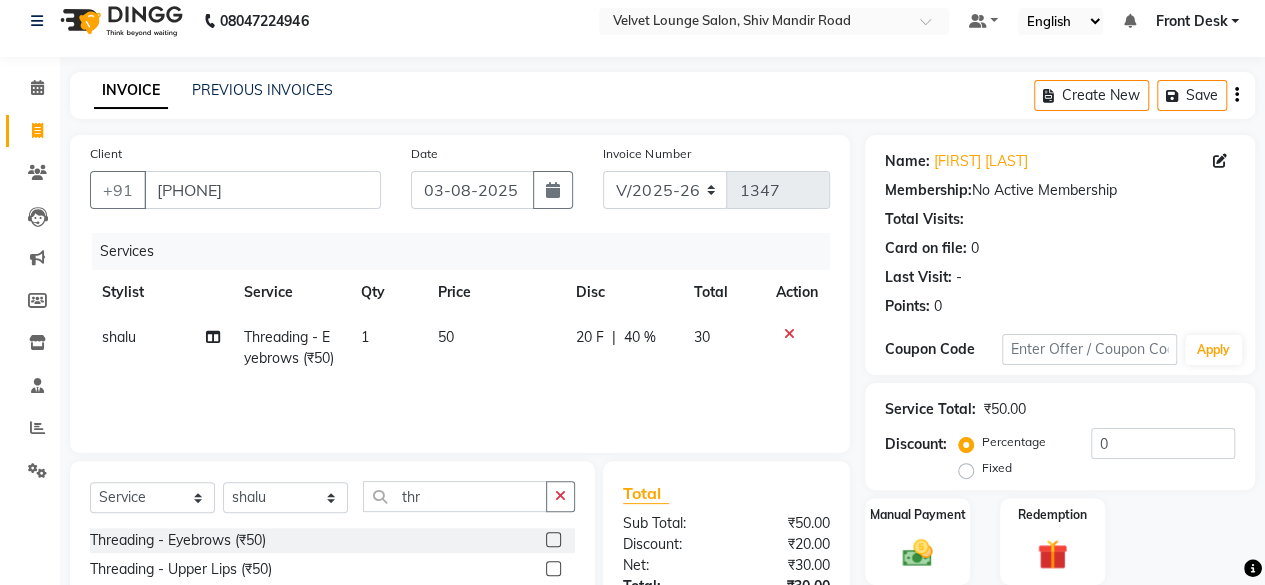 click on "20 F | 40 %" 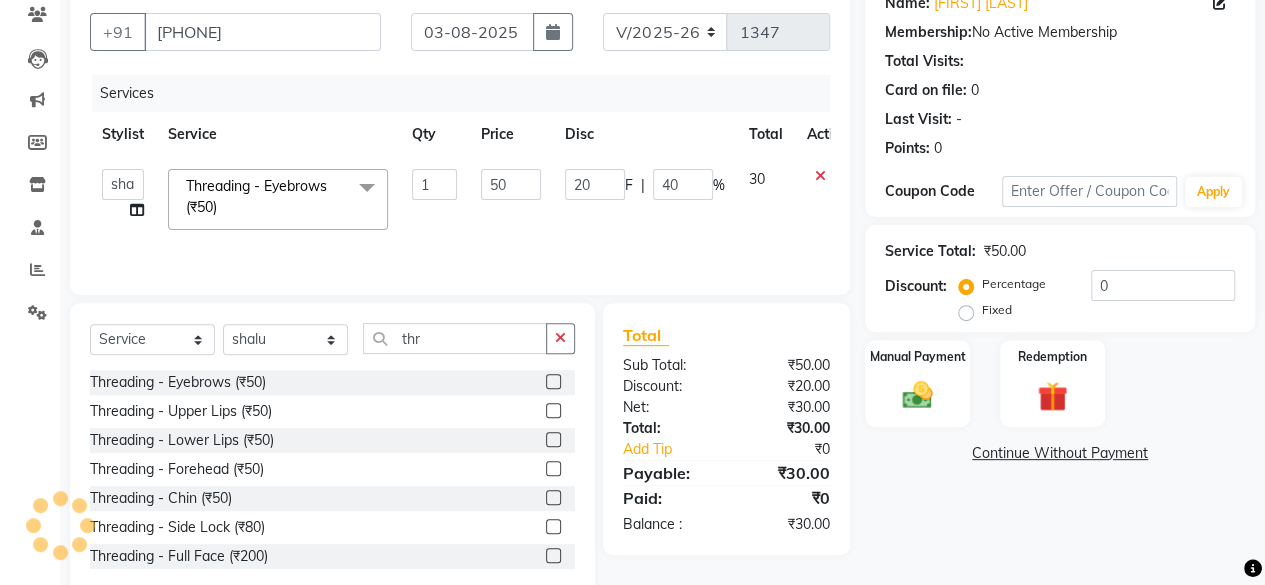 scroll, scrollTop: 215, scrollLeft: 0, axis: vertical 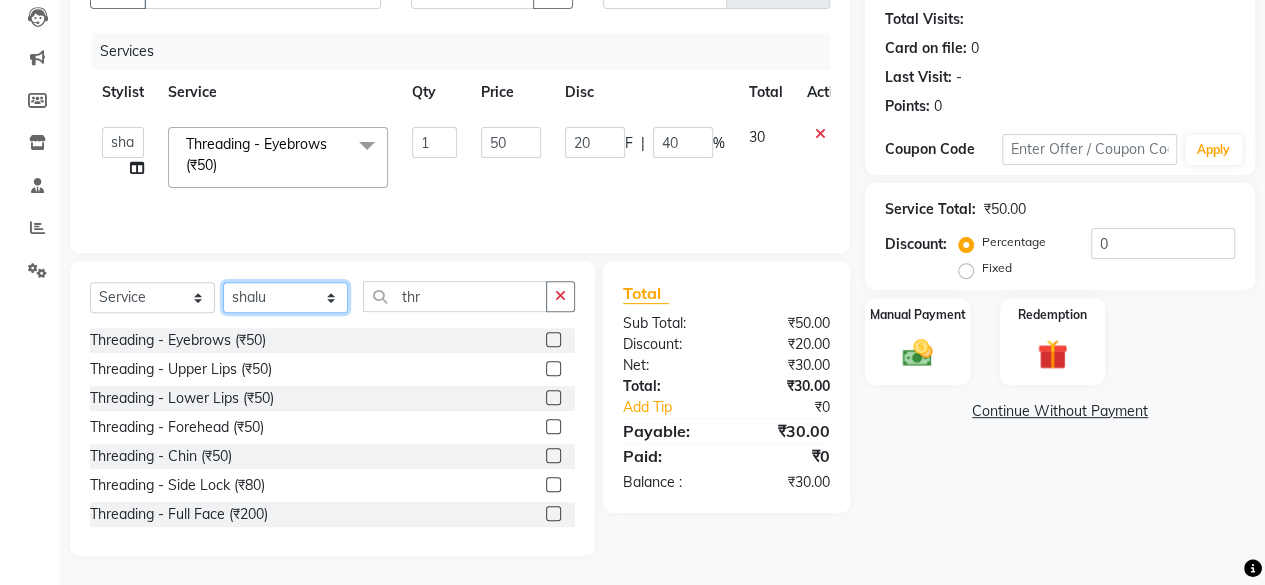 click on "Select Stylist Aadil zaher aman shah Arif ashish Front Desk Jaya jyoti madhu Manish MUSTAKIM pradnya Rohit SALMA SALMA shalu SHWETA vishal" 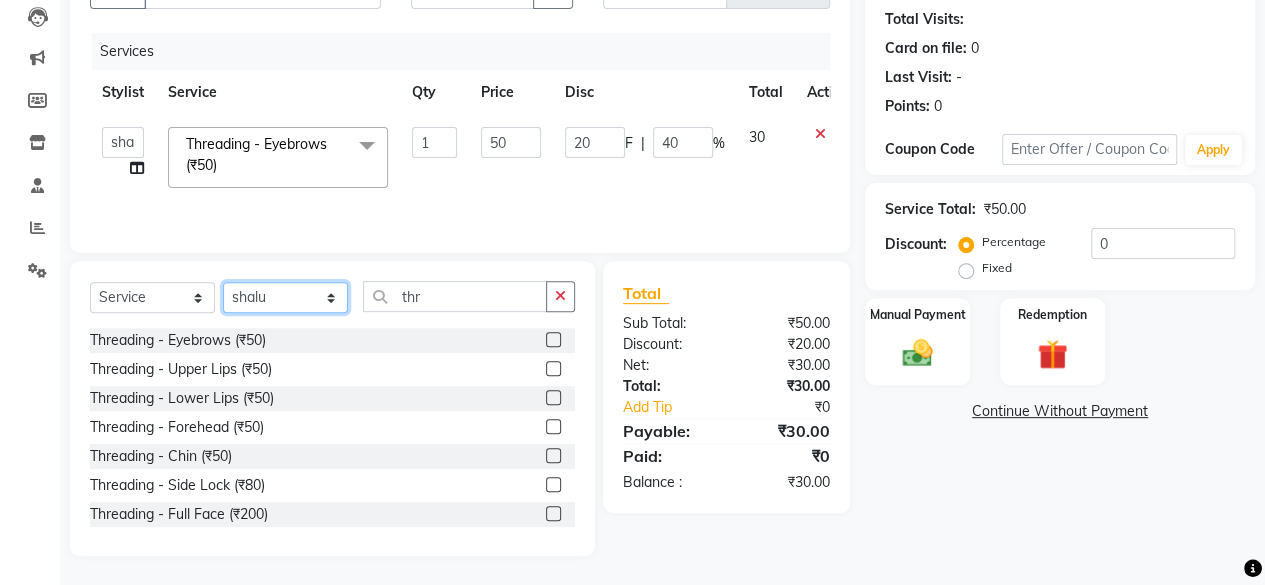 click on "Select Stylist Aadil zaher aman shah Arif ashish Front Desk Jaya jyoti madhu Manish MUSTAKIM pradnya Rohit SALMA SALMA shalu SHWETA vishal" 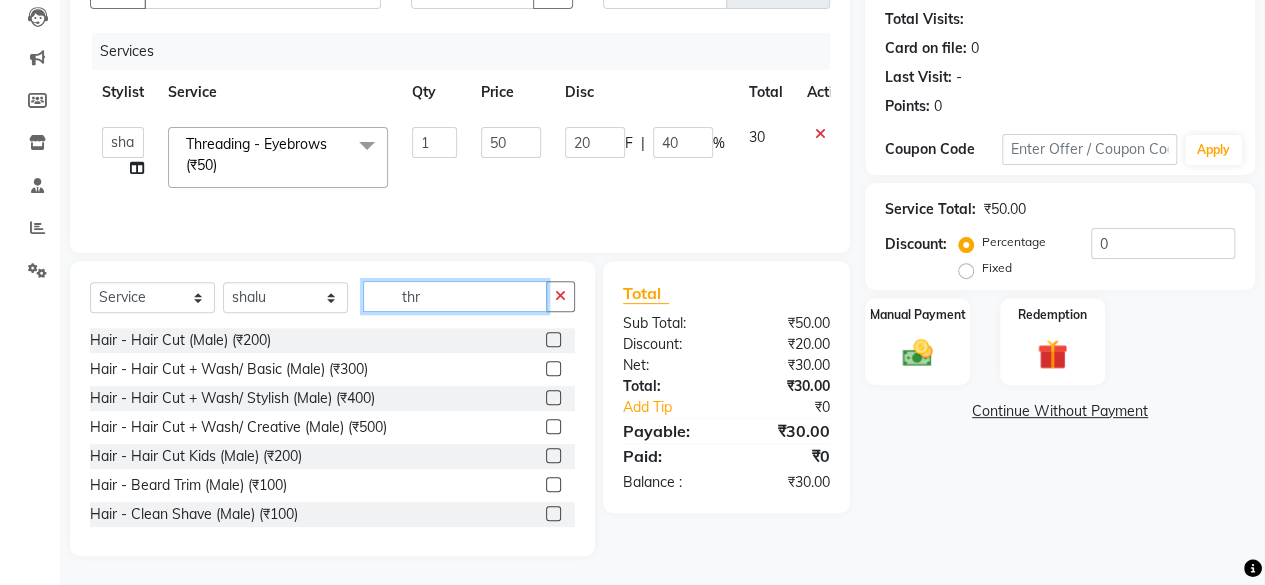 click on "thr" 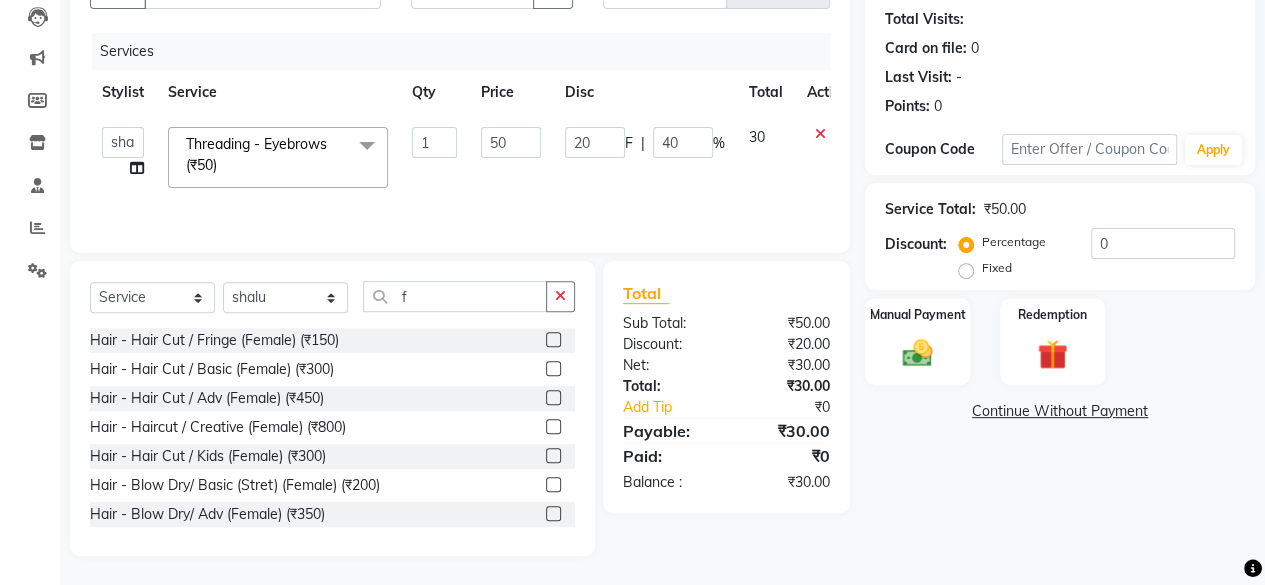 click 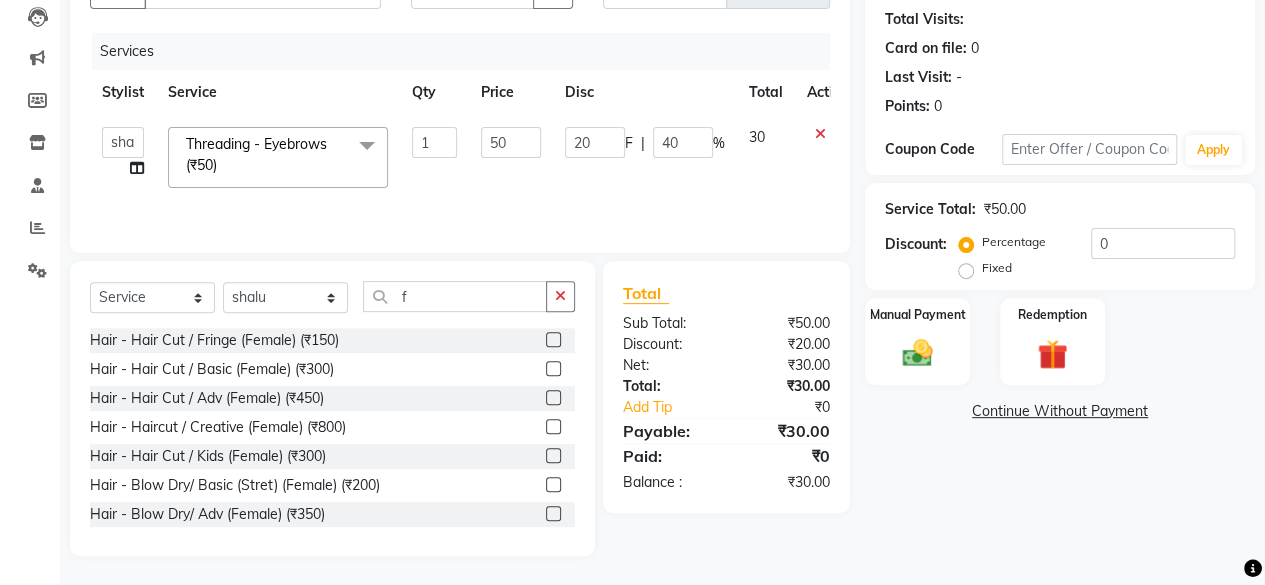 click at bounding box center [552, 398] 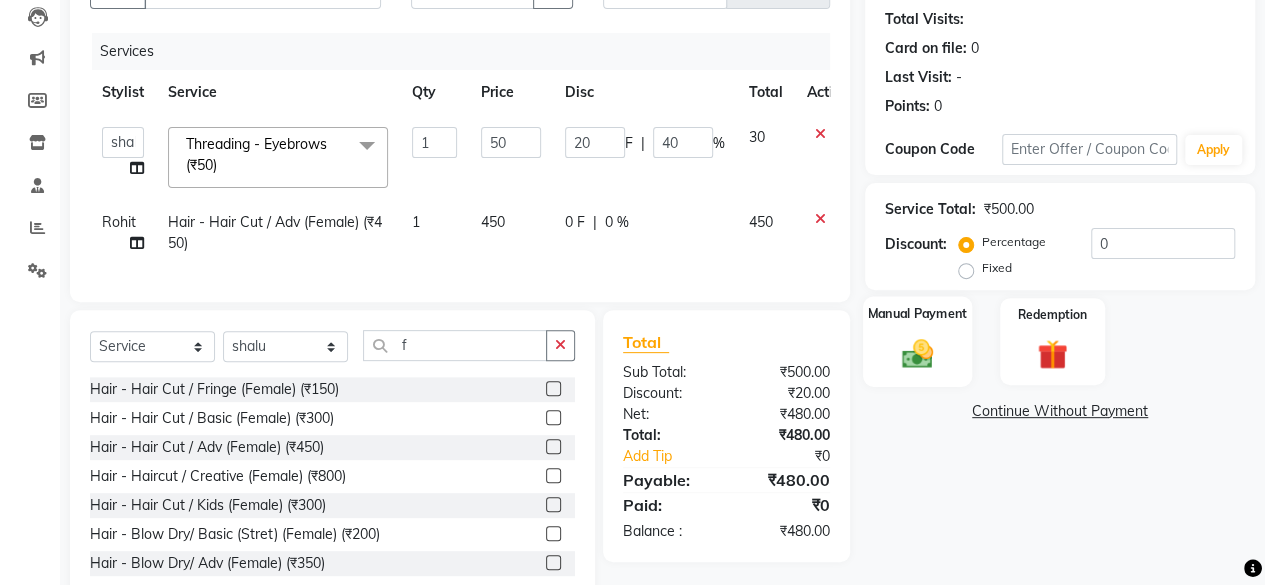 click on "Manual Payment" 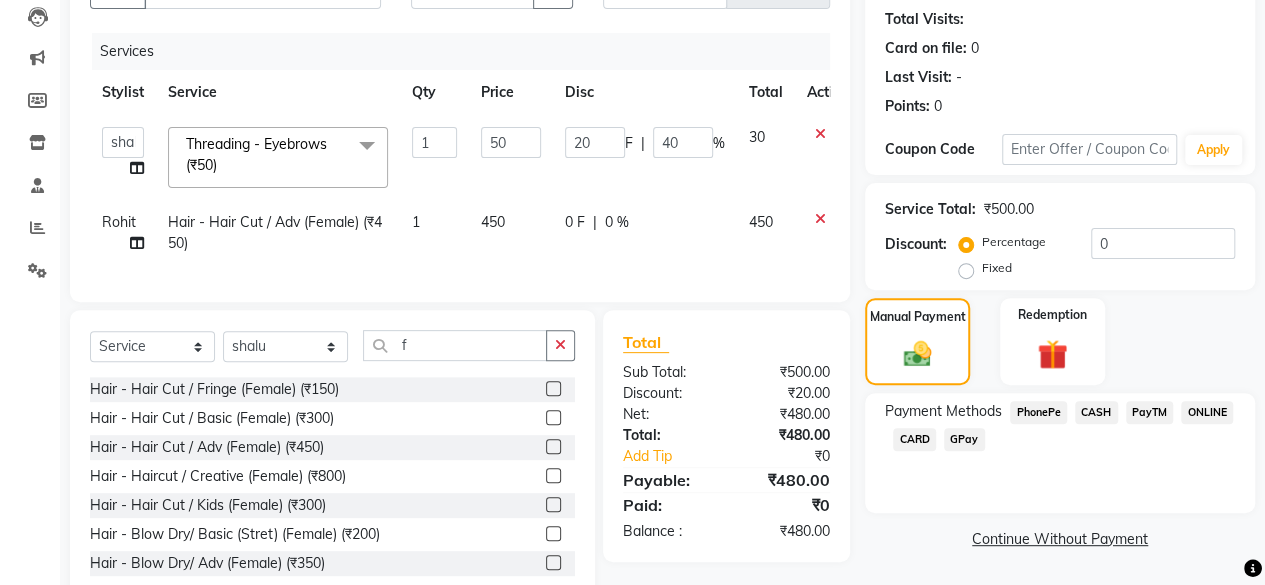 click on "CASH" 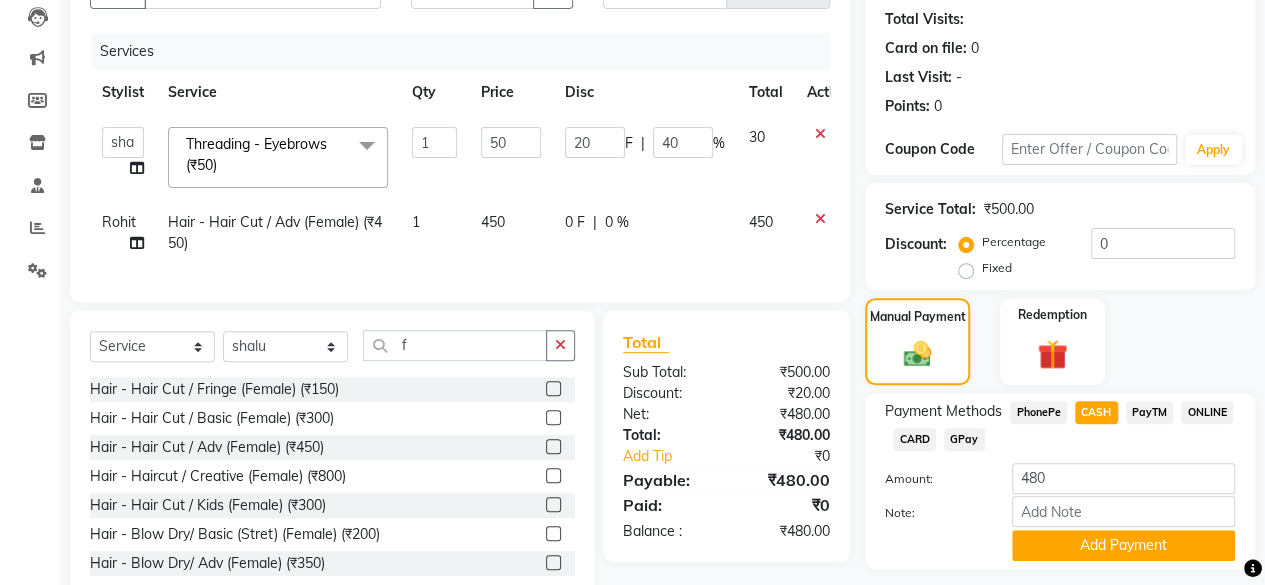 click on "Payment Methods  PhonePe   CASH   PayTM   ONLINE   CARD   GPay  Amount: 480 Note: Add Payment" 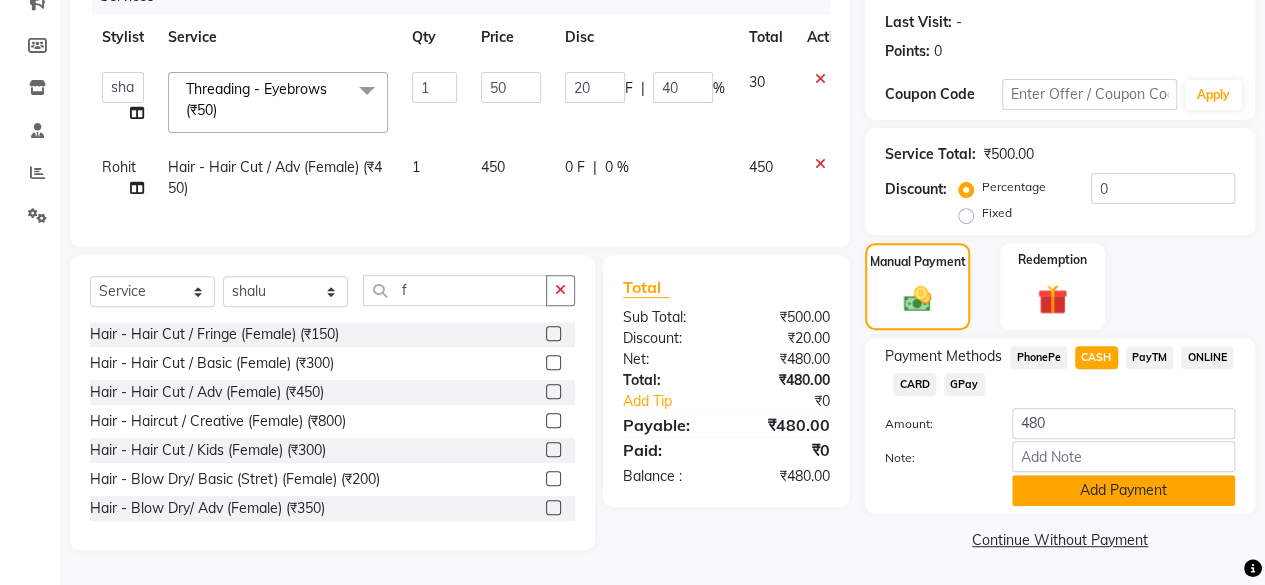click on "Add Payment" 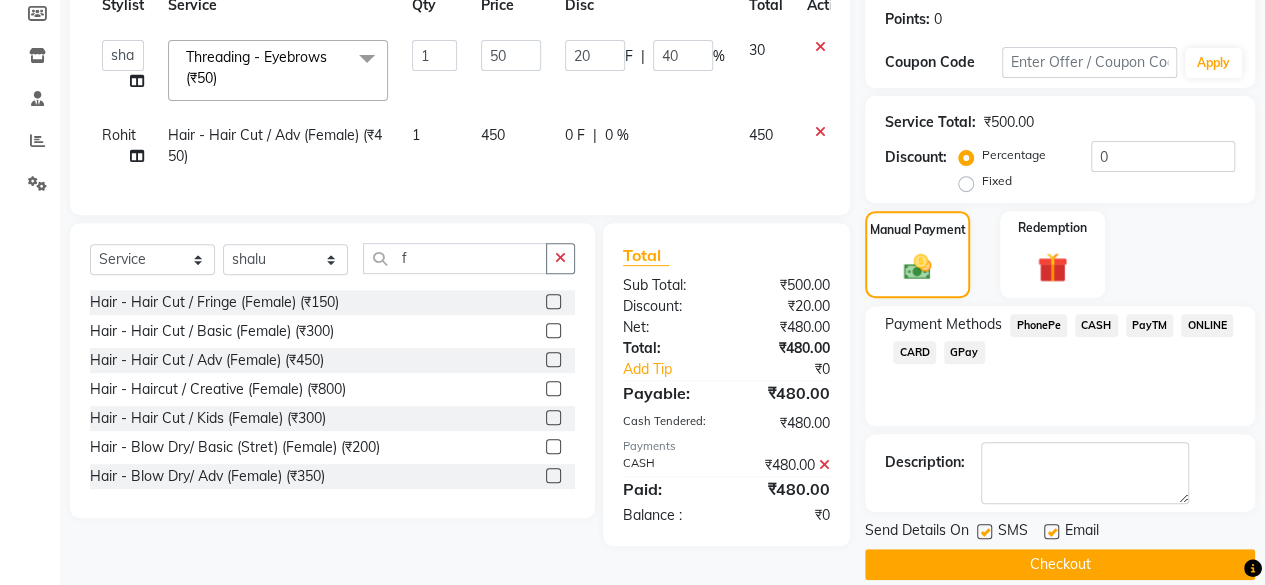 scroll, scrollTop: 324, scrollLeft: 0, axis: vertical 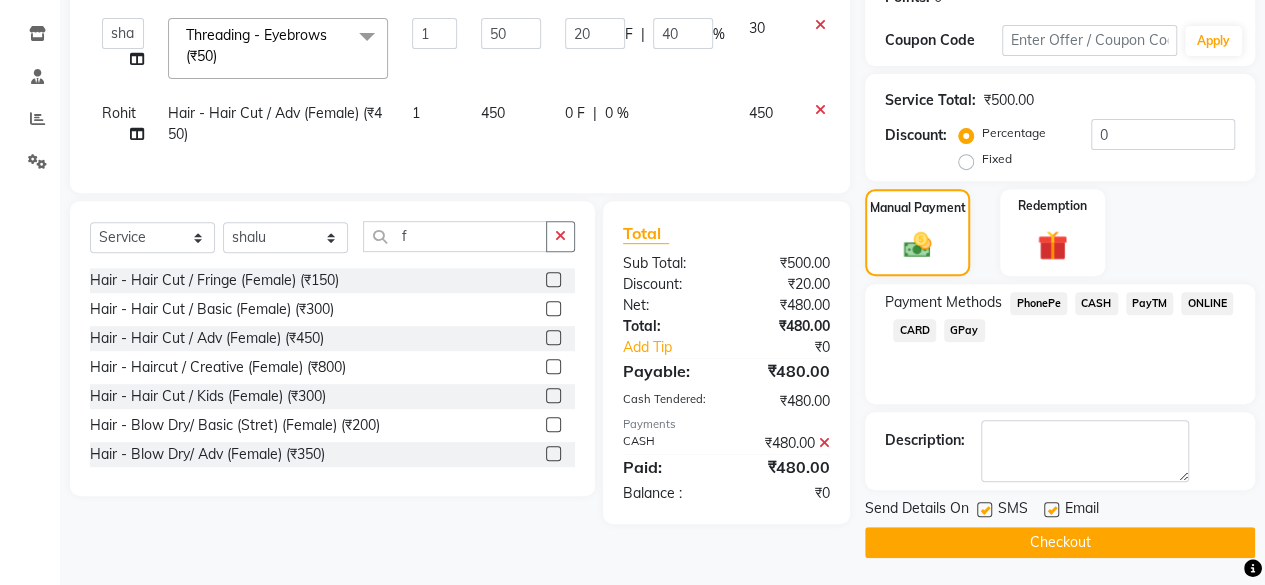 click on "Checkout" 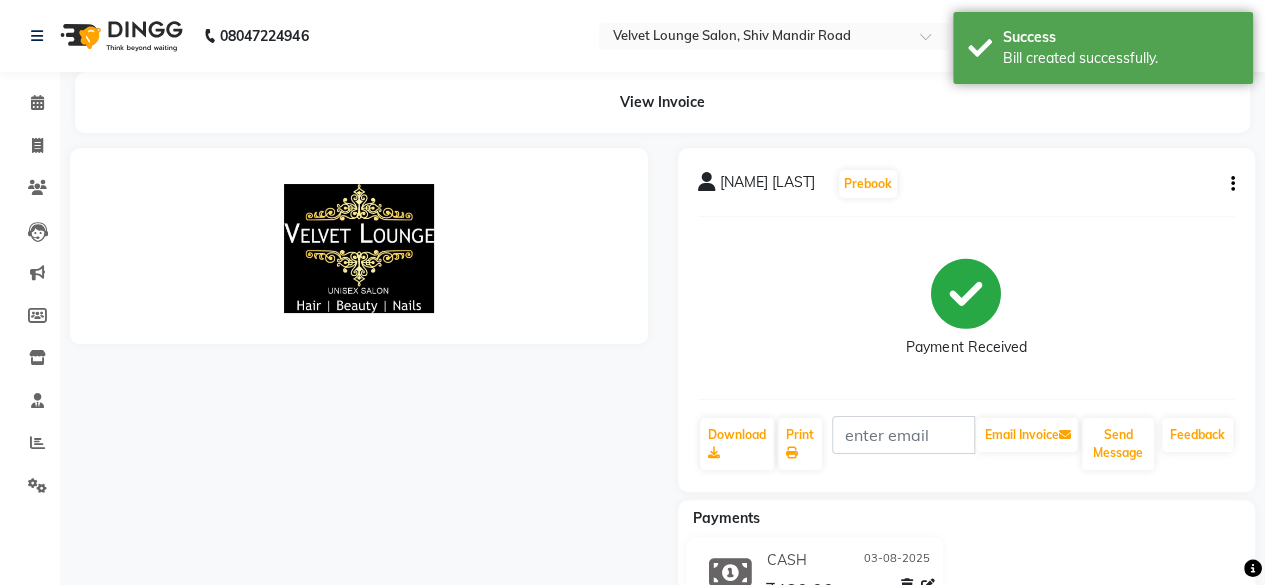 scroll, scrollTop: 0, scrollLeft: 0, axis: both 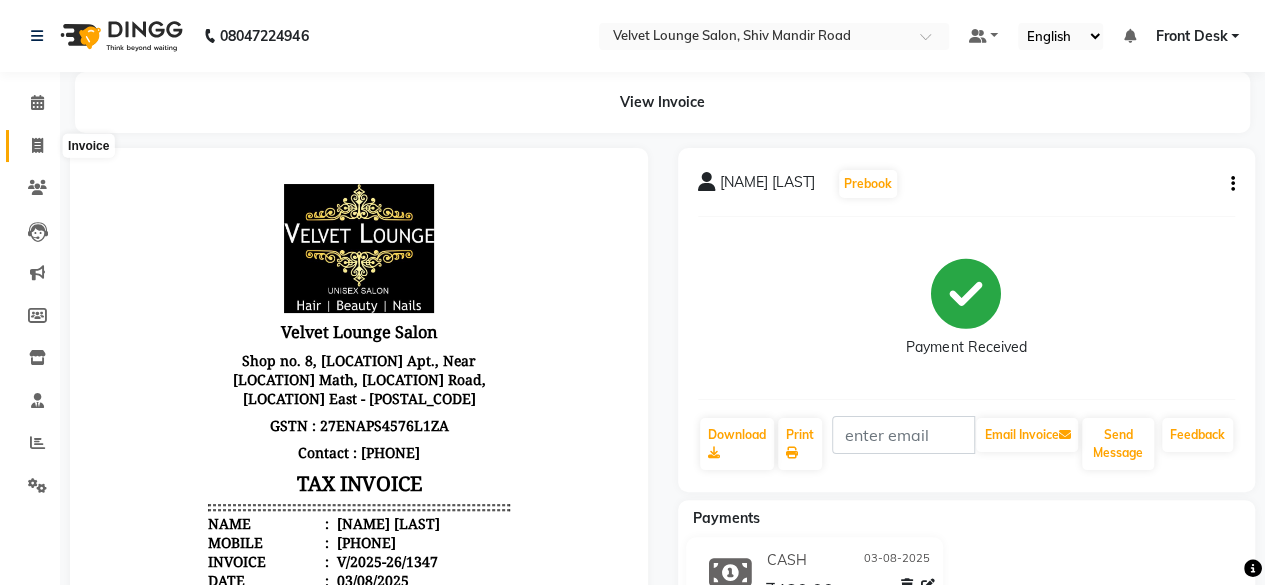 click 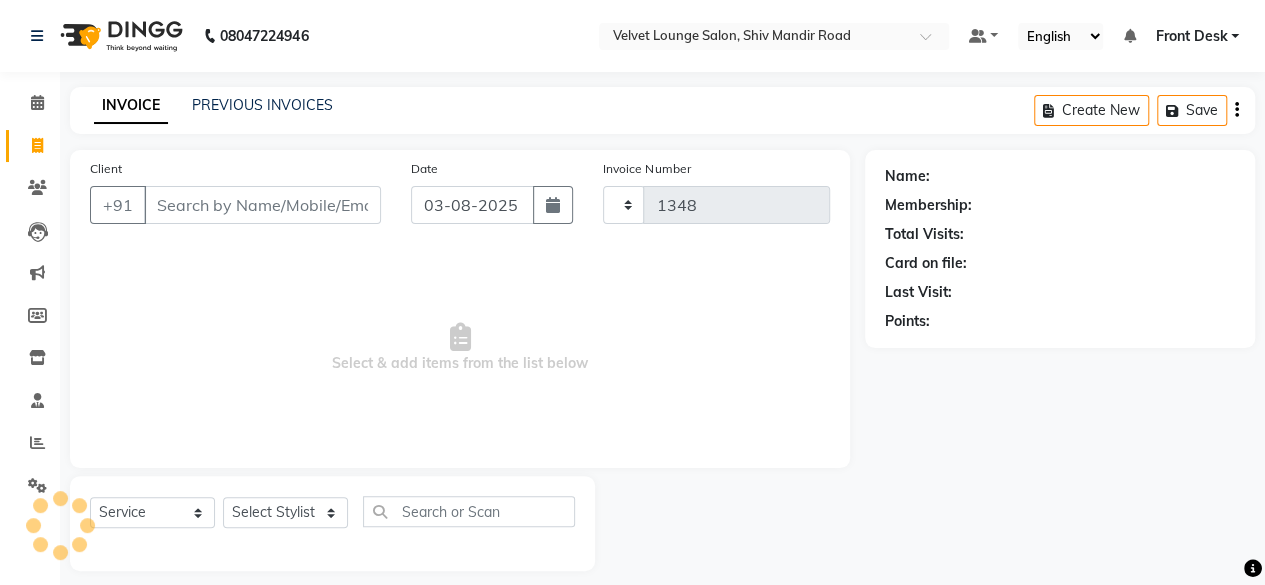 scroll, scrollTop: 15, scrollLeft: 0, axis: vertical 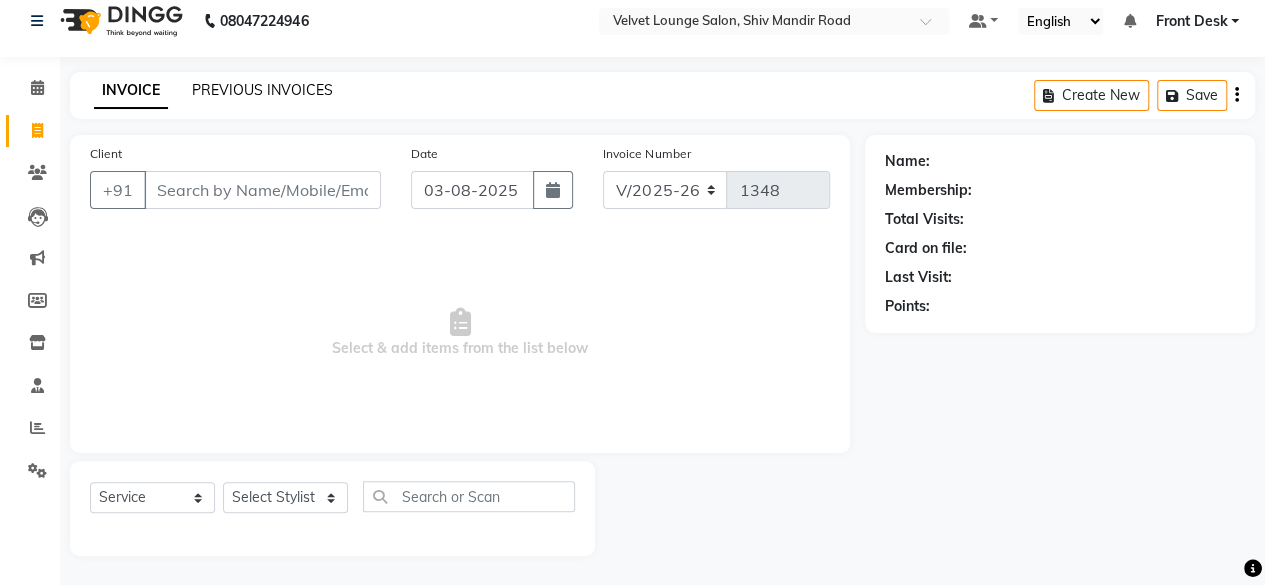click on "PREVIOUS INVOICES" 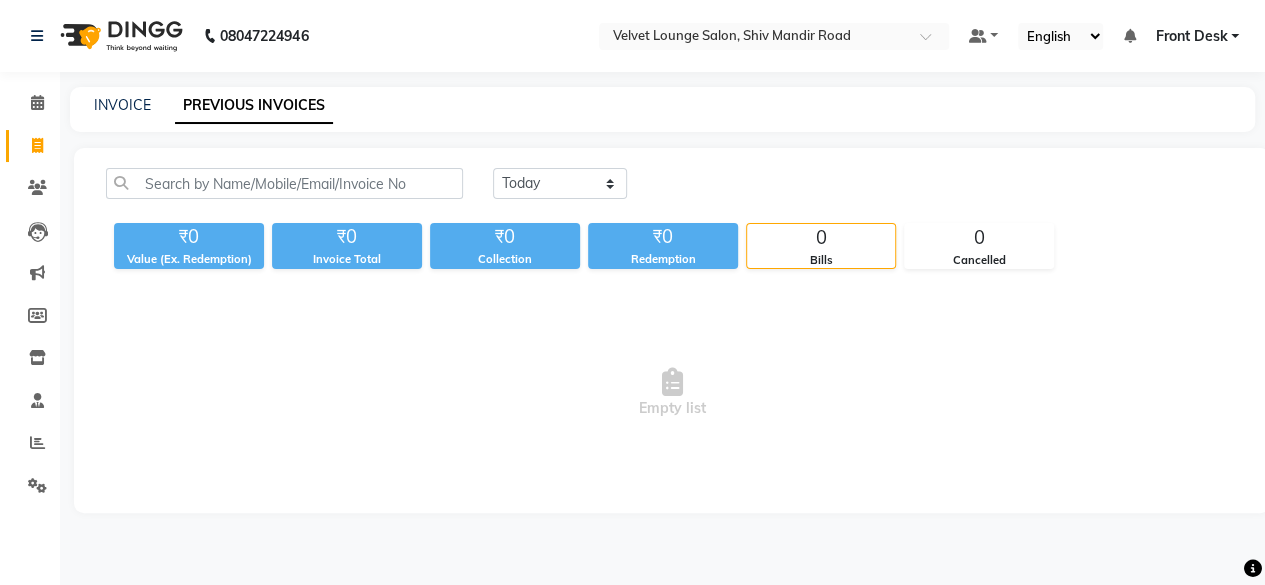 scroll, scrollTop: 0, scrollLeft: 0, axis: both 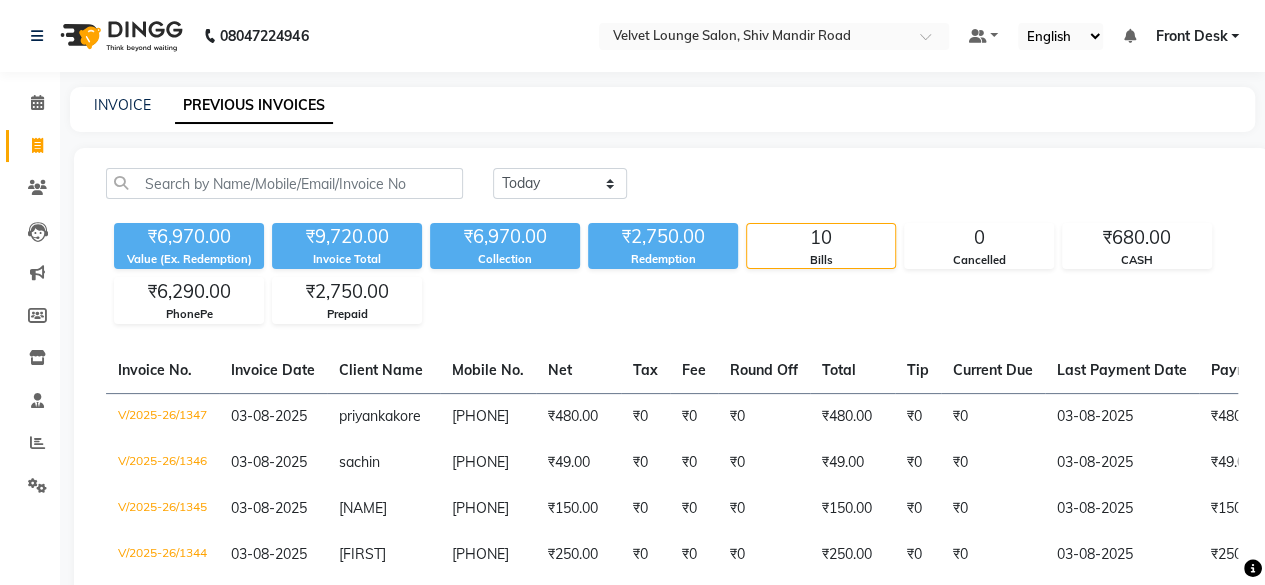 click on "Today Yesterday Custom Range ₹6,970.00 Value (Ex. Redemption) ₹9,720.00 Invoice Total ₹6,970.00 Collection ₹2,750.00 Redemption 10 Bills 0 Cancelled ₹680.00 CASH ₹6,290.00 PhonePe ₹2,750.00 Prepaid Invoice No. Invoice Date Client Name Mobile No. Net Tax Fee Round Off Total Tip Current Due Last Payment Date Payment Amount Payment Methods Cancel Reason Status V/2025-26/1347 03-08-2025 [NAME] [LAST] [PHONE] ₹480.00 ₹0 ₹0 ₹0 ₹480.00 ₹0 ₹0 03-08-2025 ₹480.00 CASH - PAID V/2025-26/1346 03-08-2025 [NAME] [PHONE] ₹49.00 ₹0 ₹0 ₹0 ₹49.00 ₹0 ₹0 03-08-2025 ₹49.00 PhonePe - PAID V/2025-26/1345 03-08-2025 [NAME] [PHONE] ₹150.00 ₹0 ₹0 ₹0 ₹150.00 ₹0 ₹0 03-08-2025 ₹150.00 PhonePe - PAID V/2025-26/1344 03-08-2025 [NAME] [PHONE] ₹250.00" 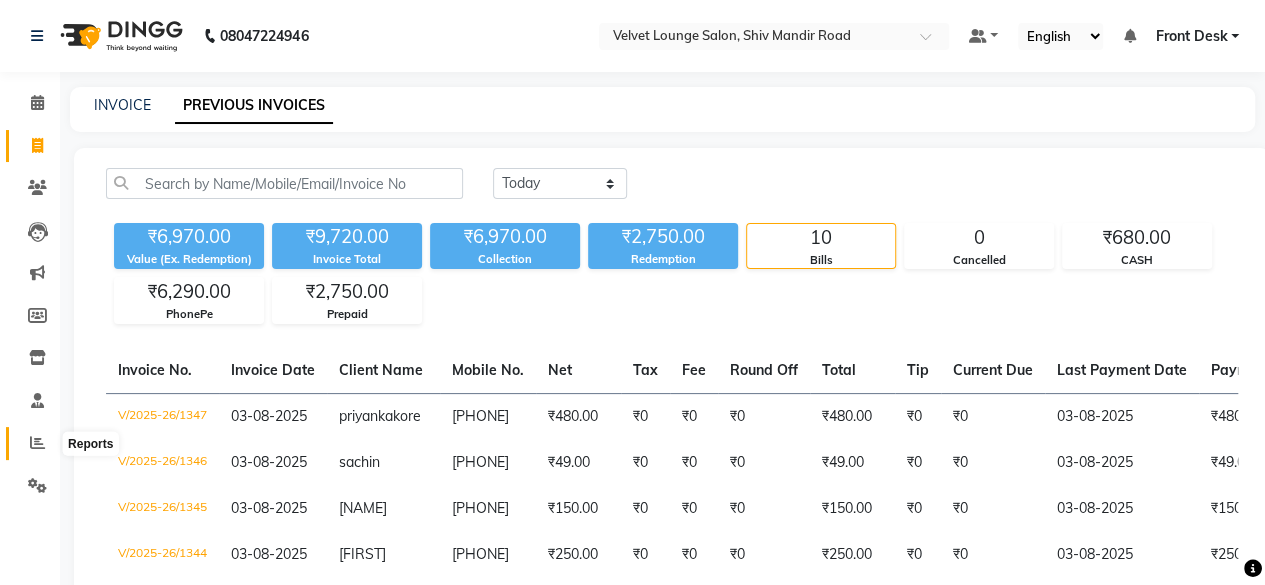 click 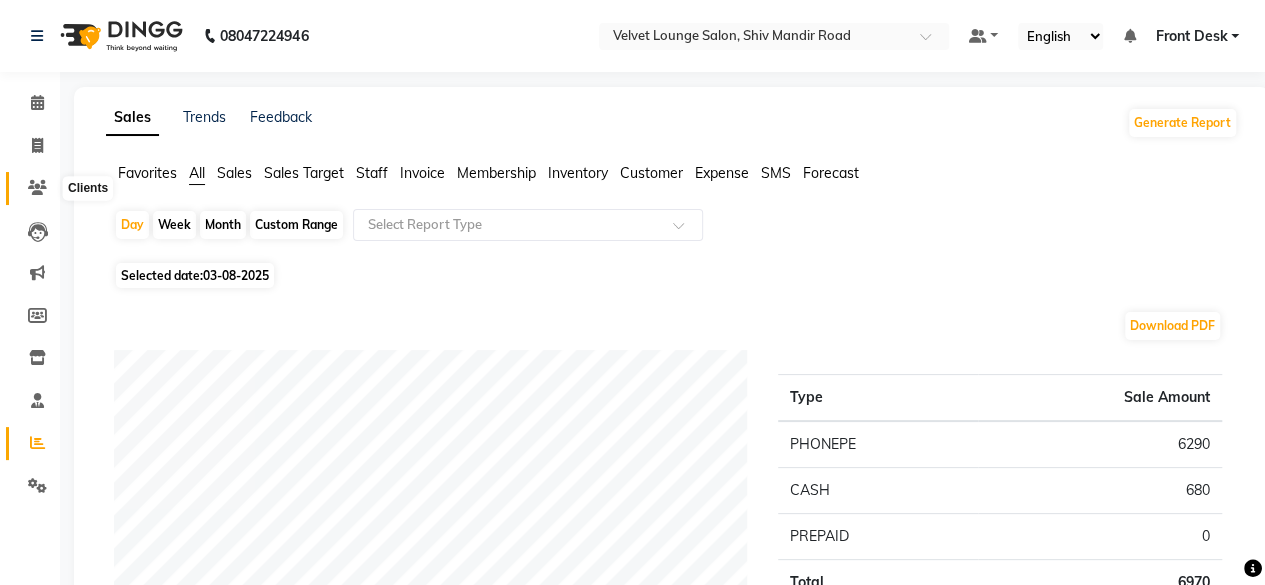 click 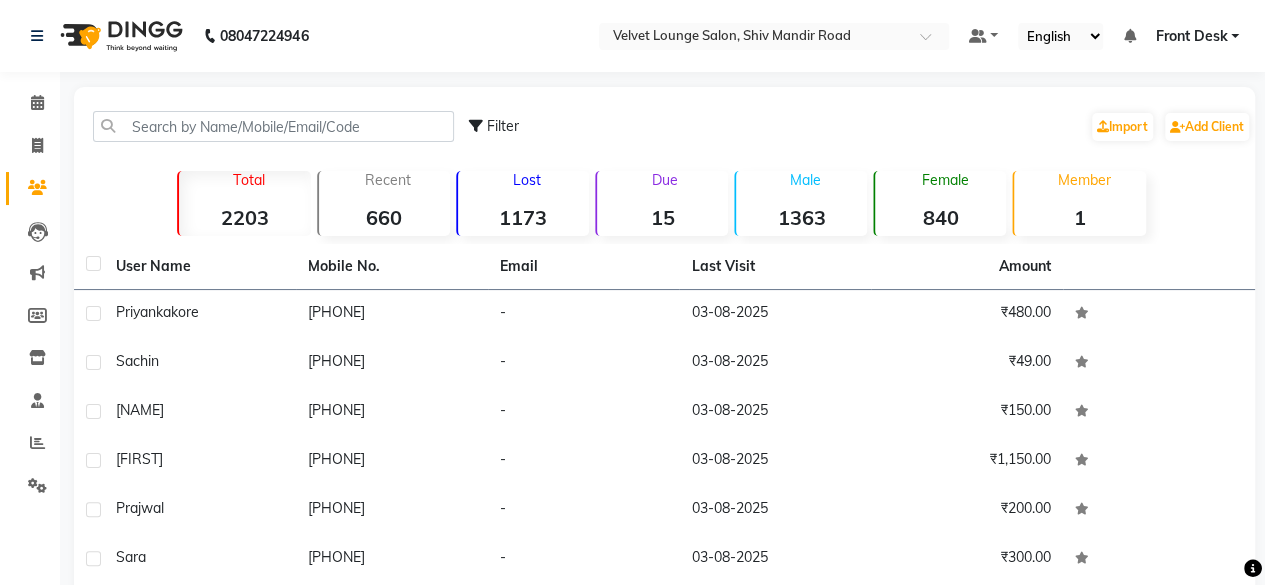 click on "Filter  Import   Add Client" 